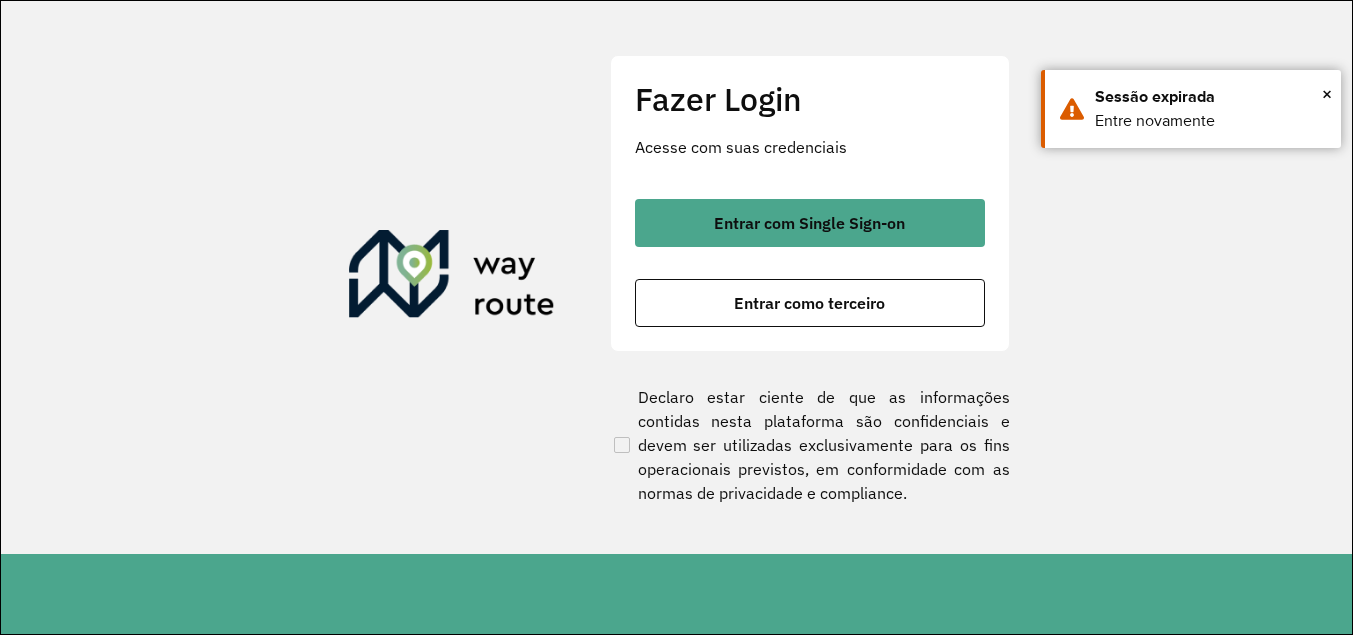 scroll, scrollTop: 0, scrollLeft: 0, axis: both 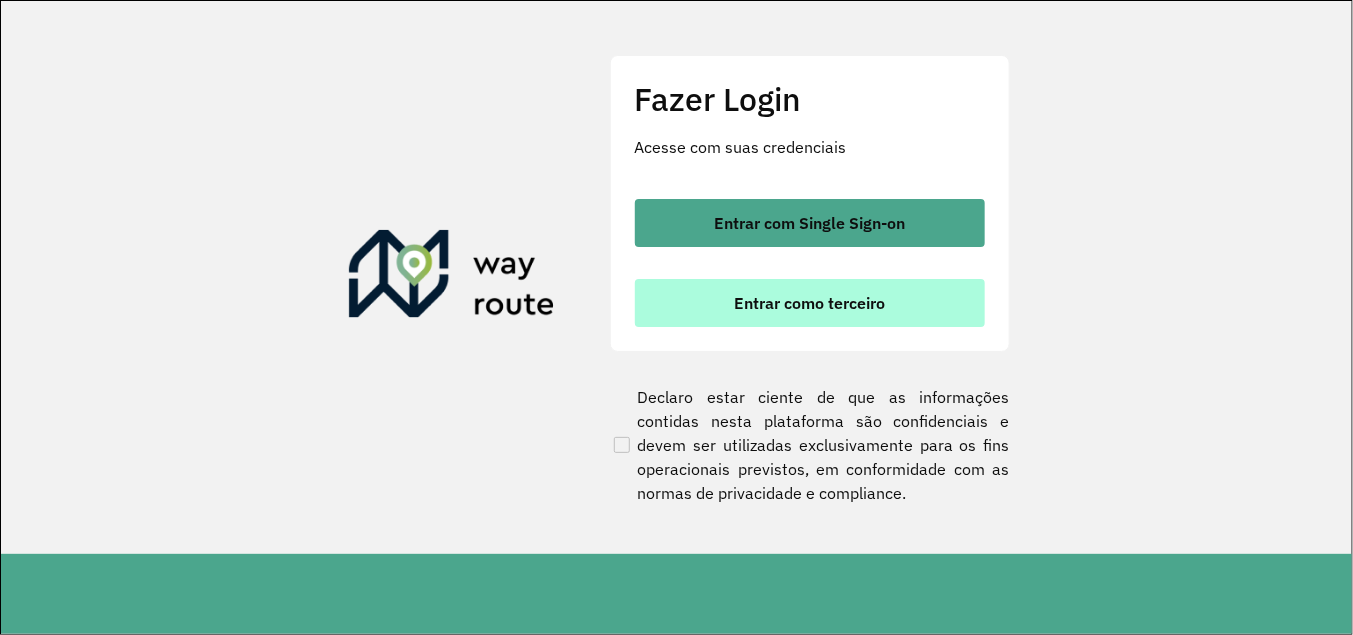 click on "Entrar como terceiro" at bounding box center (809, 303) 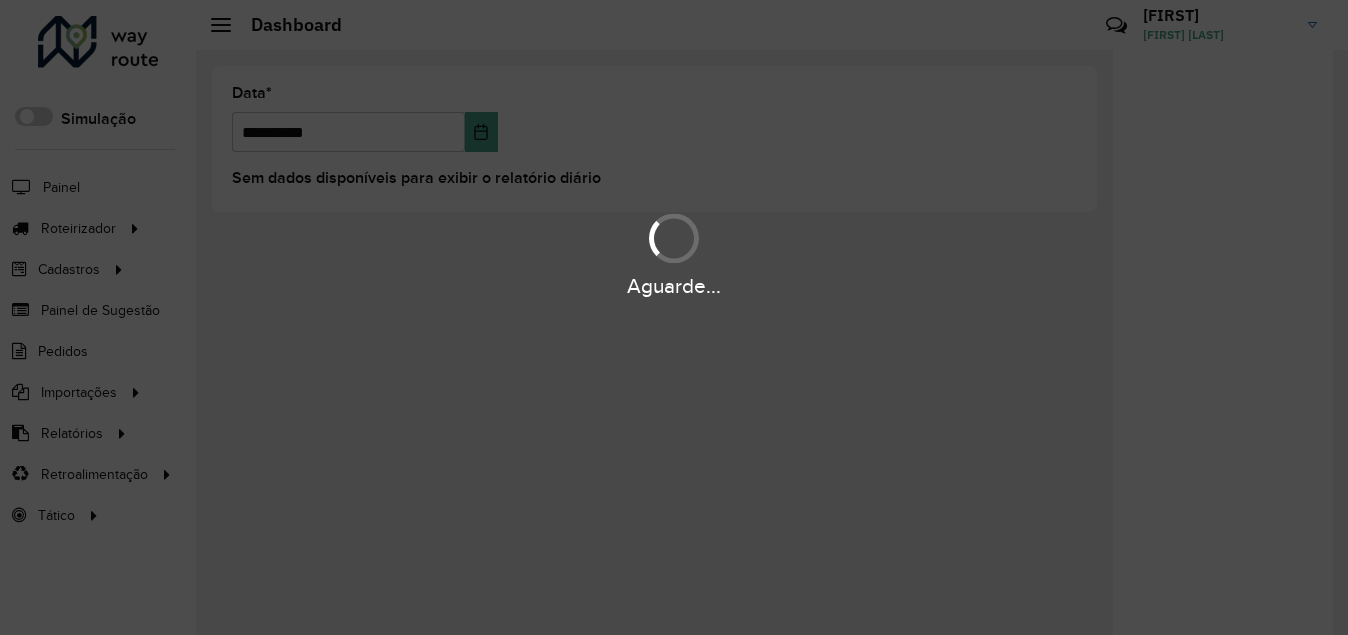 scroll, scrollTop: 0, scrollLeft: 0, axis: both 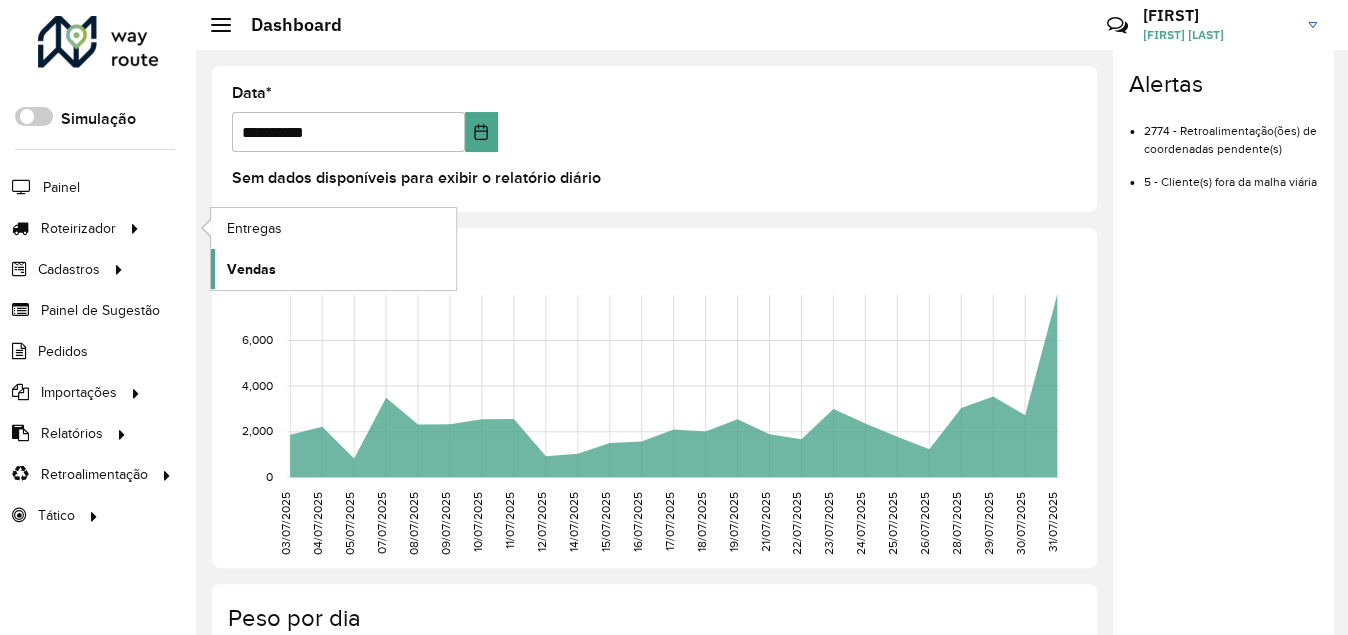 click on "Vendas" 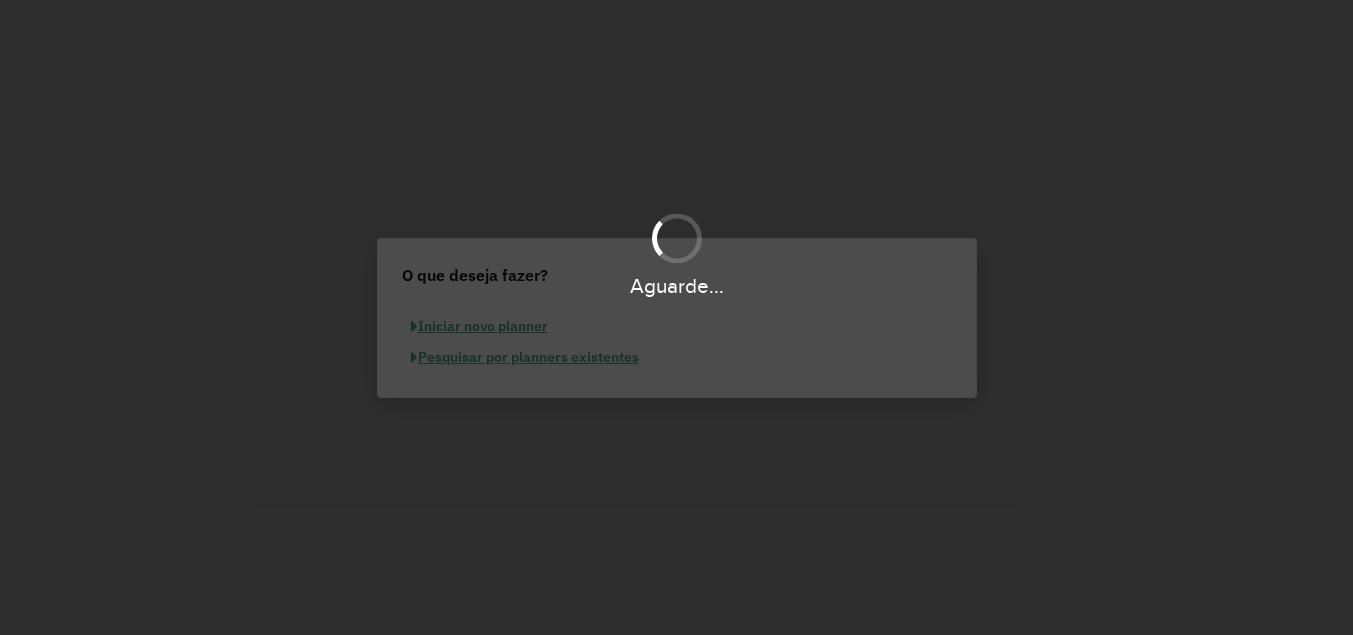 scroll, scrollTop: 0, scrollLeft: 0, axis: both 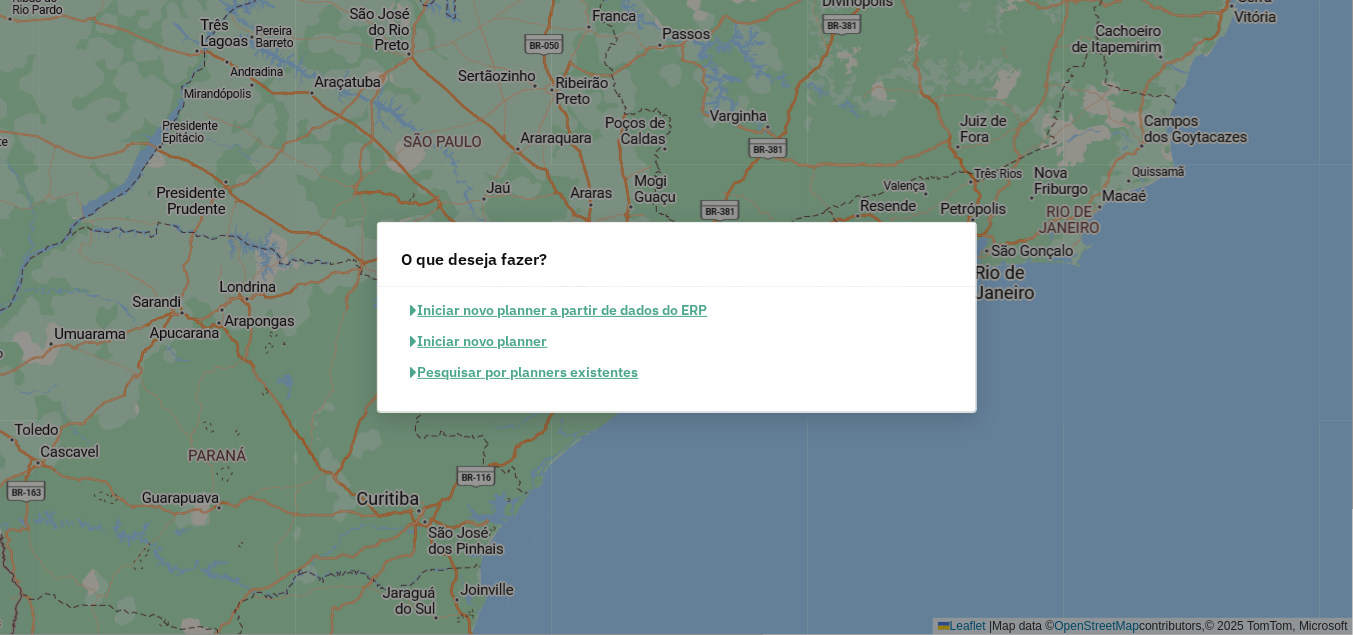 click on "Pesquisar por planners existentes" 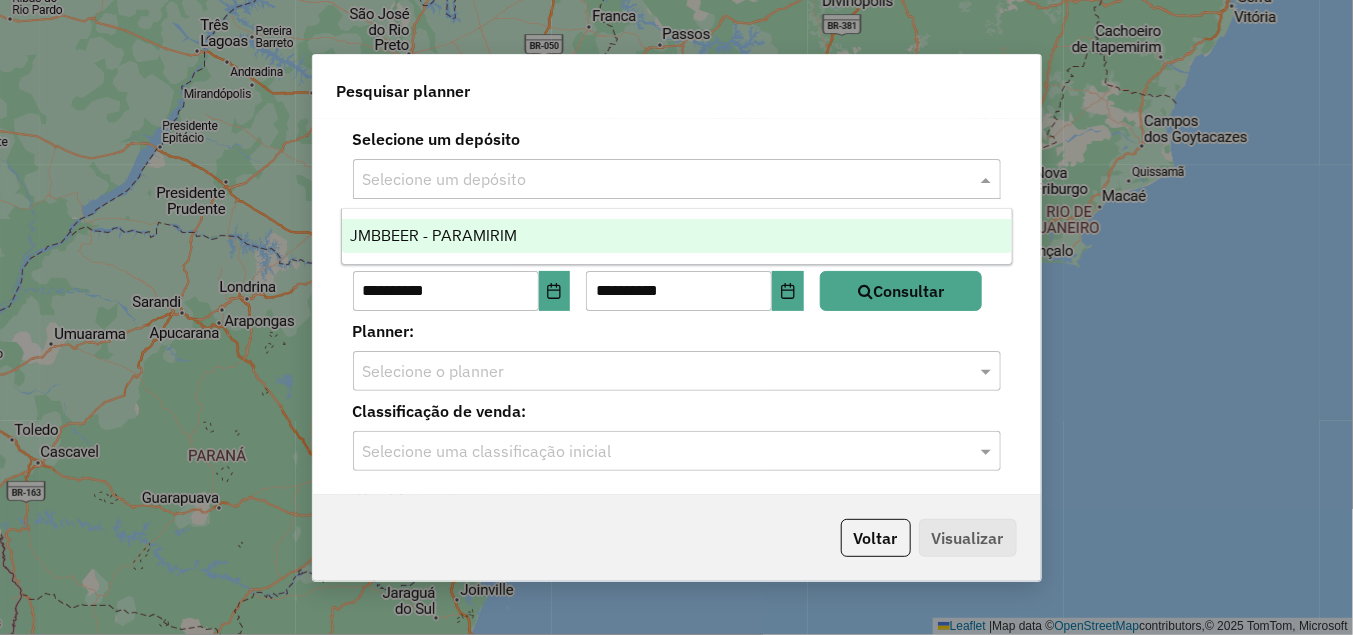 click 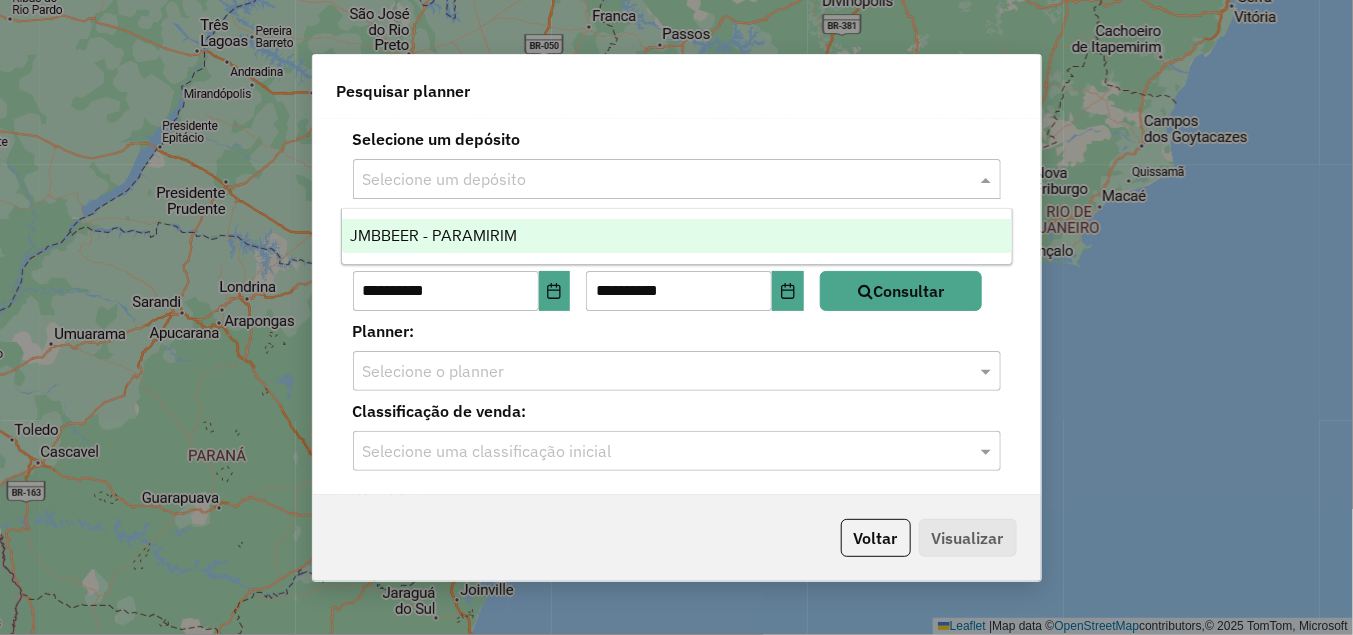 click on "JMBBEER - PARAMIRIM" at bounding box center [677, 236] 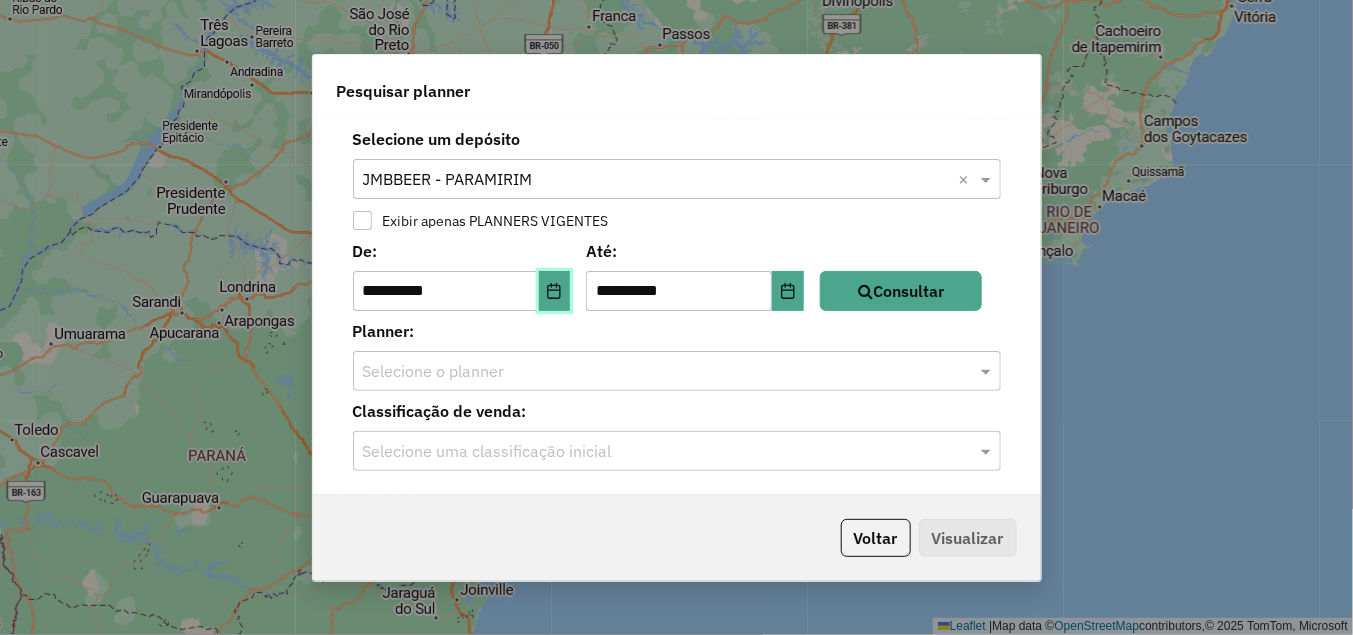 click at bounding box center (555, 291) 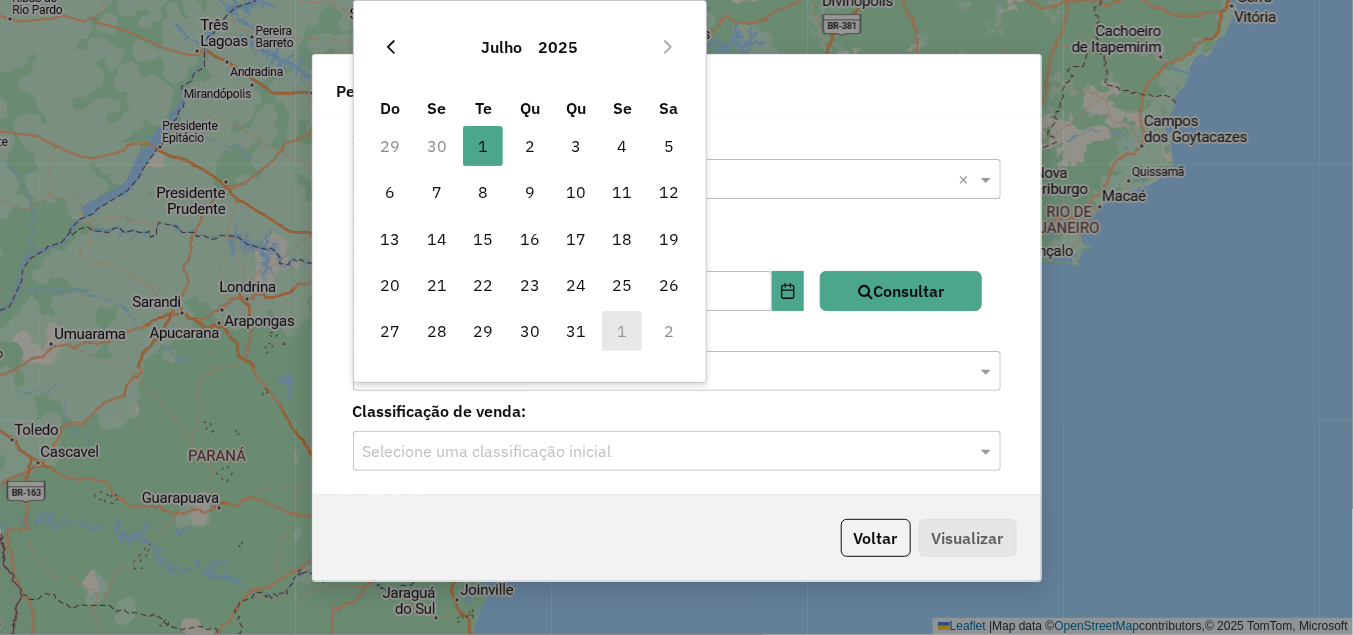 click at bounding box center (391, 47) 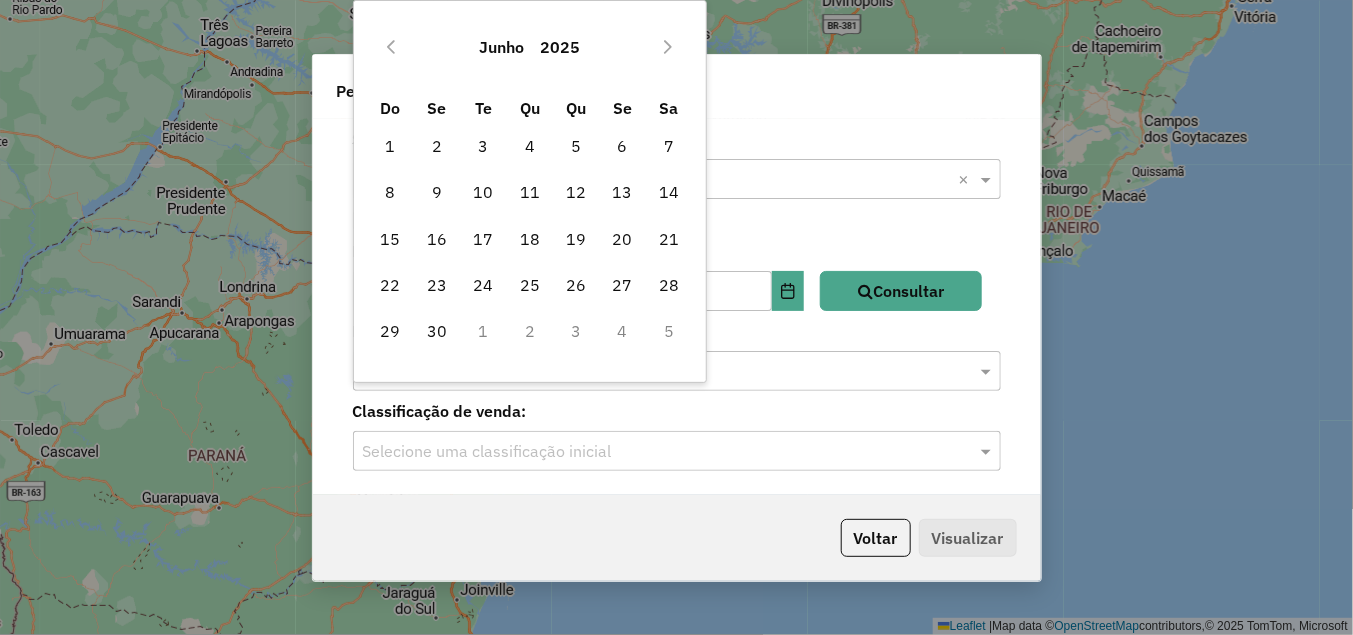 click at bounding box center [391, 47] 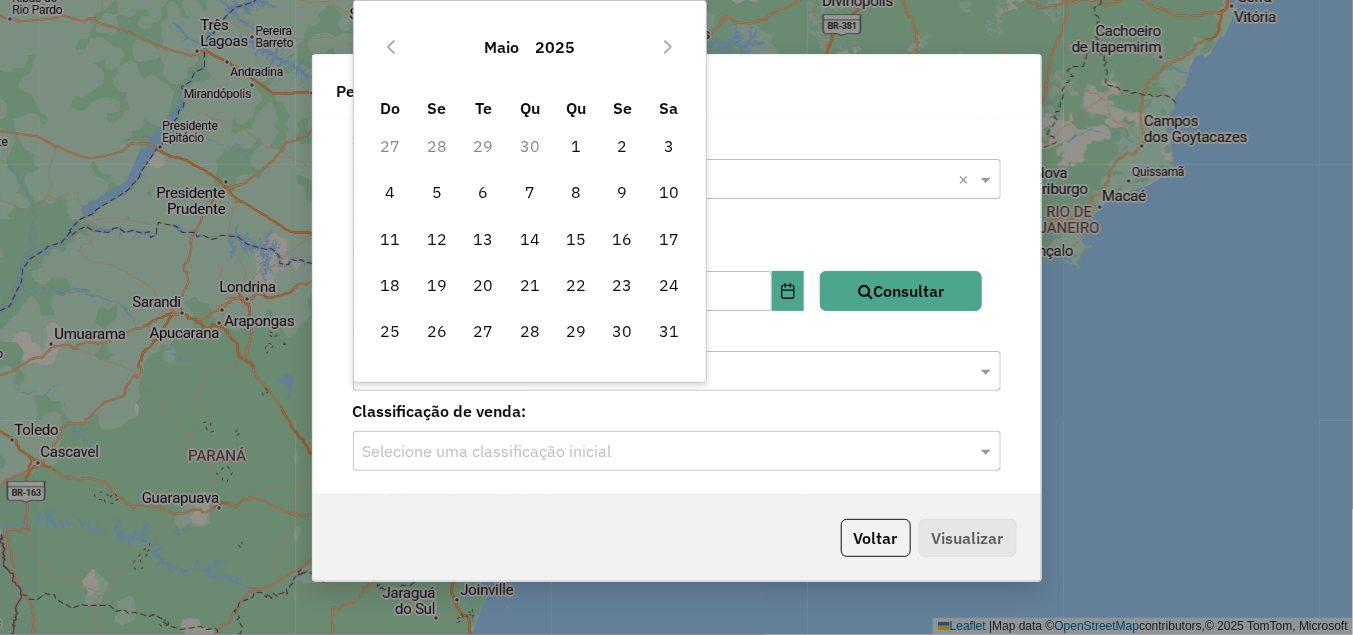 click at bounding box center [391, 47] 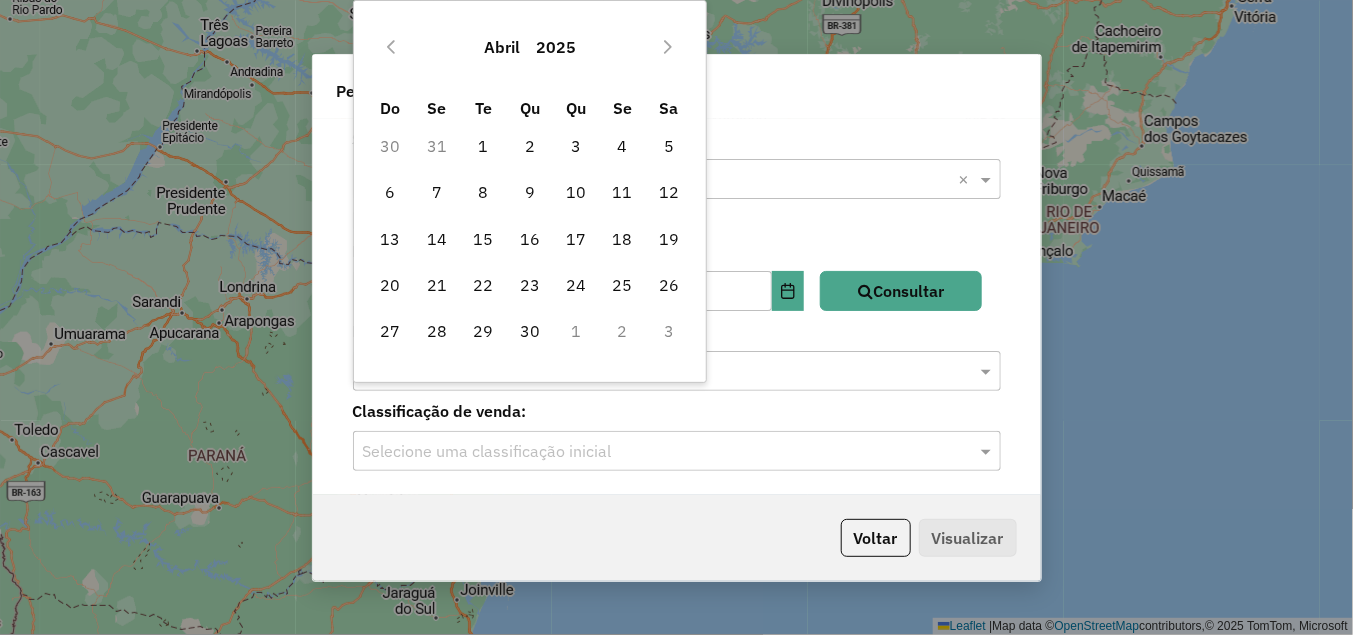 click at bounding box center [391, 47] 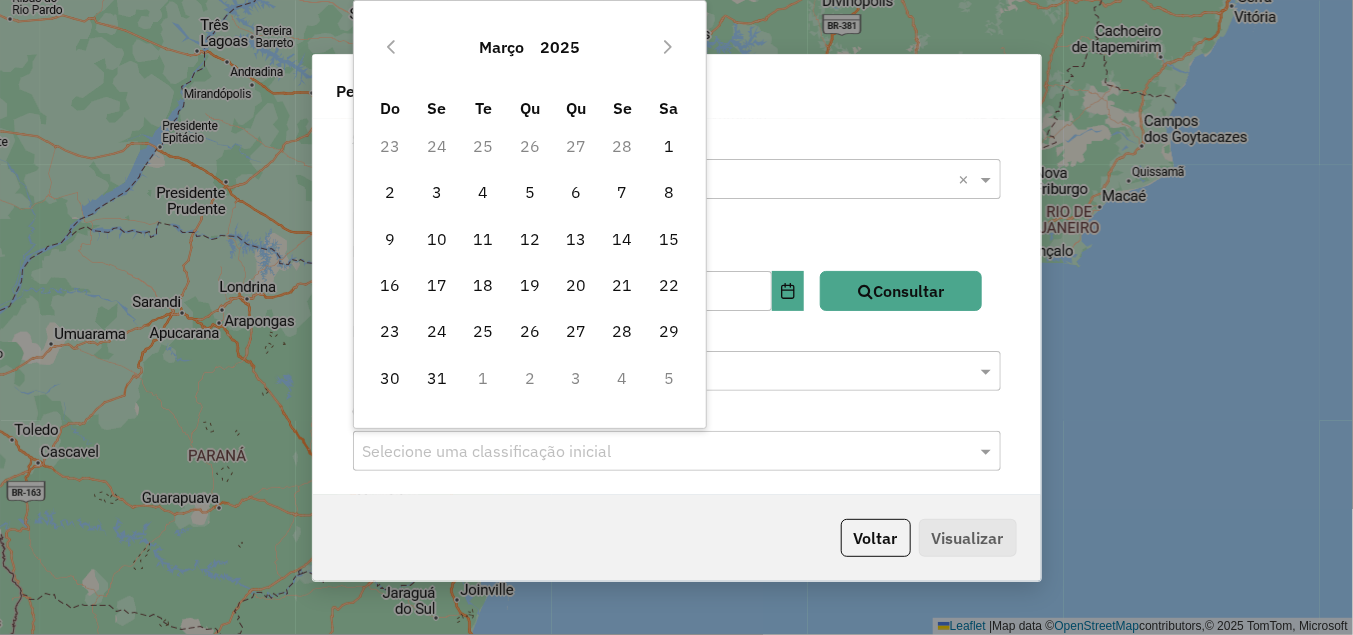 click at bounding box center [391, 47] 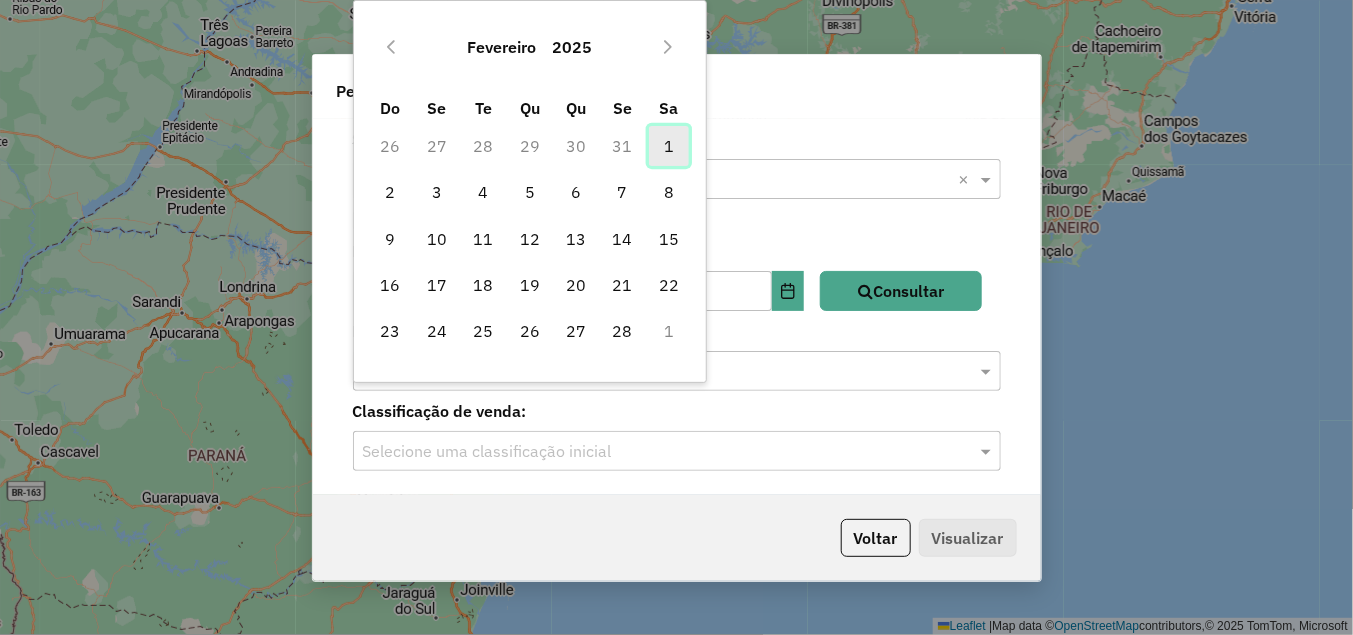 click on "1" at bounding box center (669, 146) 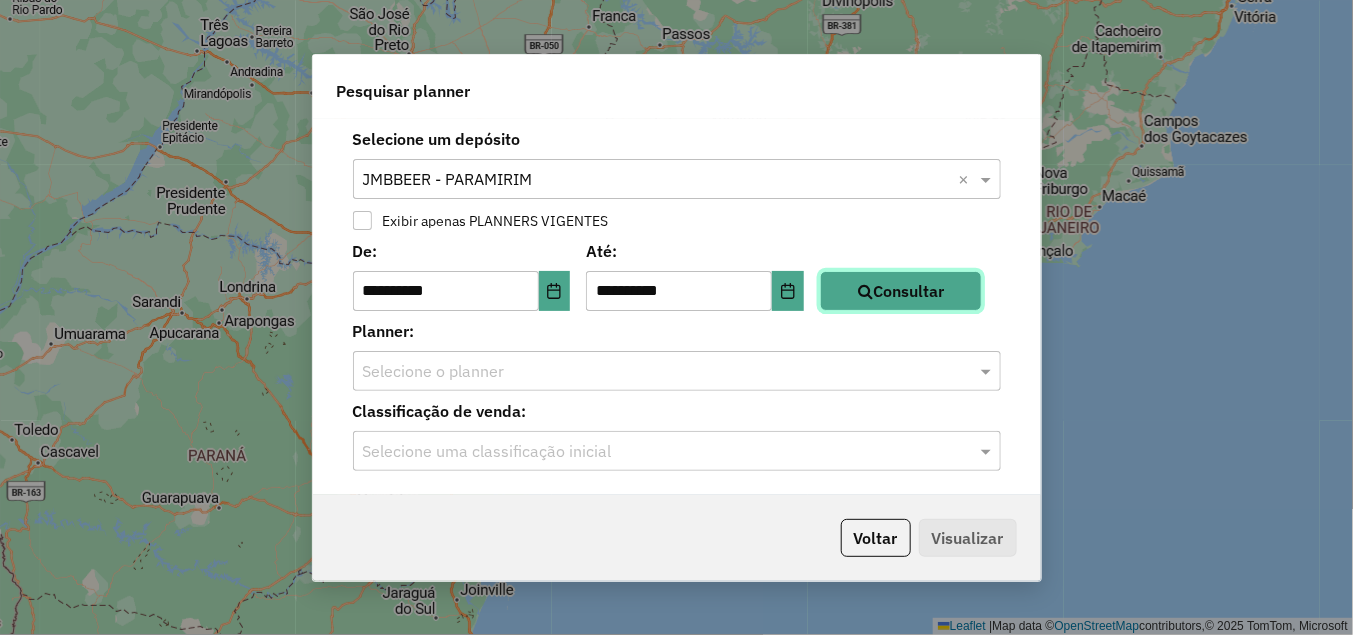 click on "Consultar" 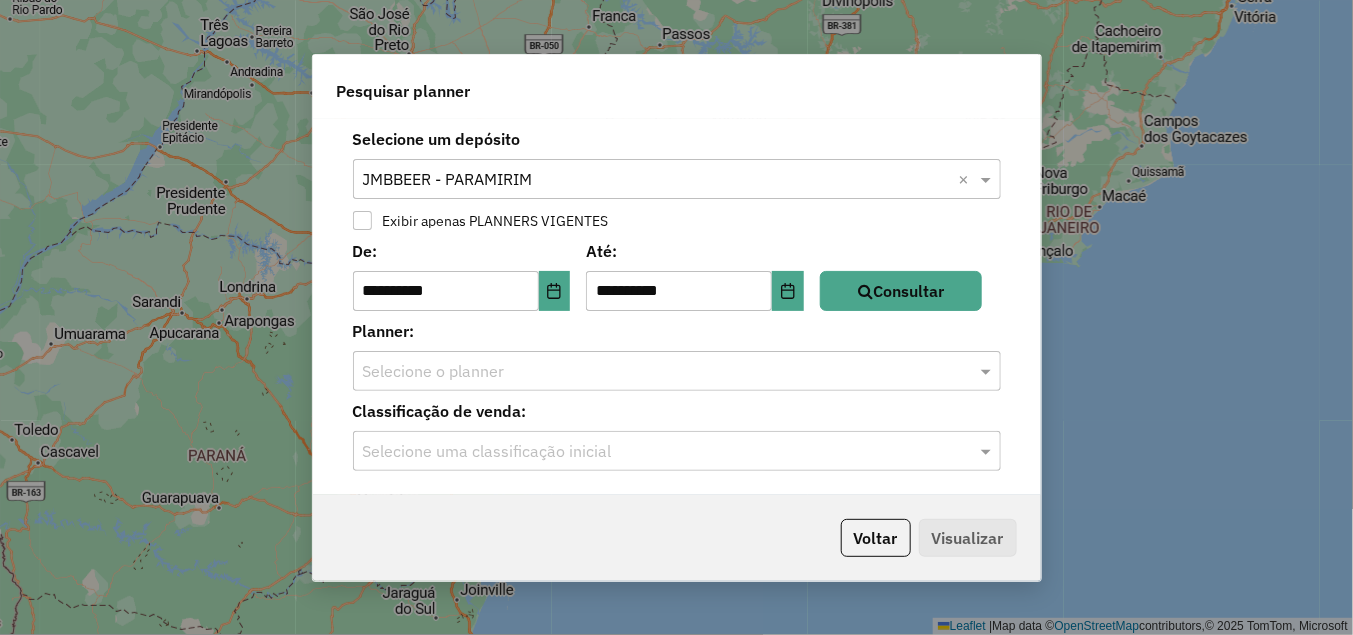 click 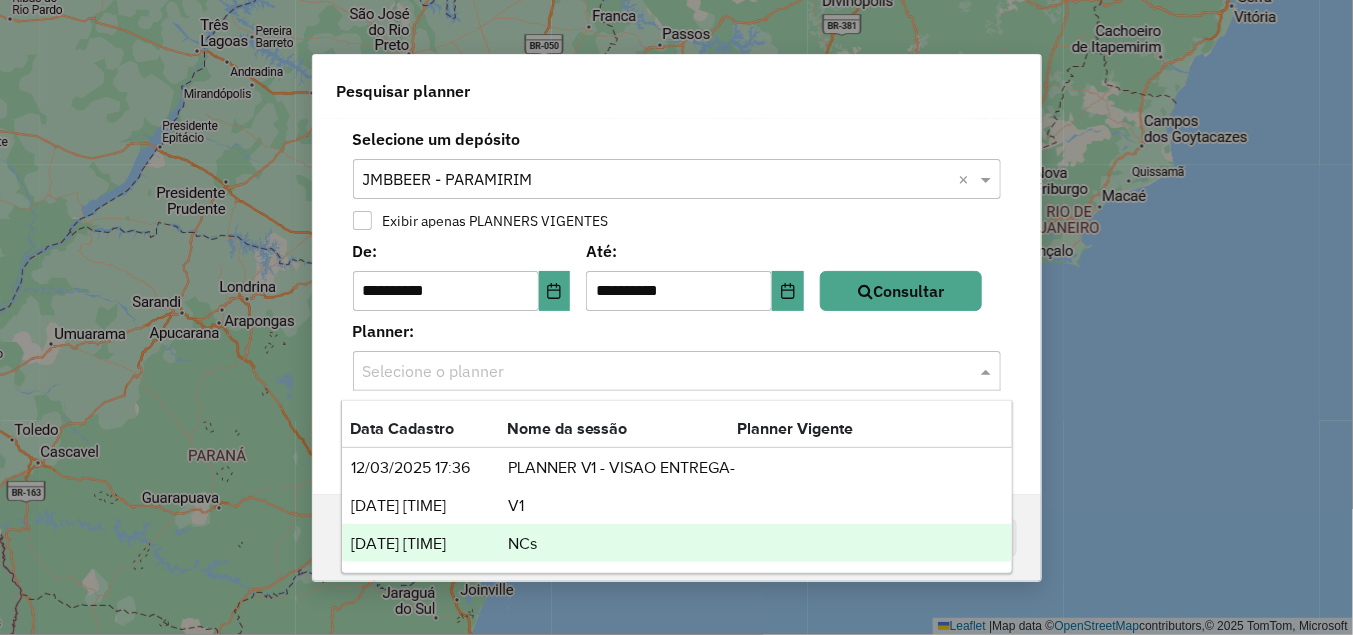click on "11/07/2025 11:12" at bounding box center (428, 544) 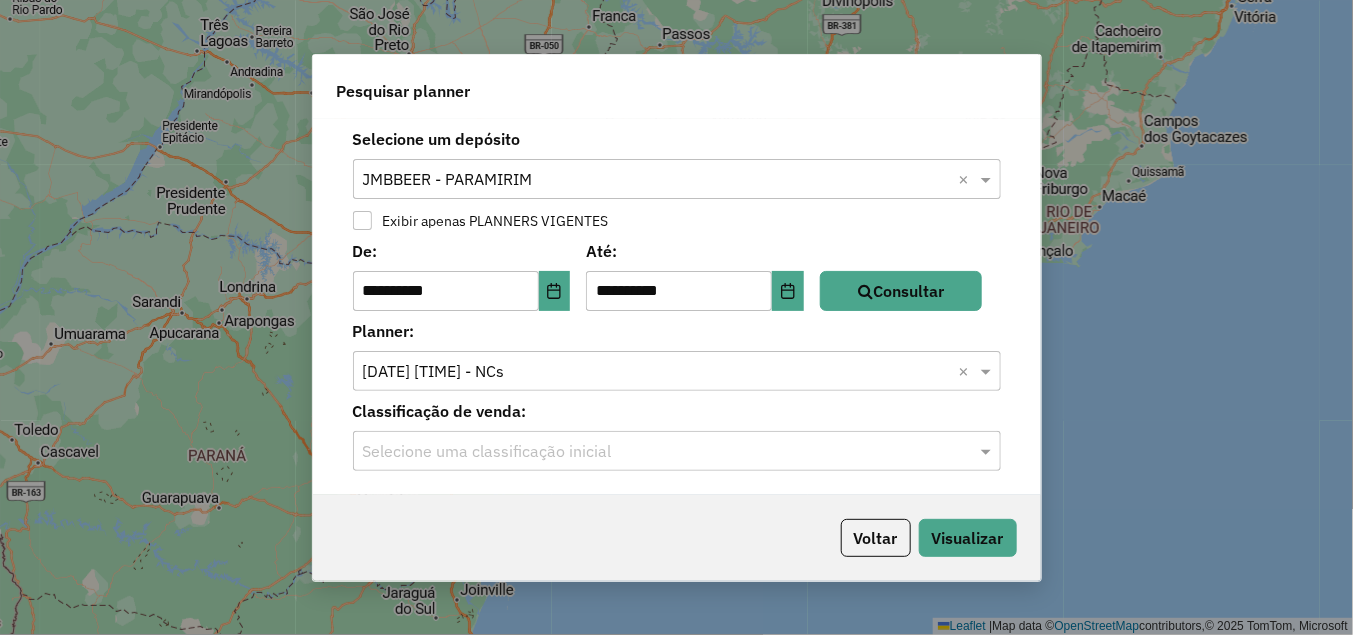 click on "**********" 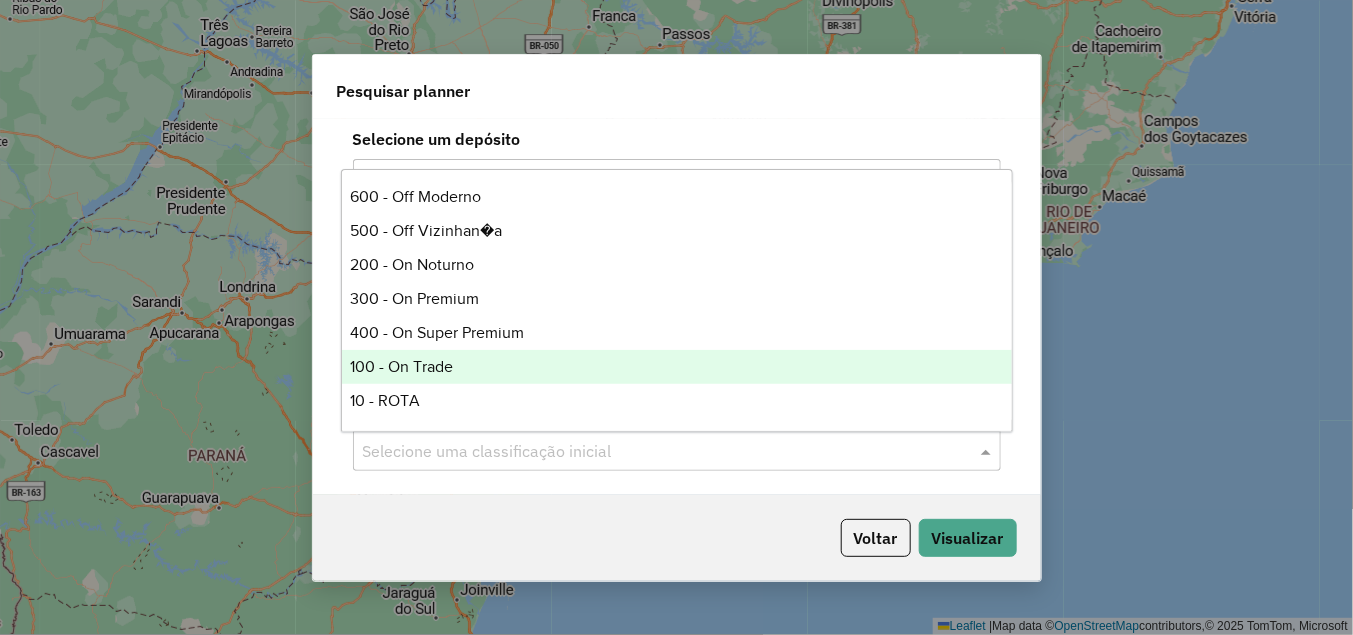 click on "100 - On Trade" at bounding box center (677, 367) 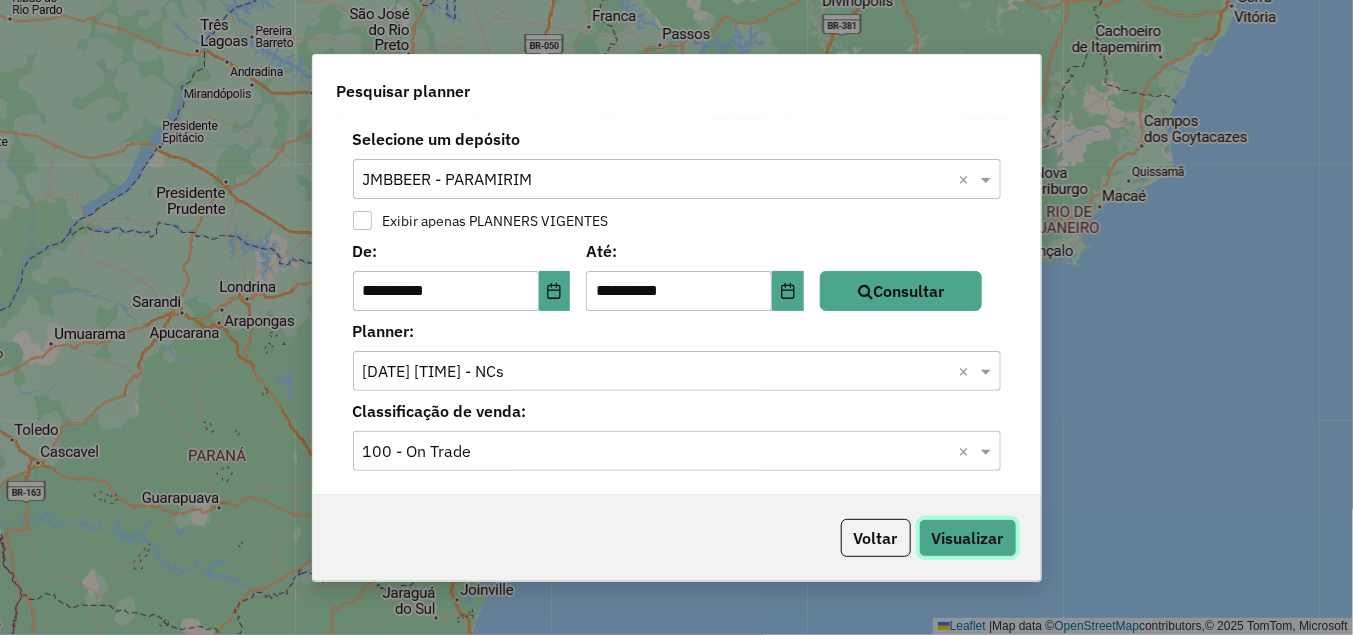 click on "Visualizar" 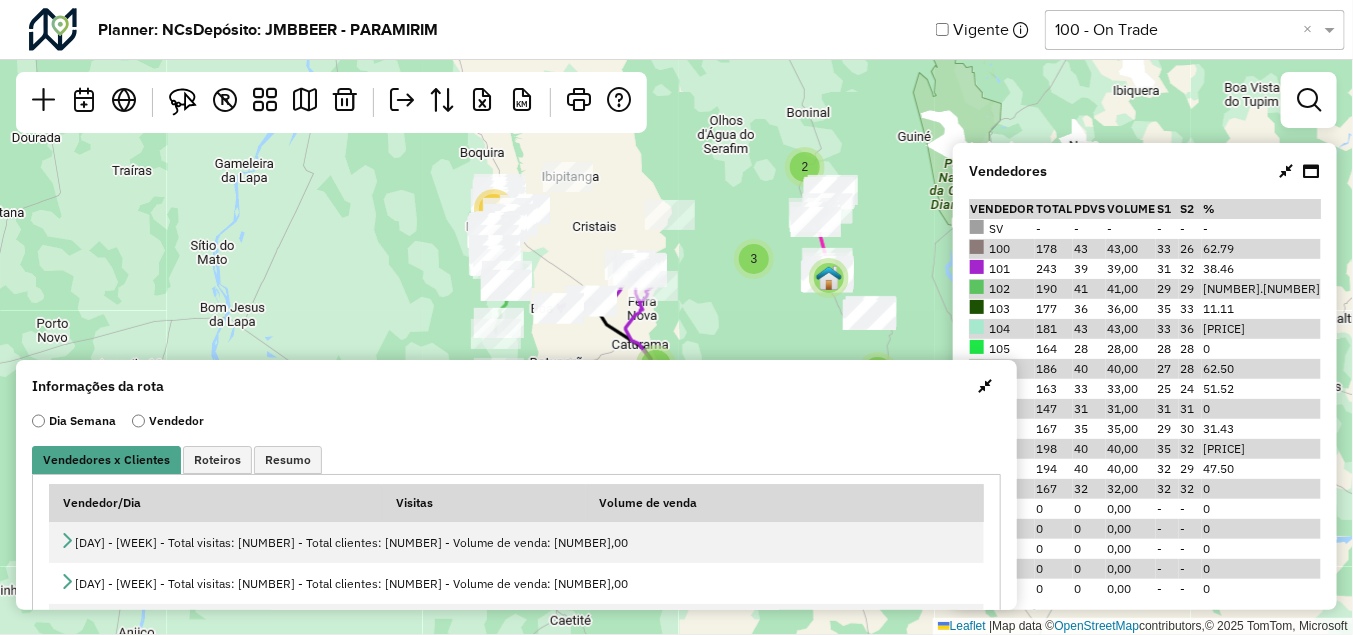 click at bounding box center (985, 386) 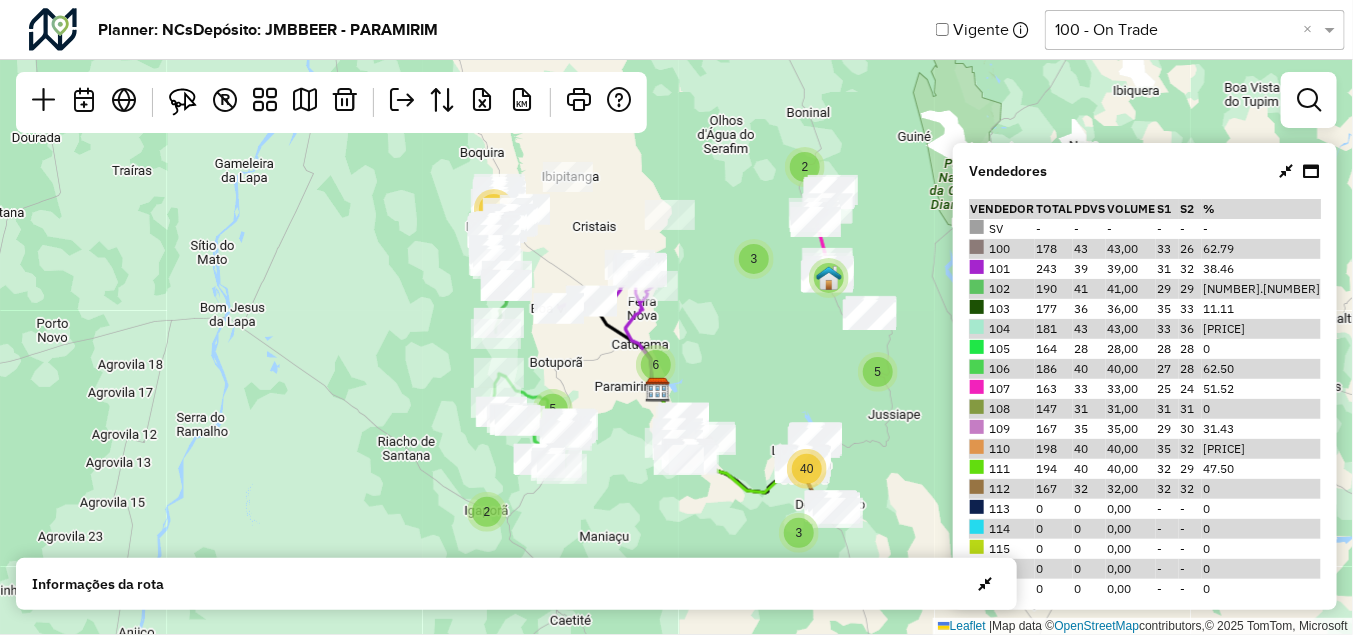 click at bounding box center (1286, 171) 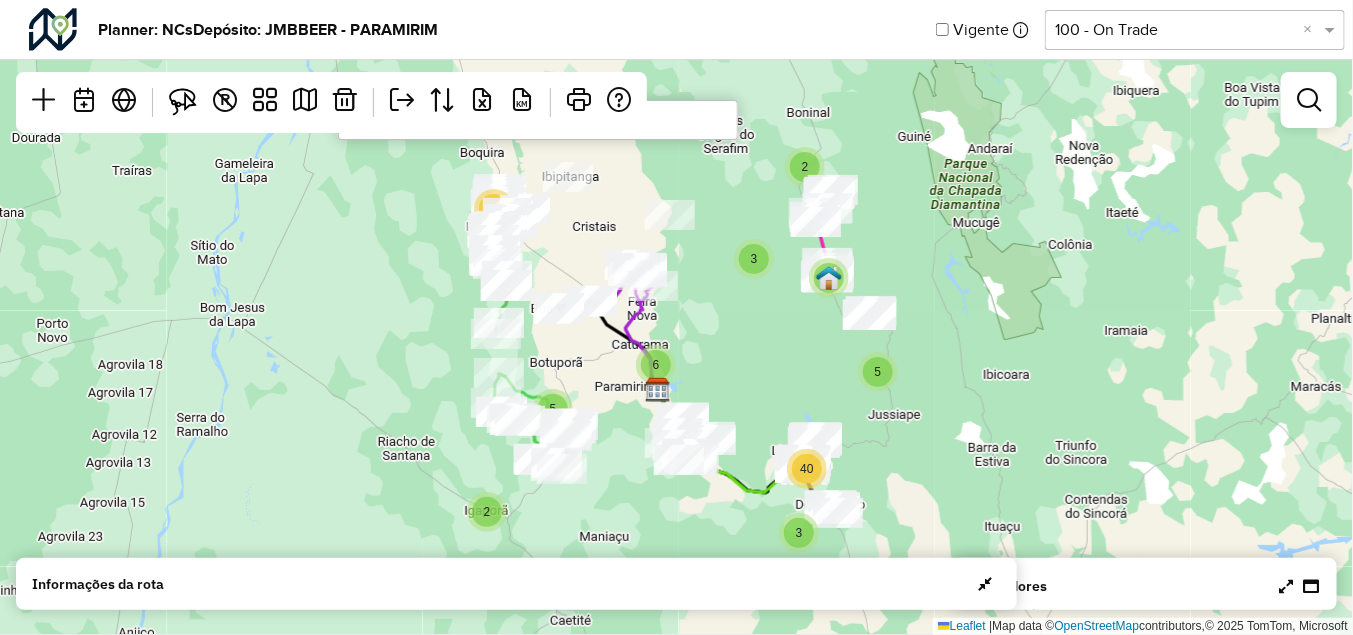 click at bounding box center (538, 120) 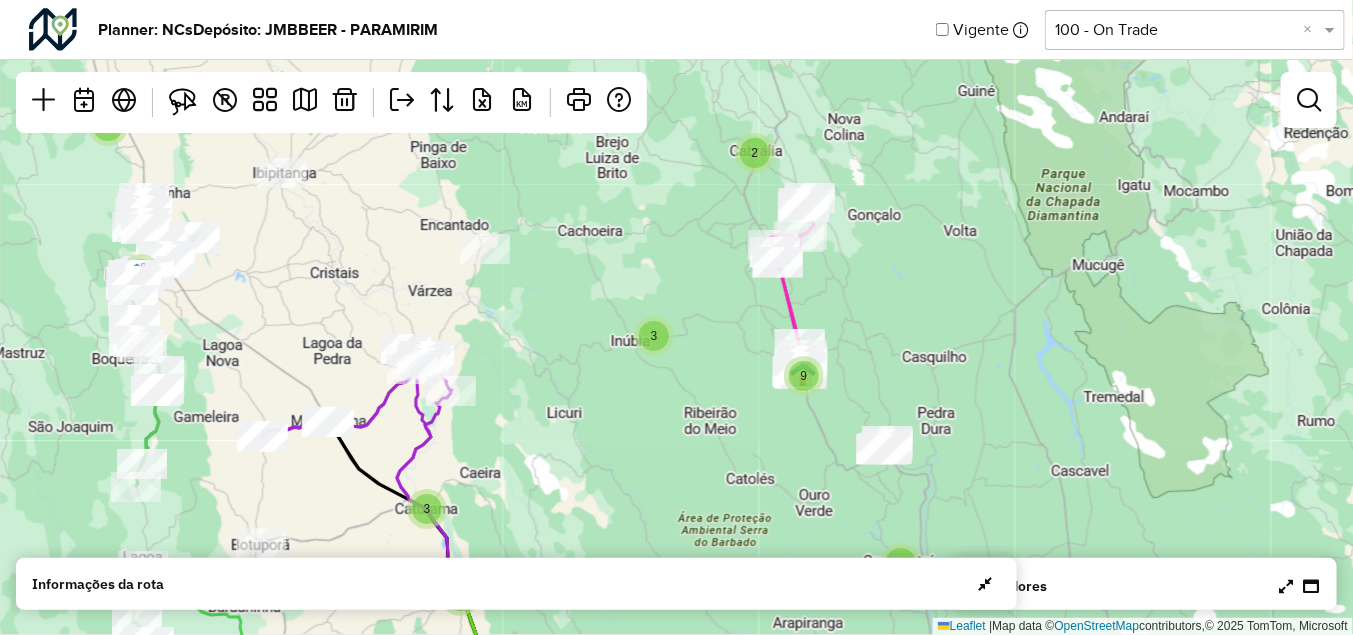 drag, startPoint x: 899, startPoint y: 297, endPoint x: 996, endPoint y: 471, distance: 199.21094 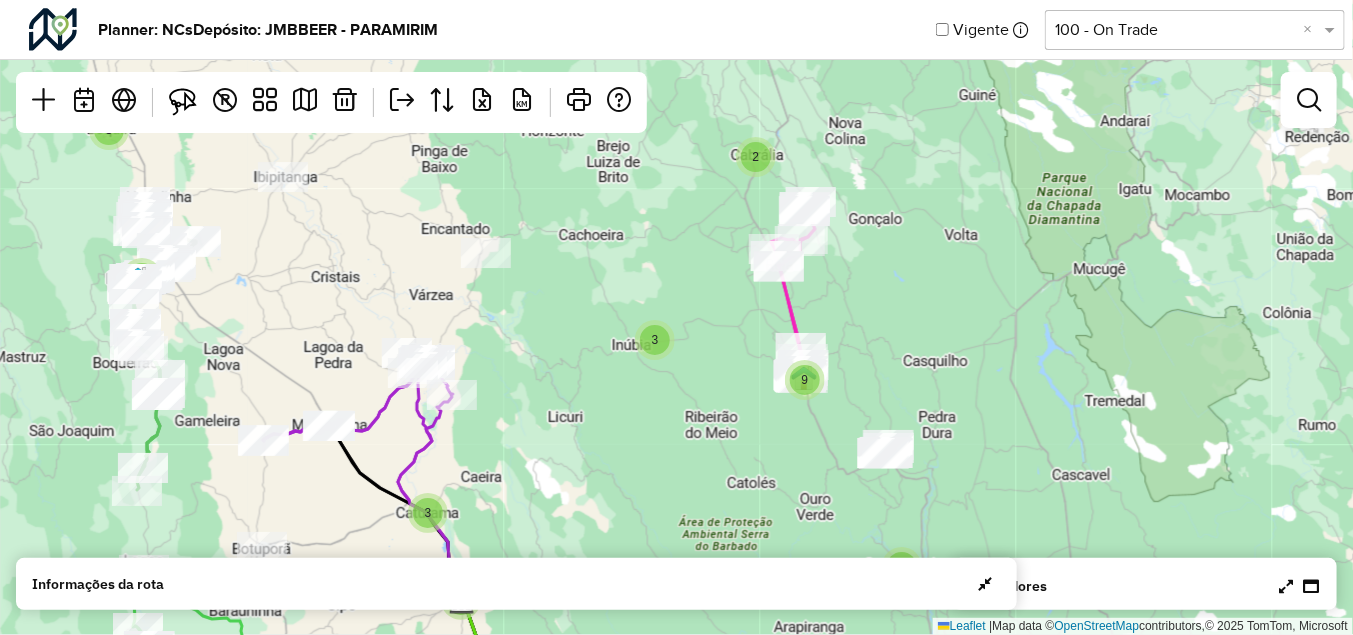 click on "2 2 9 3 3 3 9 2 3 5 4 36  Leaflet   |  Map data ©  OpenStreetMap  contributors,© 2025 TomTom, Microsoft" 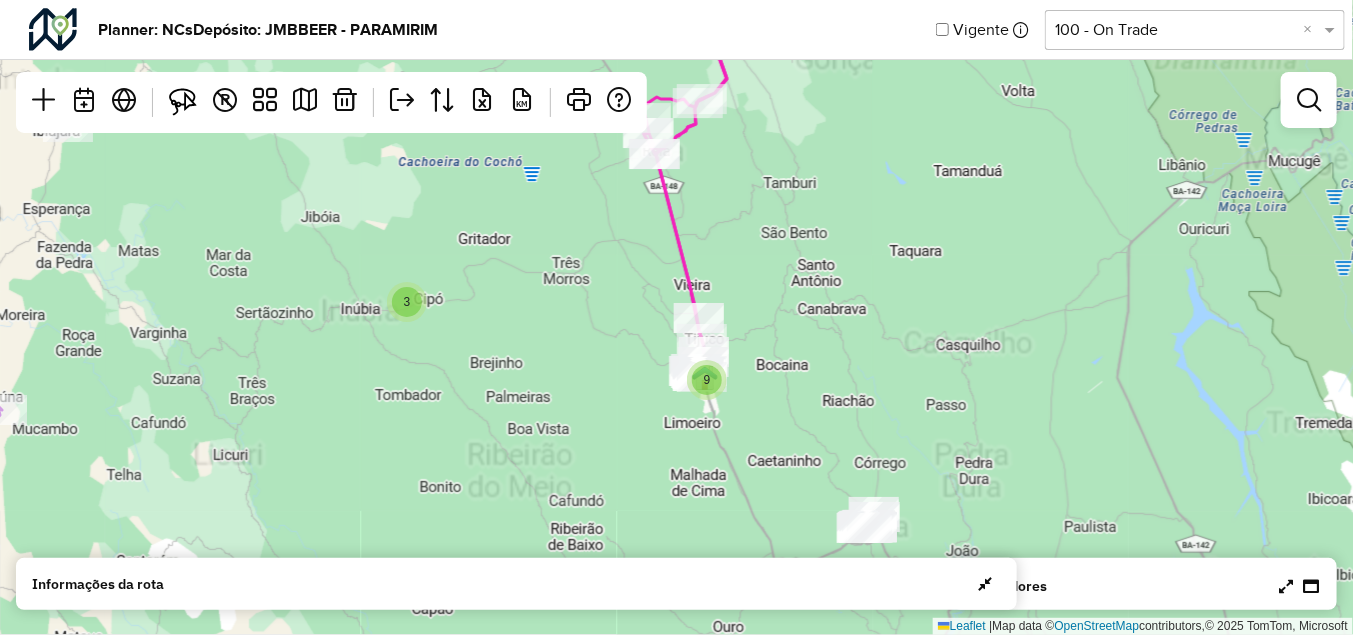 click on "36 2 9 3 3 3 9 2 3 5 4 30  Leaflet   |  Map data ©  OpenStreetMap  contributors,© 2025 TomTom, Microsoft" 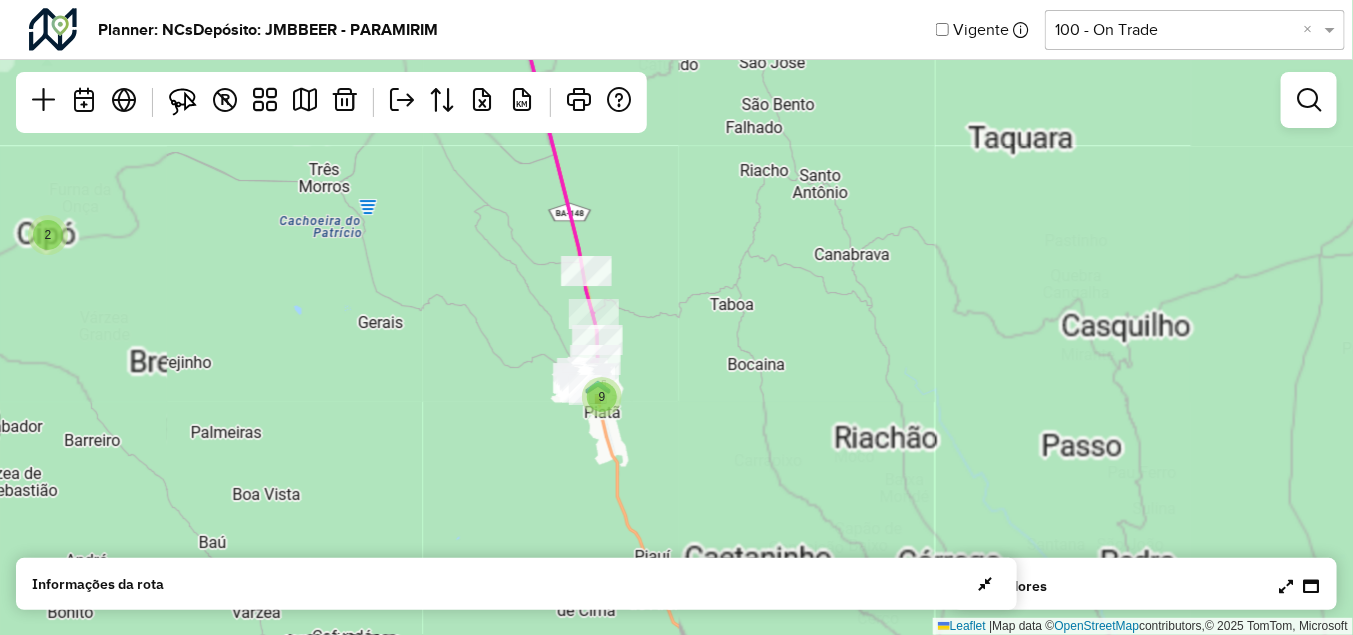 click on "3 2 9 2 2 3 5  Leaflet   |  Map data ©  OpenStreetMap  contributors,© 2025 TomTom, Microsoft" 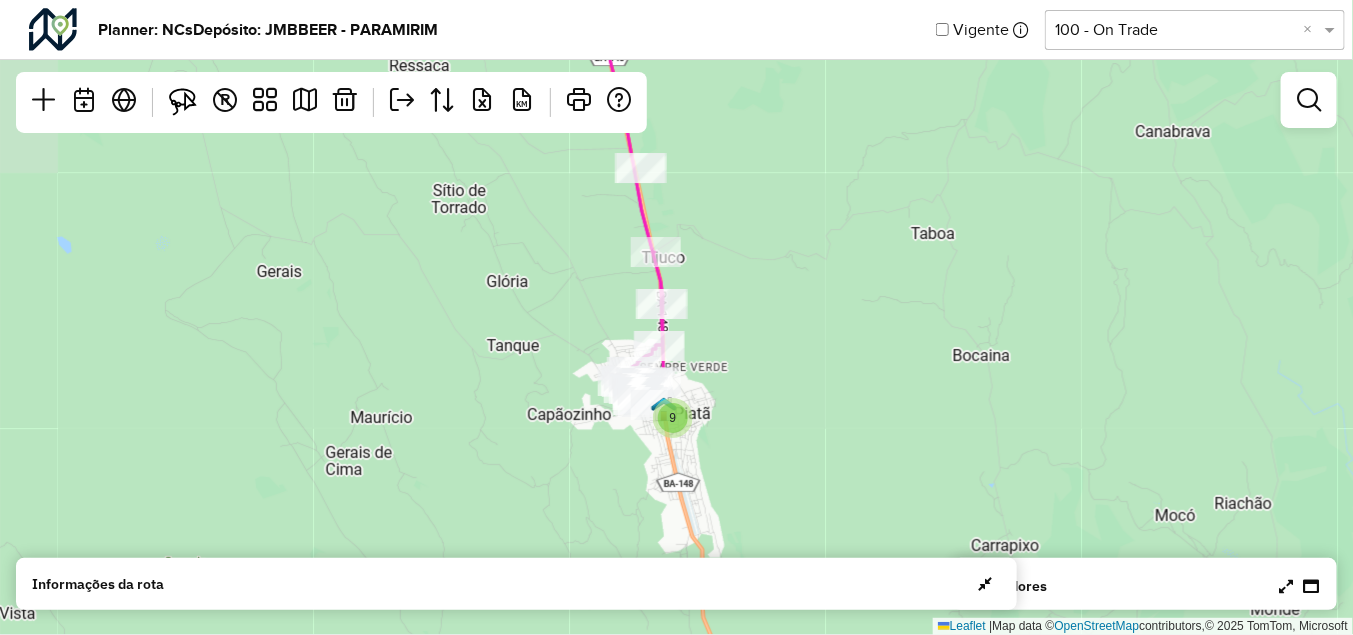drag, startPoint x: 631, startPoint y: 373, endPoint x: 816, endPoint y: 368, distance: 185.06755 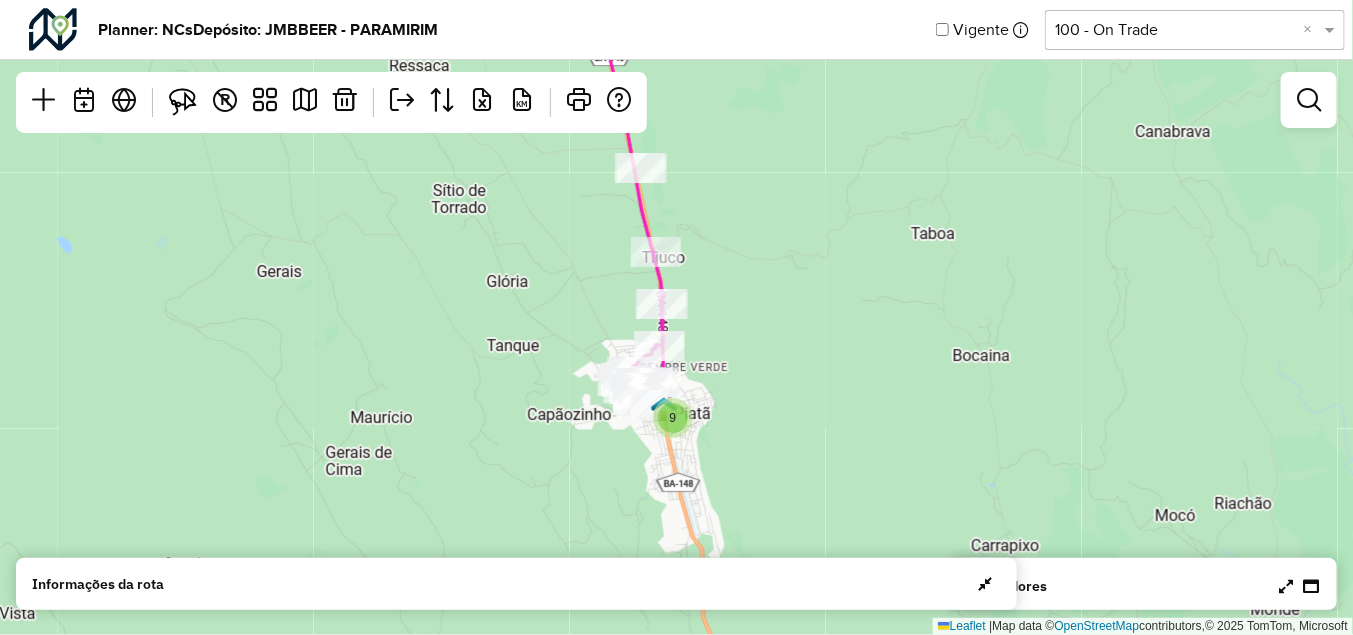 click on "9 2  Leaflet   |  Map data ©  OpenStreetMap  contributors,© 2025 TomTom, Microsoft" 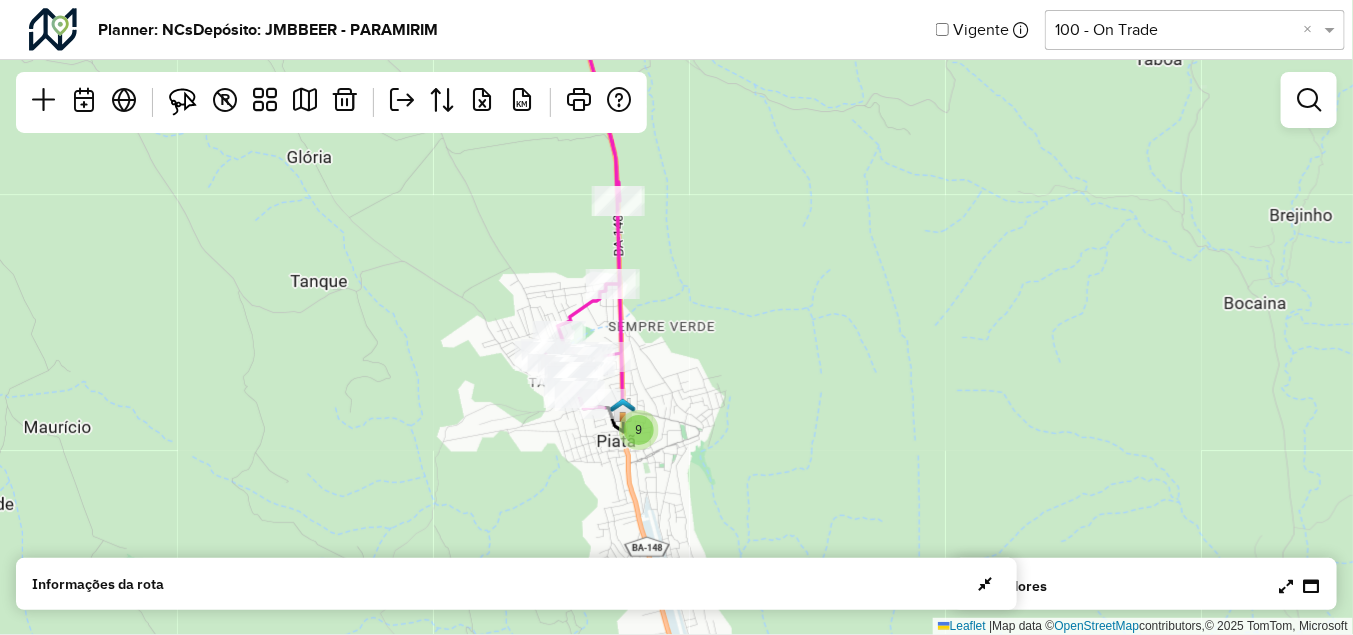 drag, startPoint x: 781, startPoint y: 385, endPoint x: 829, endPoint y: 363, distance: 52.801514 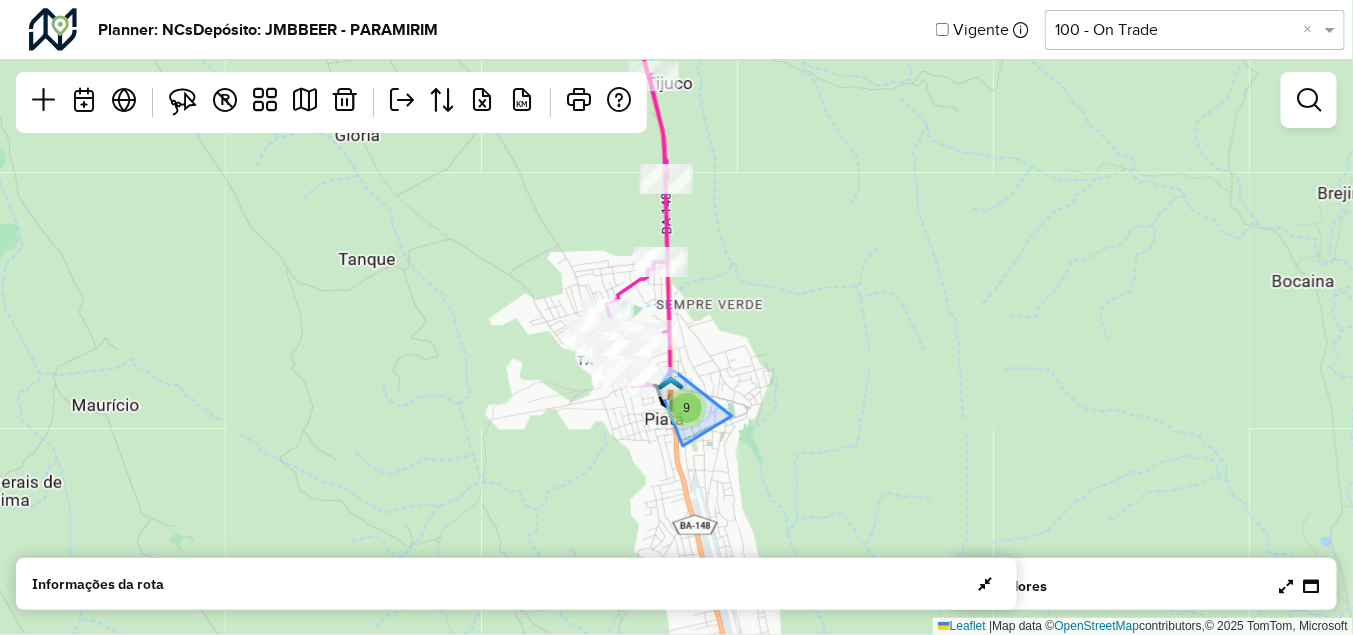 click on "9" 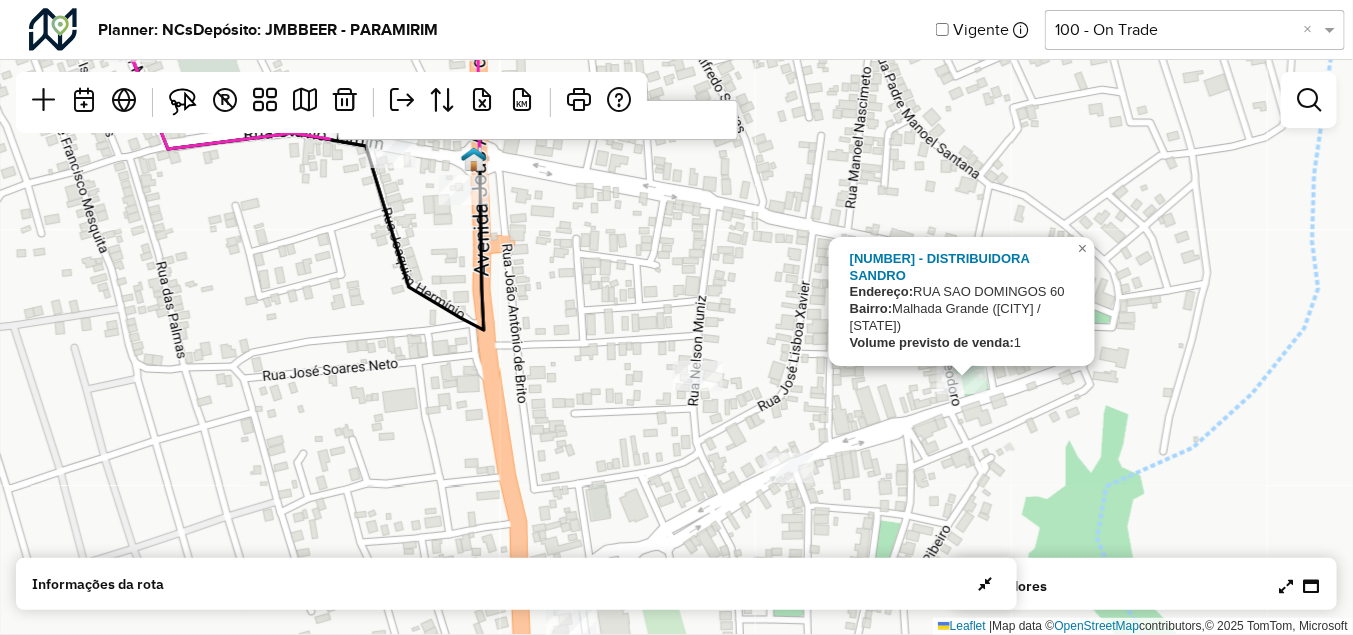 click on "****" at bounding box center (538, 120) 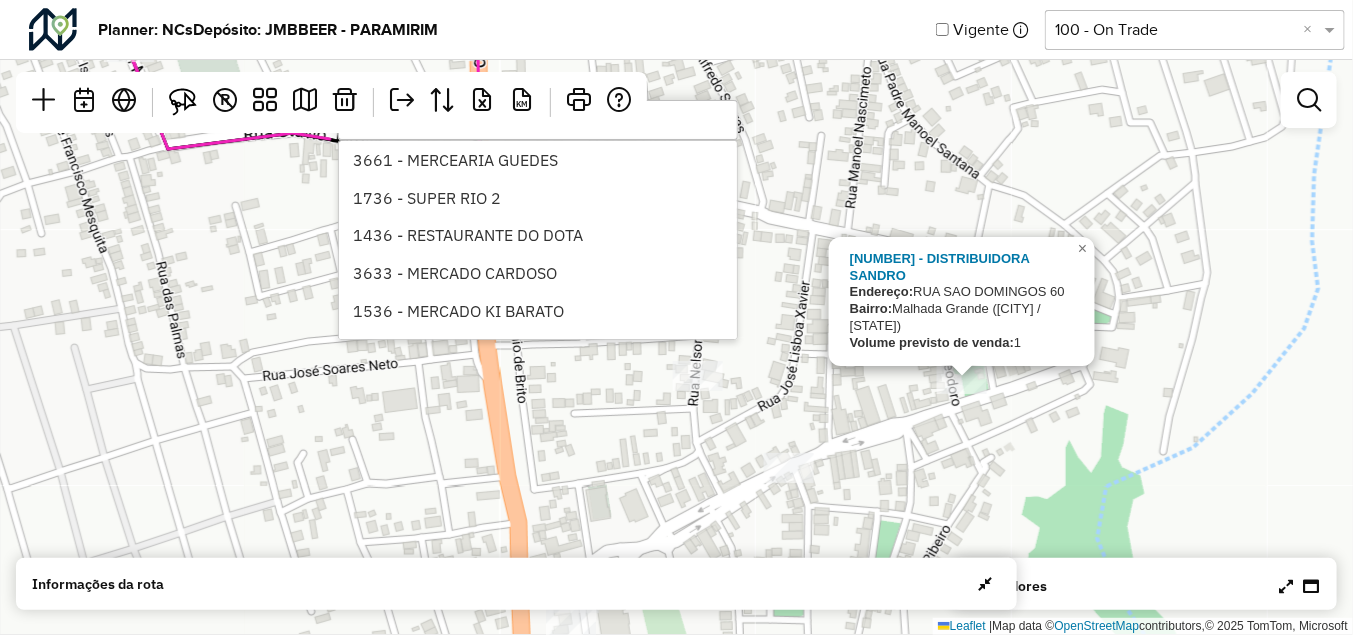 type on "****" 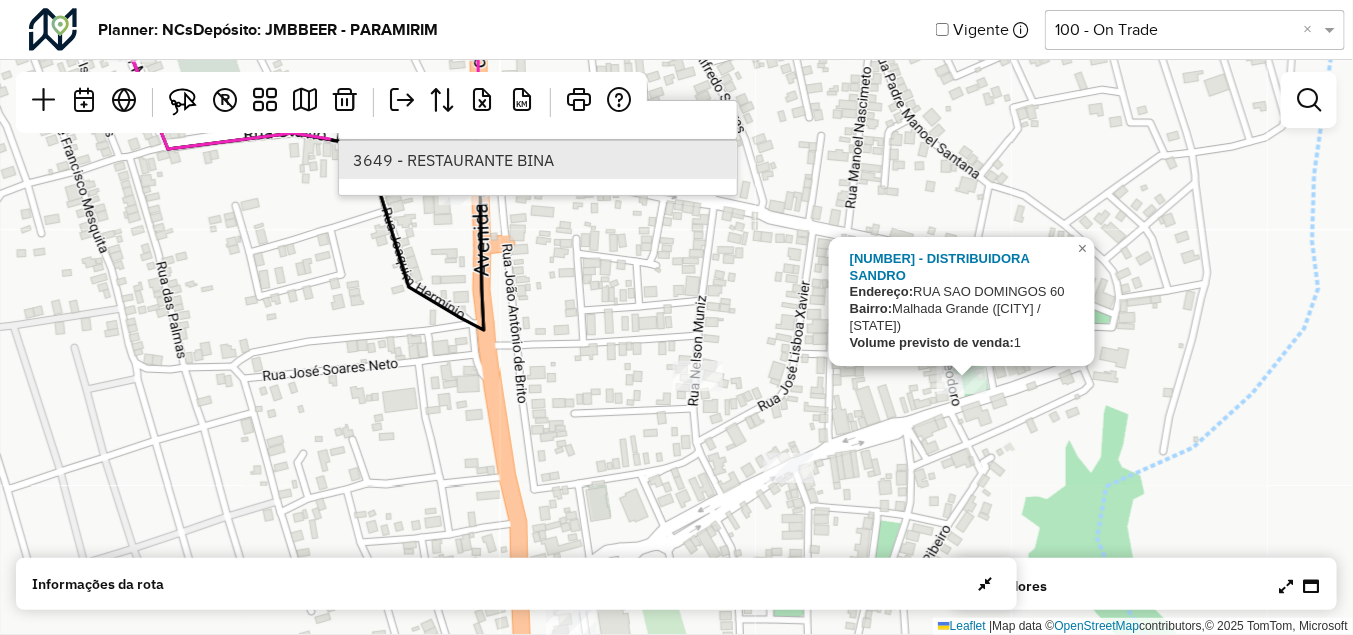click on "3649 - RESTAURANTE BINA" at bounding box center (538, 160) 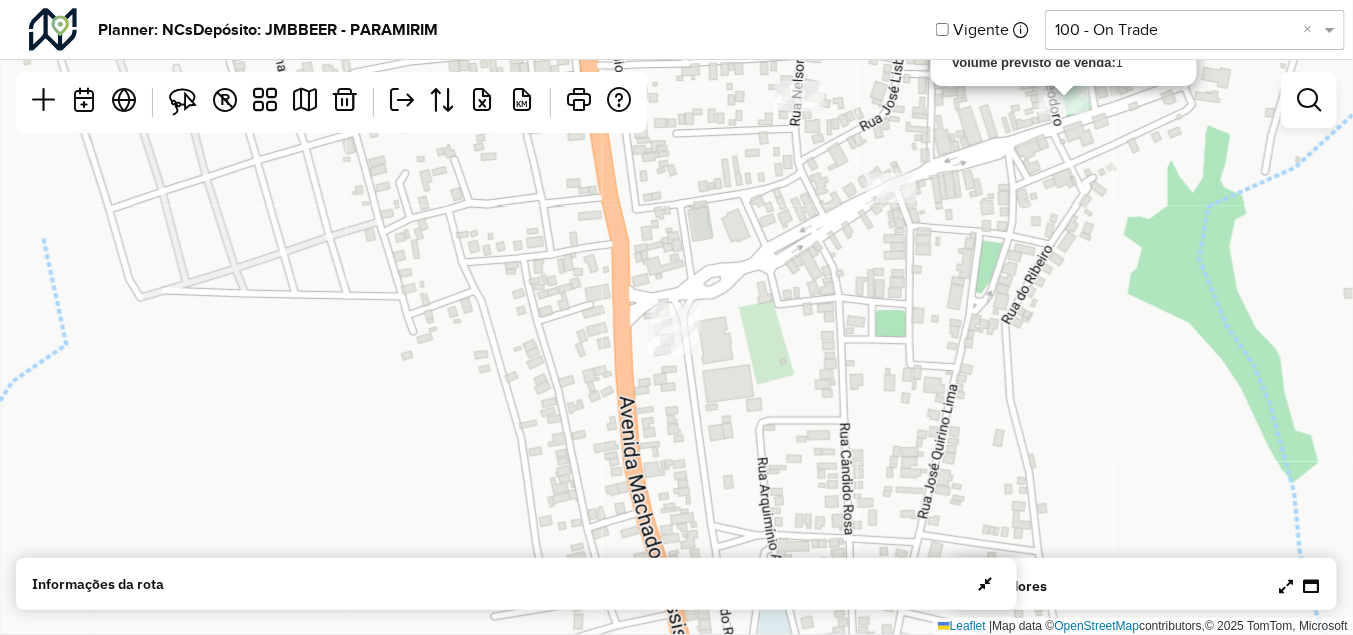 click on "3148 - DISTRIBUIDORA SANDRO
Endereço:   RUA SAO DOMINGOS 60
Bairro:  Malhada Grande (PIATA / BA)
Volume previsto de venda:  1
×  Leaflet   |  Map data ©  OpenStreetMap  contributors,© 2025 TomTom, Microsoft" 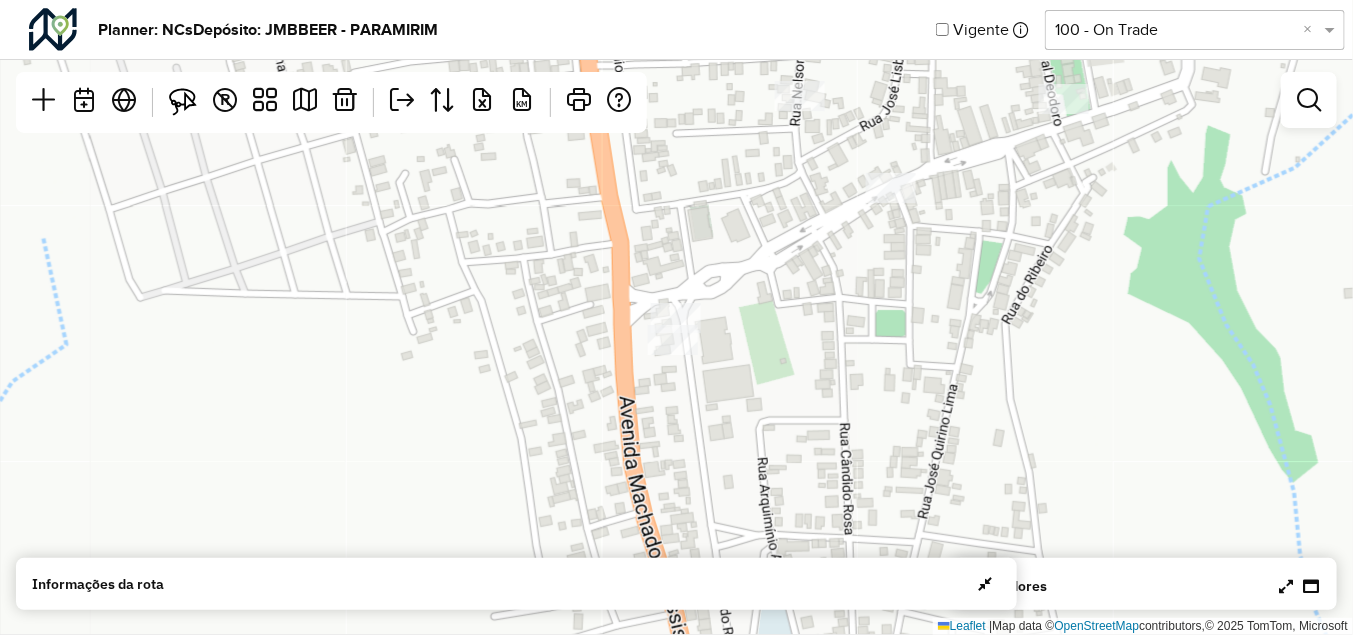 click on "3148 - DISTRIBUIDORA SANDRO
Endereço:   RUA SAO DOMINGOS 60
Bairro:  Malhada Grande (PIATA / BA)
Volume previsto de venda:  1
×  Leaflet   |  Map data ©  OpenStreetMap  contributors,© 2025 TomTom, Microsoft" 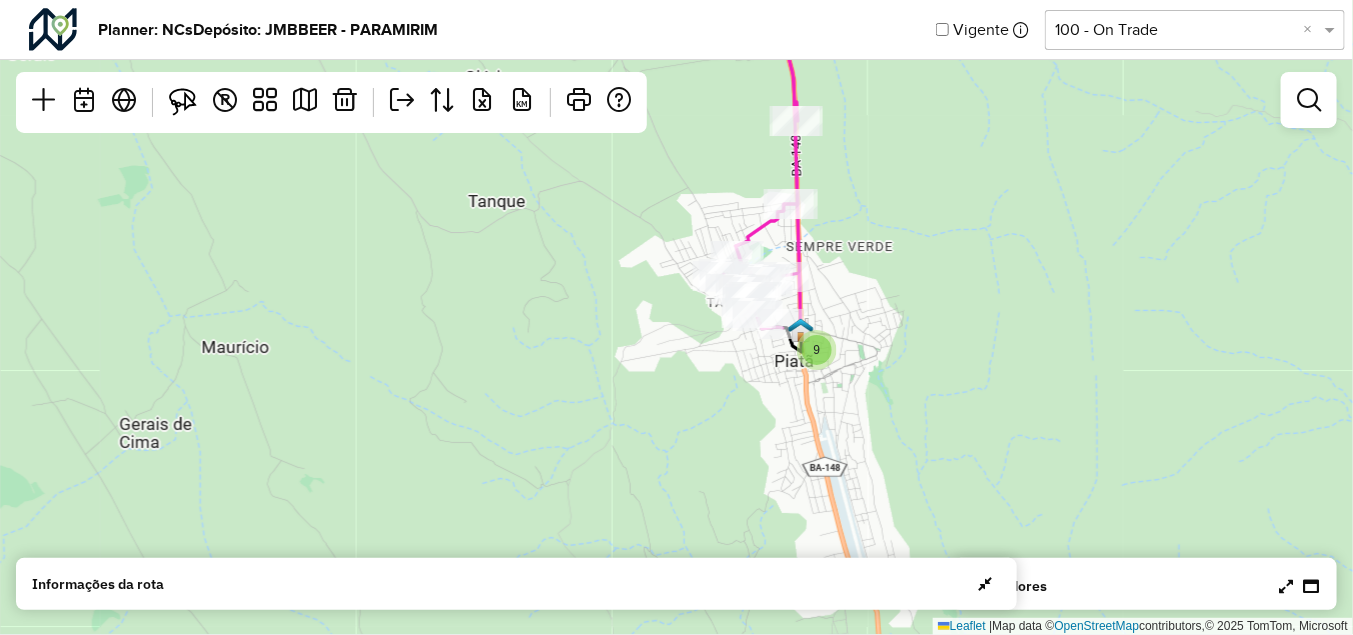 click at bounding box center (1286, 586) 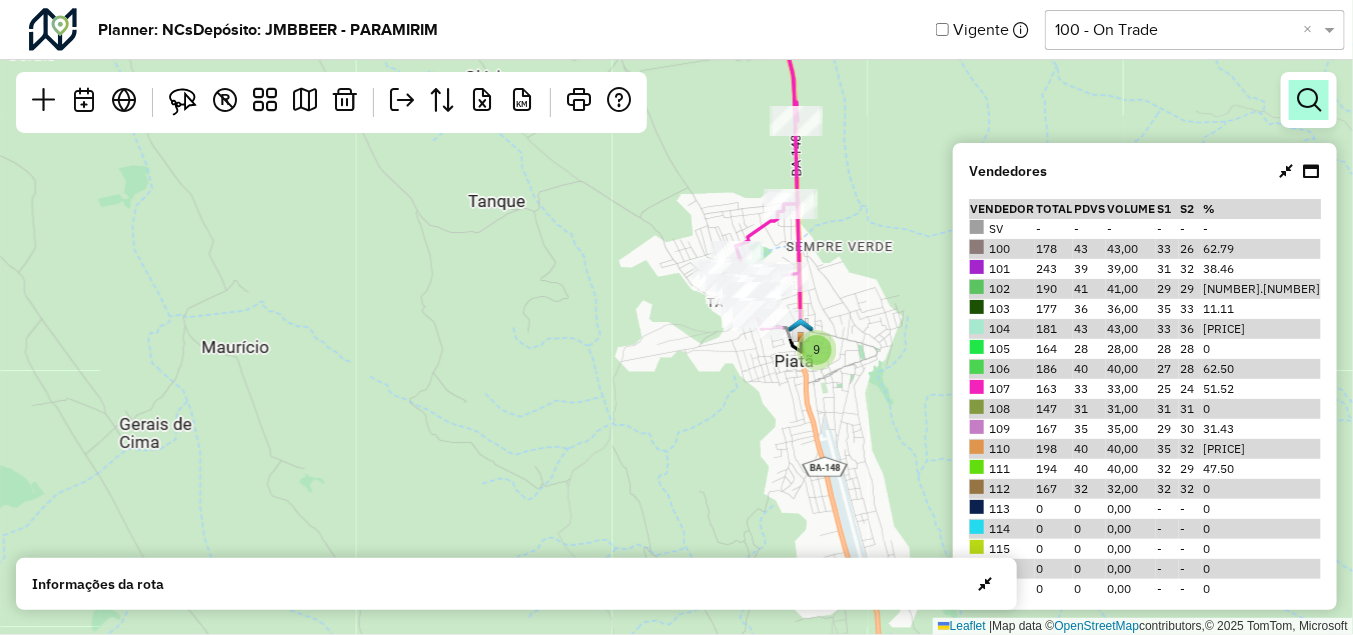 click at bounding box center [1309, 100] 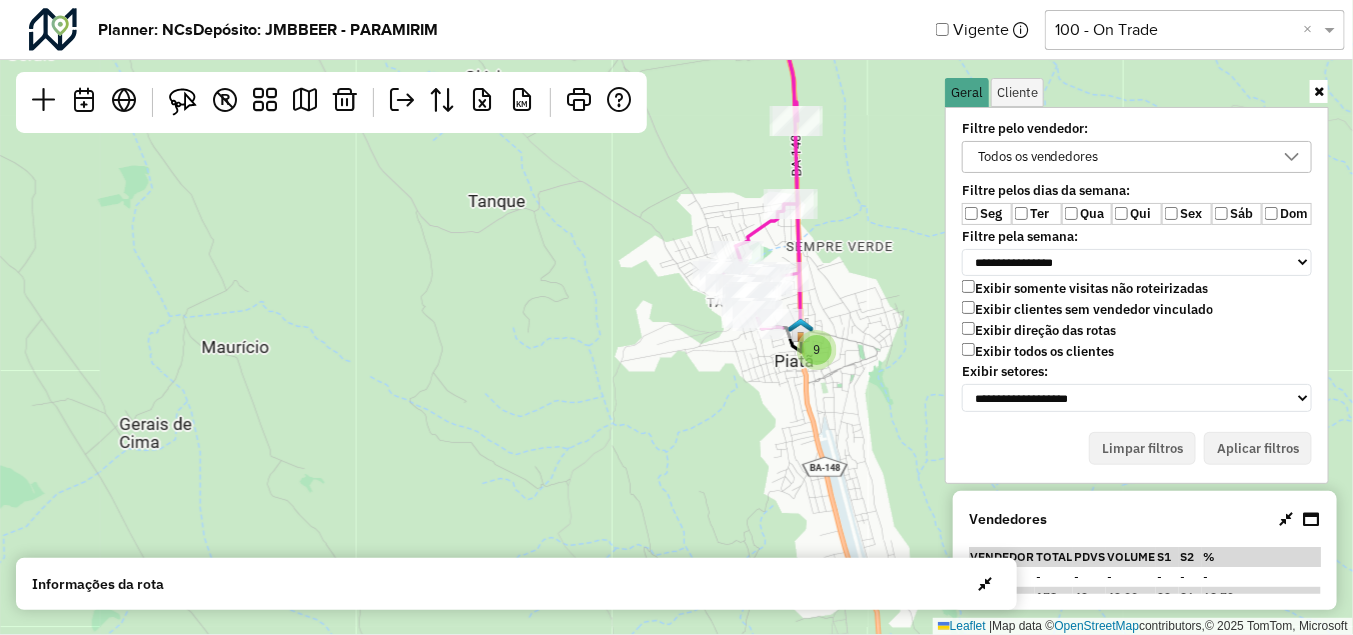 click on "Ter" at bounding box center (1037, 214) 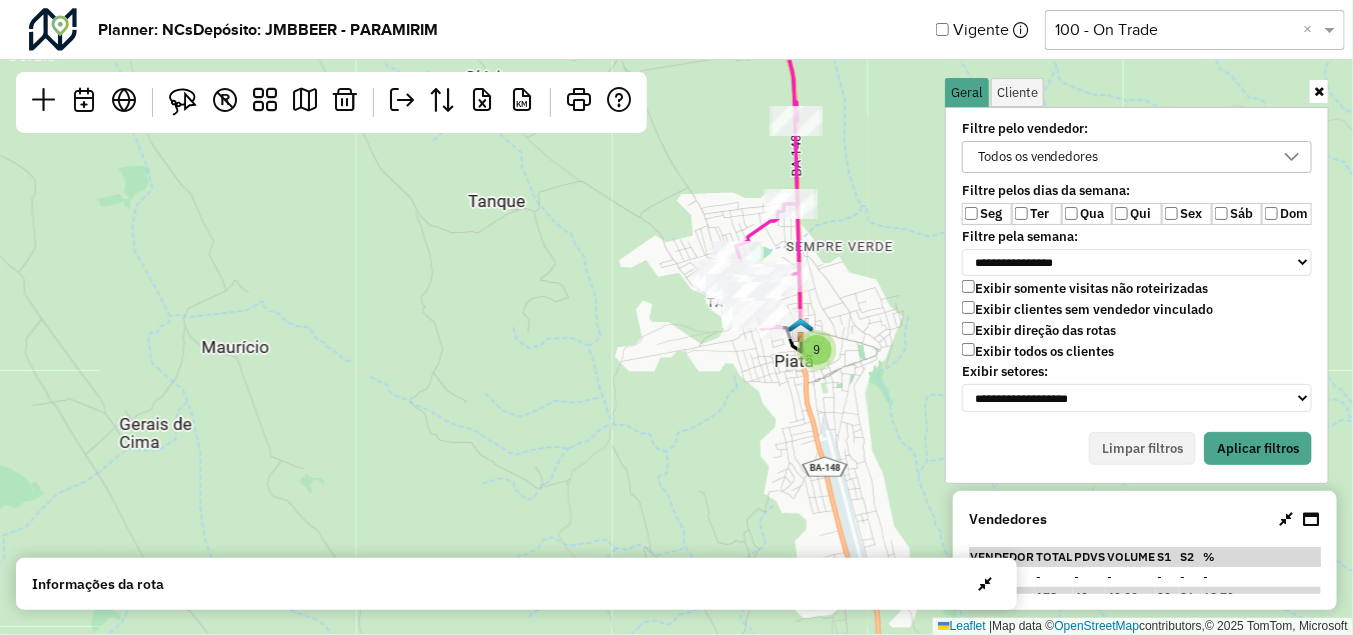 click on "Qua" at bounding box center (1087, 214) 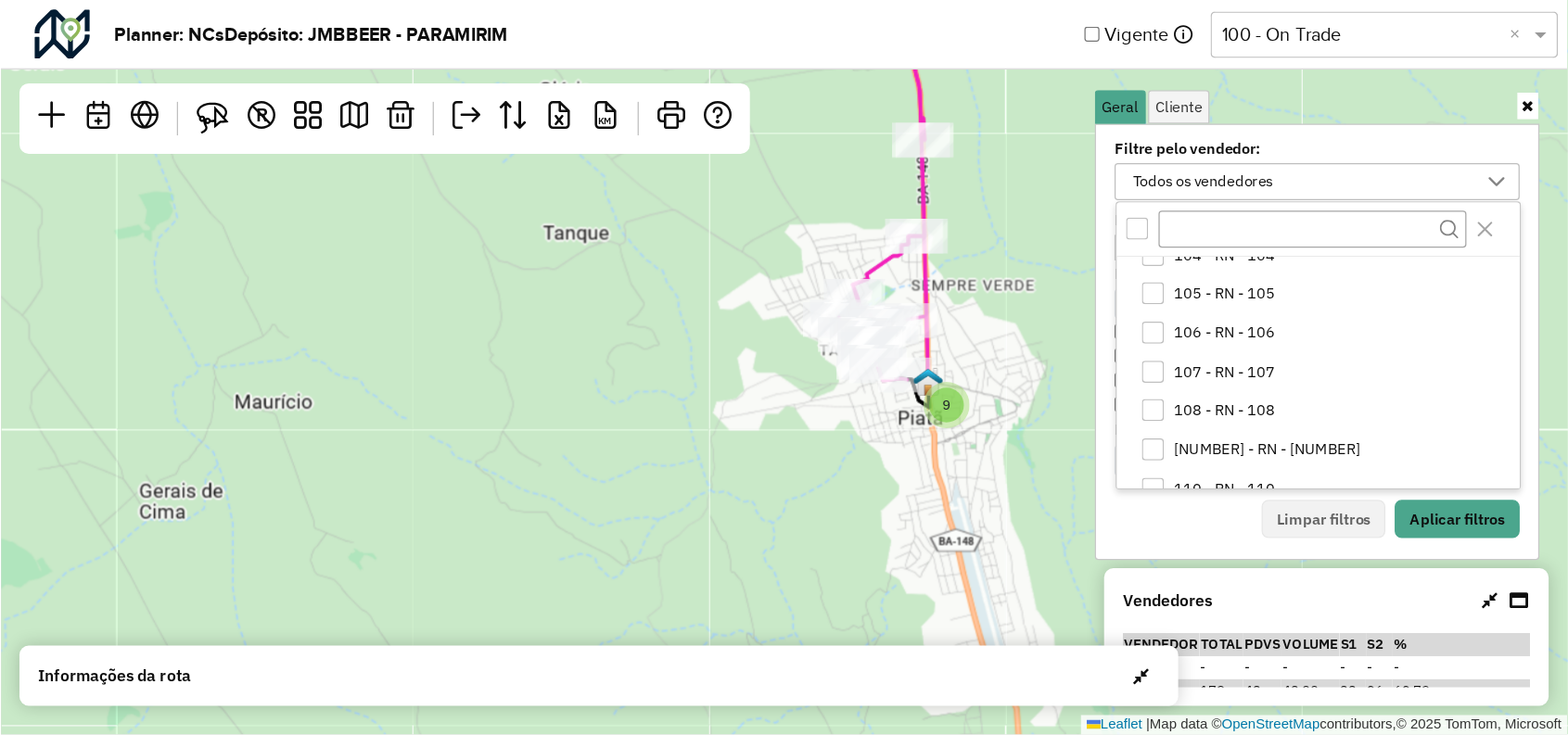 scroll, scrollTop: 158, scrollLeft: 0, axis: vertical 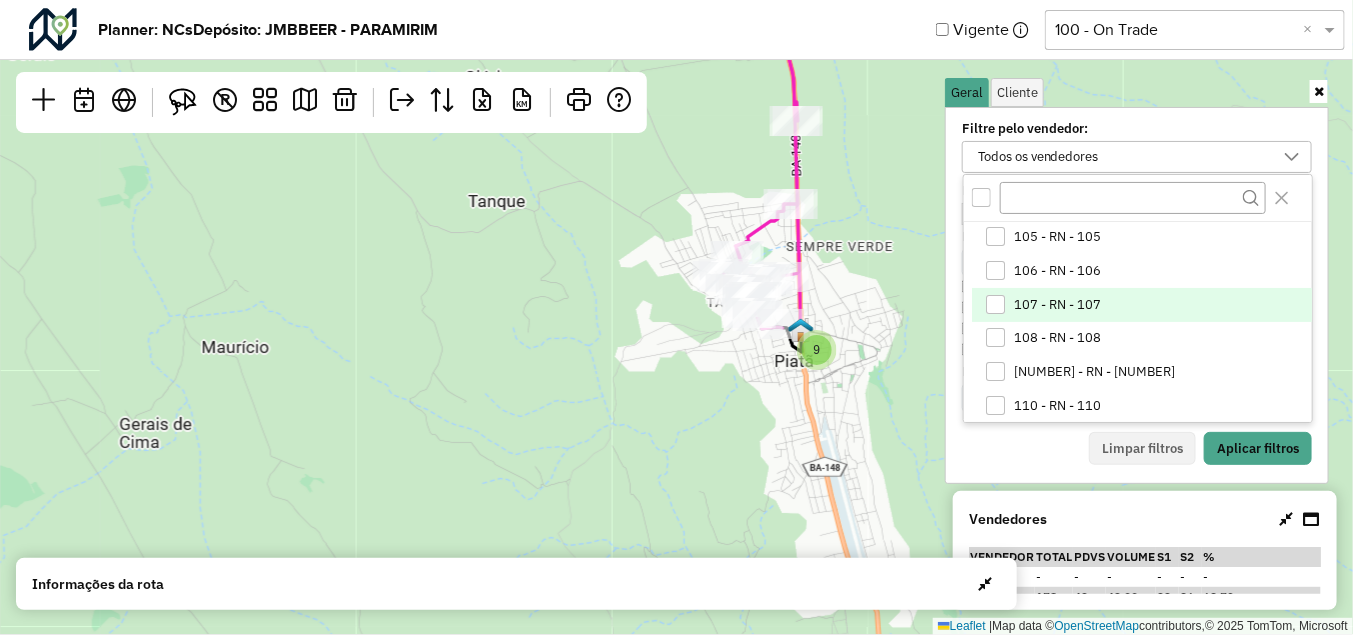 click on "107 - RN - 107" at bounding box center (1057, 305) 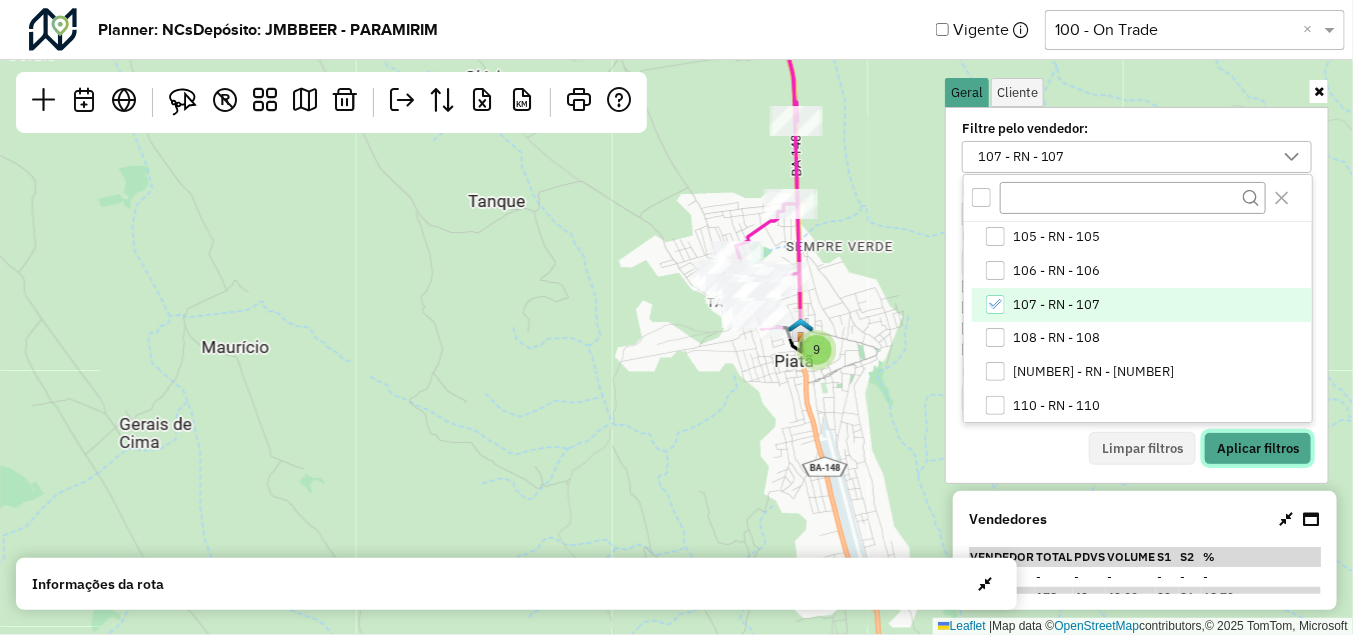 click on "Aplicar filtros" at bounding box center (1258, 449) 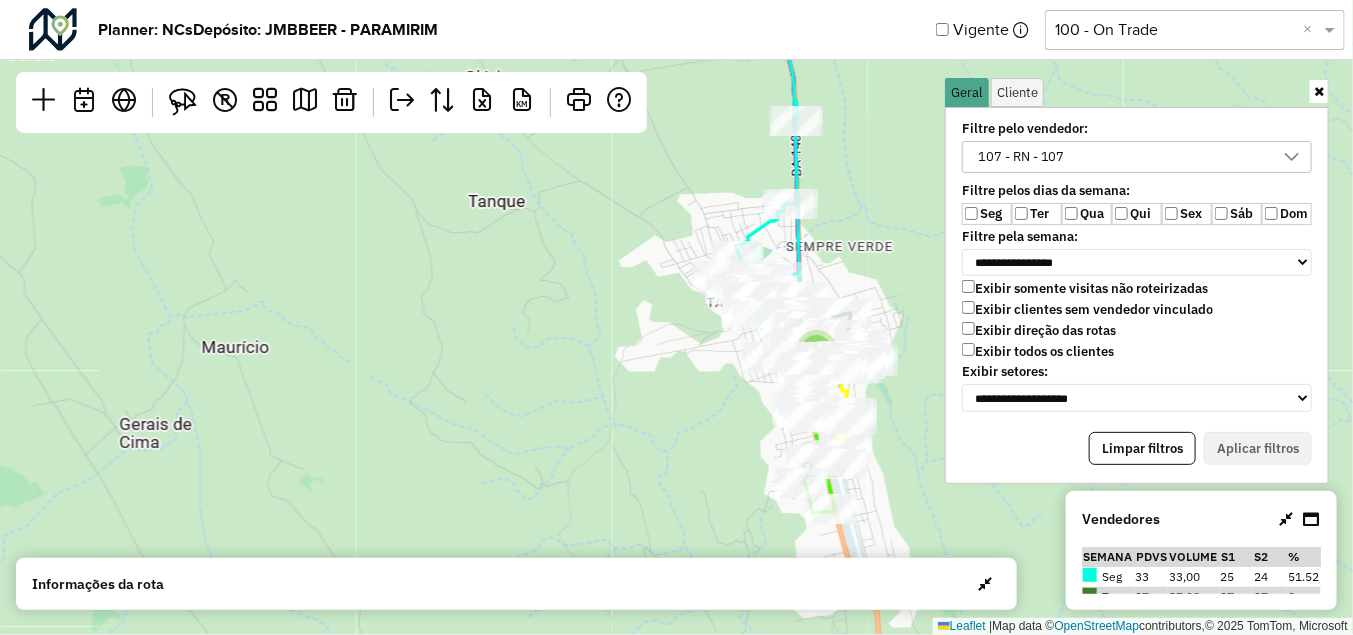 click on "9  Leaflet   |  Map data ©  OpenStreetMap  contributors,© 2025 TomTom, Microsoft" 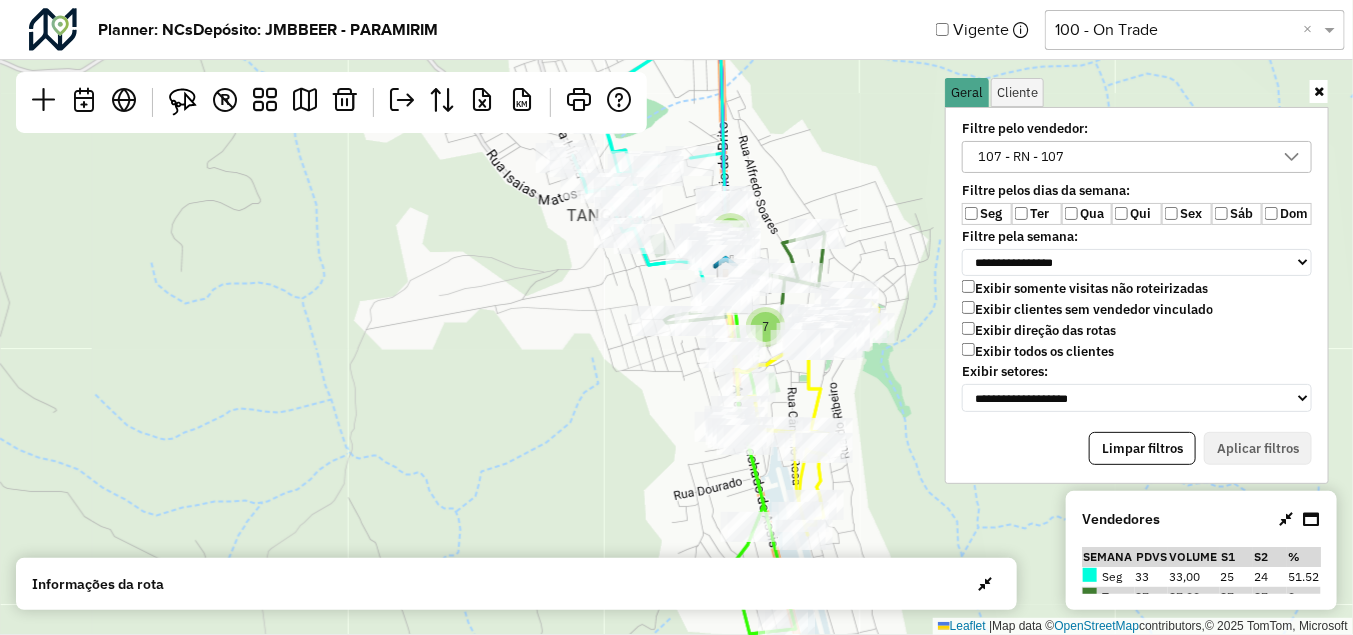 click on "2 7  Leaflet   |  Map data ©  OpenStreetMap  contributors,© 2025 TomTom, Microsoft" 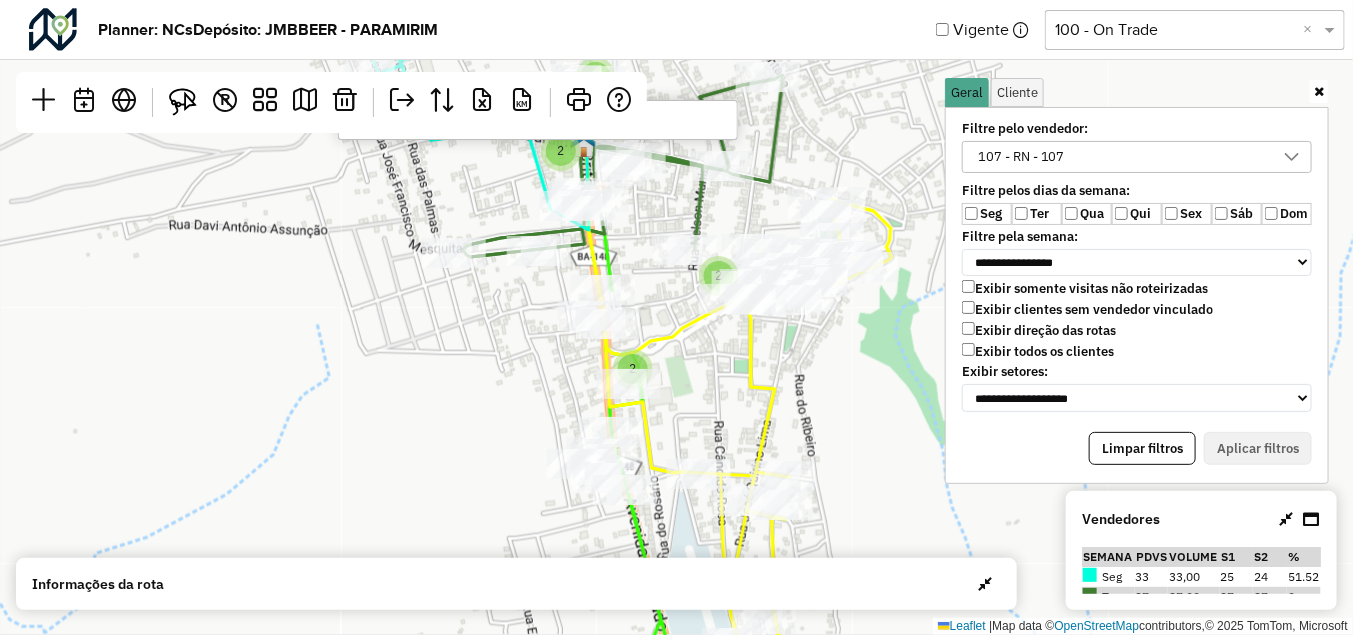 click at bounding box center [538, 120] 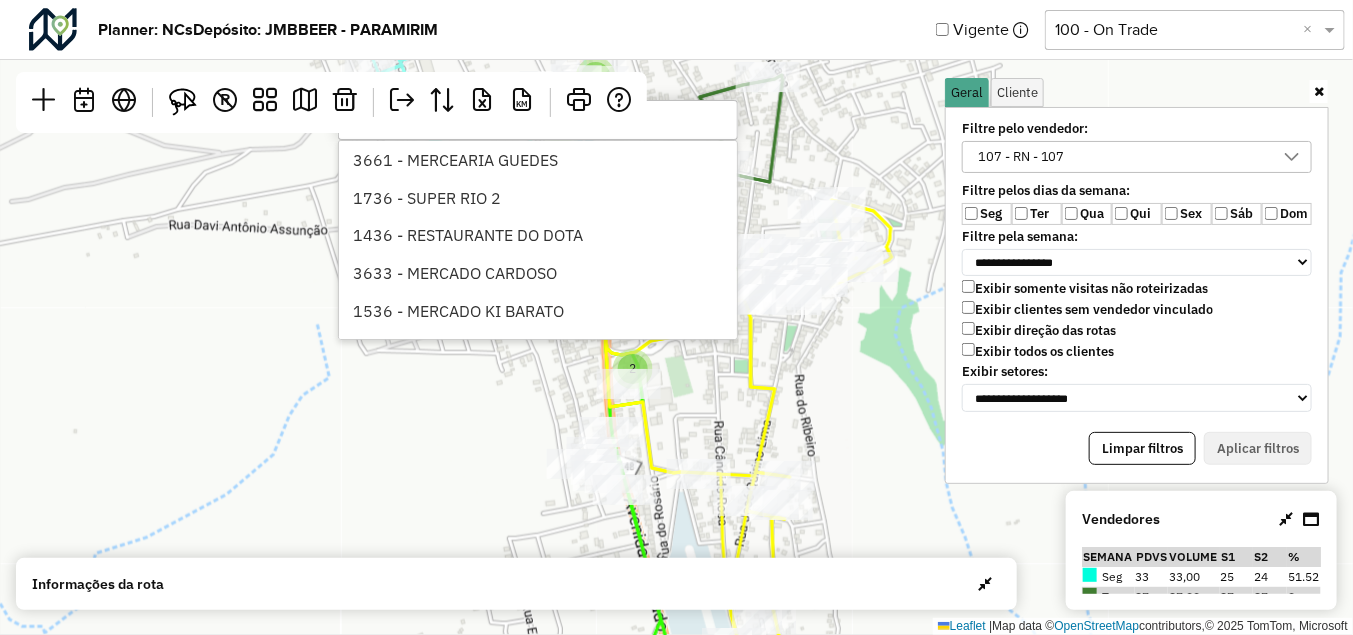 type on "****" 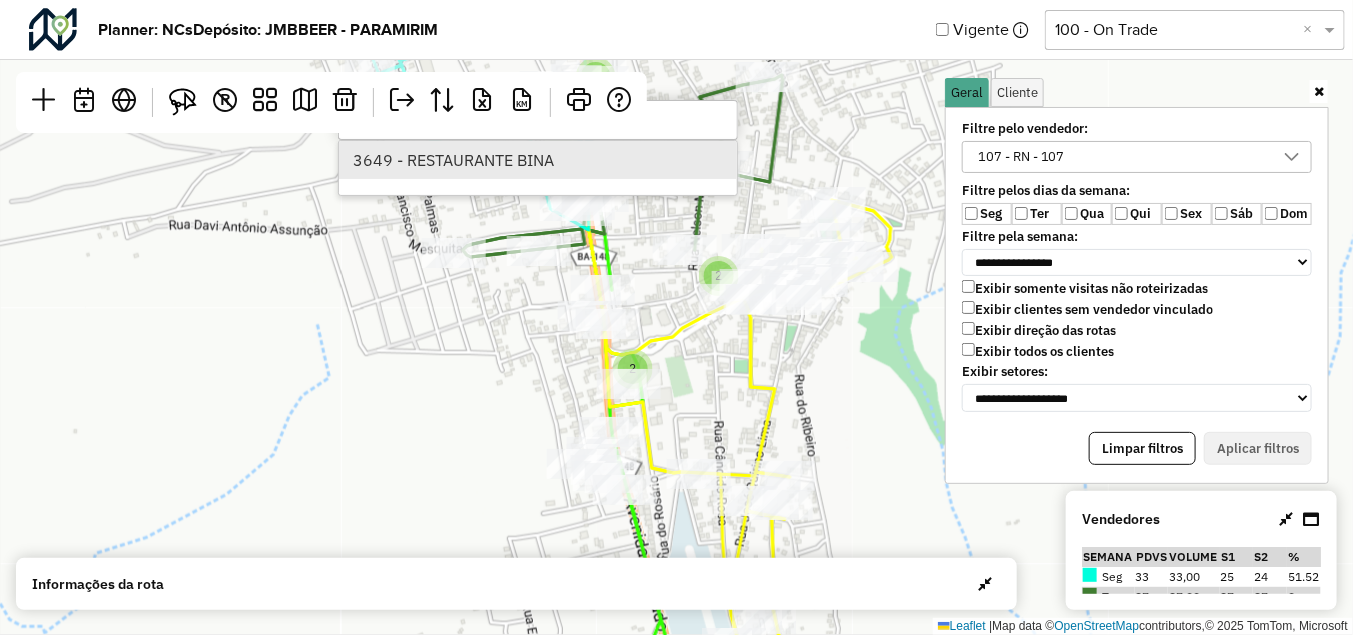 click on "3649 - RESTAURANTE BINA" at bounding box center [538, 160] 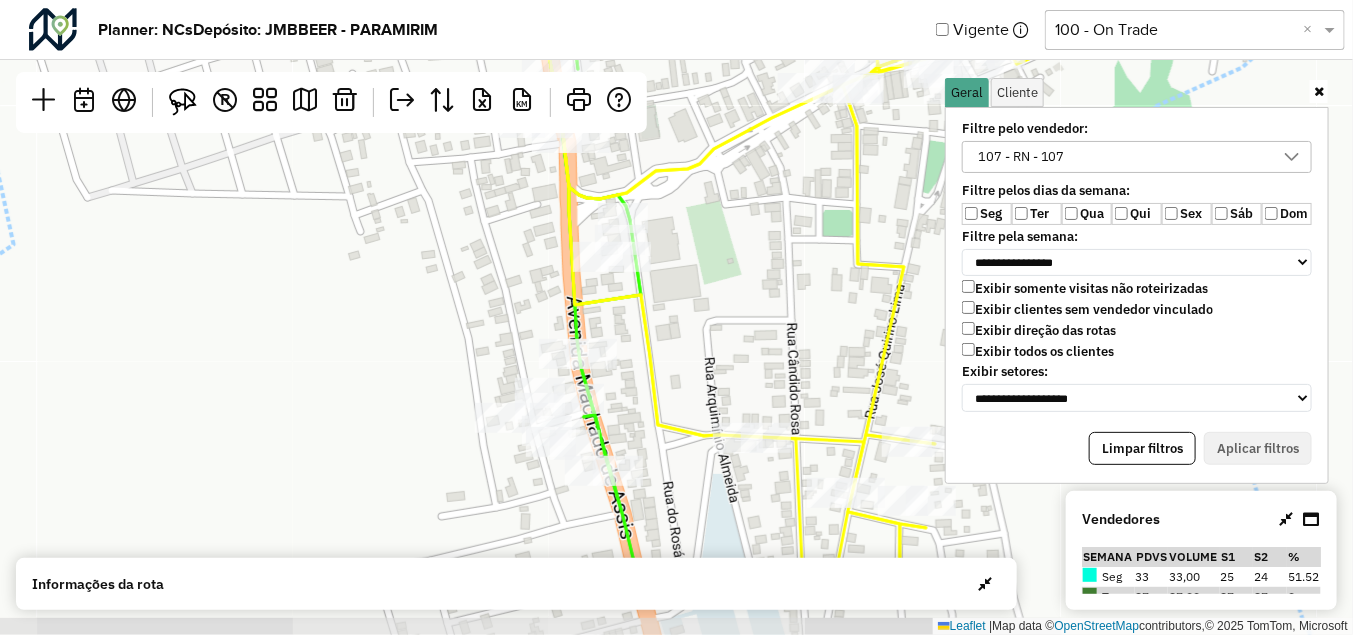 drag, startPoint x: 824, startPoint y: 374, endPoint x: 770, endPoint y: 274, distance: 113.64858 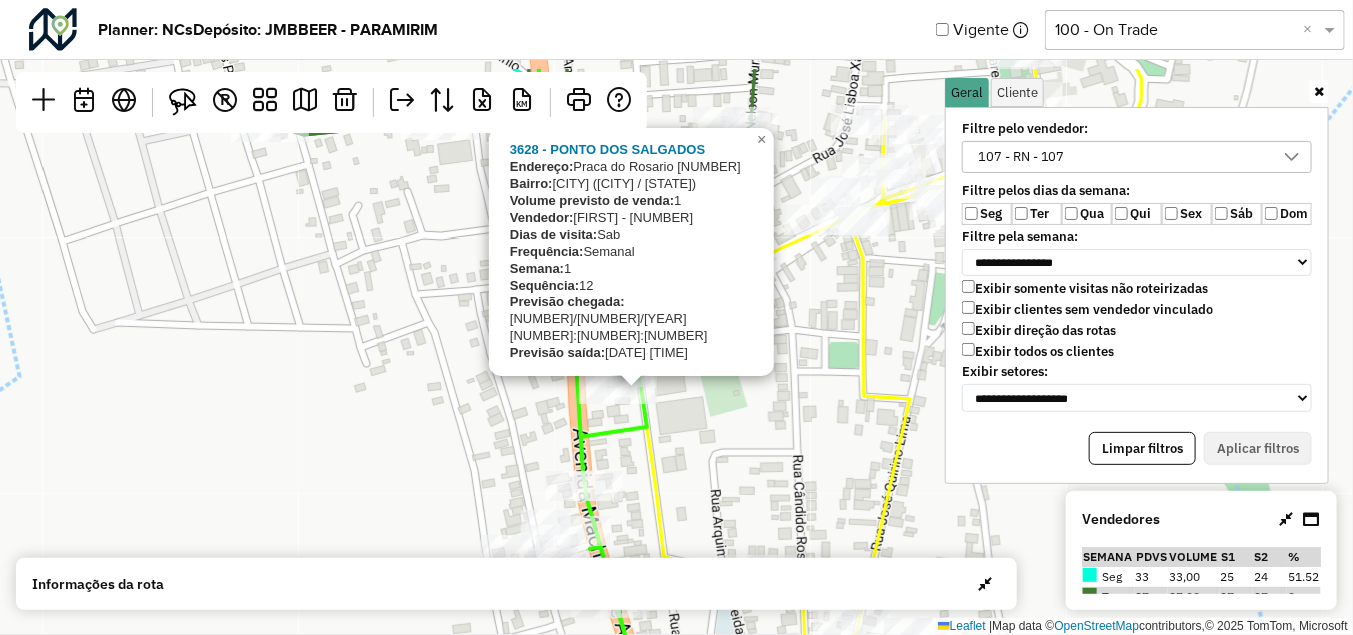 drag, startPoint x: 746, startPoint y: 320, endPoint x: 754, endPoint y: 471, distance: 151.21178 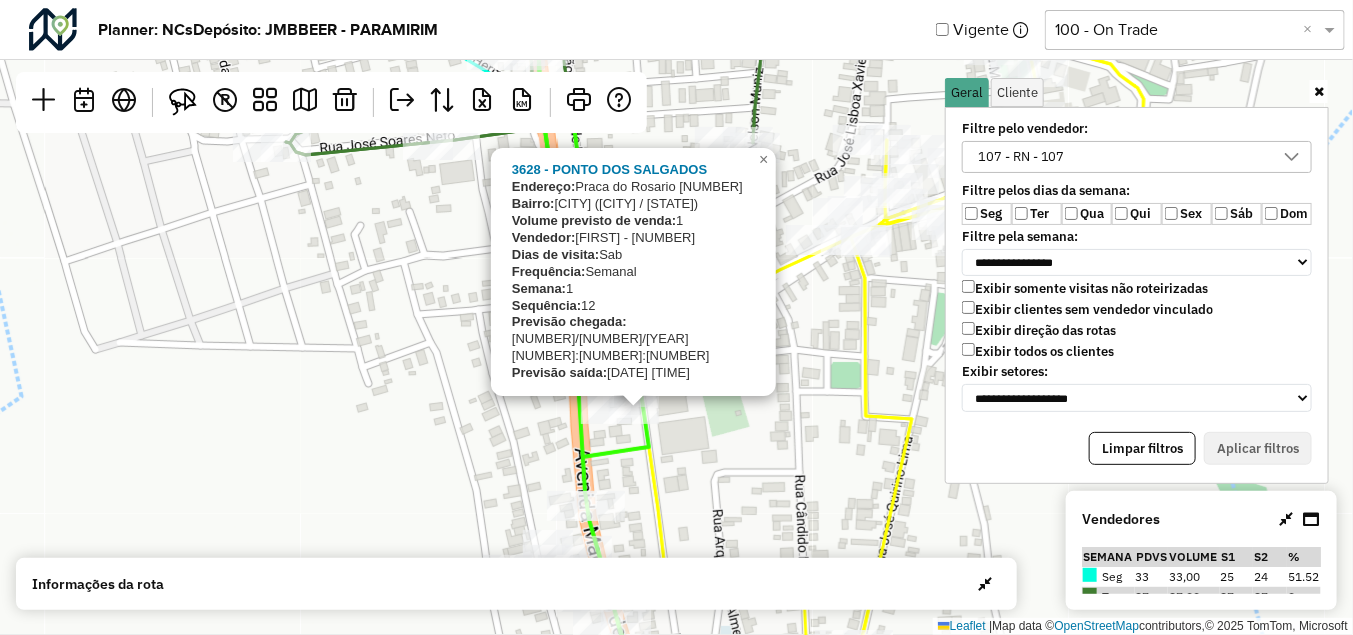 click on "3628 - PONTO DOS SALGADOS
Endereço:   Praca do Rosario 56
Bairro:  Centro (PIATA / BA)
Volume previsto de venda:  1
Vendedor:  RN - 107
Dias de visita:  Sab
Frequência:  Semanal
Semana:  1
Sequência:  12
Previsão chegada:  10/07/2025 02:03:00
Previsão saída:  10/07/2025 02:13:00
×  Leaflet   |  Map data ©  OpenStreetMap  contributors,© 2025 TomTom, Microsoft" 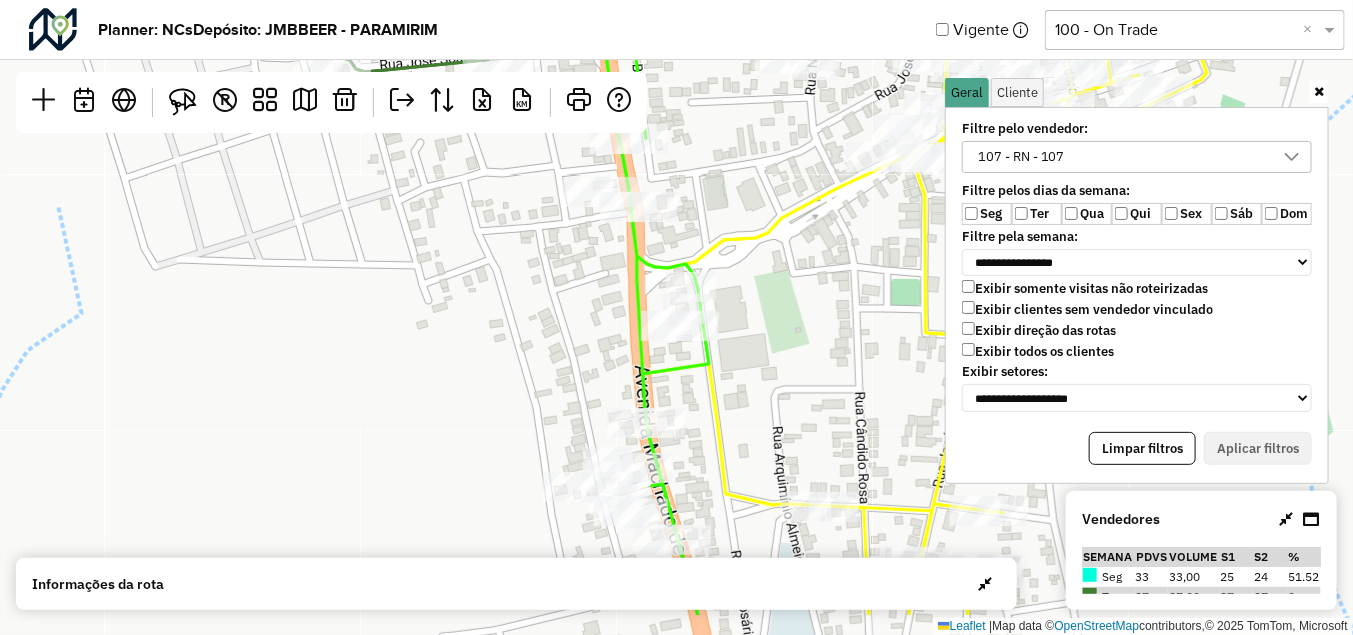 drag, startPoint x: 688, startPoint y: 436, endPoint x: 747, endPoint y: 353, distance: 101.8332 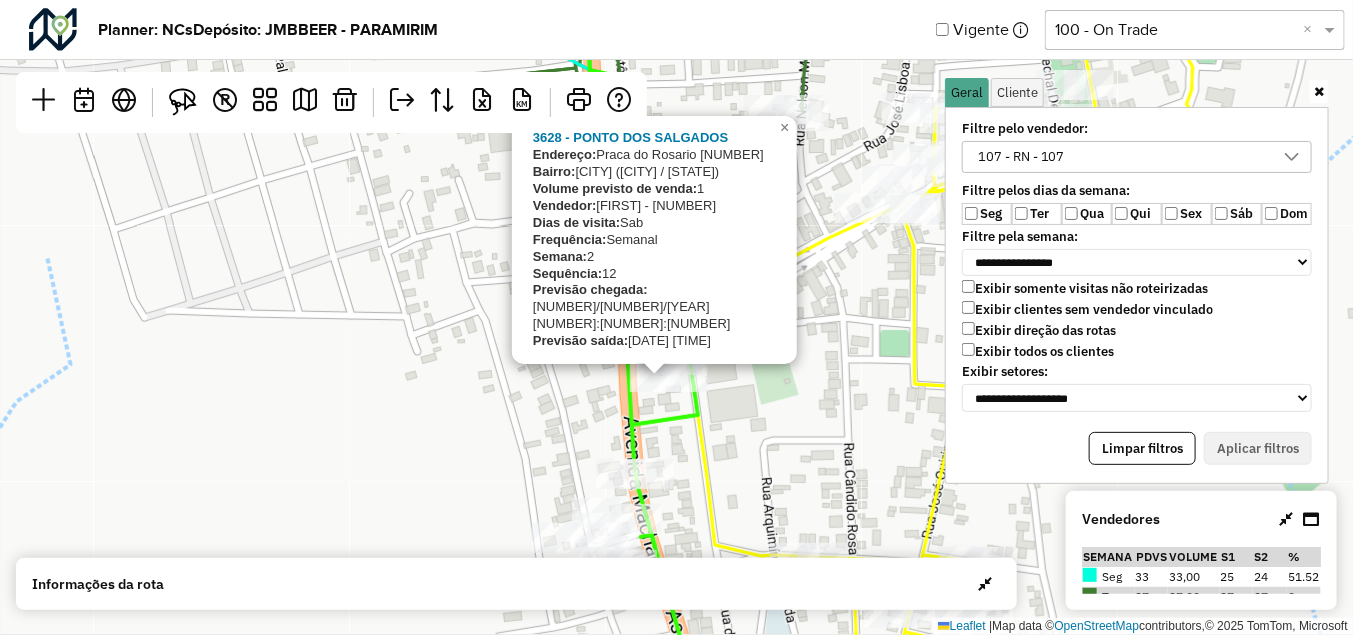 drag, startPoint x: 846, startPoint y: 372, endPoint x: 830, endPoint y: 430, distance: 60.166435 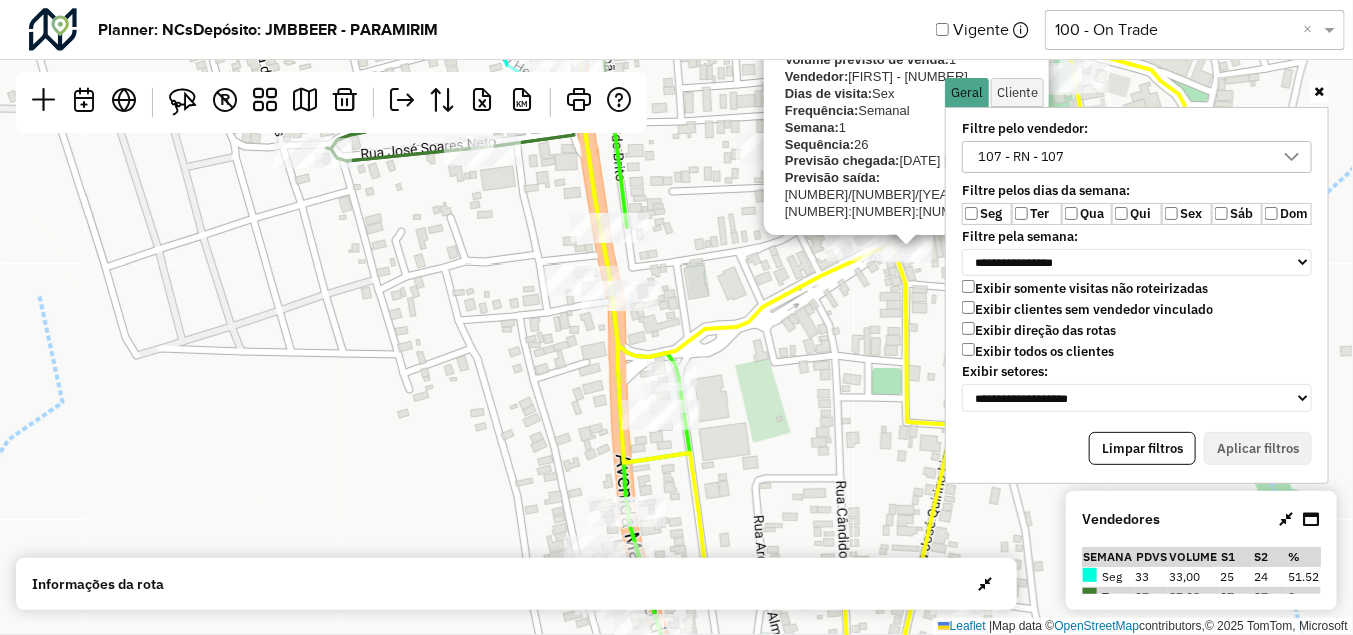 drag, startPoint x: 884, startPoint y: 295, endPoint x: 863, endPoint y: 348, distance: 57.00877 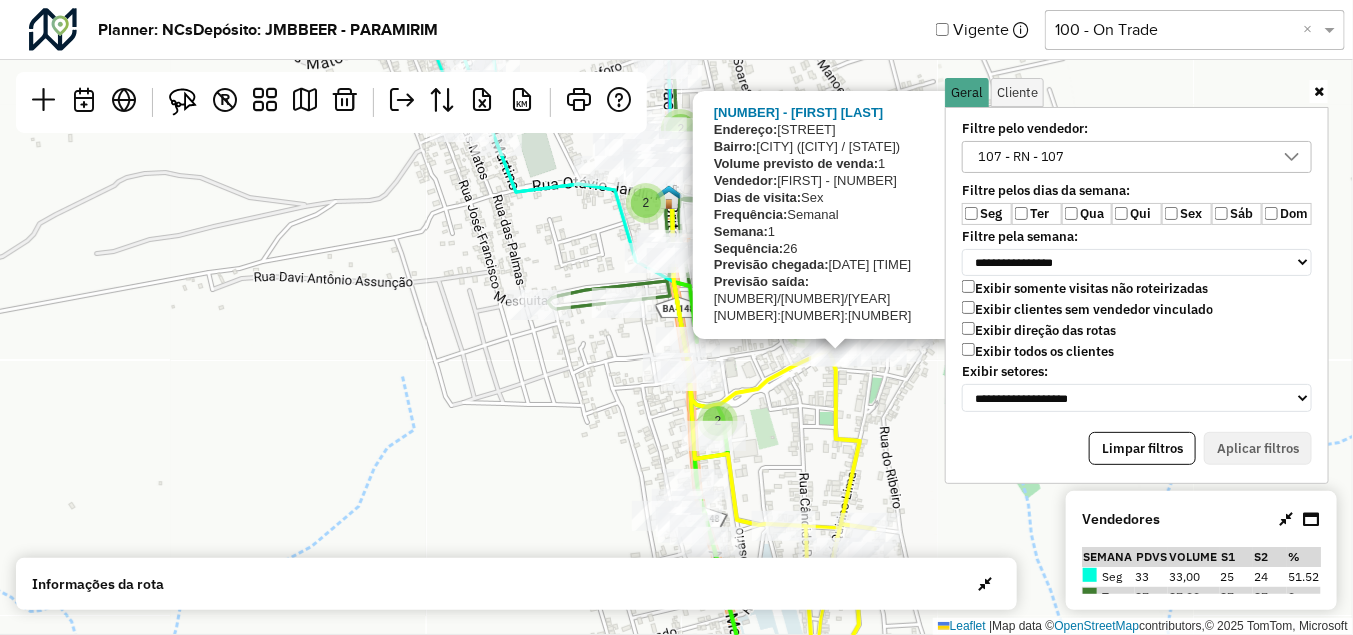 click on "2 2 2 2
3067 - BAR MESQUITA
Endereço:   AV CASTRO ALVES 278
Bairro:  Cabralia (PIATA / BA)
Volume previsto de venda:  1
Vendedor:  RN - 107
Dias de visita:  Sex
Frequência:  Semanal
Semana:  1
Sequência:  26
Previsão chegada:  10/07/2025 04:35:00
Previsão saída:  10/07/2025 04:45:00
×  Leaflet   |  Map data ©  OpenStreetMap  contributors,© 2025 TomTom, Microsoft" 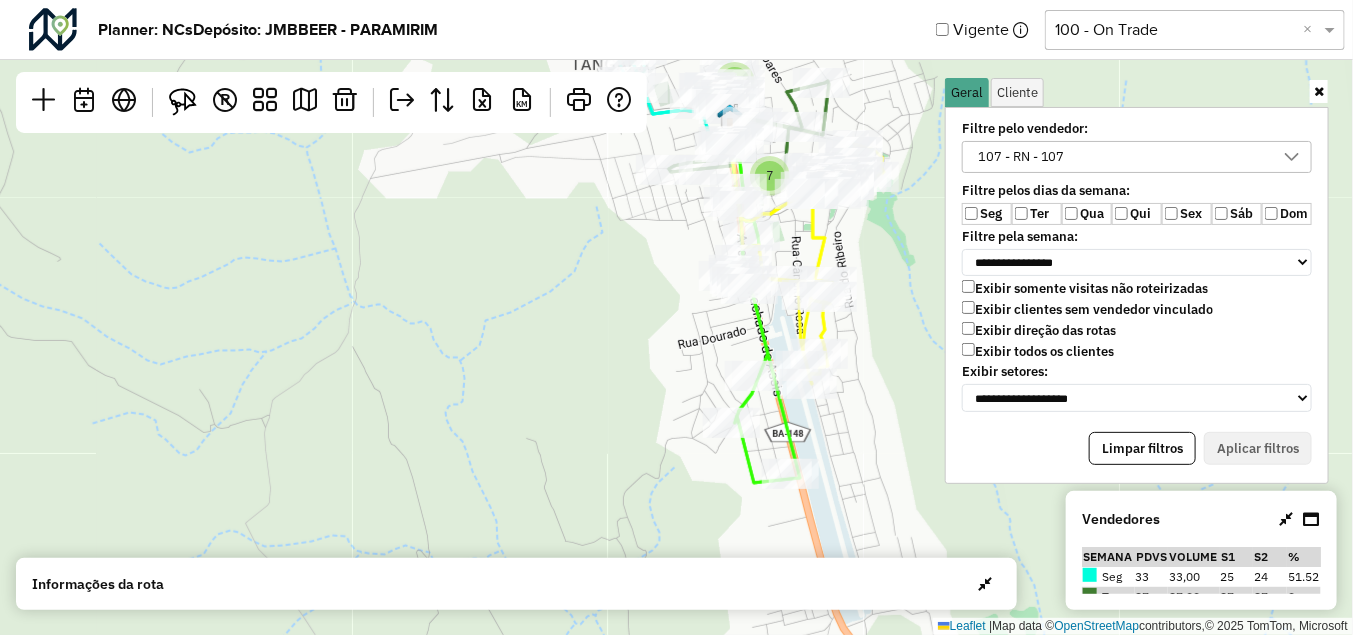 drag, startPoint x: 799, startPoint y: 415, endPoint x: 796, endPoint y: 233, distance: 182.02472 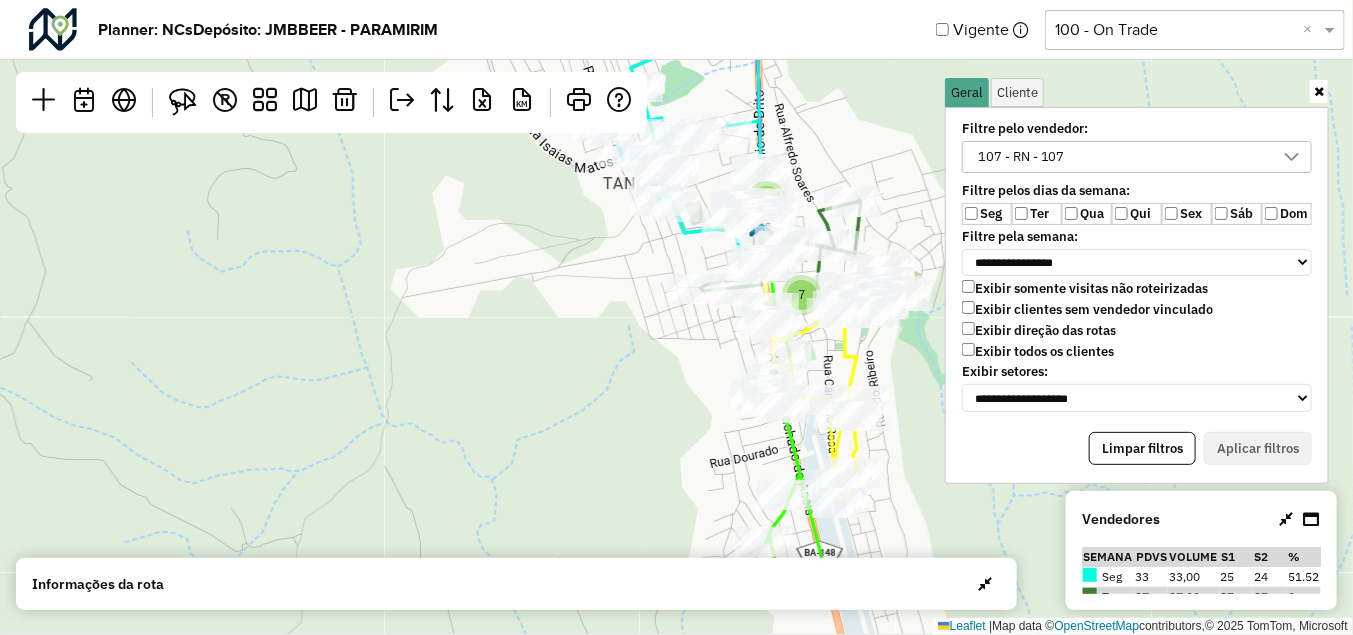 drag, startPoint x: 783, startPoint y: 220, endPoint x: 817, endPoint y: 342, distance: 126.649124 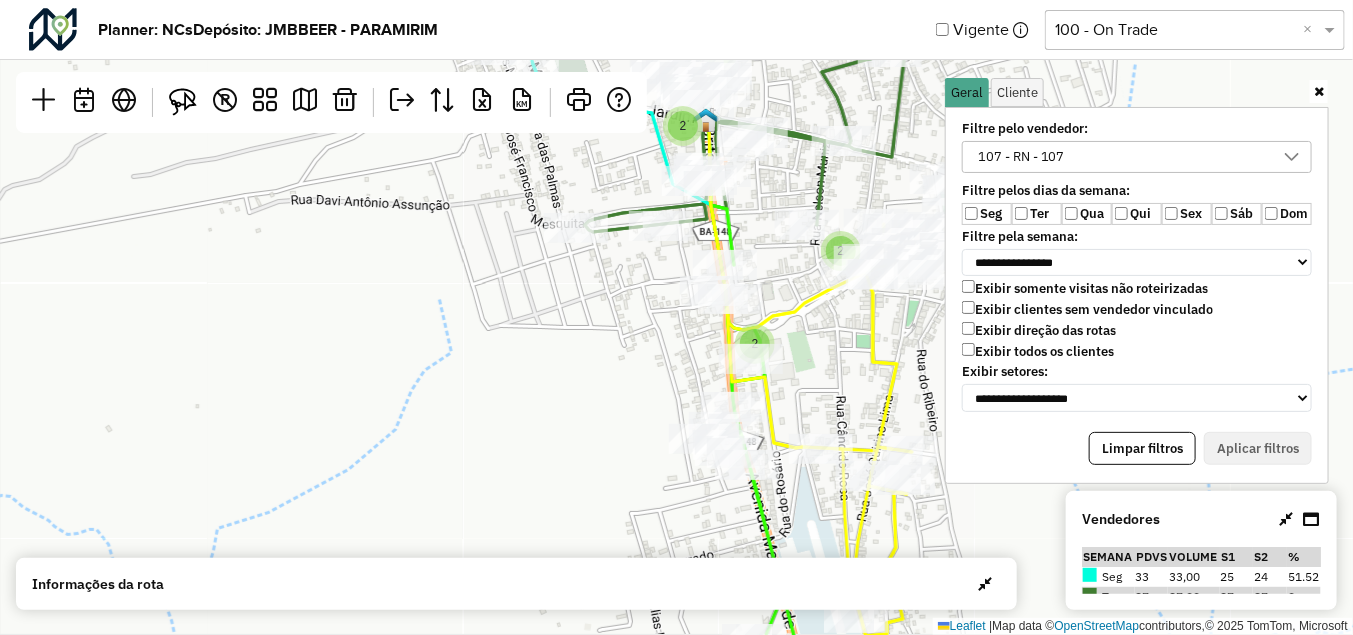 drag, startPoint x: 789, startPoint y: 329, endPoint x: 800, endPoint y: 333, distance: 11.7046995 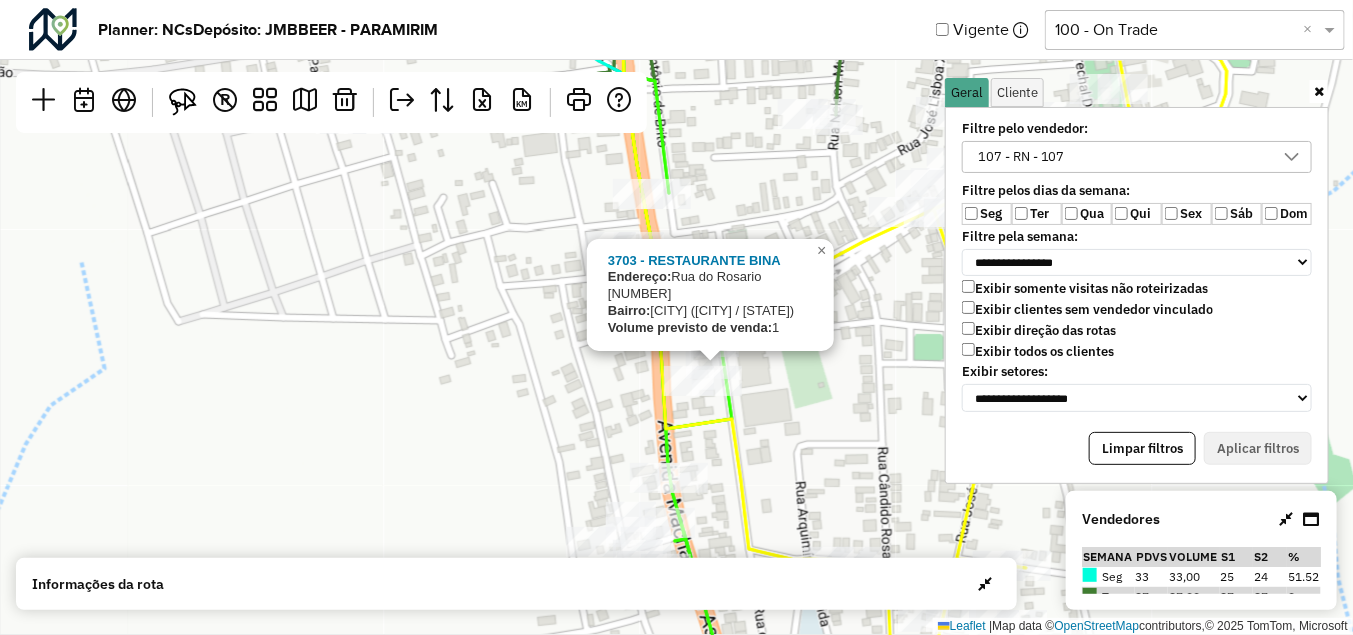 click on "3703 - RESTAURANTE BINA
Endereço:   Rua do Rosario 106
Bairro:  Centro (PIATA / BA)
Volume previsto de venda:  1
×  Leaflet   |  Map data ©  OpenStreetMap  contributors,© 2025 TomTom, Microsoft" 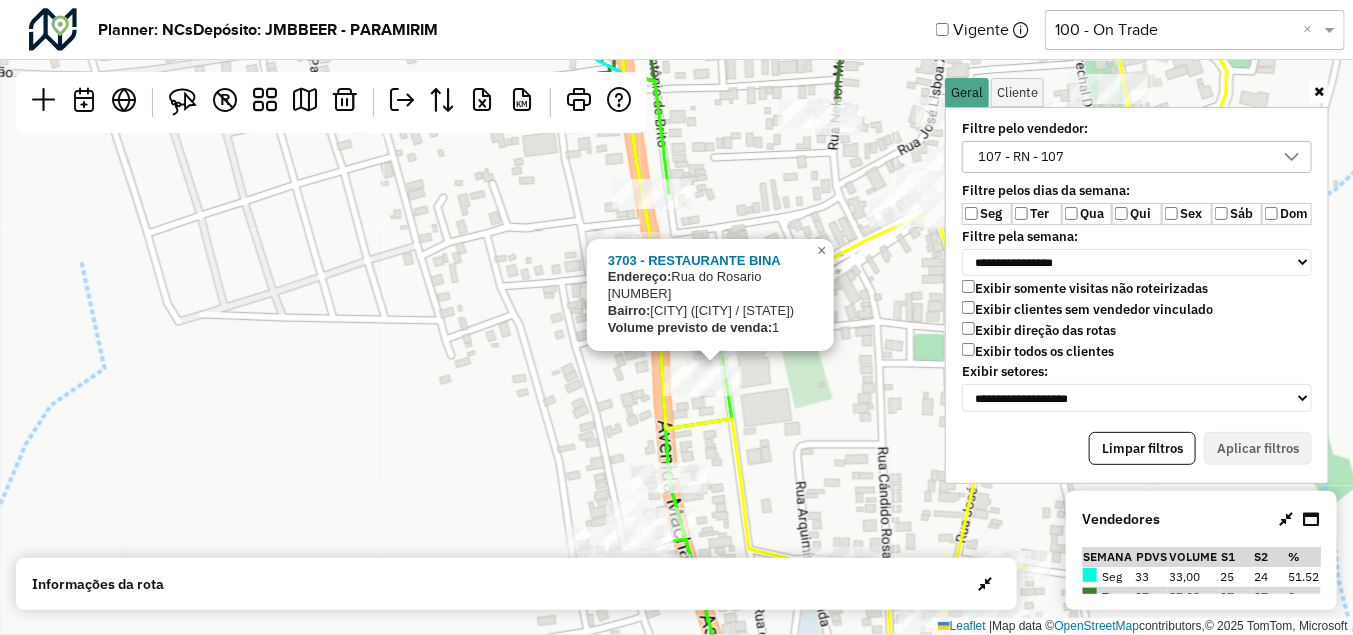 click on "3703 - RESTAURANTE BINA
Endereço:   Rua do Rosario 106
Bairro:  Centro (PIATA / BA)
Volume previsto de venda:  1
×  Leaflet   |  Map data ©  OpenStreetMap  contributors,© 2025 TomTom, Microsoft" 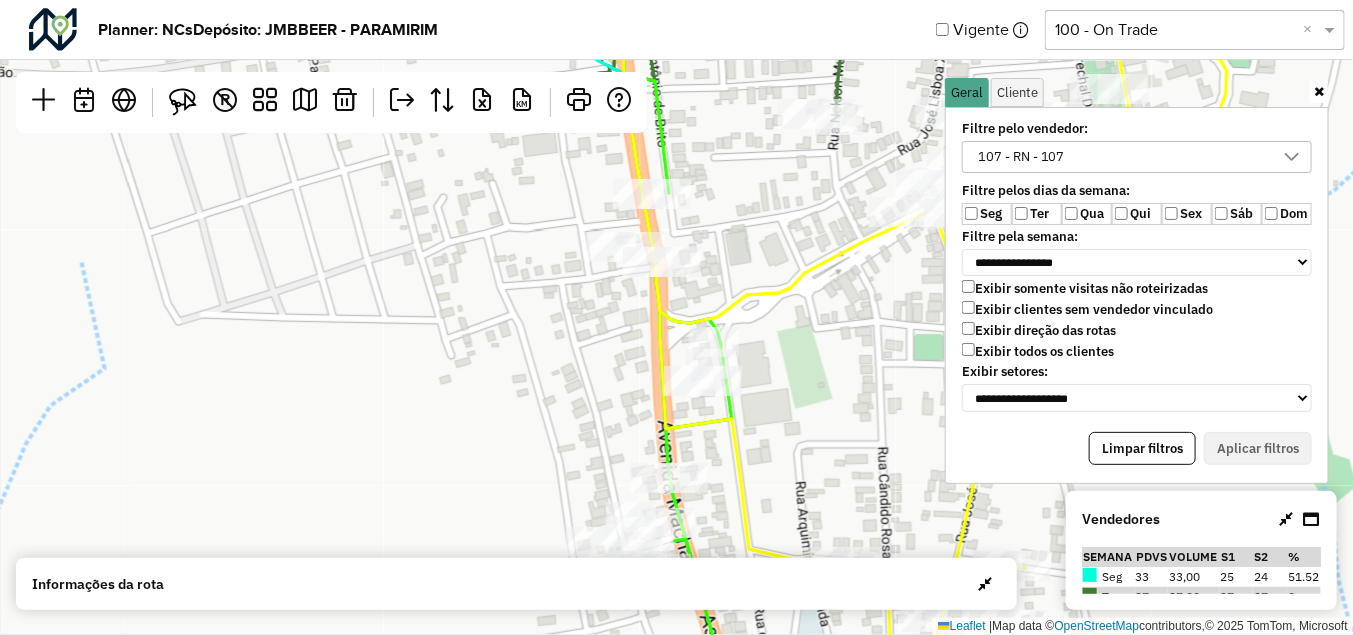 click on "Leaflet   |  Map data ©  OpenStreetMap  contributors,© 2025 TomTom, Microsoft" 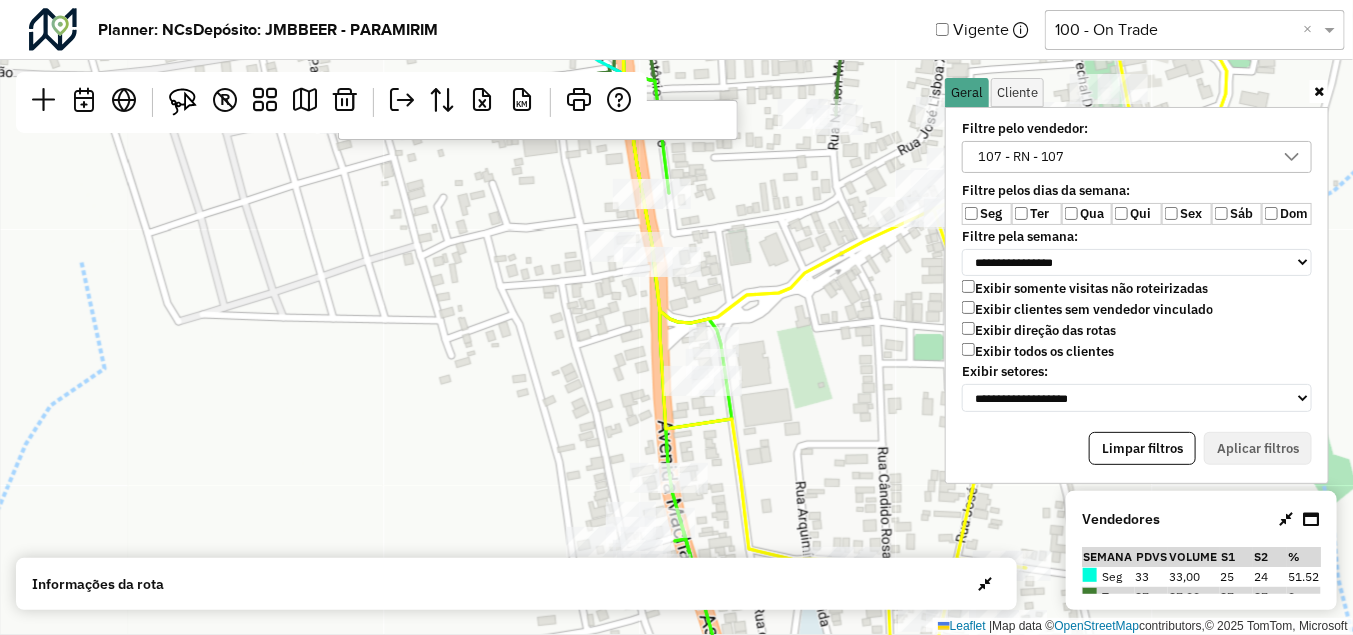 click at bounding box center [538, 120] 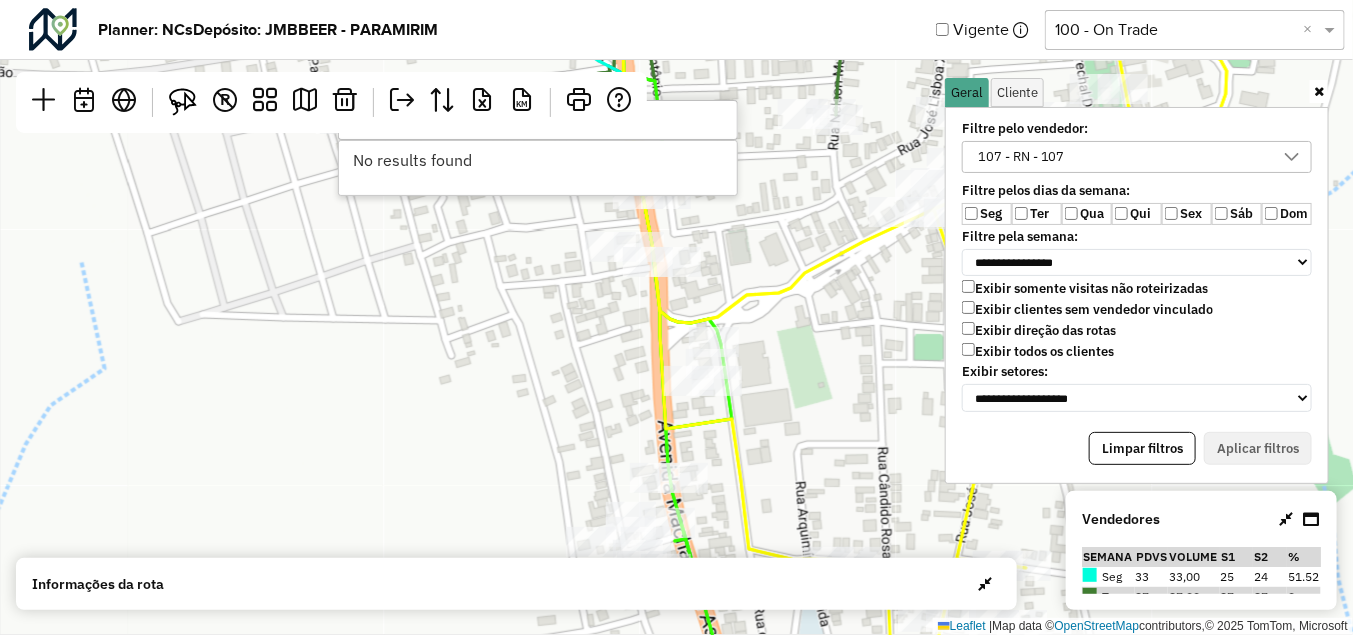 type on "********" 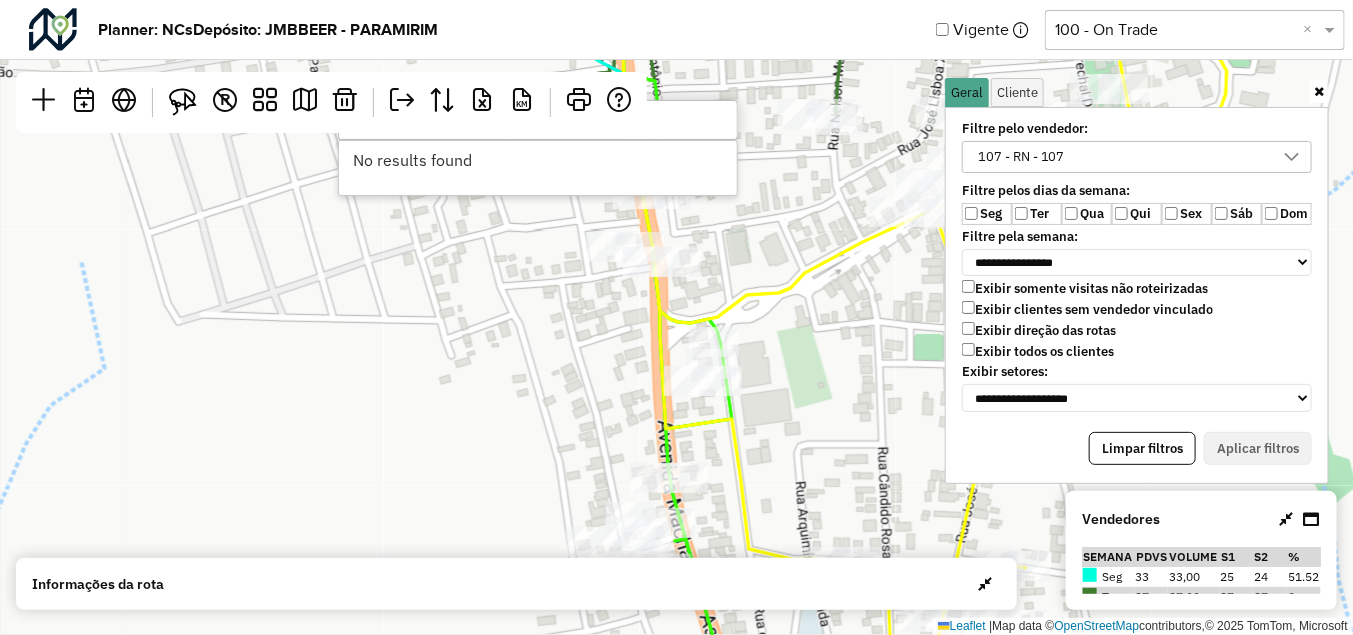 click on "********" at bounding box center (538, 120) 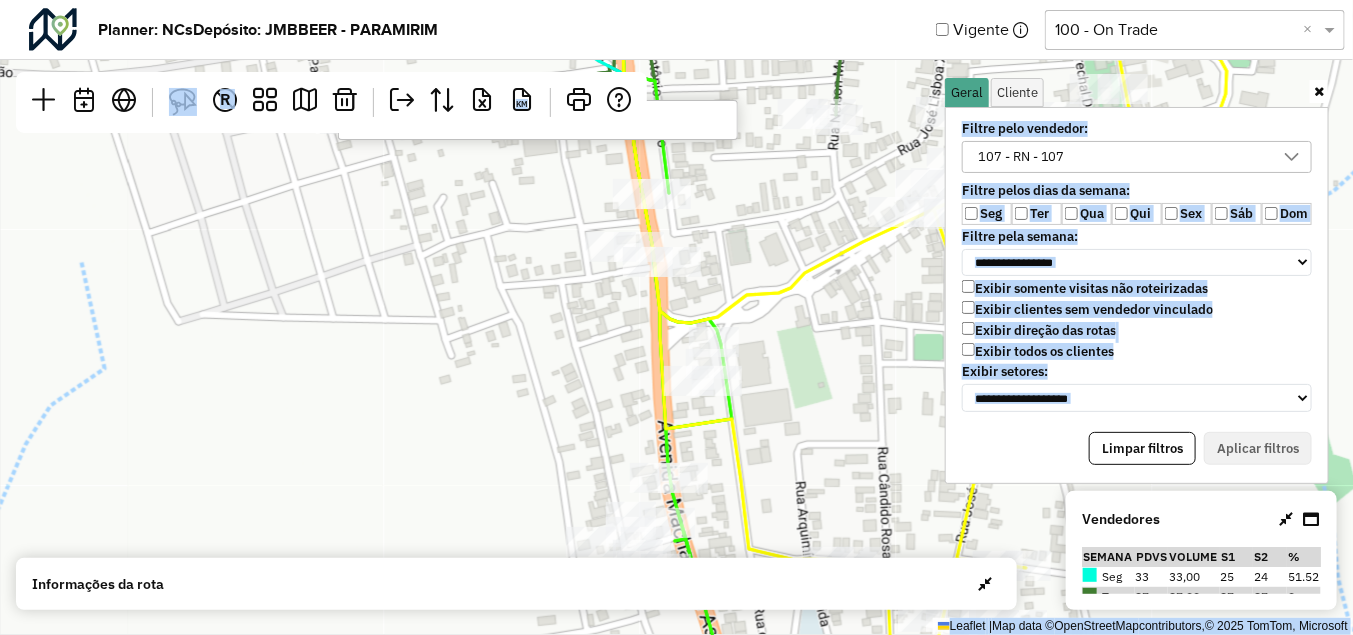 drag, startPoint x: 604, startPoint y: 76, endPoint x: 406, endPoint y: 207, distance: 237.41315 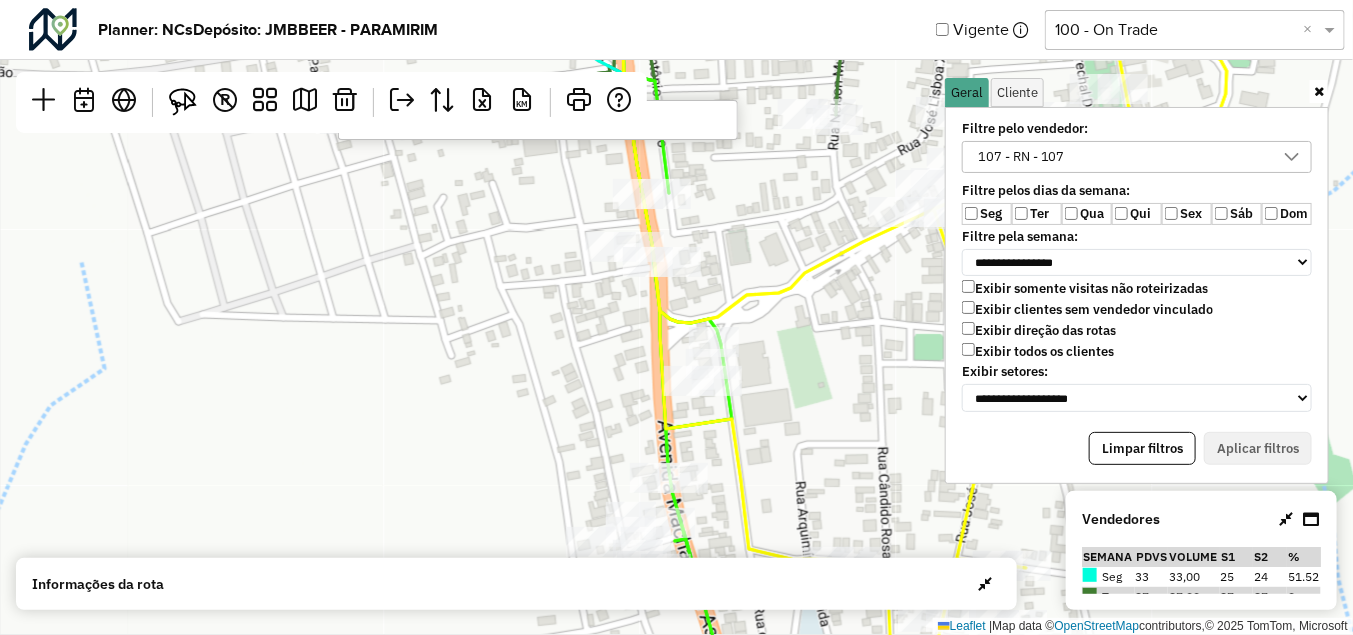 click at bounding box center (538, 120) 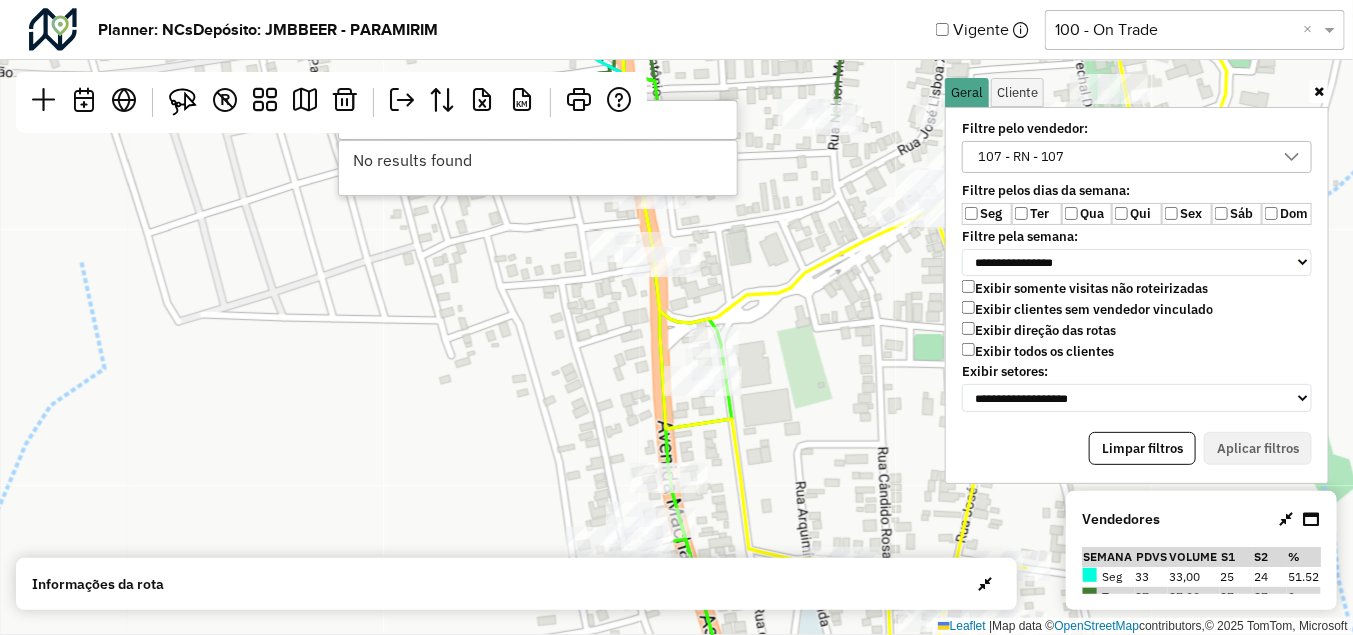 click on "****" at bounding box center [538, 120] 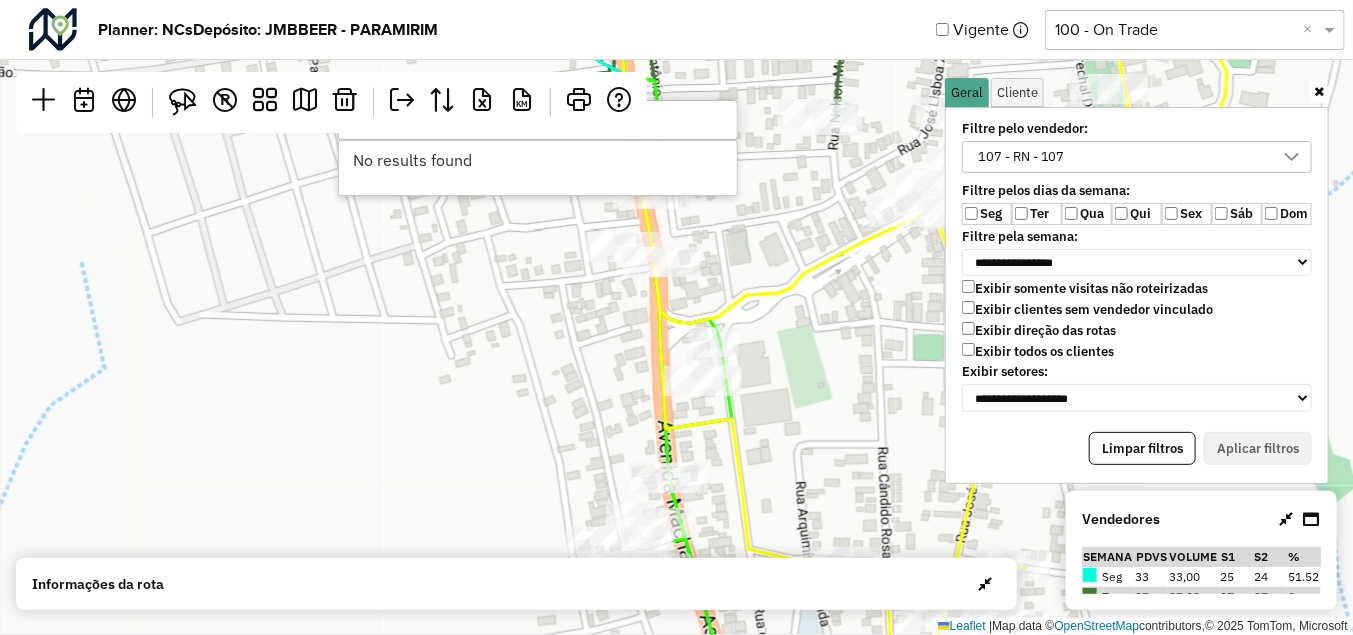 type on "*" 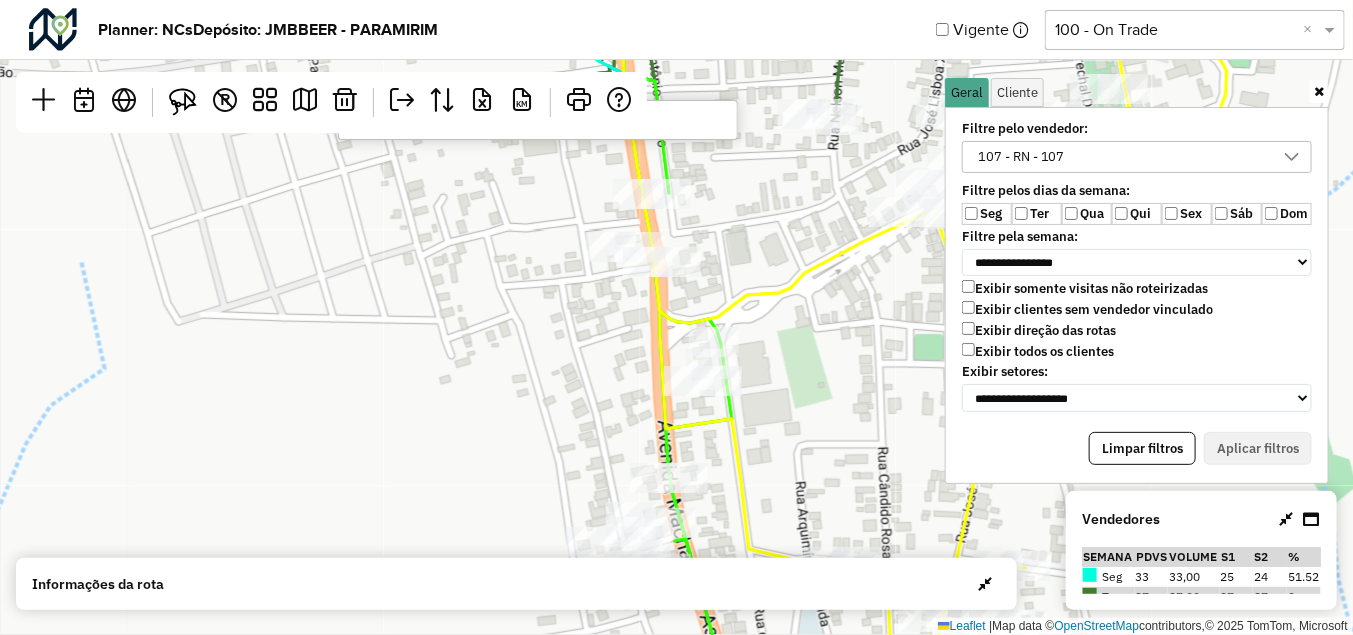 click on "Leaflet   |  Map data ©  OpenStreetMap  contributors,© 2025 TomTom, Microsoft" 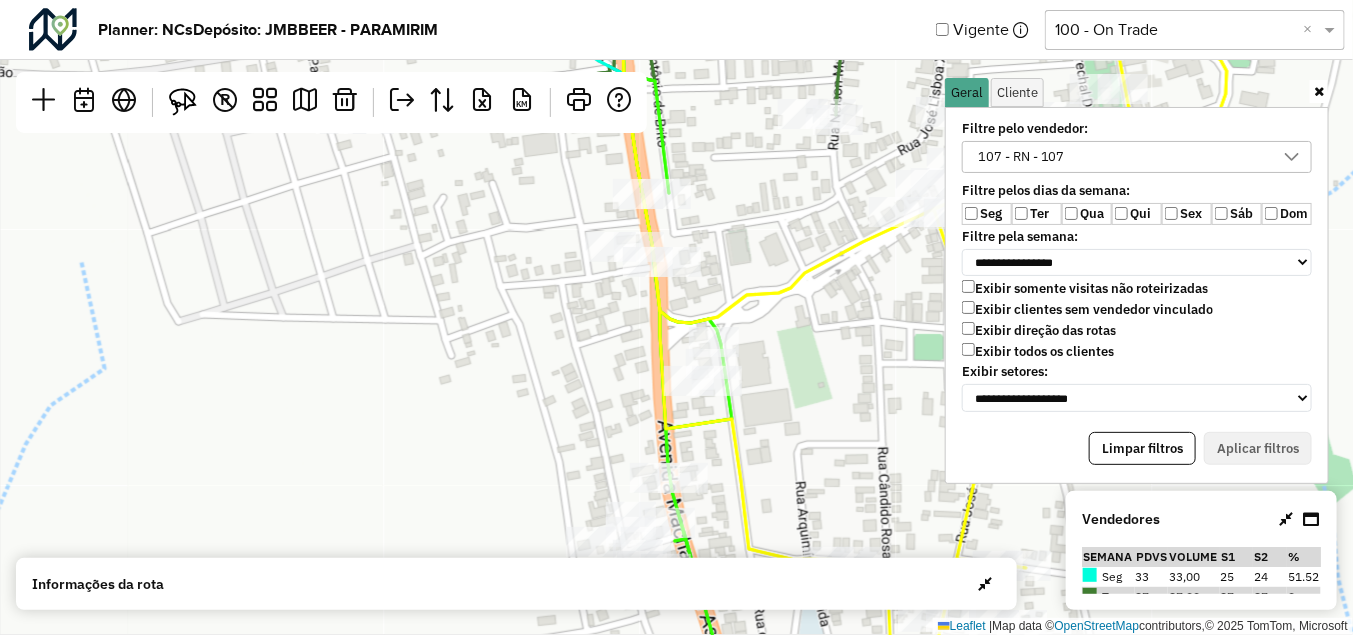 click 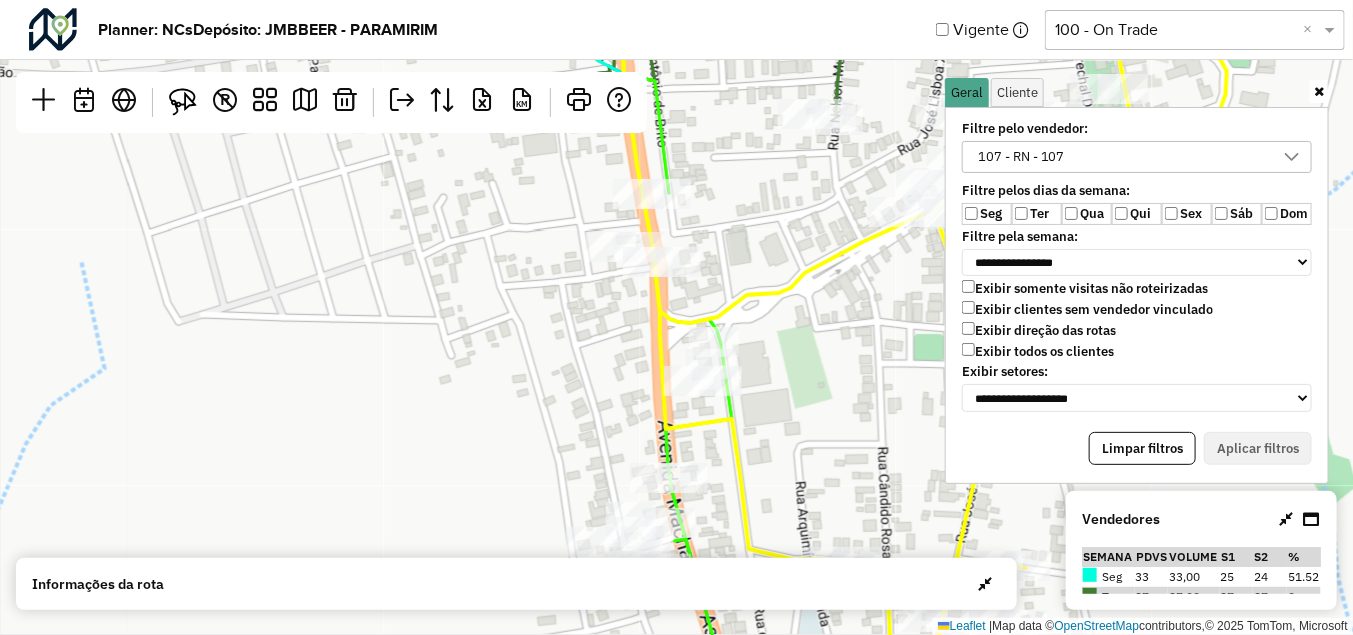 click on "**********" at bounding box center [1137, 295] 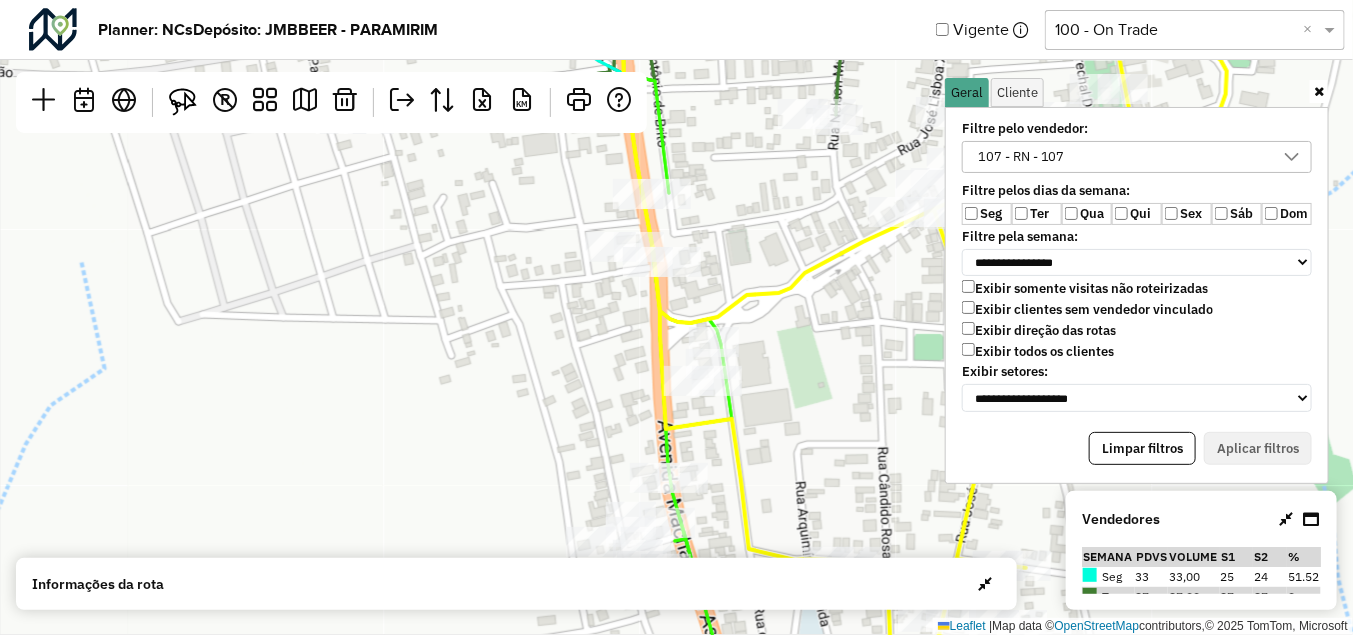 drag, startPoint x: 1163, startPoint y: 455, endPoint x: 960, endPoint y: 413, distance: 207.2993 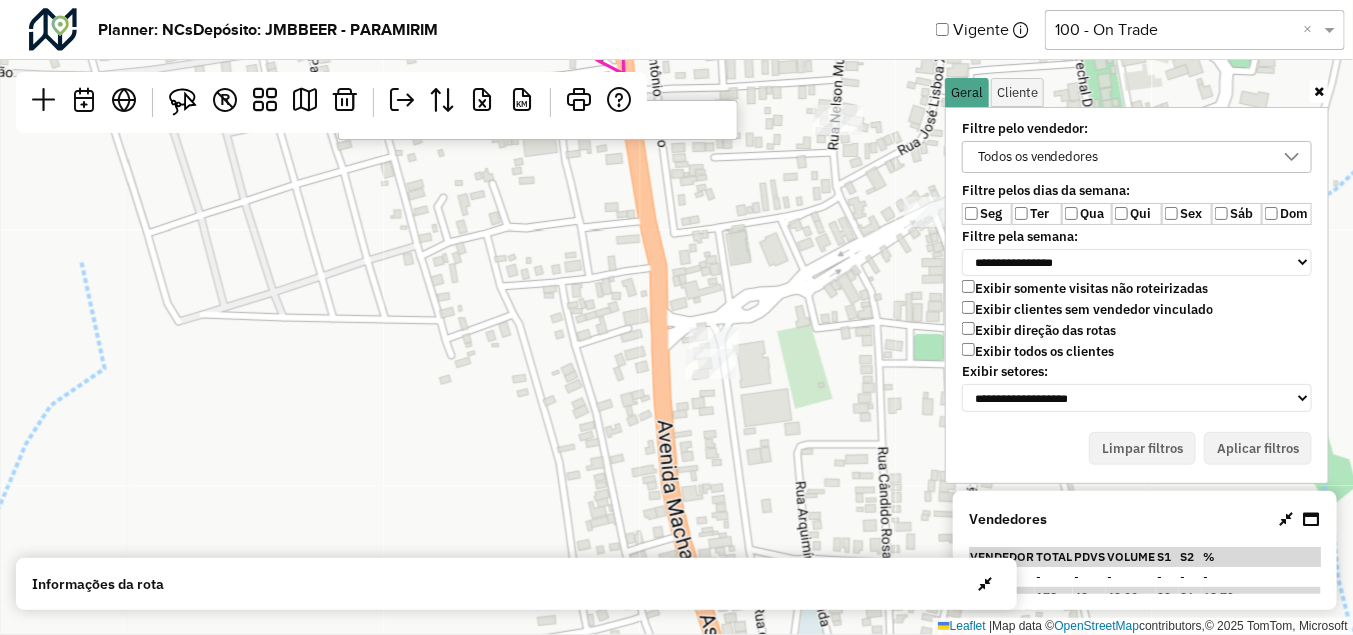 click at bounding box center [538, 120] 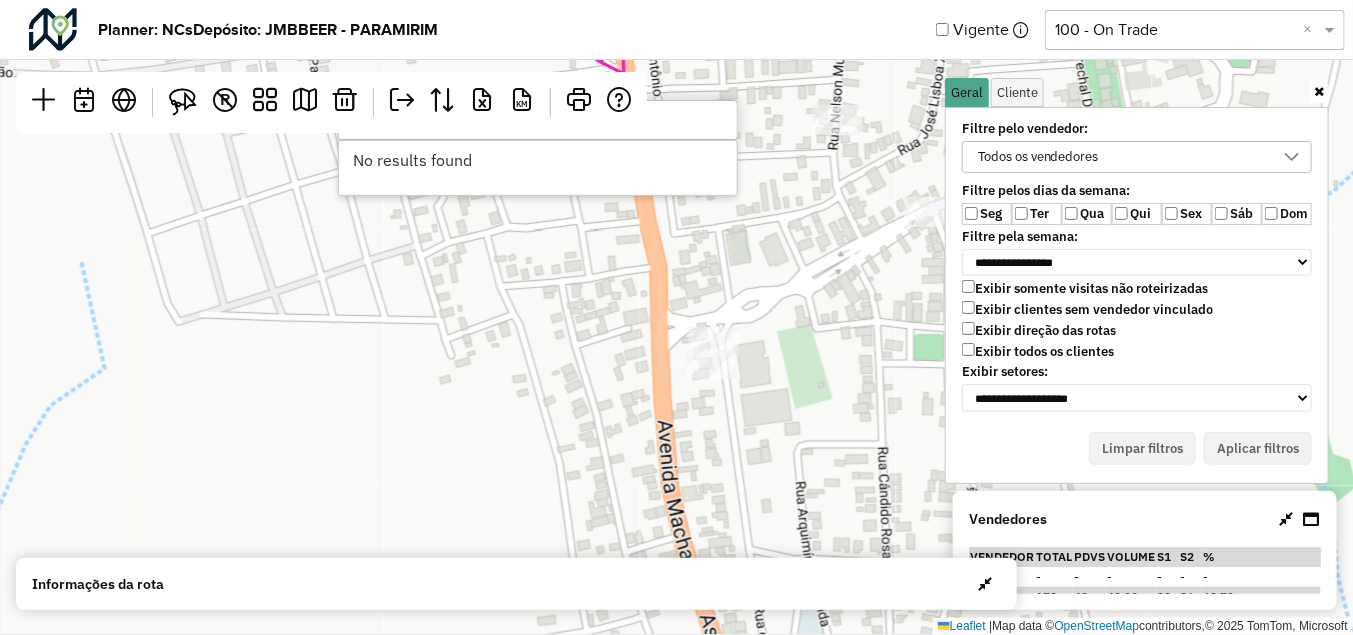 type on "****" 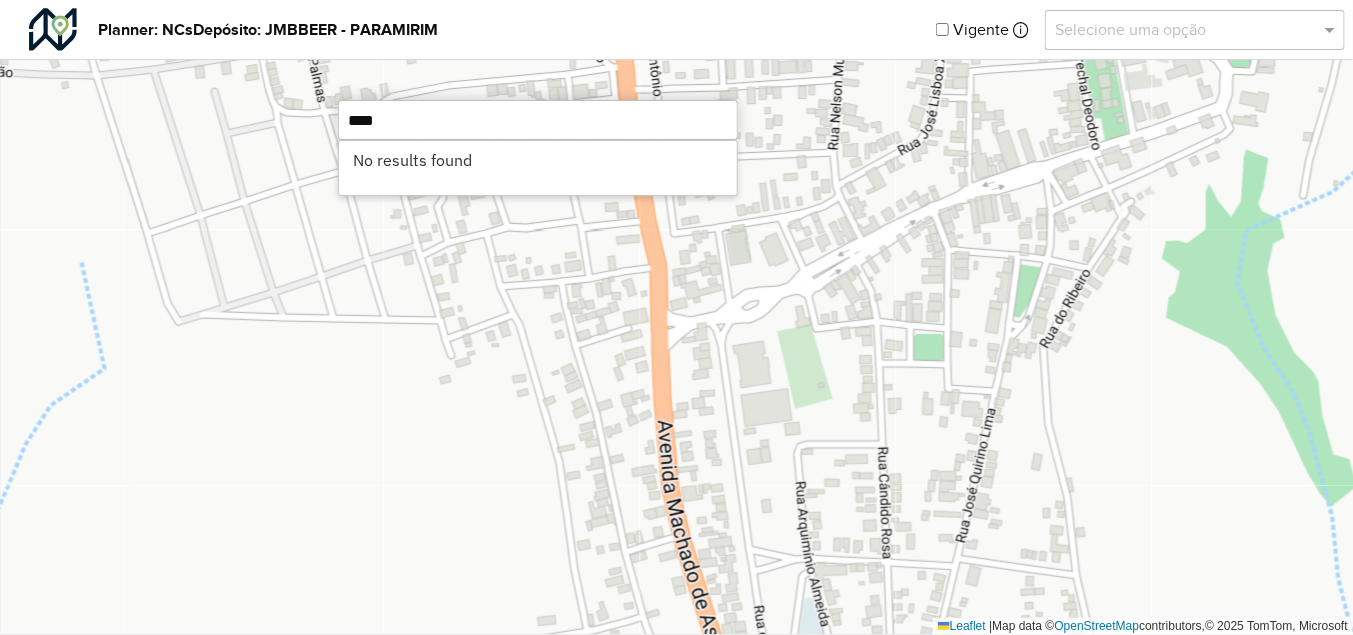 click on "Leaflet   |  Map data ©  OpenStreetMap  contributors,© 2025 TomTom, Microsoft" 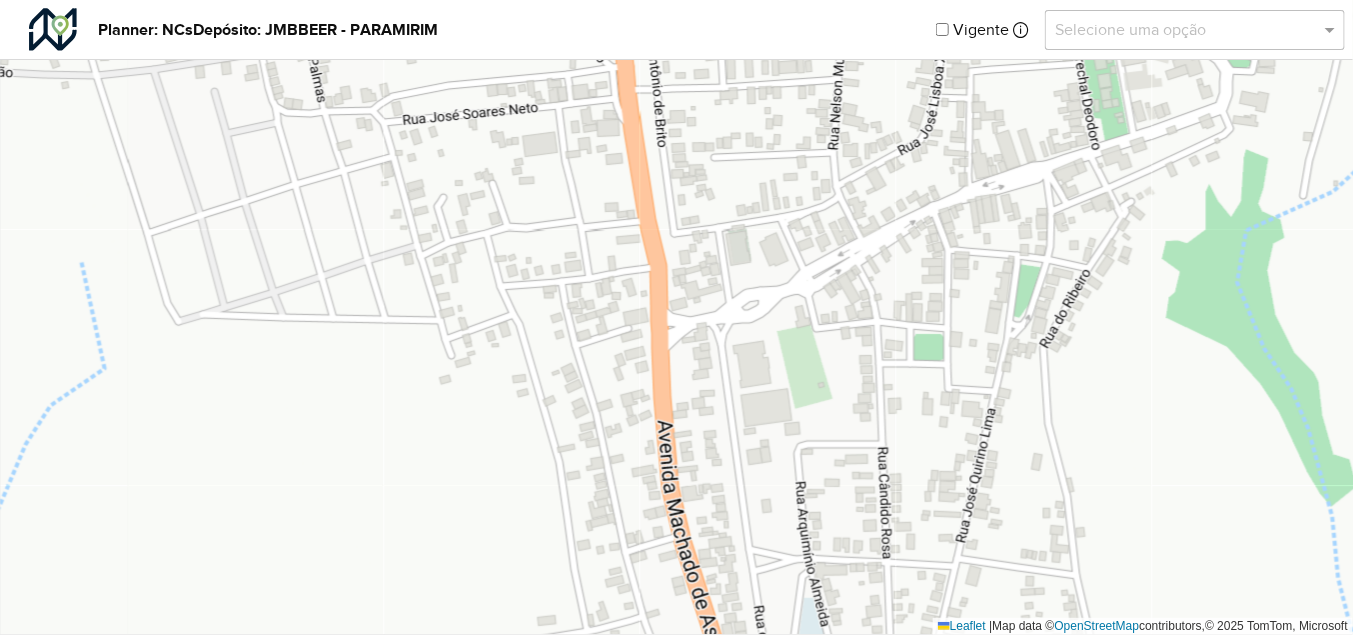 click on "Leaflet   |  Map data ©  OpenStreetMap  contributors,© 2025 TomTom, Microsoft" 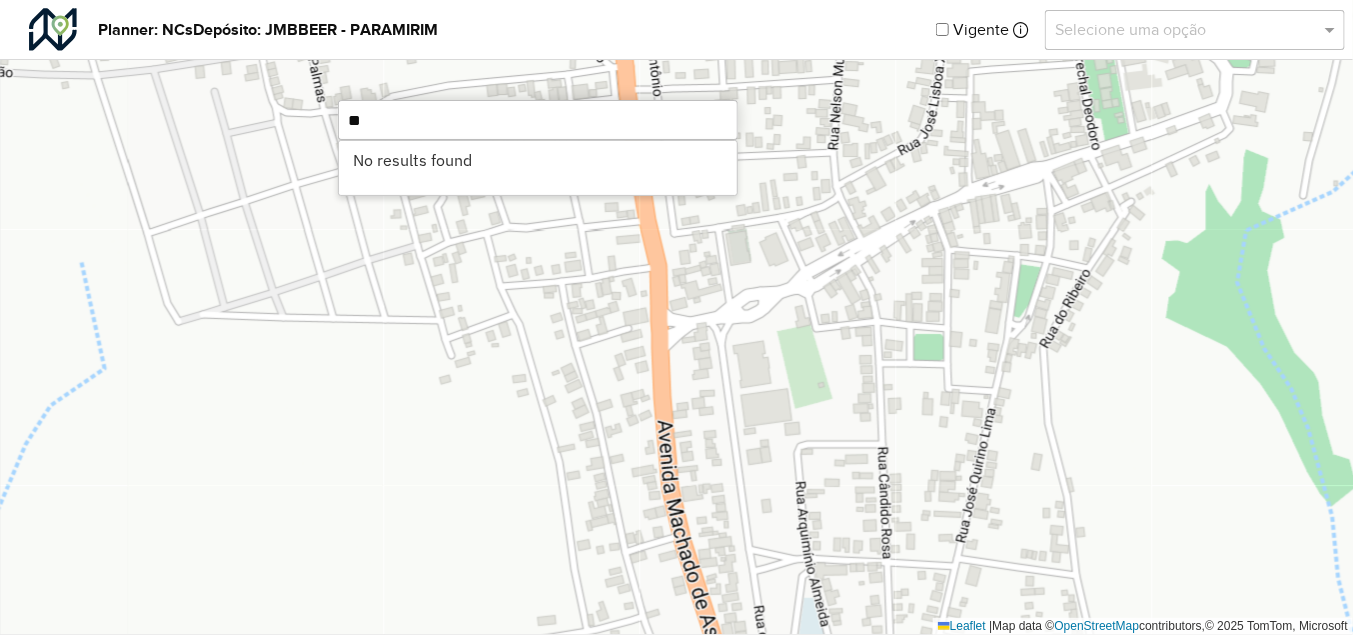 type on "*" 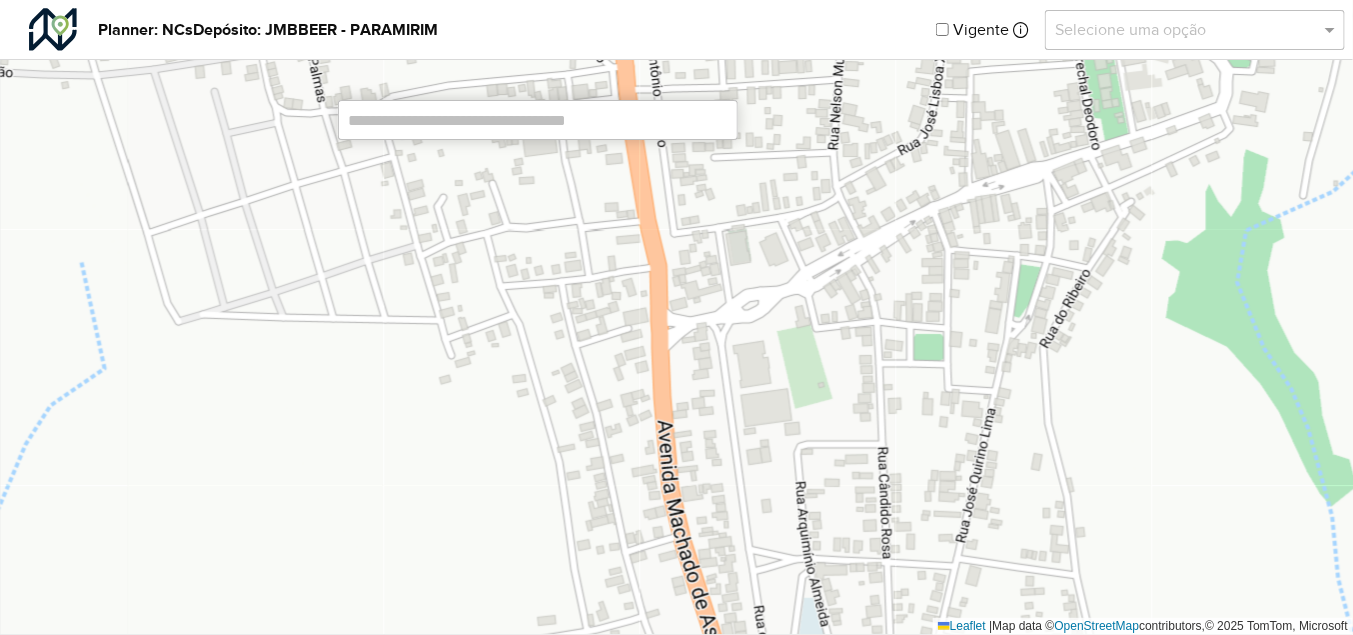 type 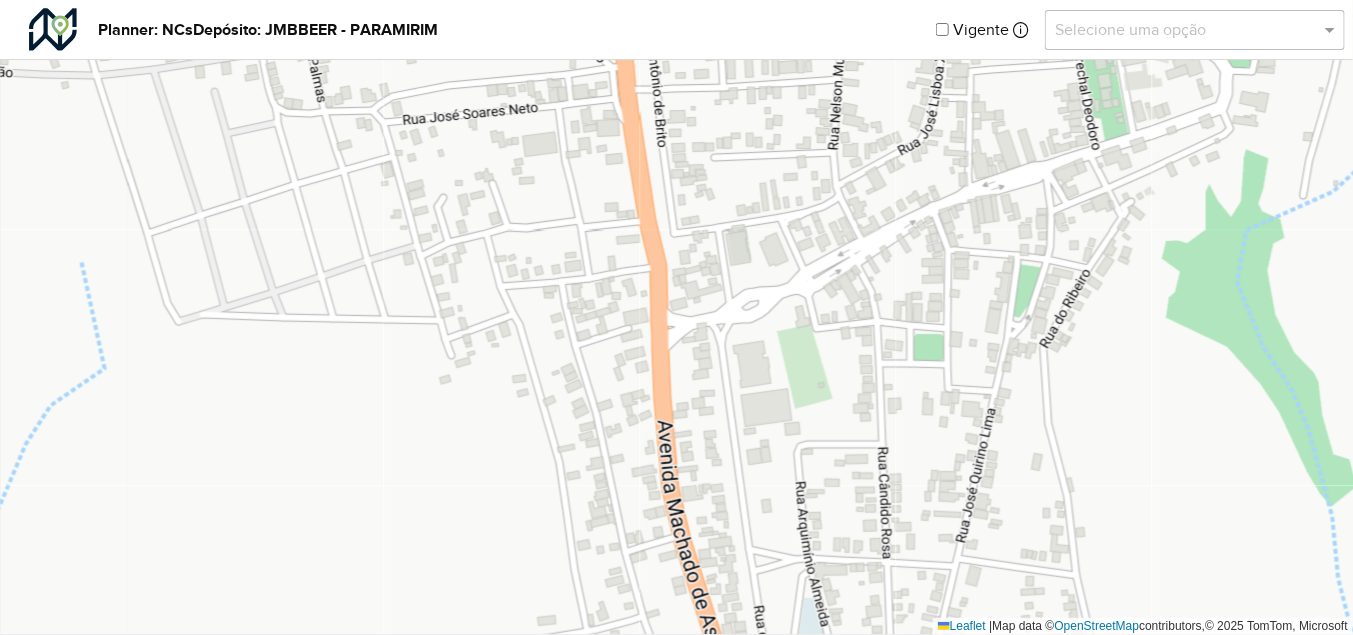 click on "Selecione uma opção" 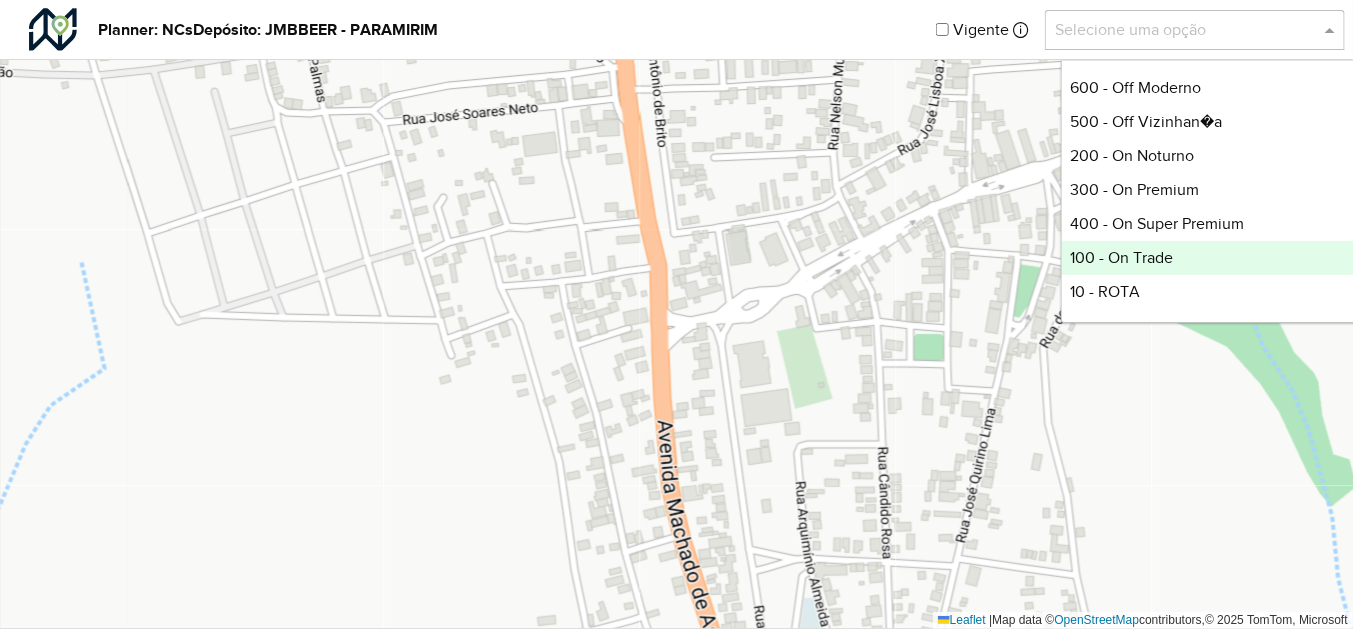click on "100 - On Trade" at bounding box center [1211, 258] 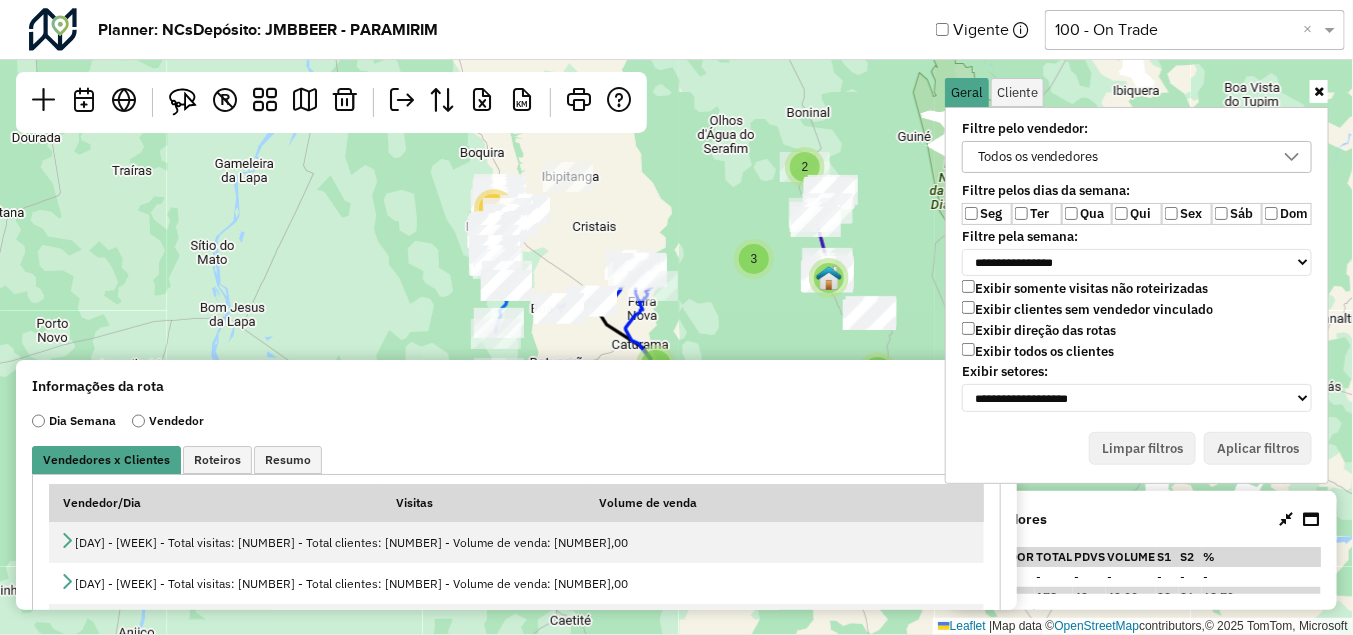 click on "Dia Semana   Vendedor" at bounding box center (516, 421) 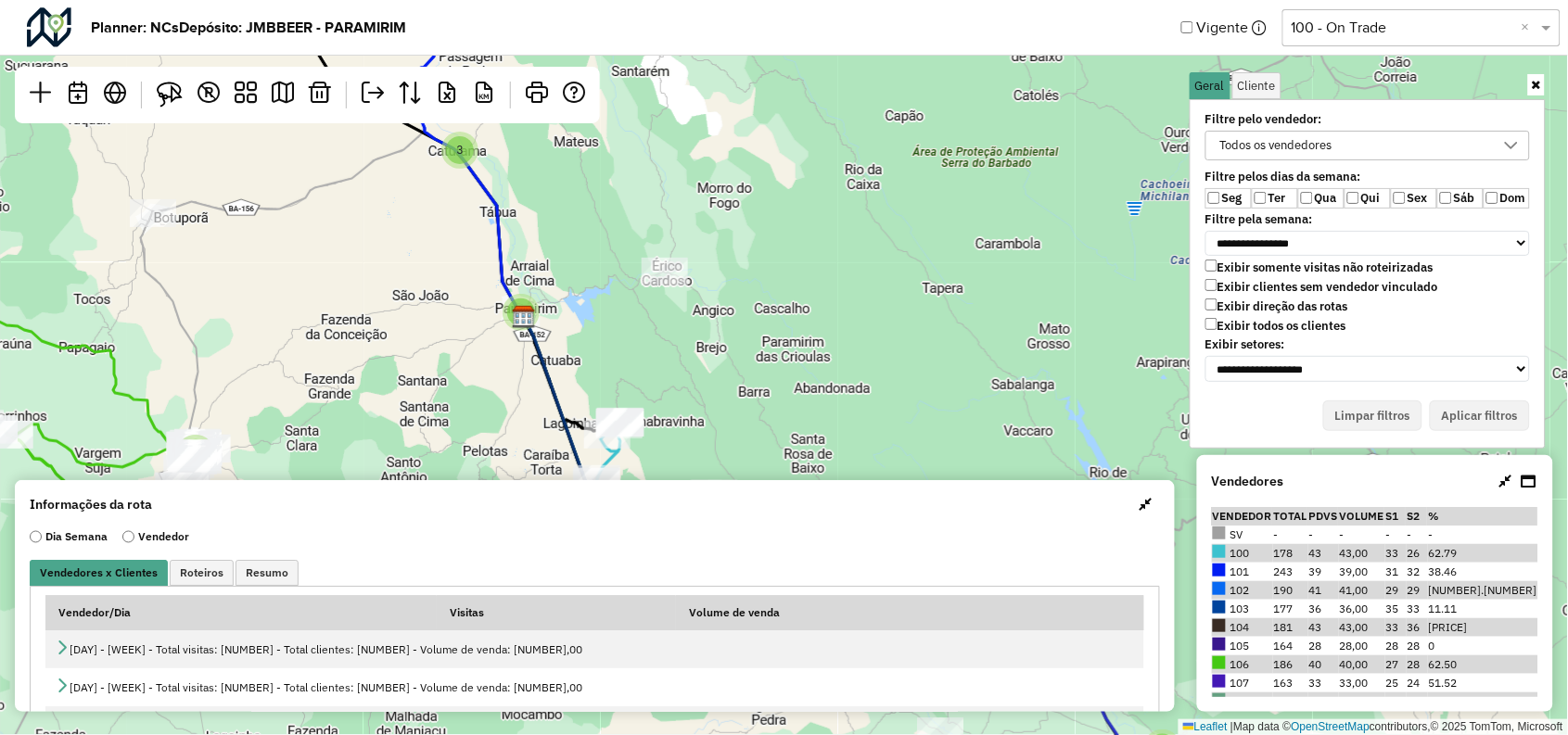 click at bounding box center (1145, 504) 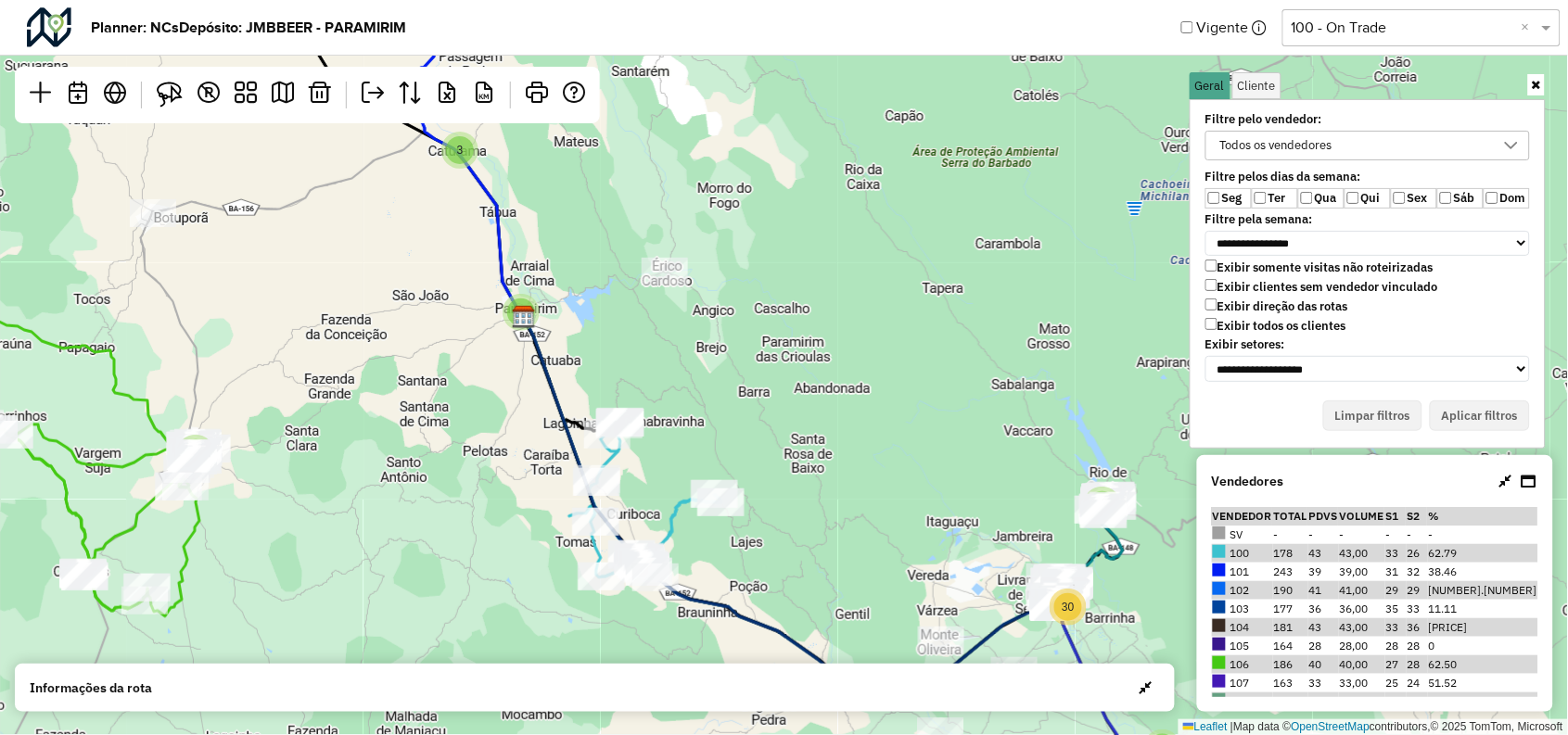type 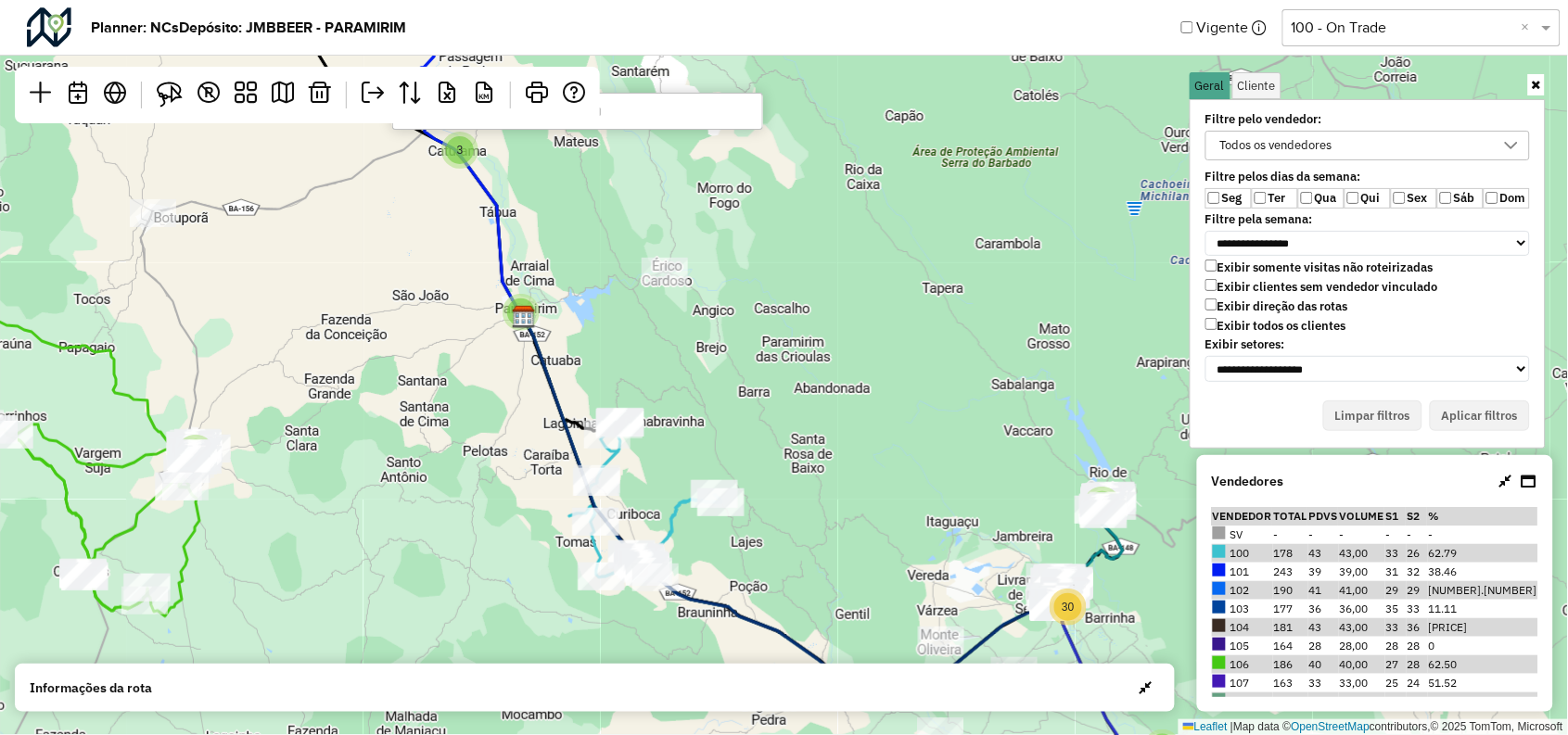 click at bounding box center (578, 111) 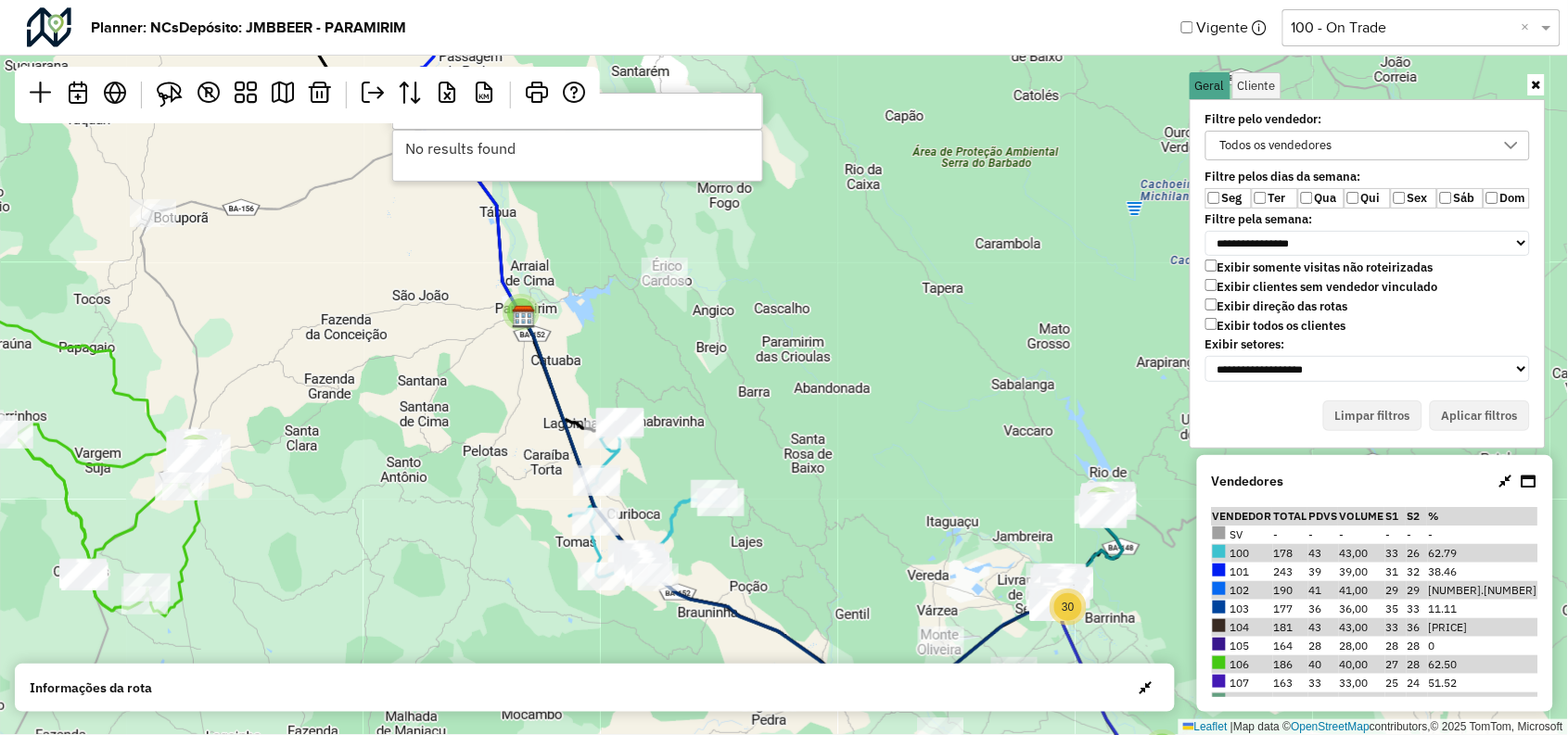 click on "****" at bounding box center [578, 111] 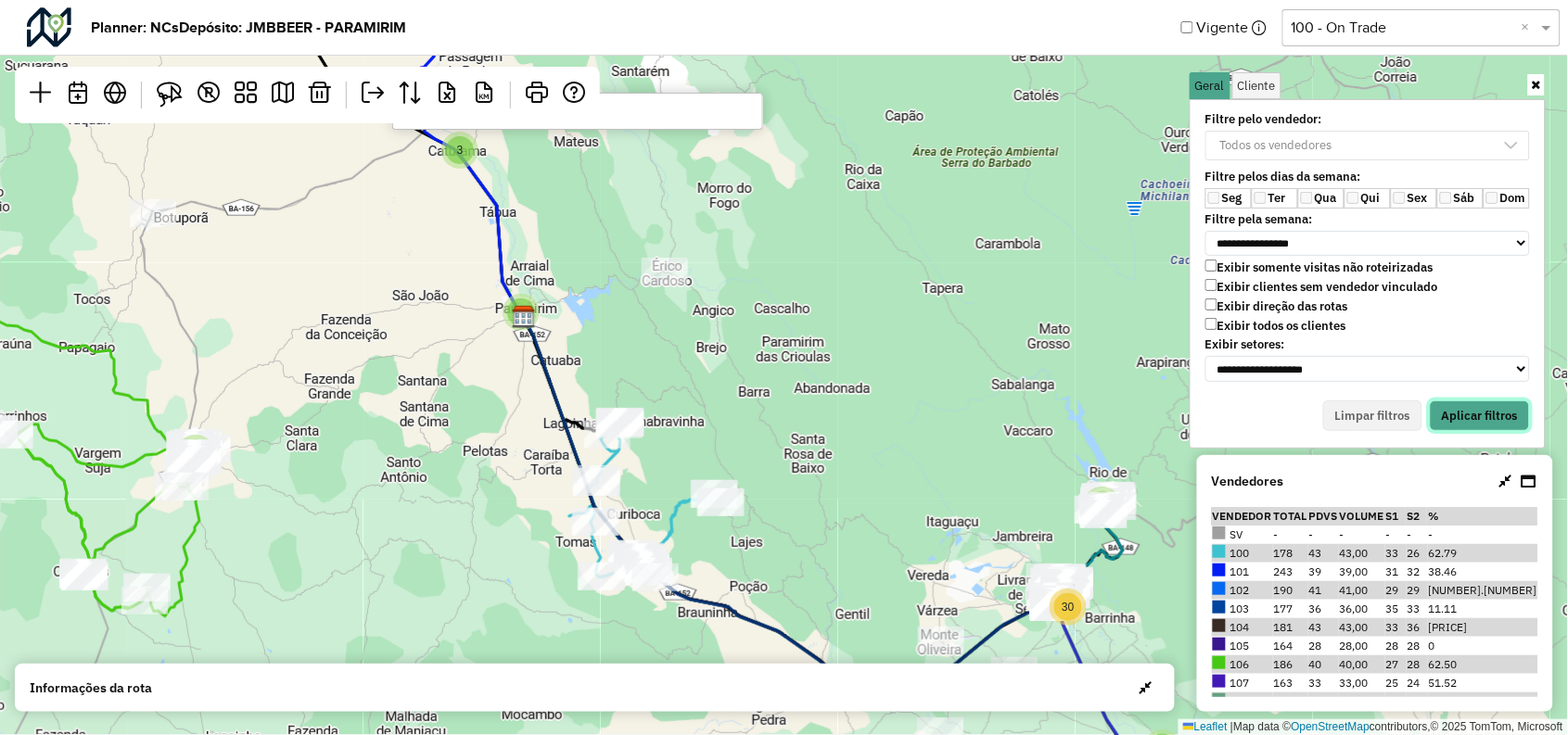 click on "Aplicar filtros" at bounding box center (1480, 416) 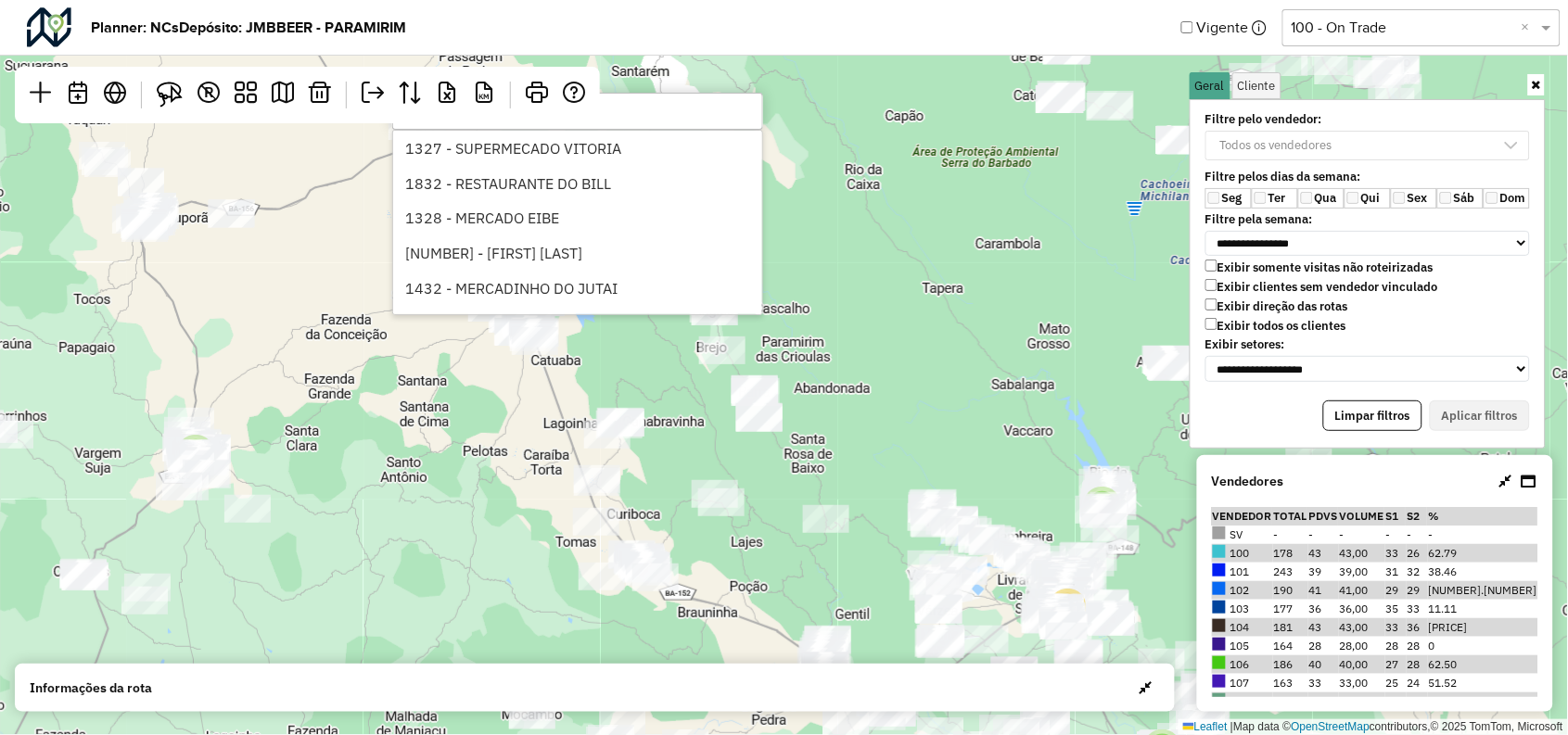 type on "****" 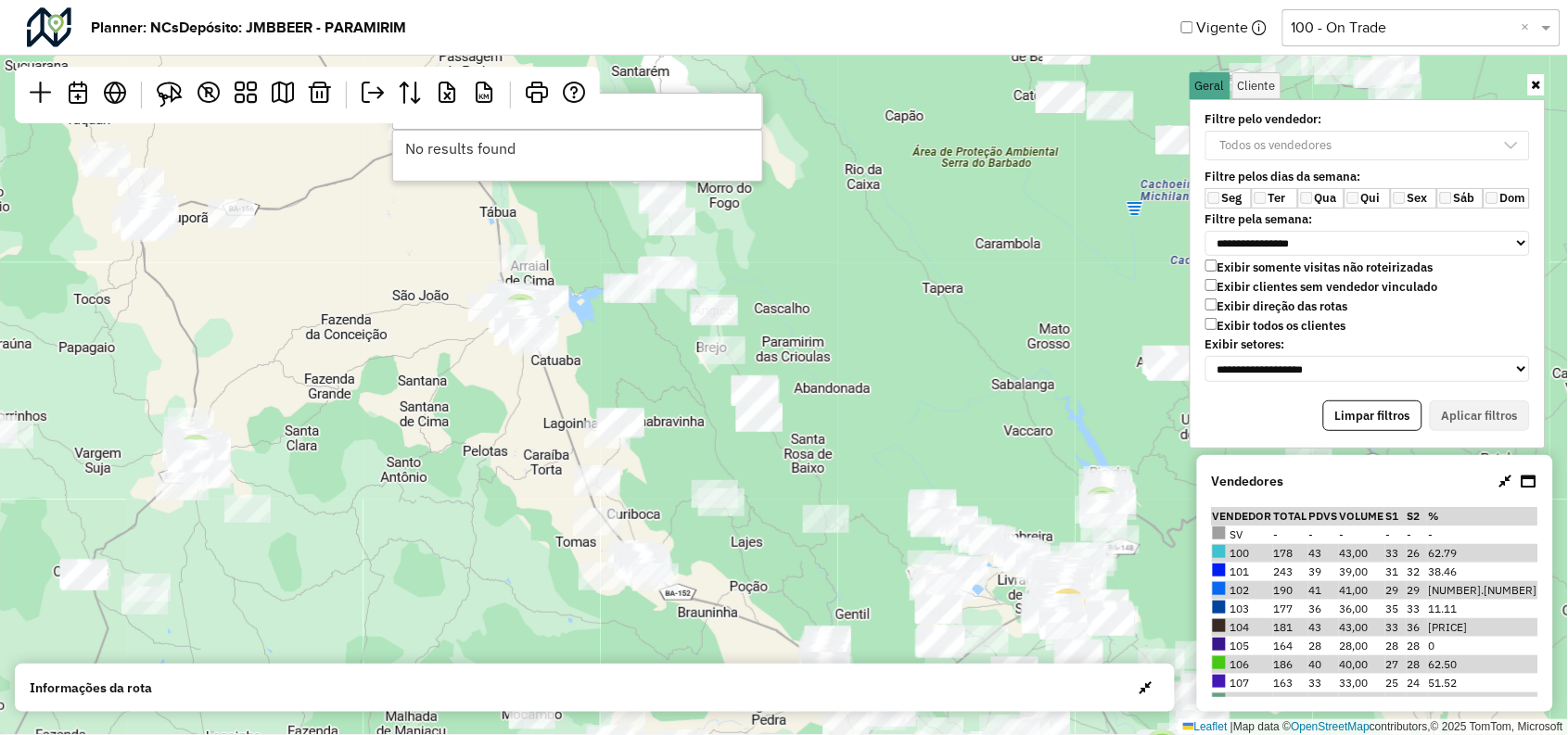 click on "****" at bounding box center [578, 111] 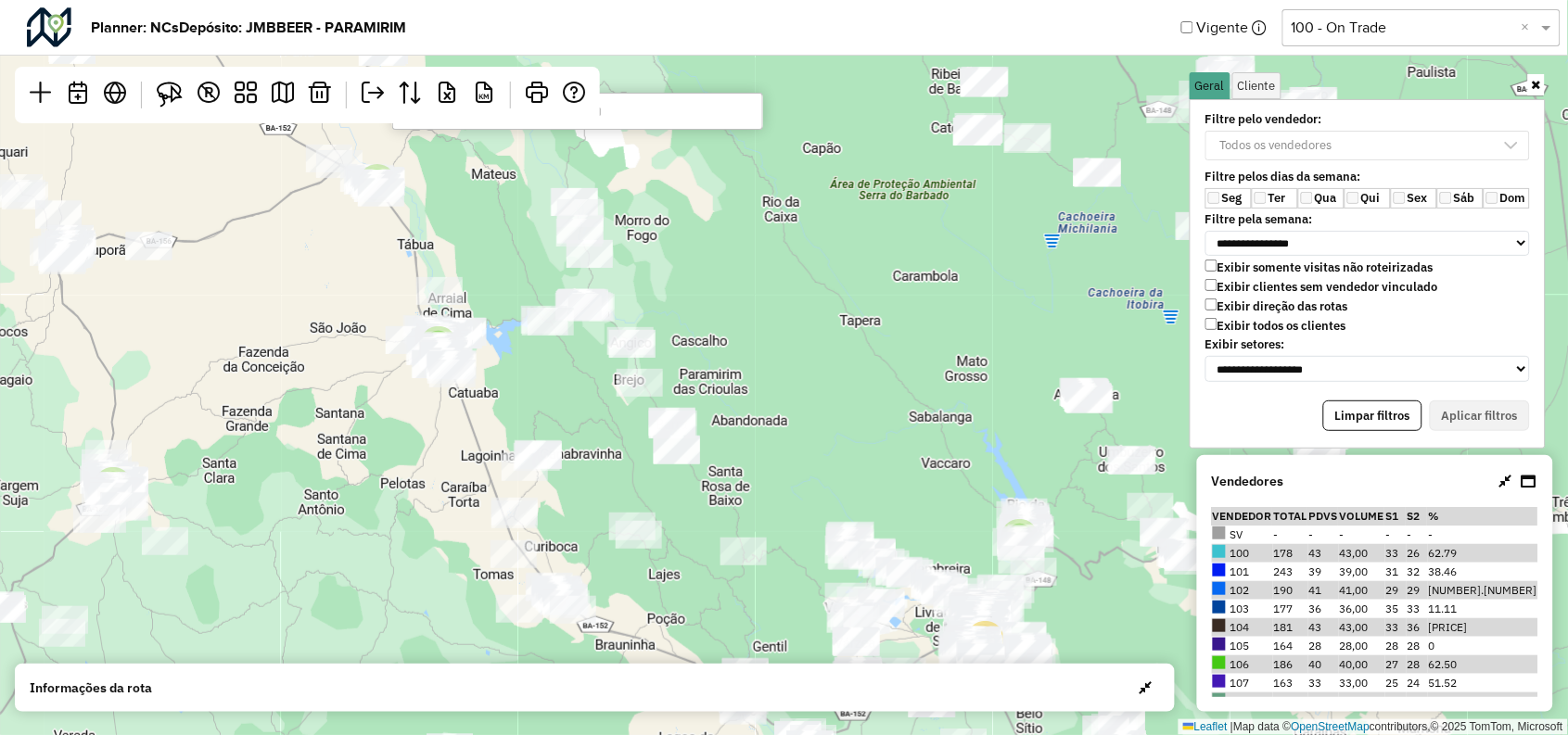 drag, startPoint x: 824, startPoint y: 249, endPoint x: 669, endPoint y: 201, distance: 162.26213 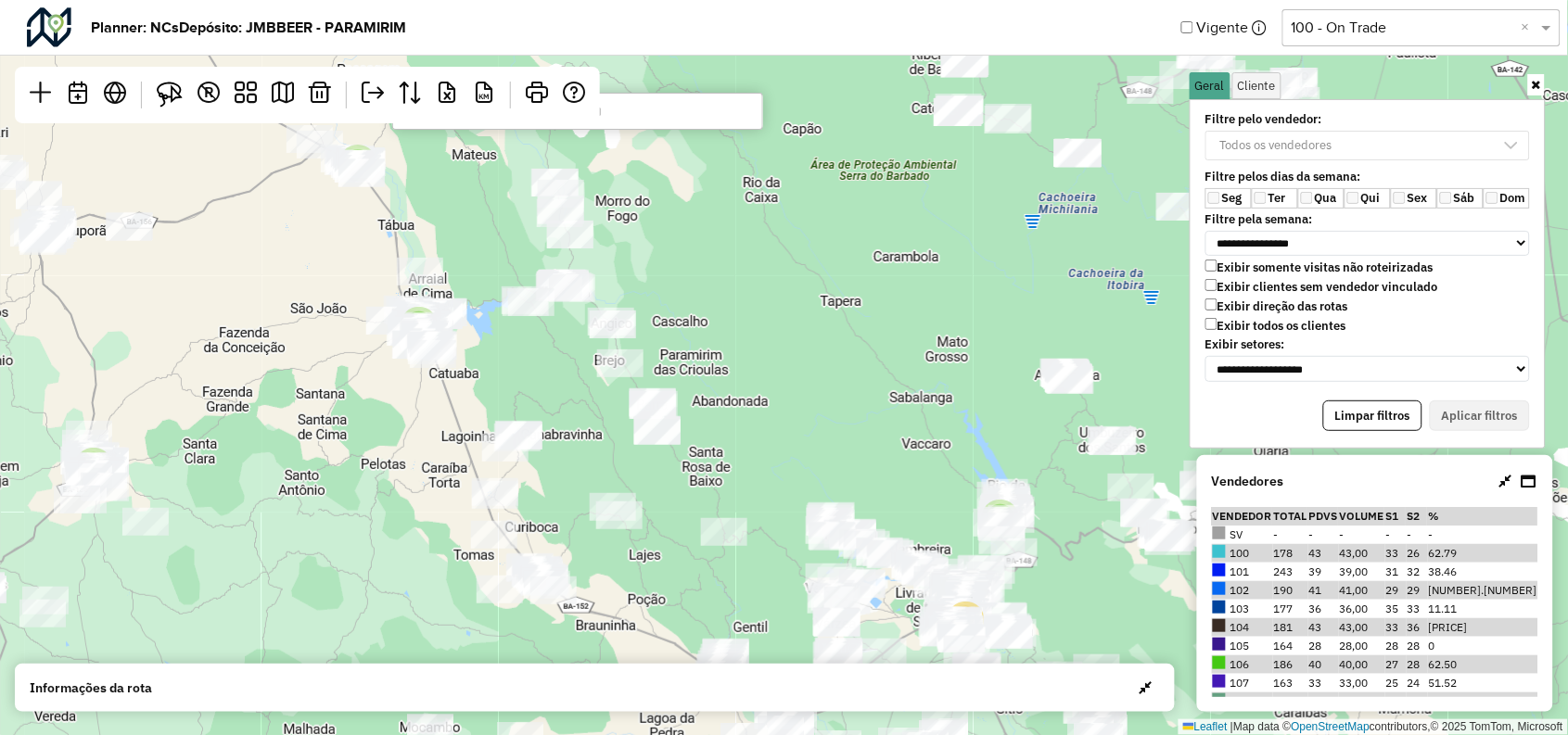 click at bounding box center [578, 111] 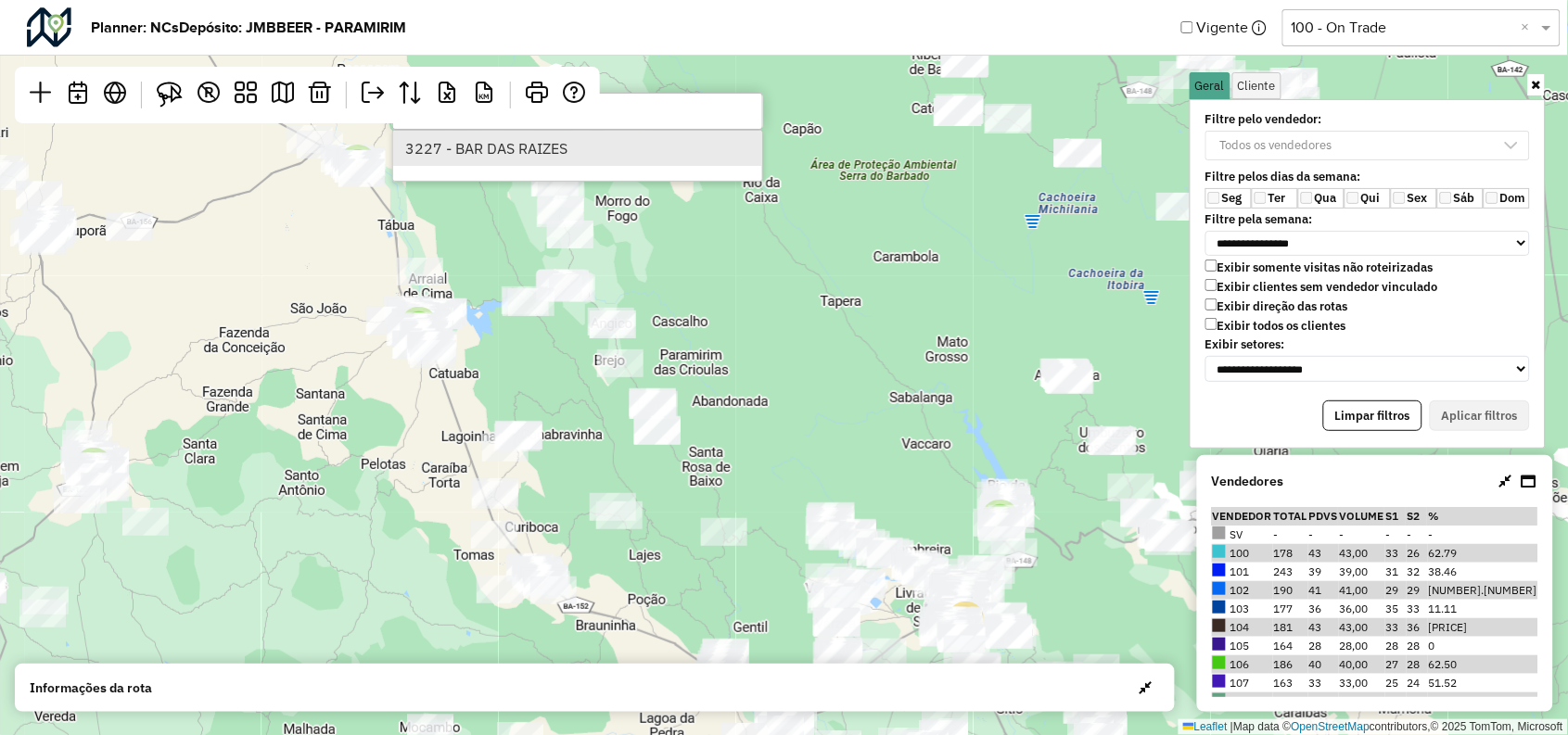 type on "****" 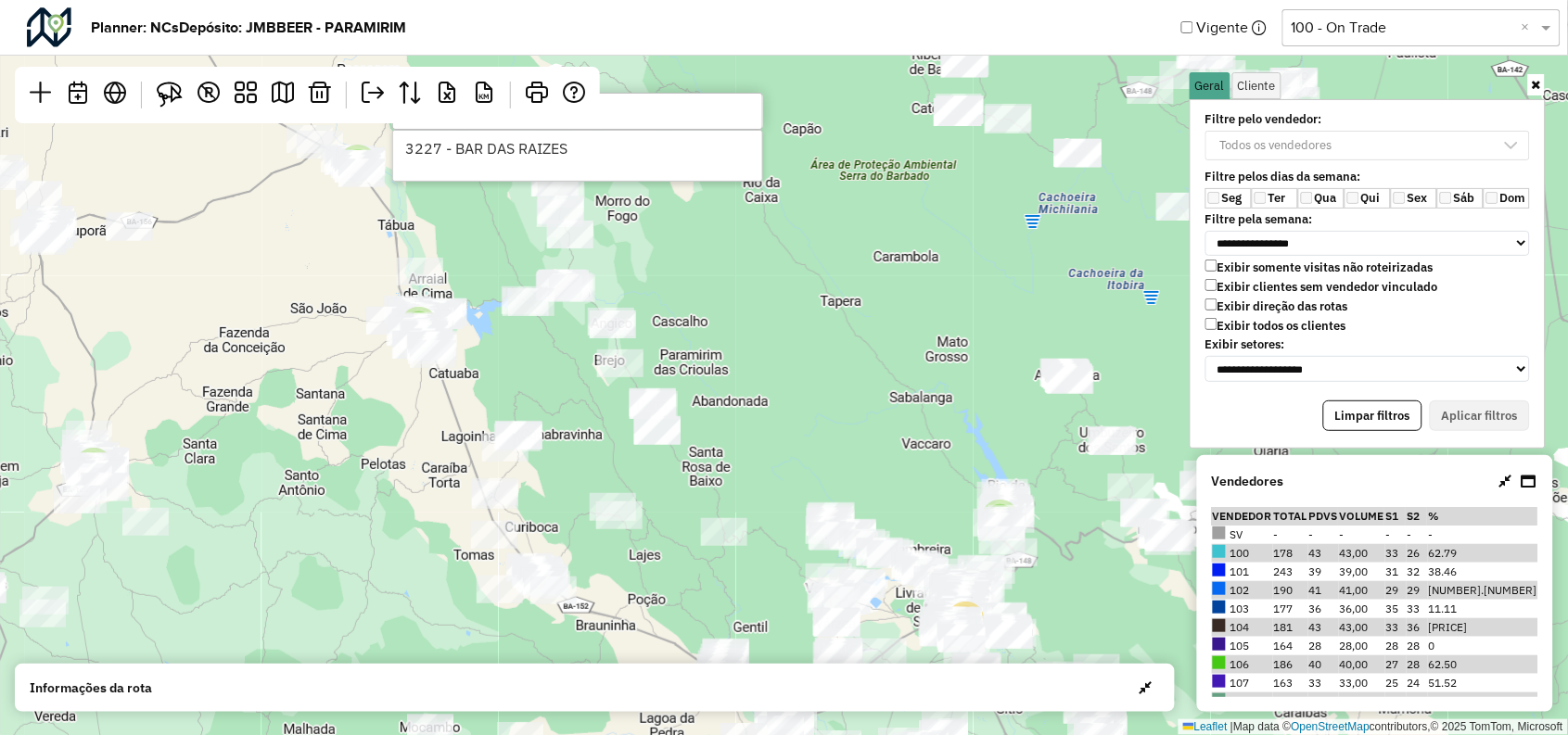 click on "4 5 4 3 2 3 2 3 3 9 9 2 30  Leaflet   |  Map data ©  OpenStreetMap  contributors,© 2025 TomTom, Microsoft" 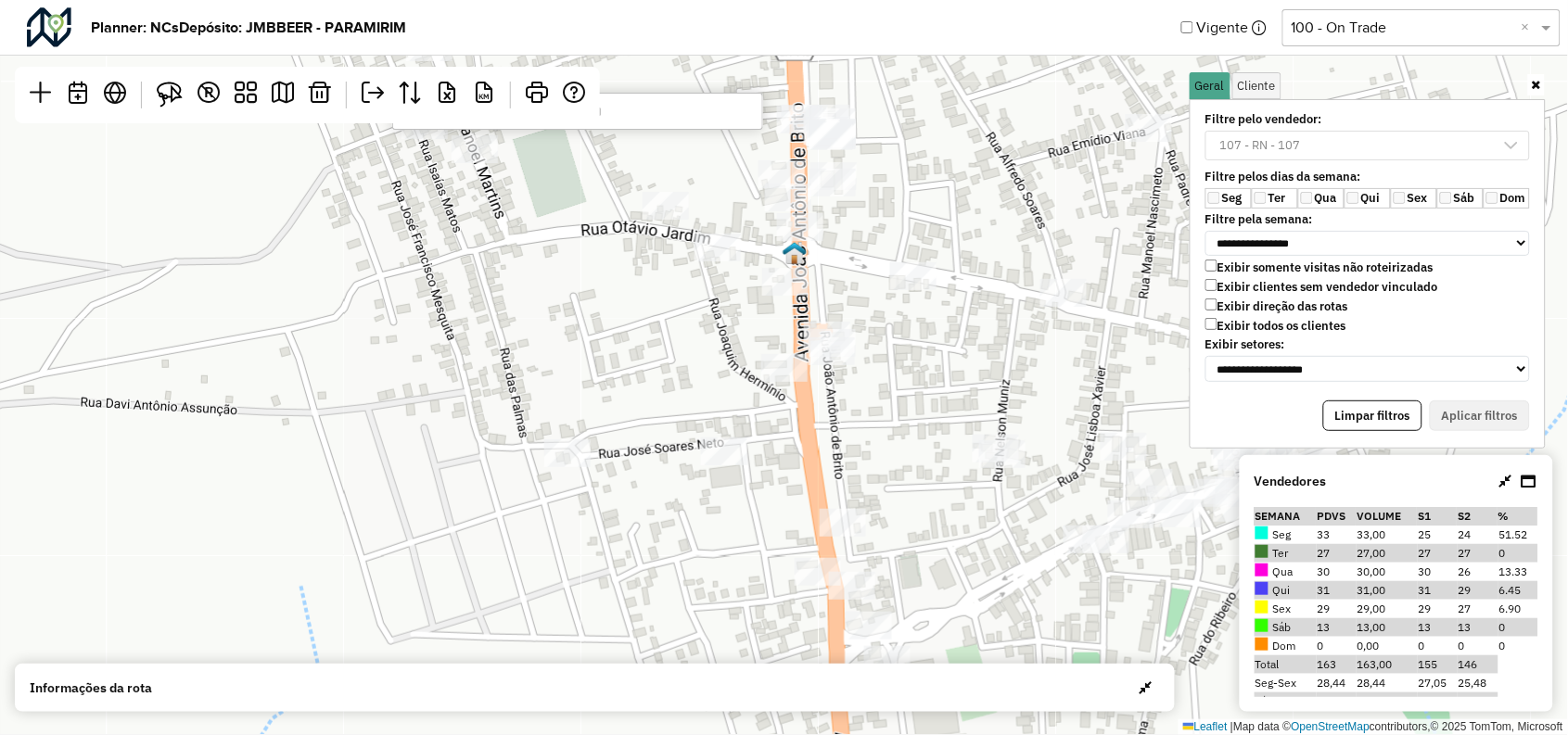 click at bounding box center [578, 111] 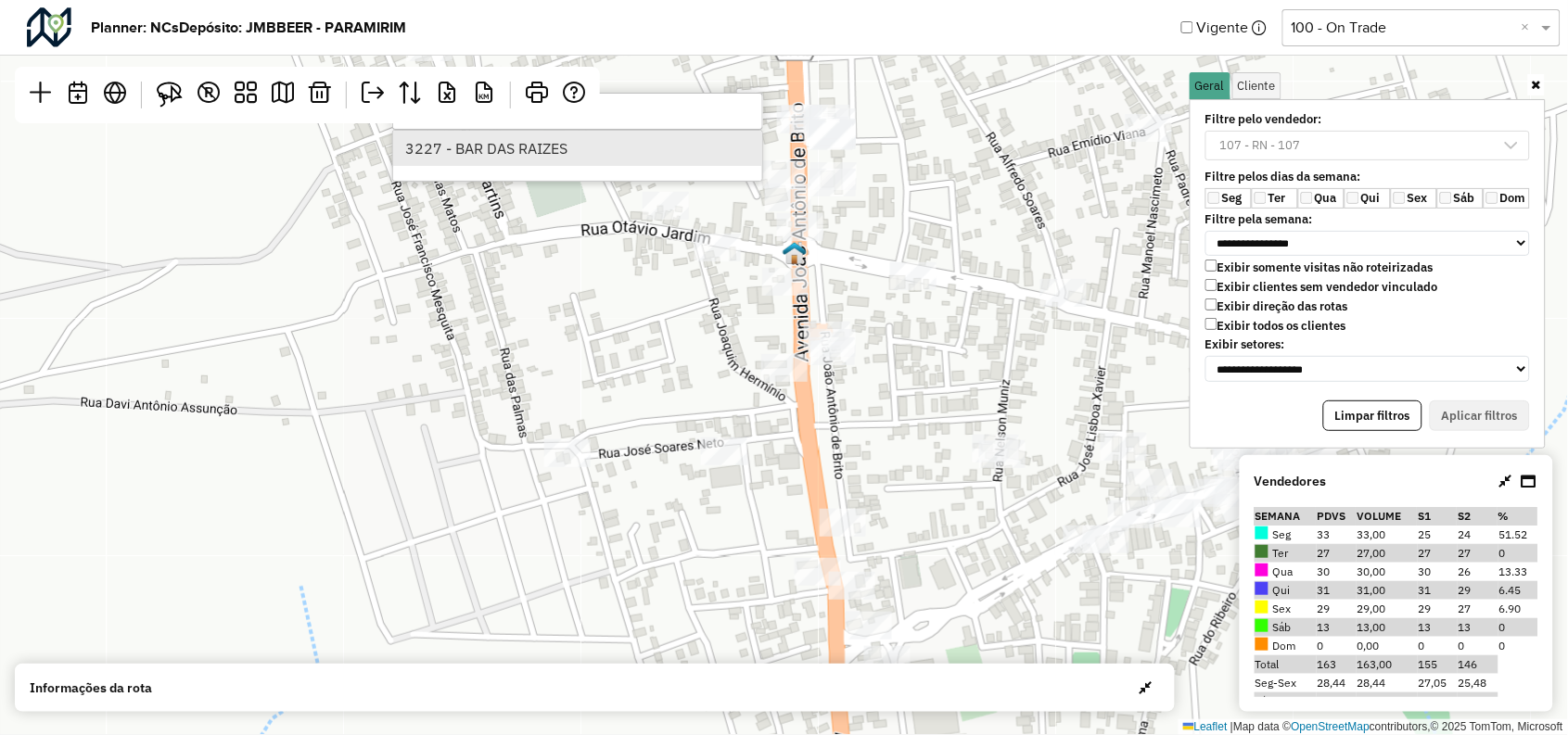 type on "****" 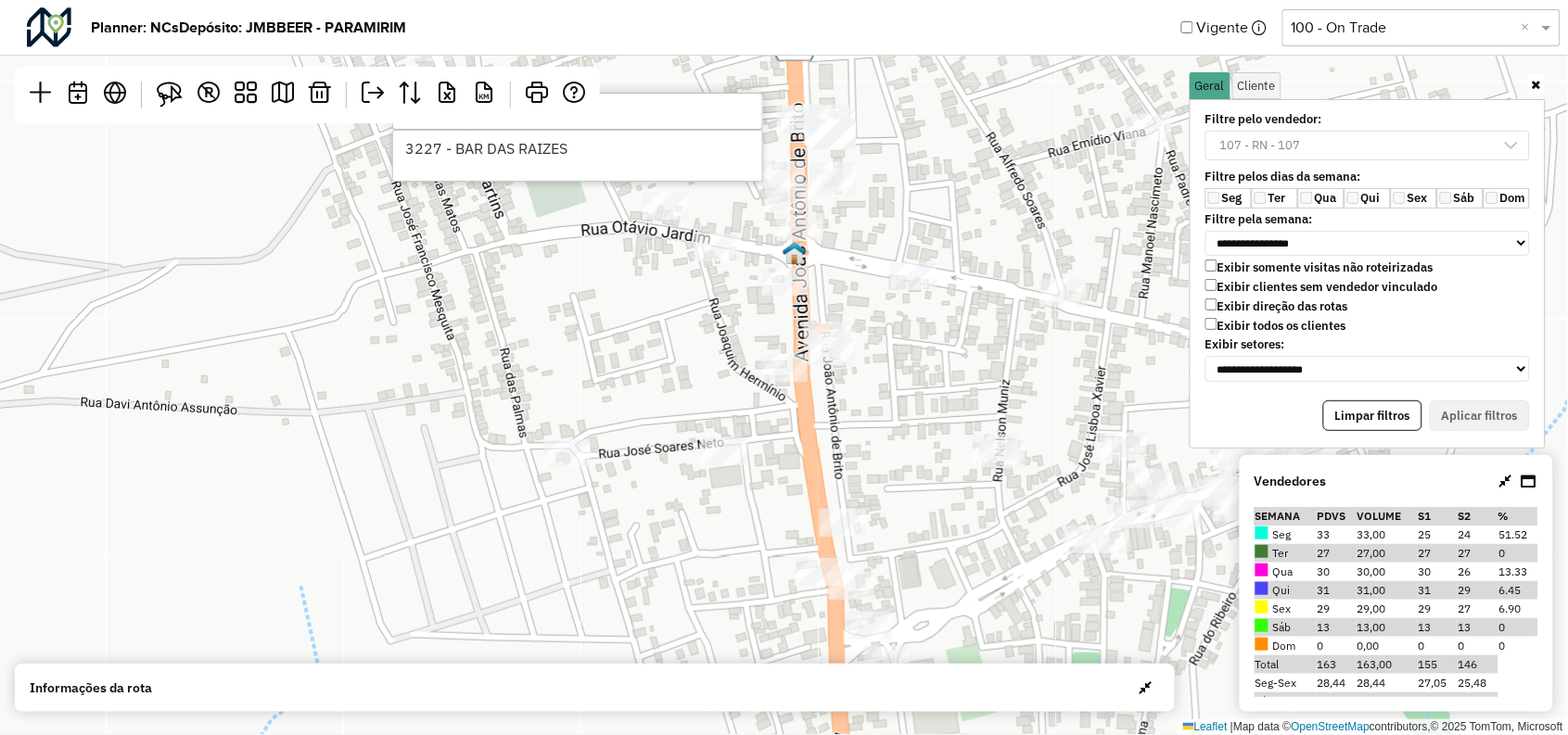 click on "Leaflet   |  Map data ©  OpenStreetMap  contributors,© 2025 TomTom, Microsoft" 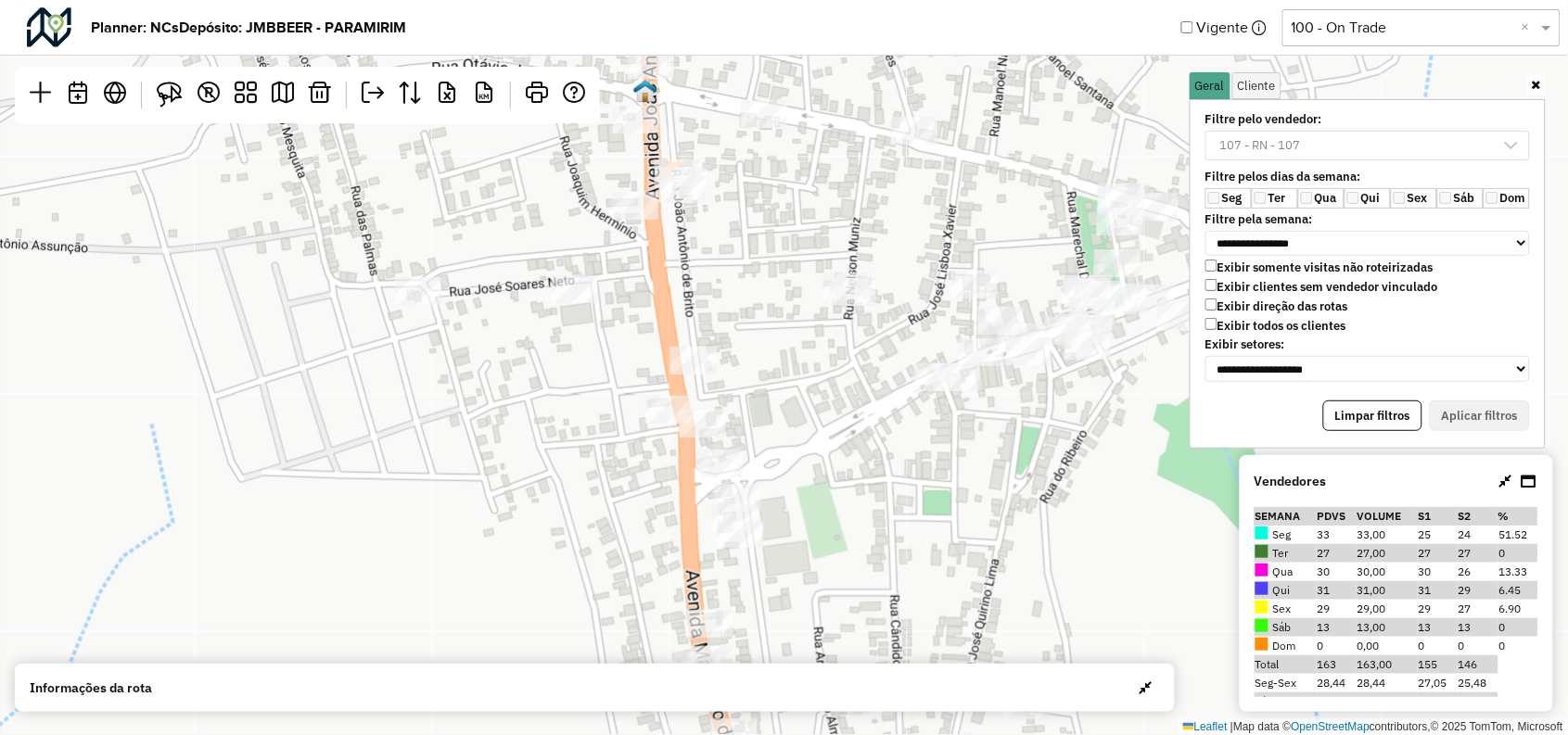 drag, startPoint x: 861, startPoint y: 362, endPoint x: 793, endPoint y: 262, distance: 120.92973 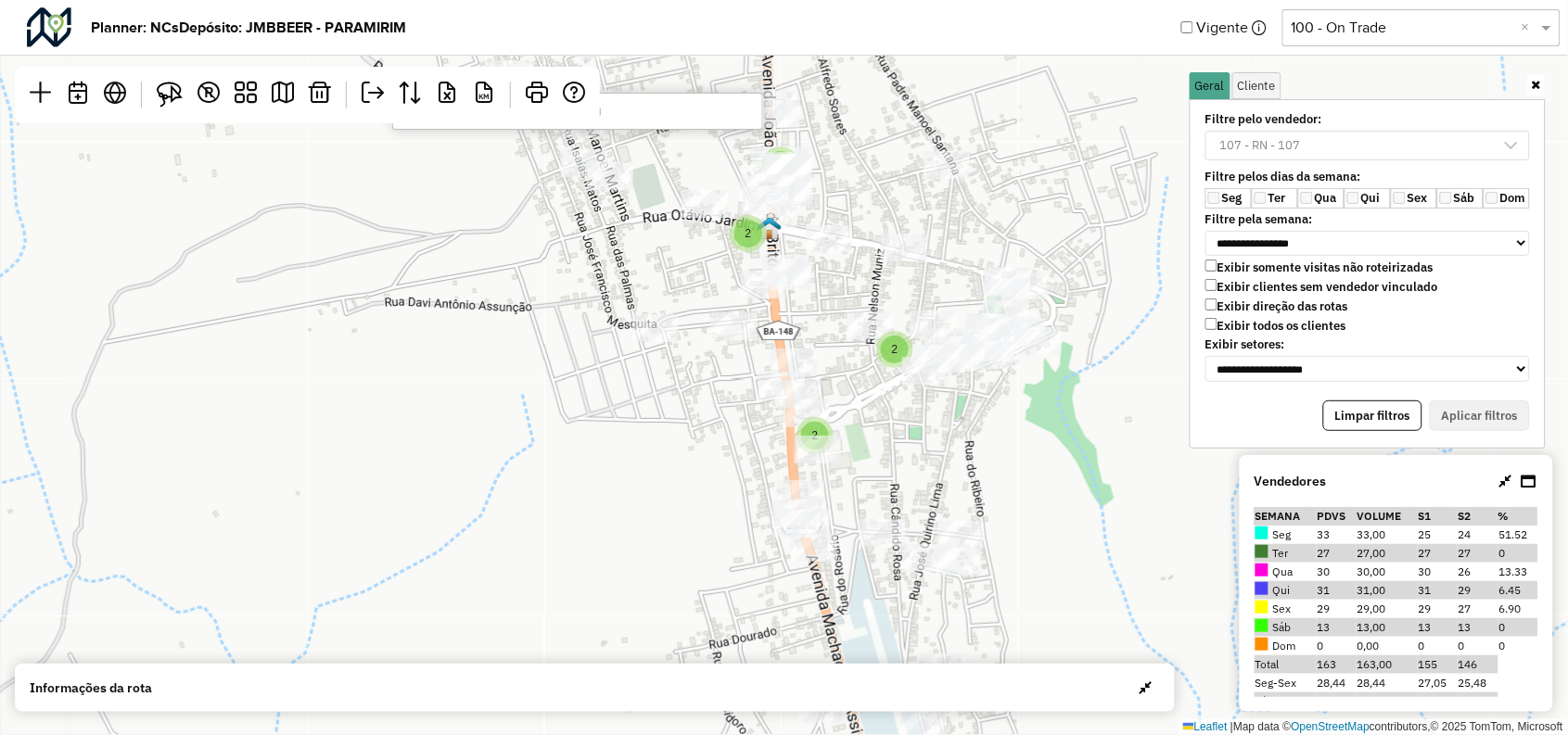 click at bounding box center (578, 111) 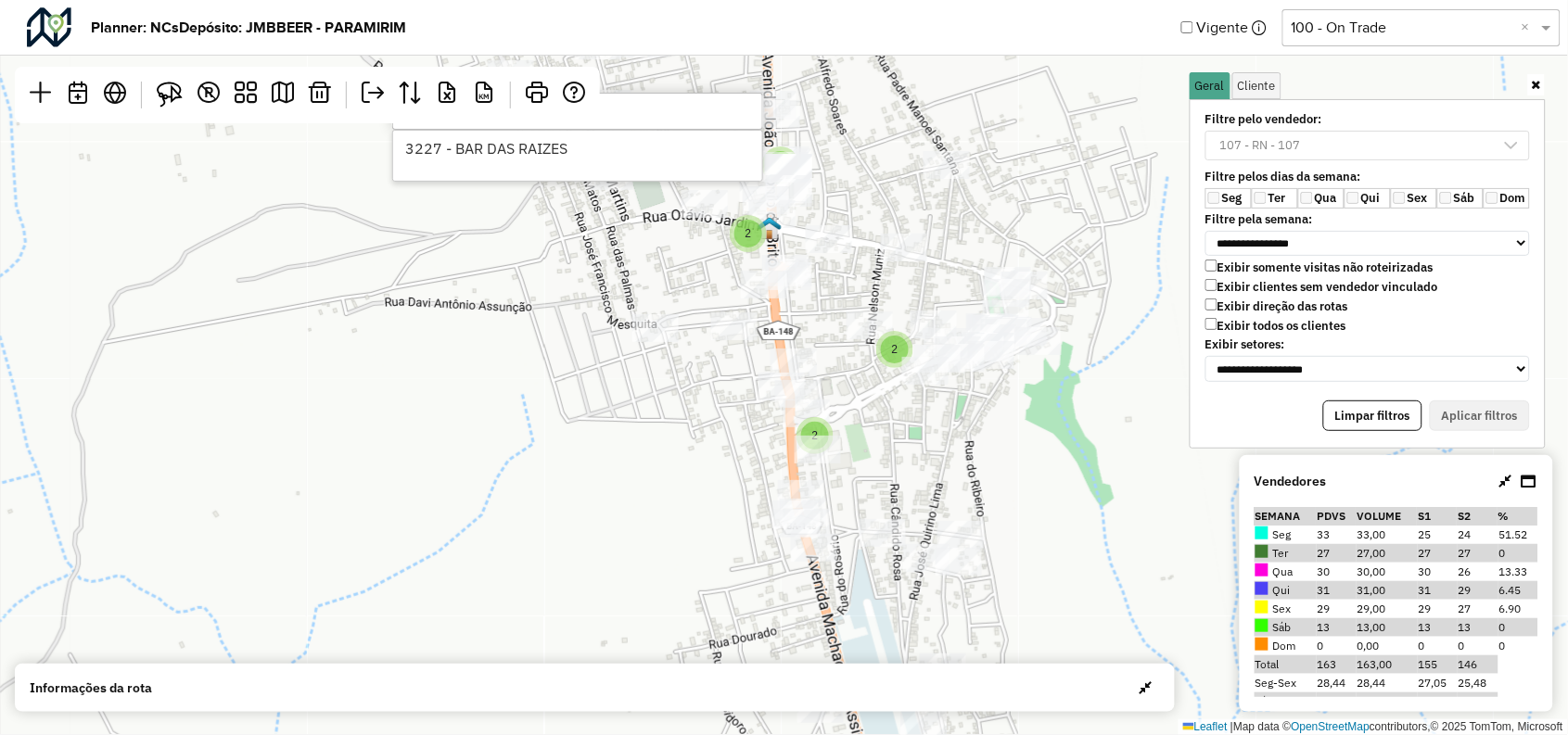 type on "****" 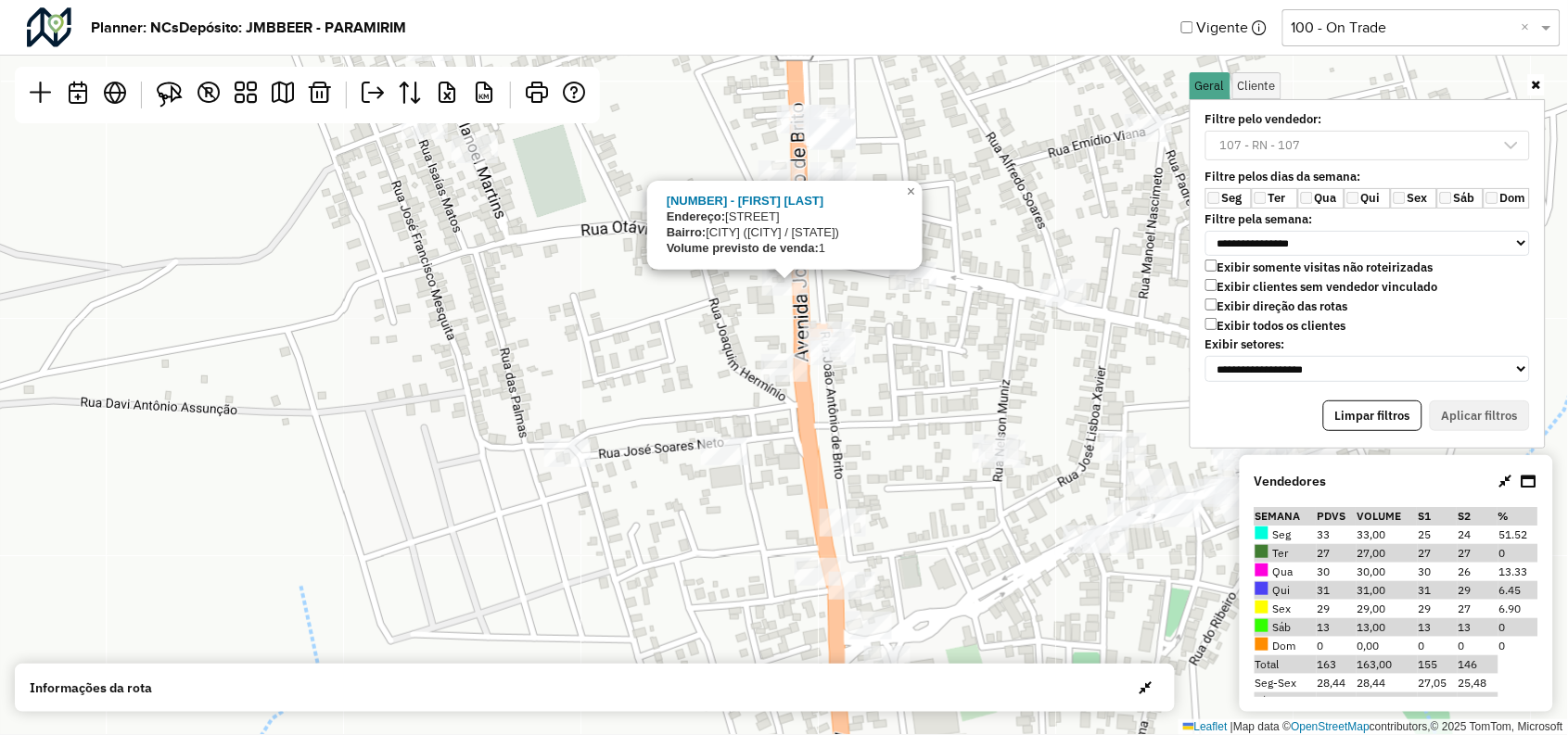 click on "3304 - RESTAURANTE E LANCHO
Endereço:   AC ESTRADA BA 148 KM93 94
Bairro:  Cabralia (PIATA / BA)
Volume previsto de venda:  1
×  Leaflet   |  Map data ©  OpenStreetMap  contributors,© 2025 TomTom, Microsoft" 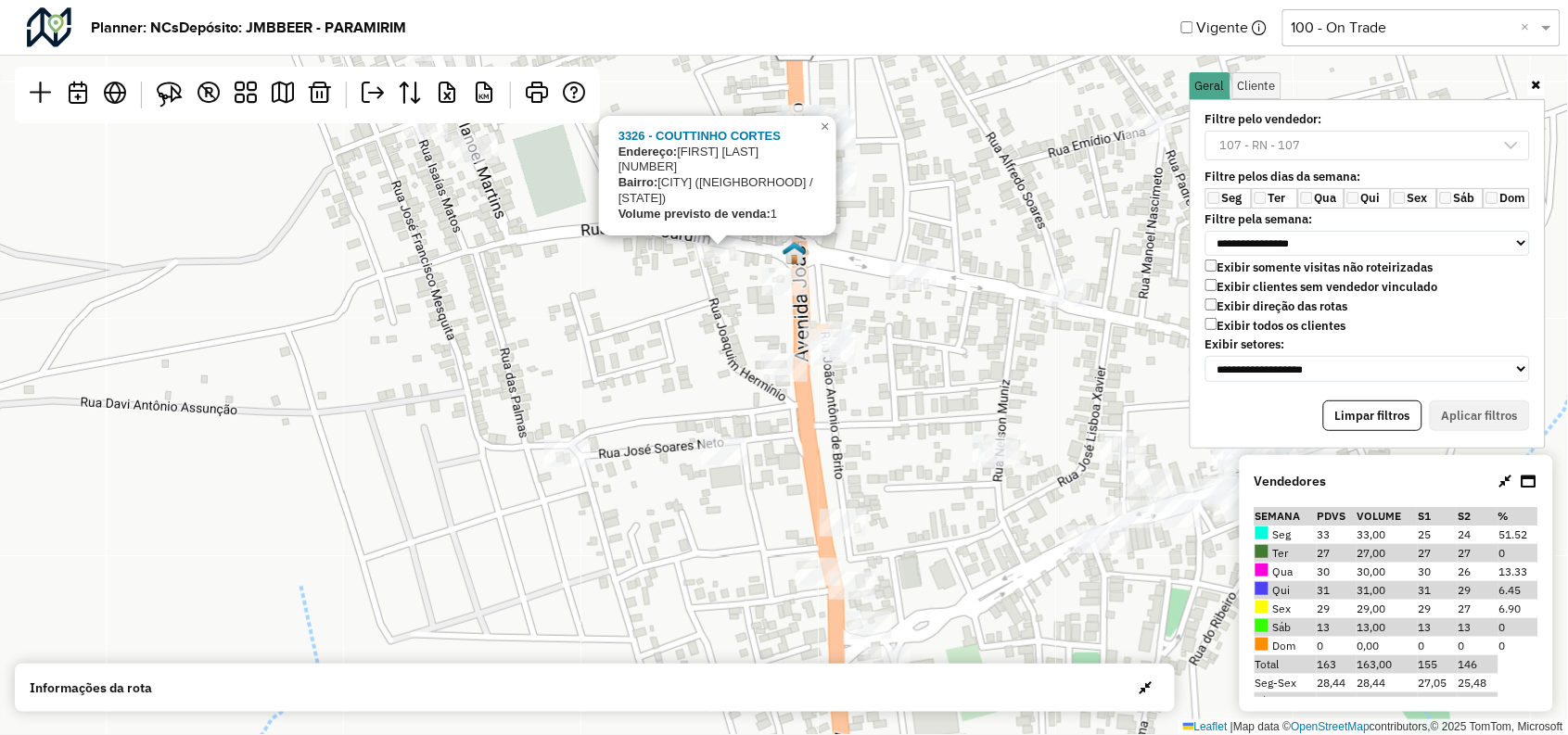 click on "3326 - COUTTINHO CORTES
Endereço:   MANOEL MARTINS 280
Bairro:  Tangara (PIATA / BA)
Volume previsto de venda:  1
×  Leaflet   |  Map data ©  OpenStreetMap  contributors,© 2025 TomTom, Microsoft" 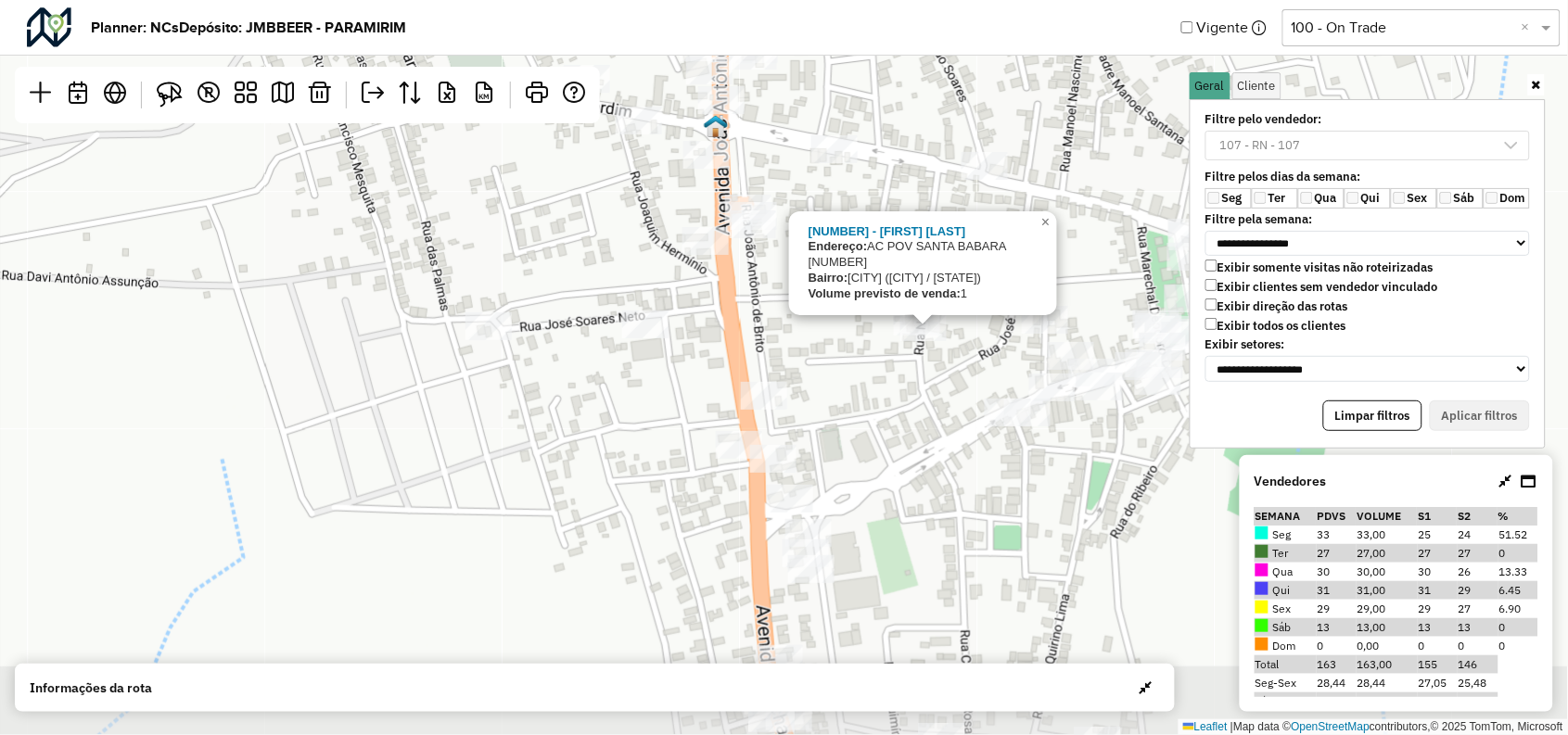 drag, startPoint x: 919, startPoint y: 412, endPoint x: 866, endPoint y: 314, distance: 111.413644 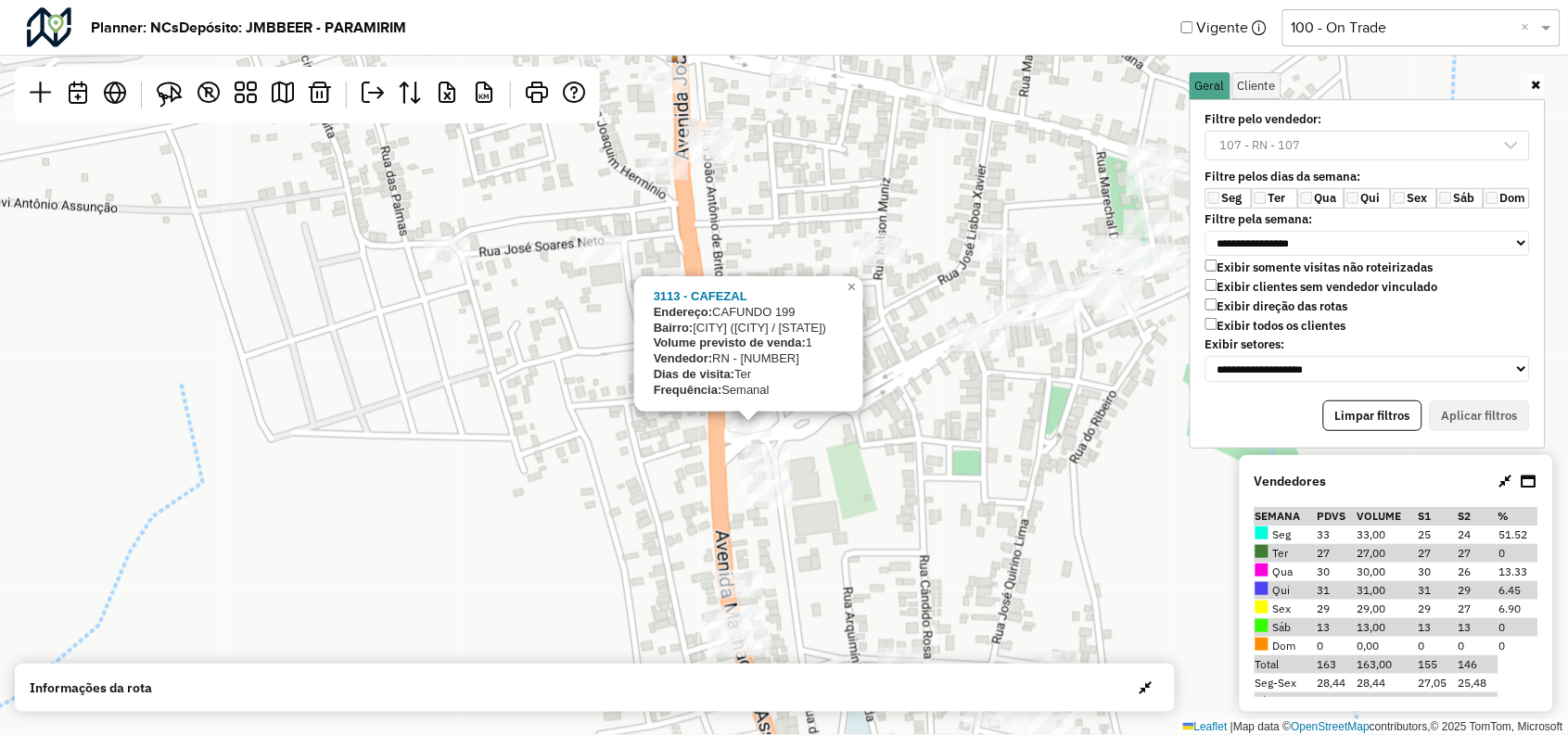 click on "3113 - CAFEZAL
Endereço:   CAFUNDO 199
Bairro:  Catoles (ABAIRA / BA)
Volume previsto de venda:  1
Vendedor:  RN - 108
Dias de visita:  Ter
Frequência:  Semanal
×  Leaflet   |  Map data ©  OpenStreetMap  contributors,© 2025 TomTom, Microsoft" 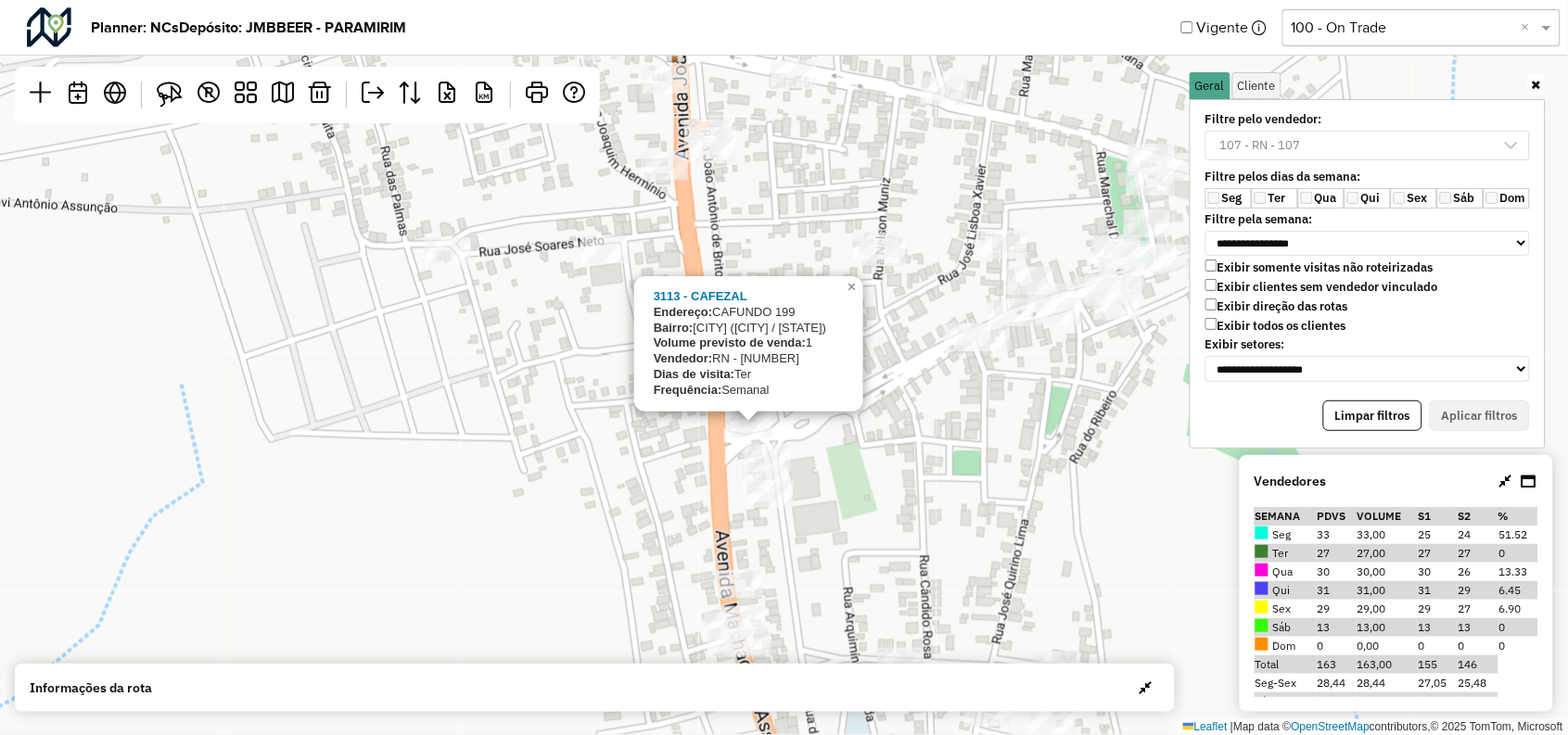 click on "3113 - CAFEZAL
Endereço:   CAFUNDO 199
Bairro:  Catoles (ABAIRA / BA)
Volume previsto de venda:  1
Vendedor:  RN - 108
Dias de visita:  Ter
Frequência:  Semanal
×  Leaflet   |  Map data ©  OpenStreetMap  contributors,© 2025 TomTom, Microsoft" 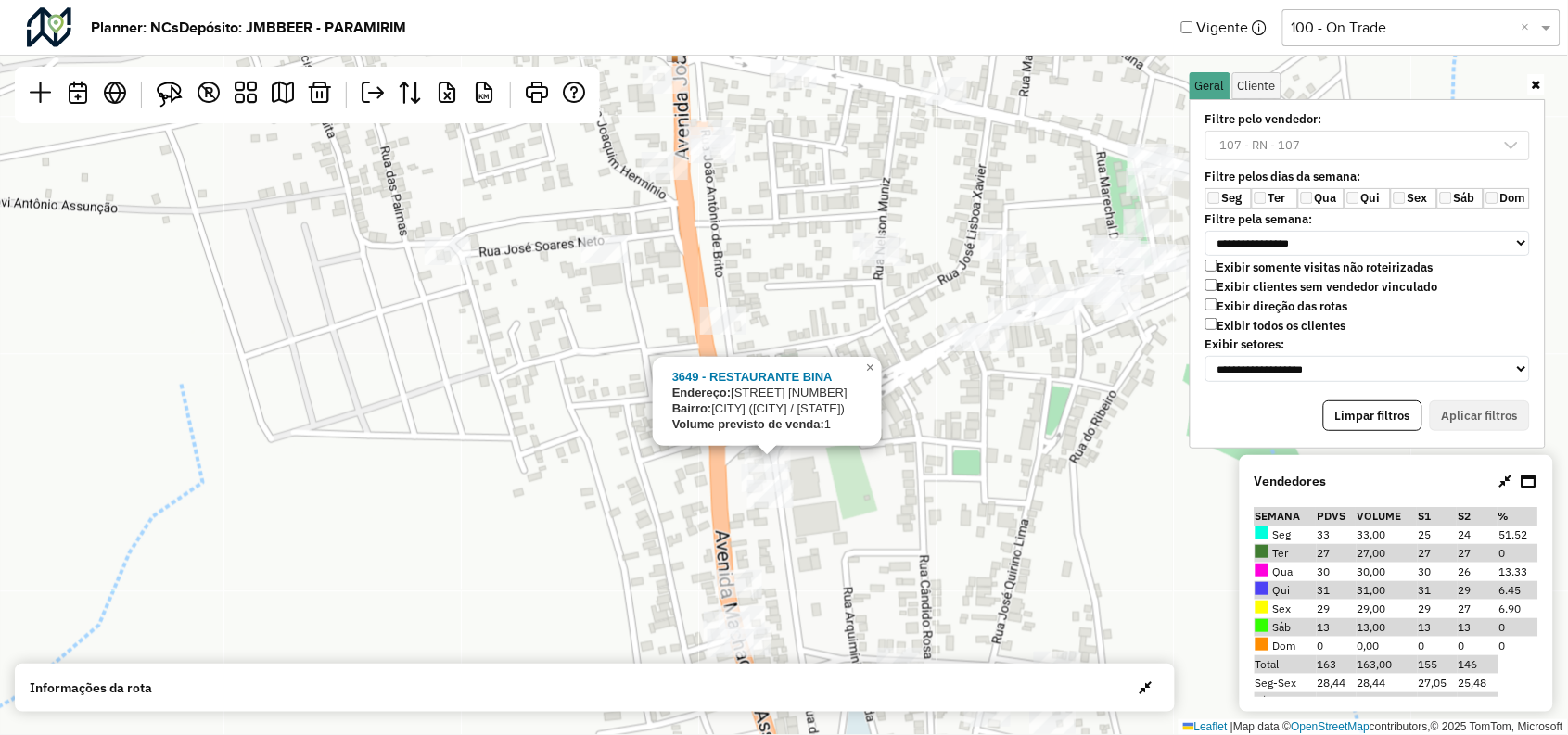 click on "3649 - RESTAURANTE BINA
Endereço:   Rua do Colegio 106
Bairro:  Centro (PIATA / BA)
Volume previsto de venda:  1
×  Leaflet   |  Map data ©  OpenStreetMap  contributors,© 2025 TomTom, Microsoft" 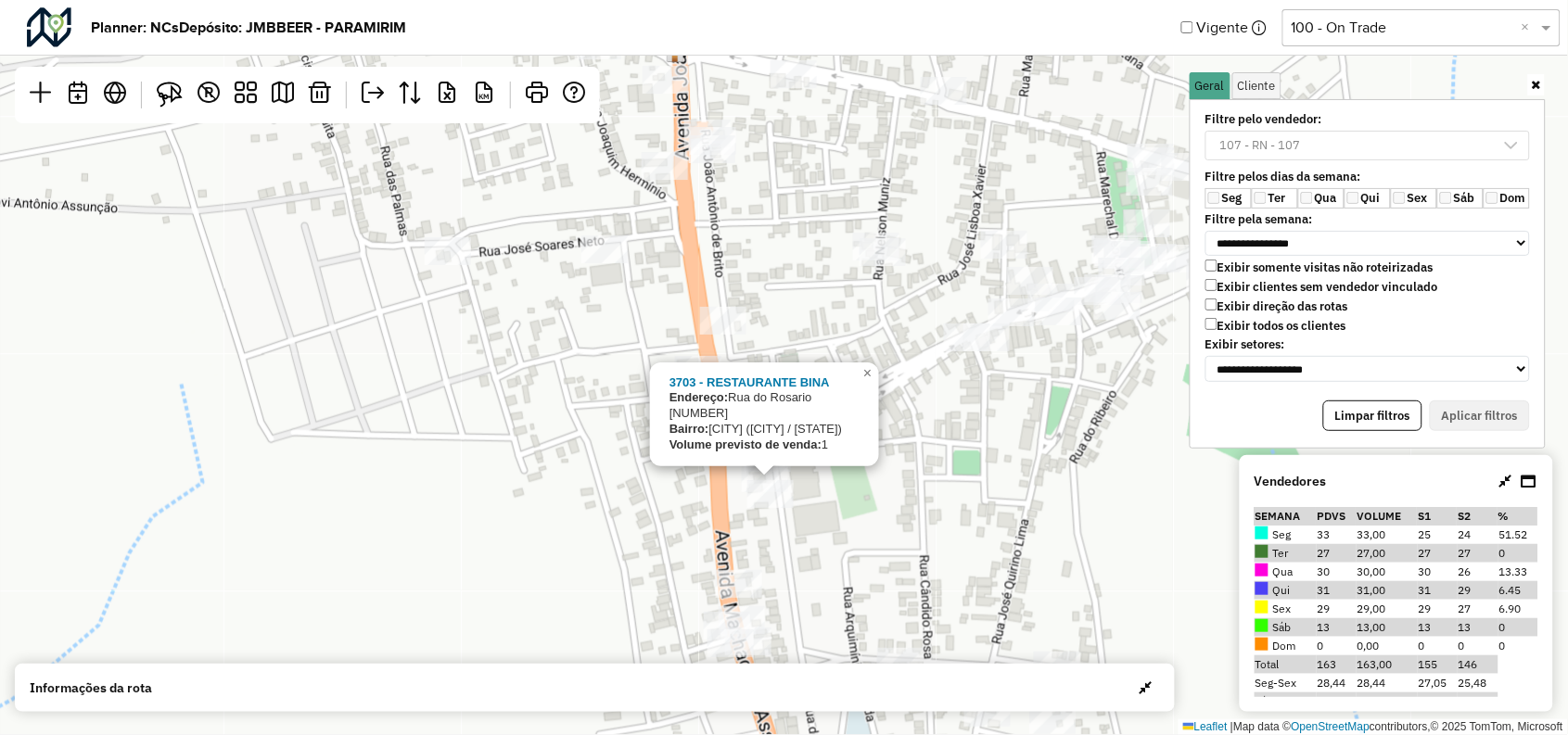 click on "3703 - RESTAURANTE BINA
Endereço:   Rua do Rosario 106
Bairro:  Centro (PIATA / BA)
Volume previsto de venda:  1
×  Leaflet   |  Map data ©  OpenStreetMap  contributors,© 2025 TomTom, Microsoft" 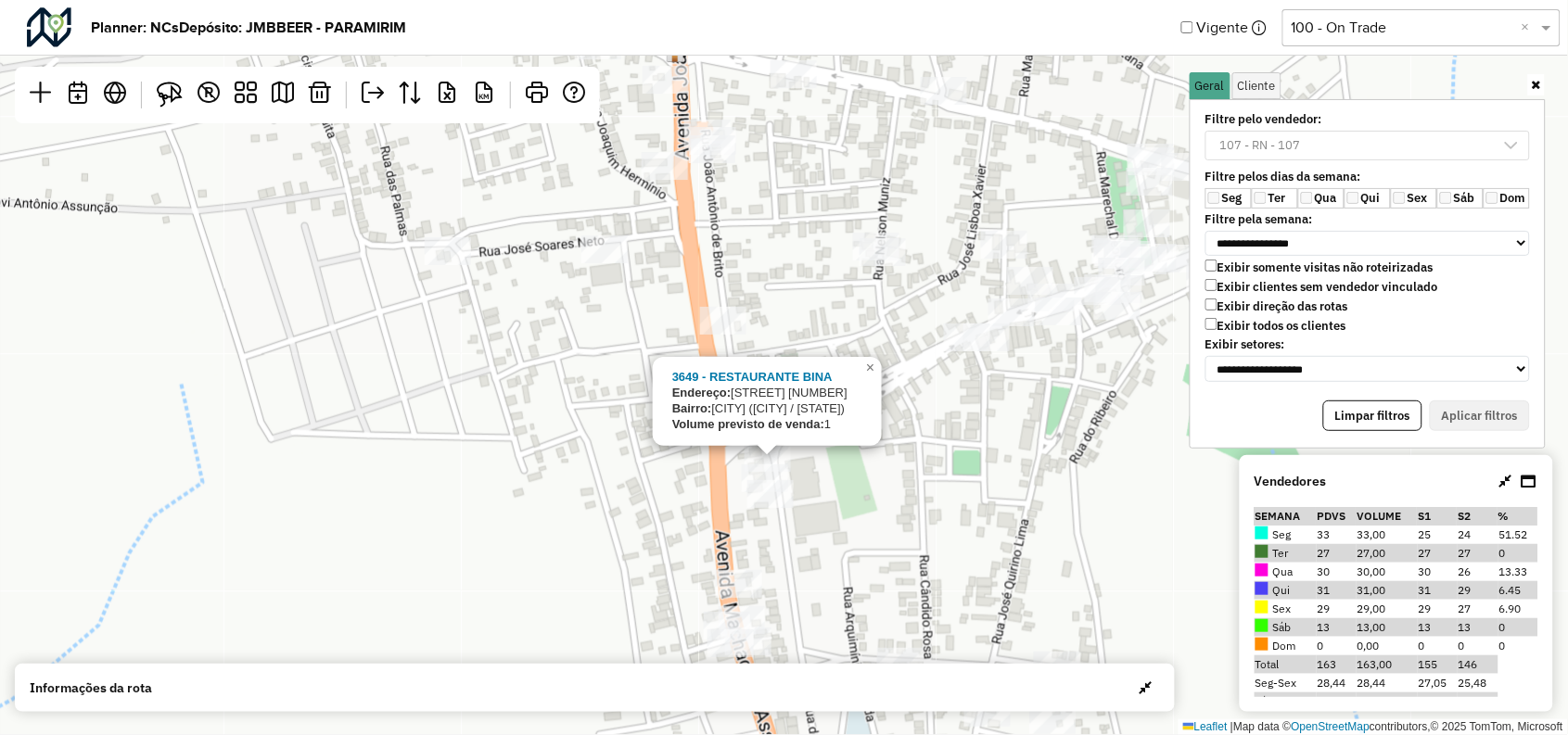 click on "3649 - RESTAURANTE BINA
Endereço:   Rua do Colegio 106
Bairro:  Centro (PIATA / BA)
Volume previsto de venda:  1
×  Leaflet   |  Map data ©  OpenStreetMap  contributors,© 2025 TomTom, Microsoft" 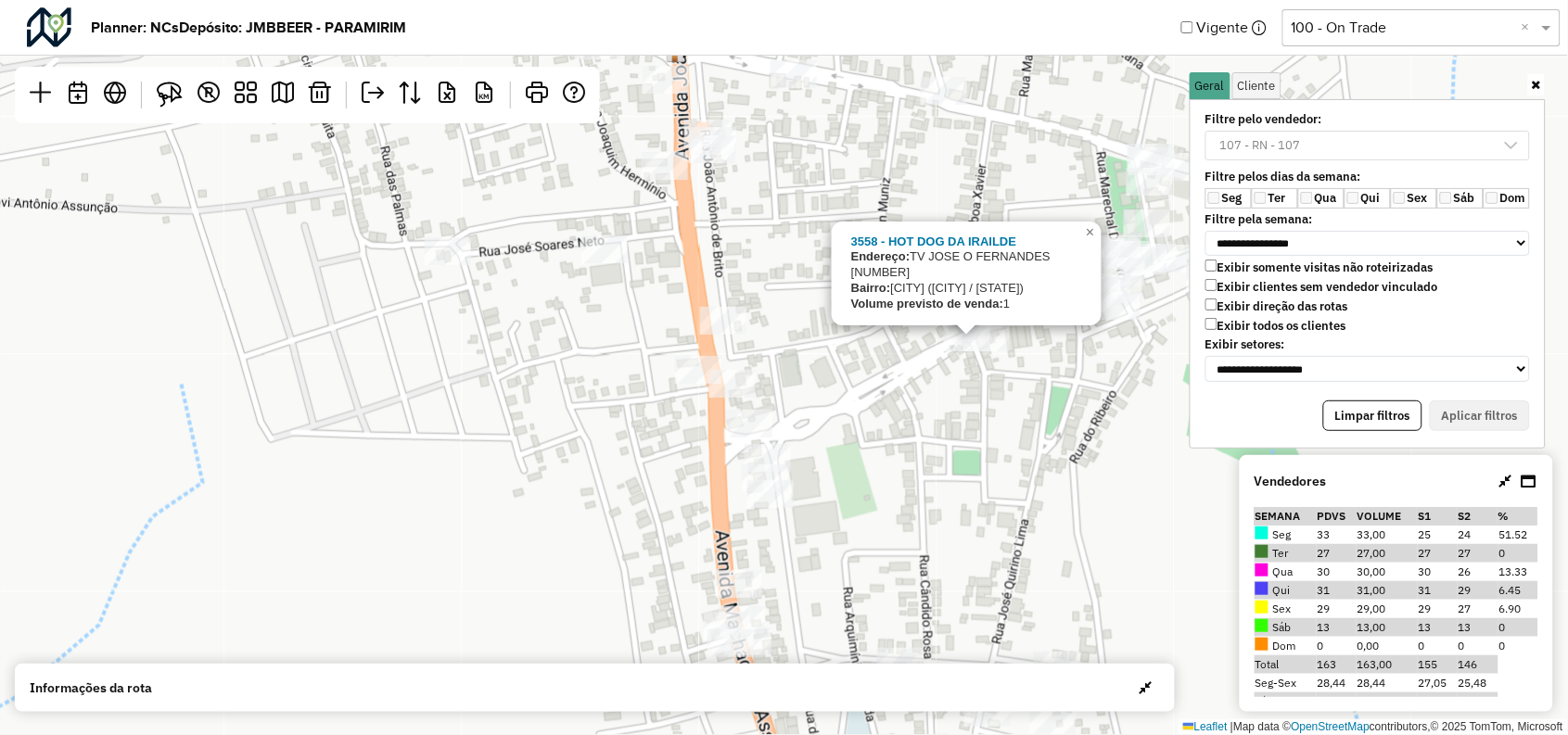 click on "3558 - HOT DOG DA IRAILDE
Endereço:   TV JOSE O FERNANDES 293
Bairro:  Centro (PIATA / BA)
Volume previsto de venda:  1
×  Leaflet   |  Map data ©  OpenStreetMap  contributors,© 2025 TomTom, Microsoft" 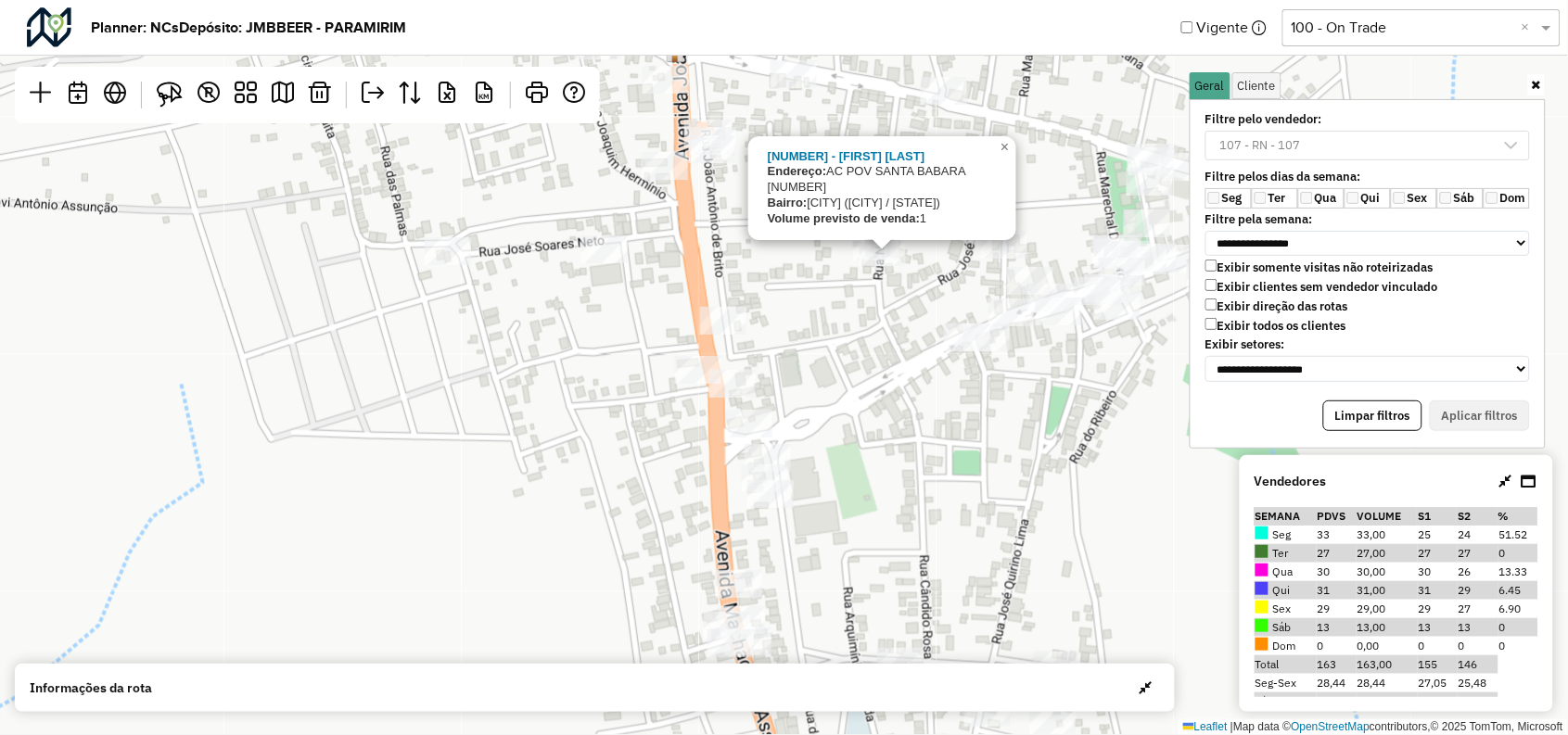 click on "3060 - BOTECO SANTA BARBARA
Endereço:   AC POV SANTA BABARA 177
Bairro:  Cabralia (PIATA / BA)
Volume previsto de venda:  1
×  Leaflet   |  Map data ©  OpenStreetMap  contributors,© 2025 TomTom, Microsoft" 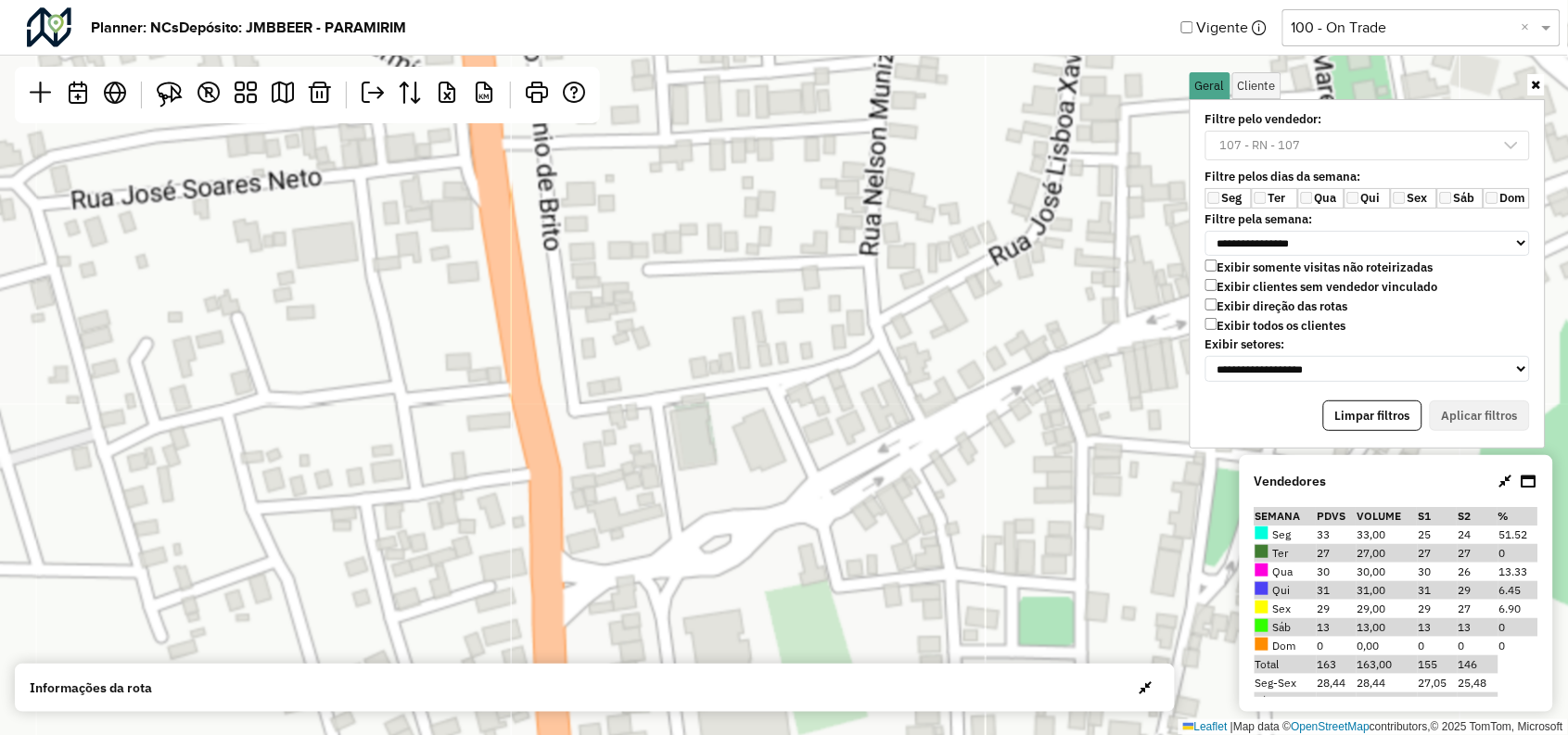 click on "Leaflet   |  Map data ©  OpenStreetMap  contributors,© 2025 TomTom, Microsoft" 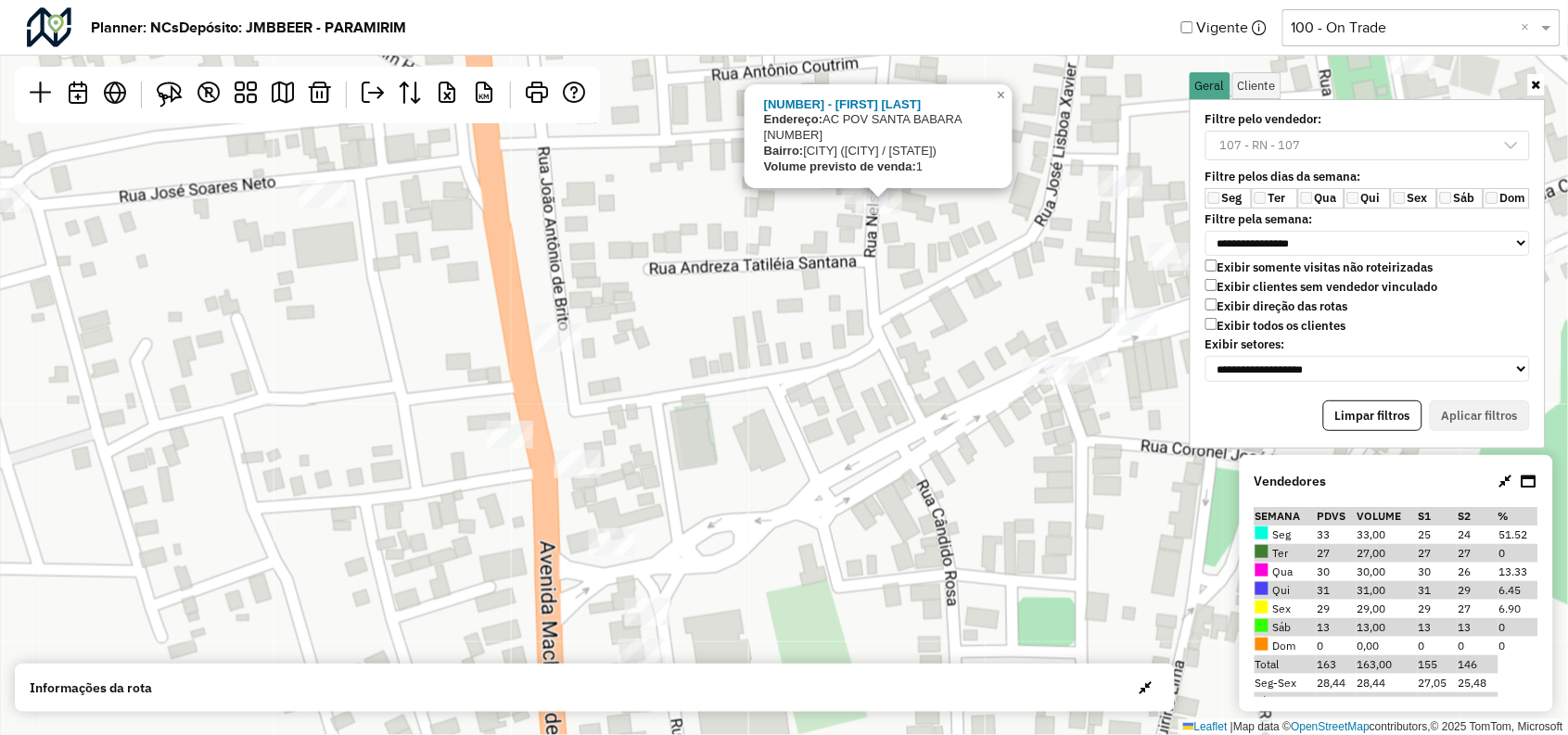 click on "3060 - BOTECO SANTA BARBARA
Endereço:   AC POV SANTA BABARA 177
Bairro:  Cabralia (PIATA / BA)
Volume previsto de venda:  1
×  Leaflet   |  Map data ©  OpenStreetMap  contributors,© 2025 TomTom, Microsoft" 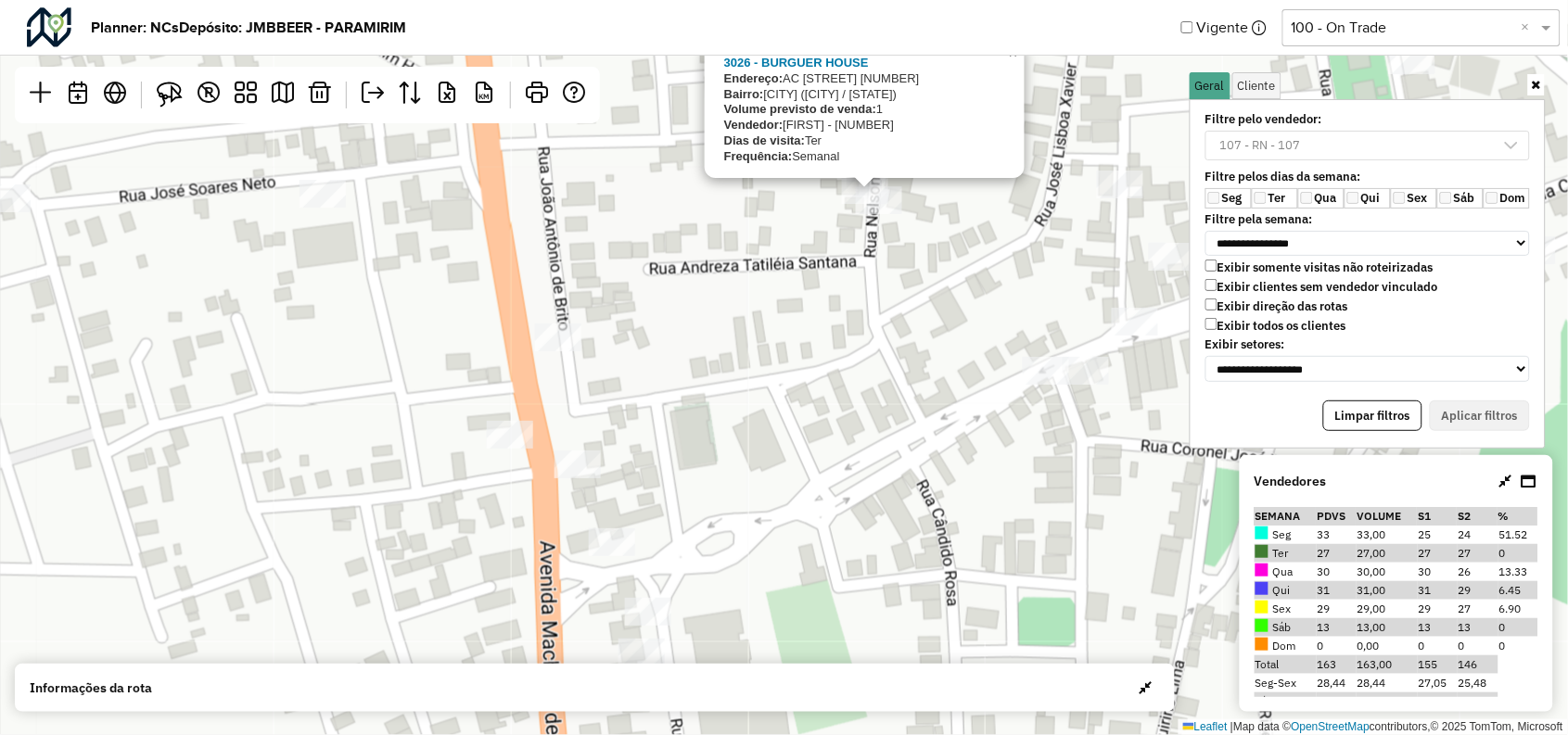 click on "3026 - BURGUER HOUSE
Endereço:   AC RUA NELSON ARAUJO MUNIZ 176
Bairro:  Cabralia (PIATA / BA)
Volume previsto de venda:  1
Vendedor:  RN - 107
Dias de visita:  Ter
Frequência:  Semanal
×  Leaflet   |  Map data ©  OpenStreetMap  contributors,© 2025 TomTom, Microsoft" 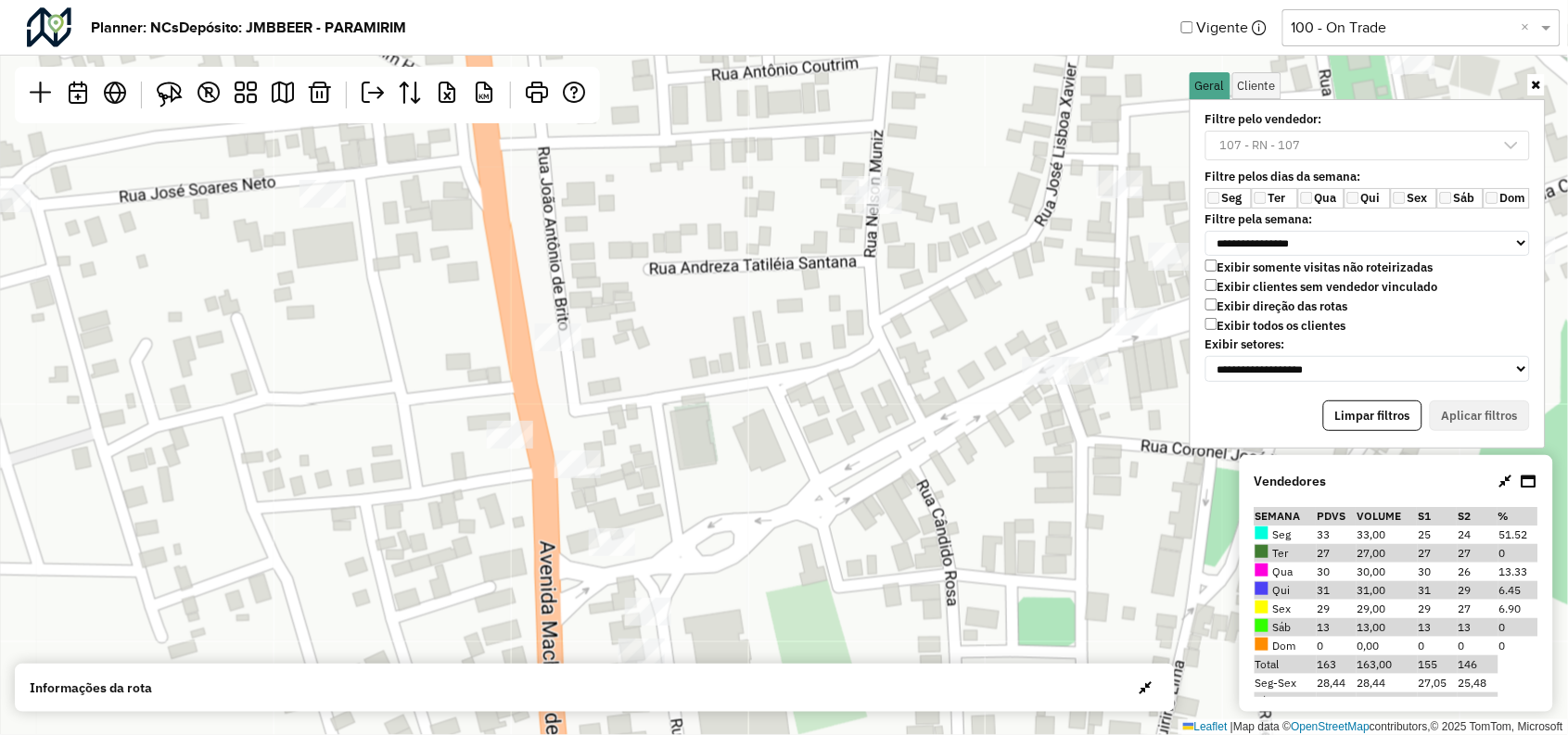 click on "Leaflet   |  Map data ©  OpenStreetMap  contributors,© 2025 TomTom, Microsoft" 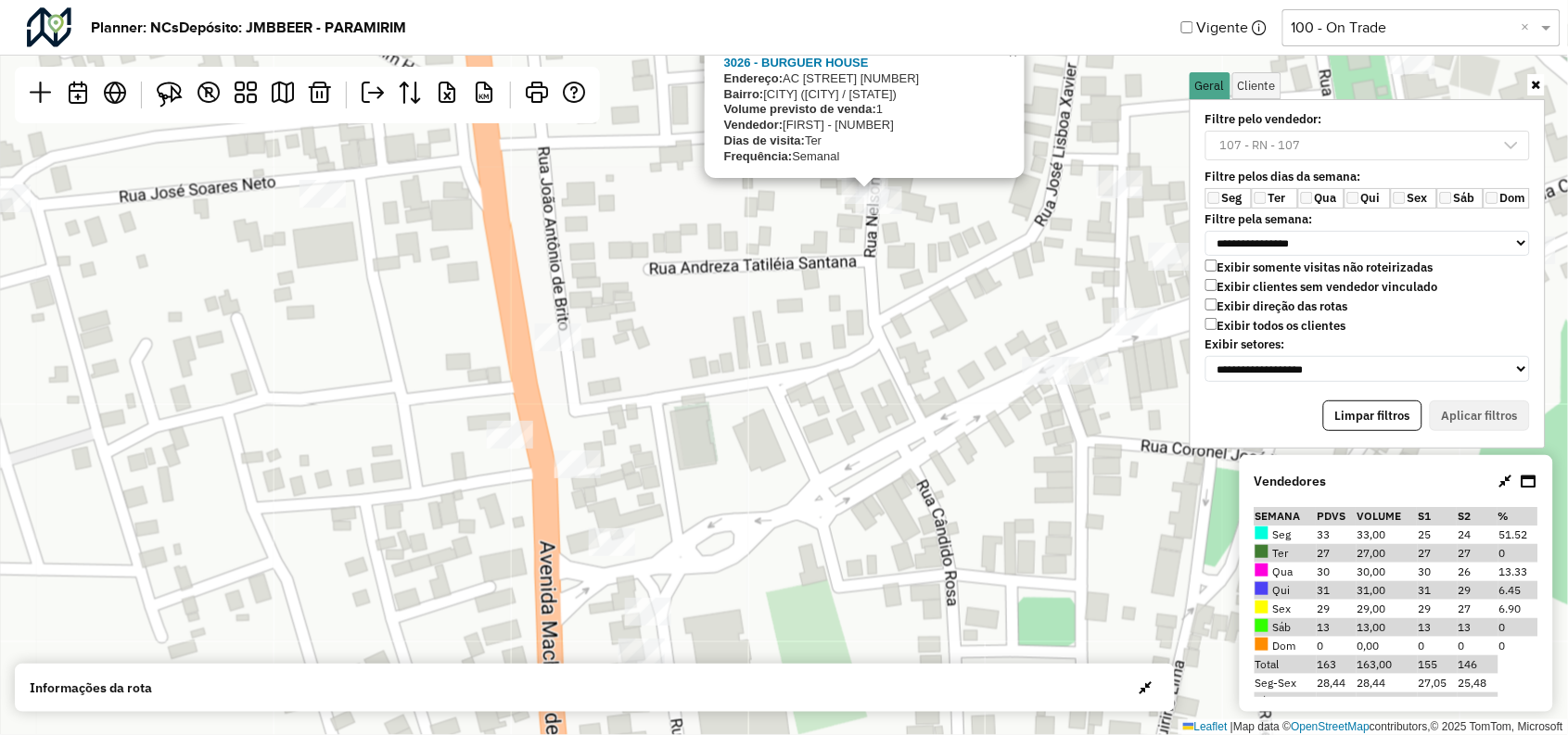 click on "3026 - BURGUER HOUSE
Endereço:   AC RUA NELSON ARAUJO MUNIZ 176
Bairro:  Cabralia (PIATA / BA)
Volume previsto de venda:  1
Vendedor:  RN - 107
Dias de visita:  Ter
Frequência:  Semanal
×  Leaflet   |  Map data ©  OpenStreetMap  contributors,© 2025 TomTom, Microsoft" 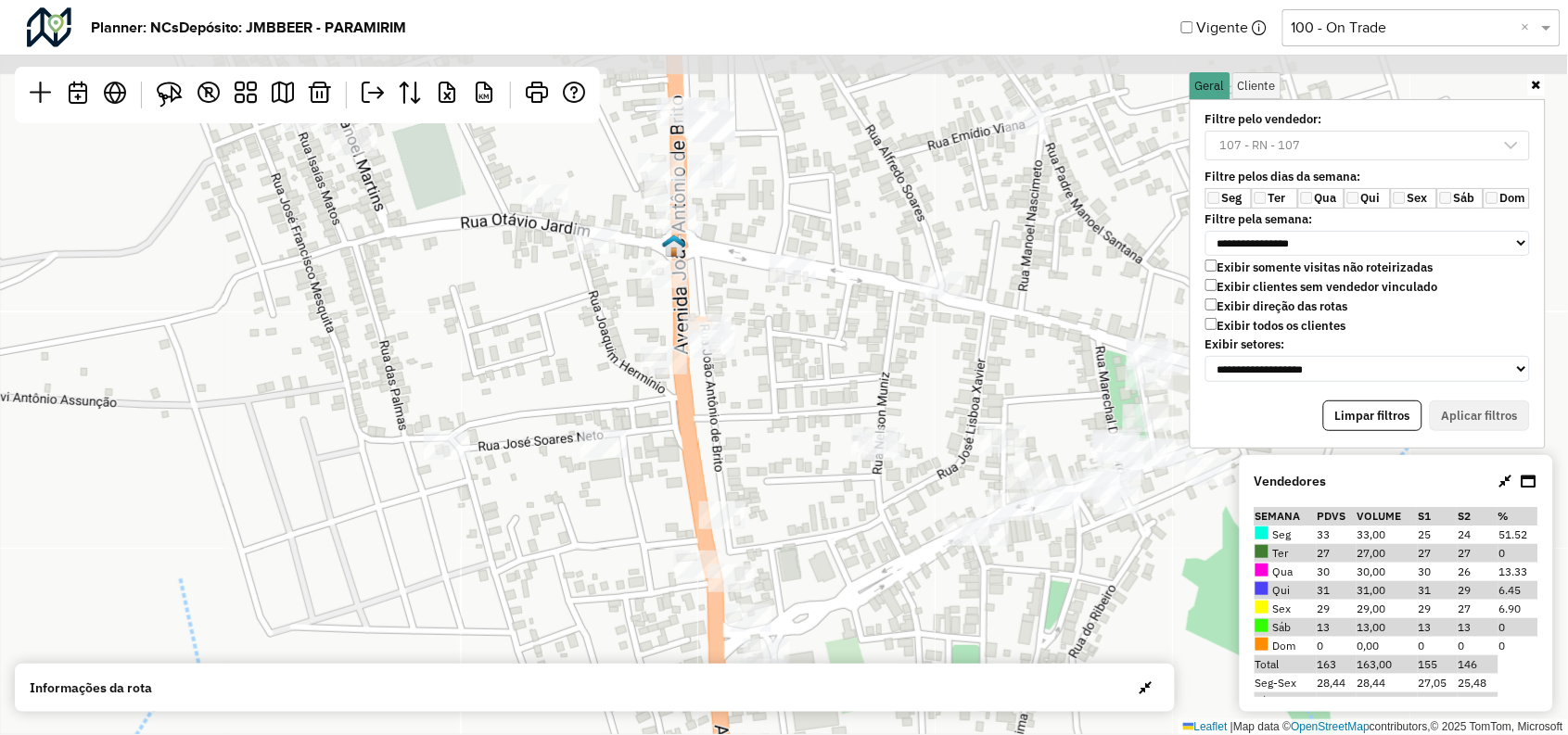 drag, startPoint x: 662, startPoint y: 244, endPoint x: 784, endPoint y: 512, distance: 294.4622 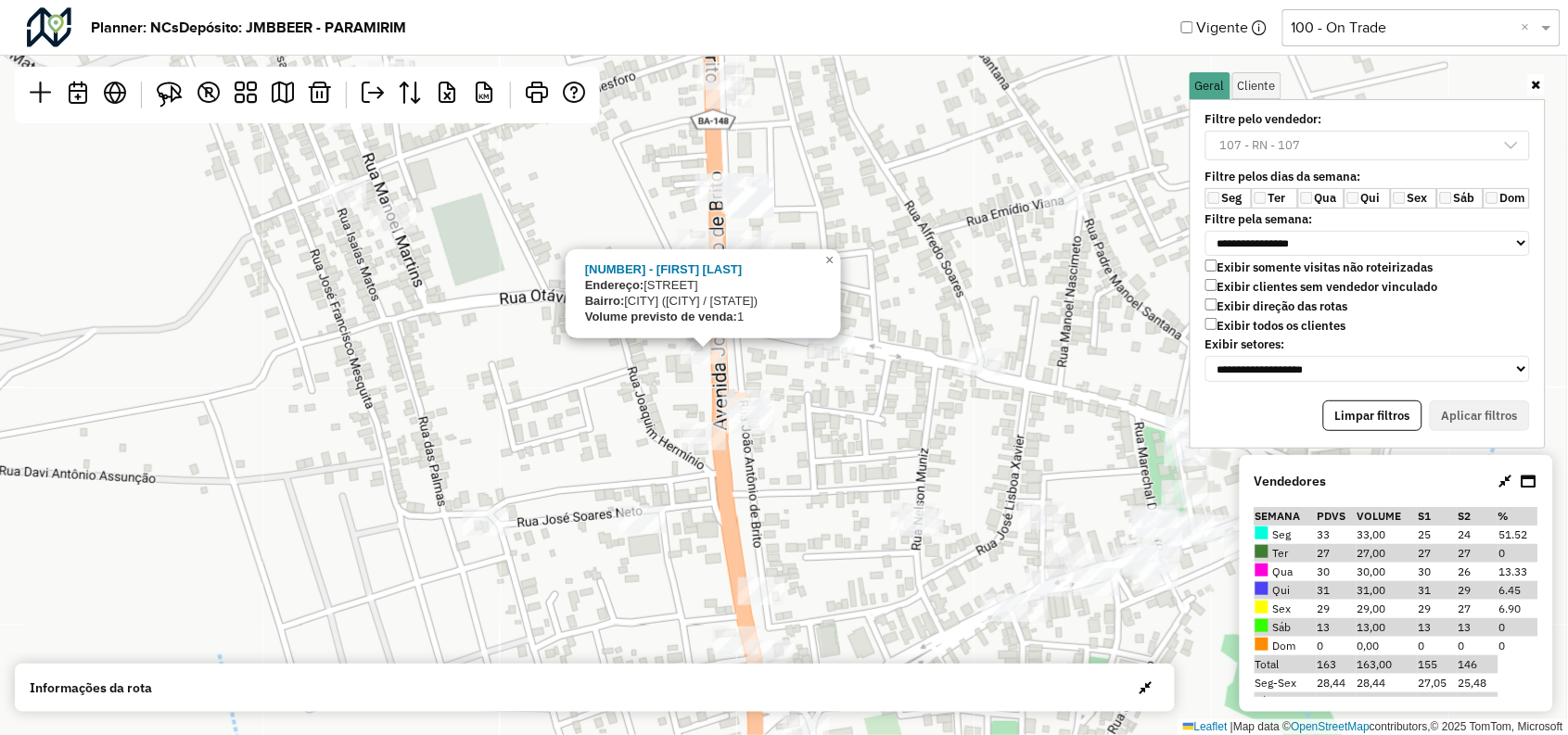 click on "3304 - RESTAURANTE E LANCHO
Endereço:   AC ESTRADA BA 148 KM93 94
Bairro:  Cabralia (PIATA / BA)
Volume previsto de venda:  1
×  Leaflet   |  Map data ©  OpenStreetMap  contributors,© 2025 TomTom, Microsoft" 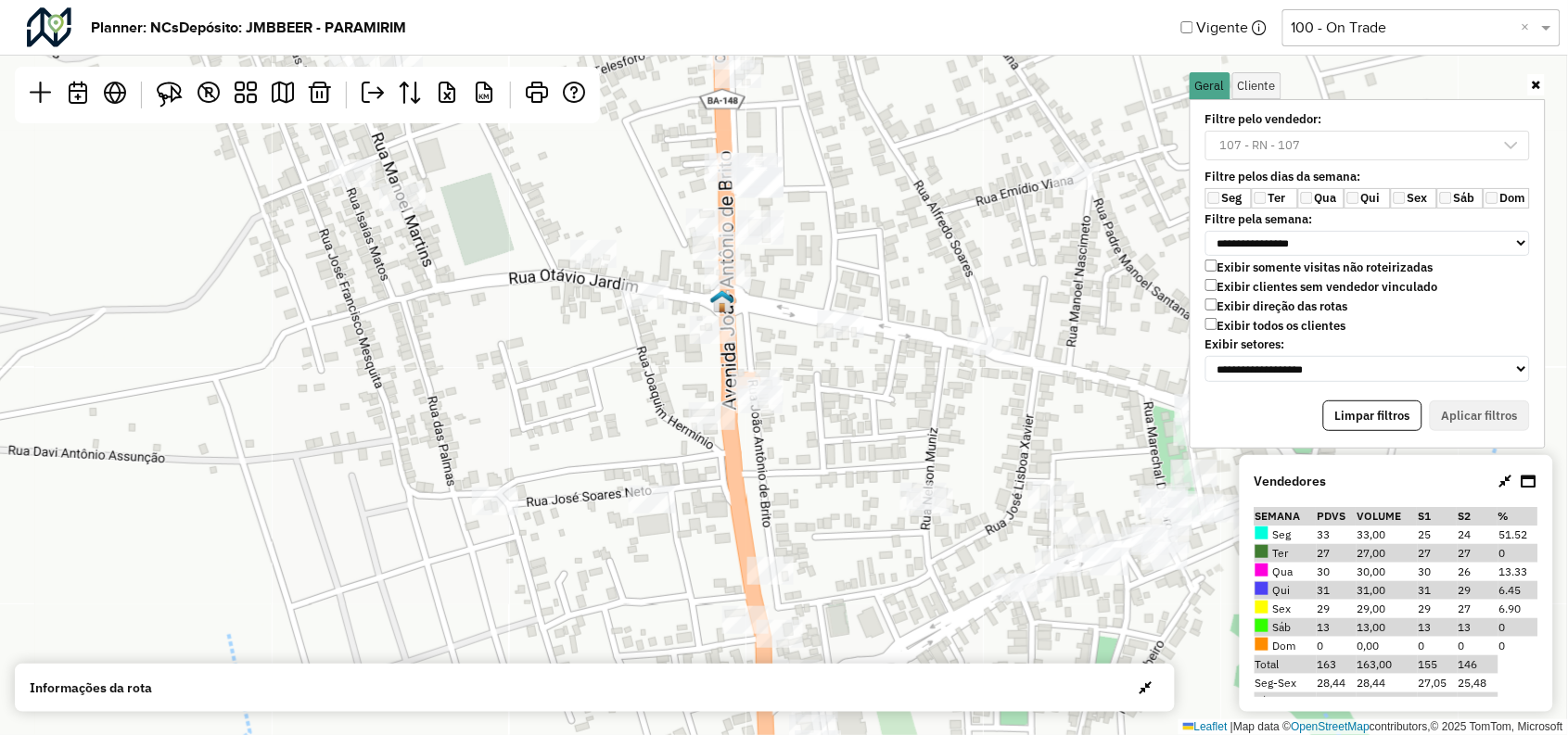 drag, startPoint x: 638, startPoint y: 383, endPoint x: 649, endPoint y: 363, distance: 22.825424 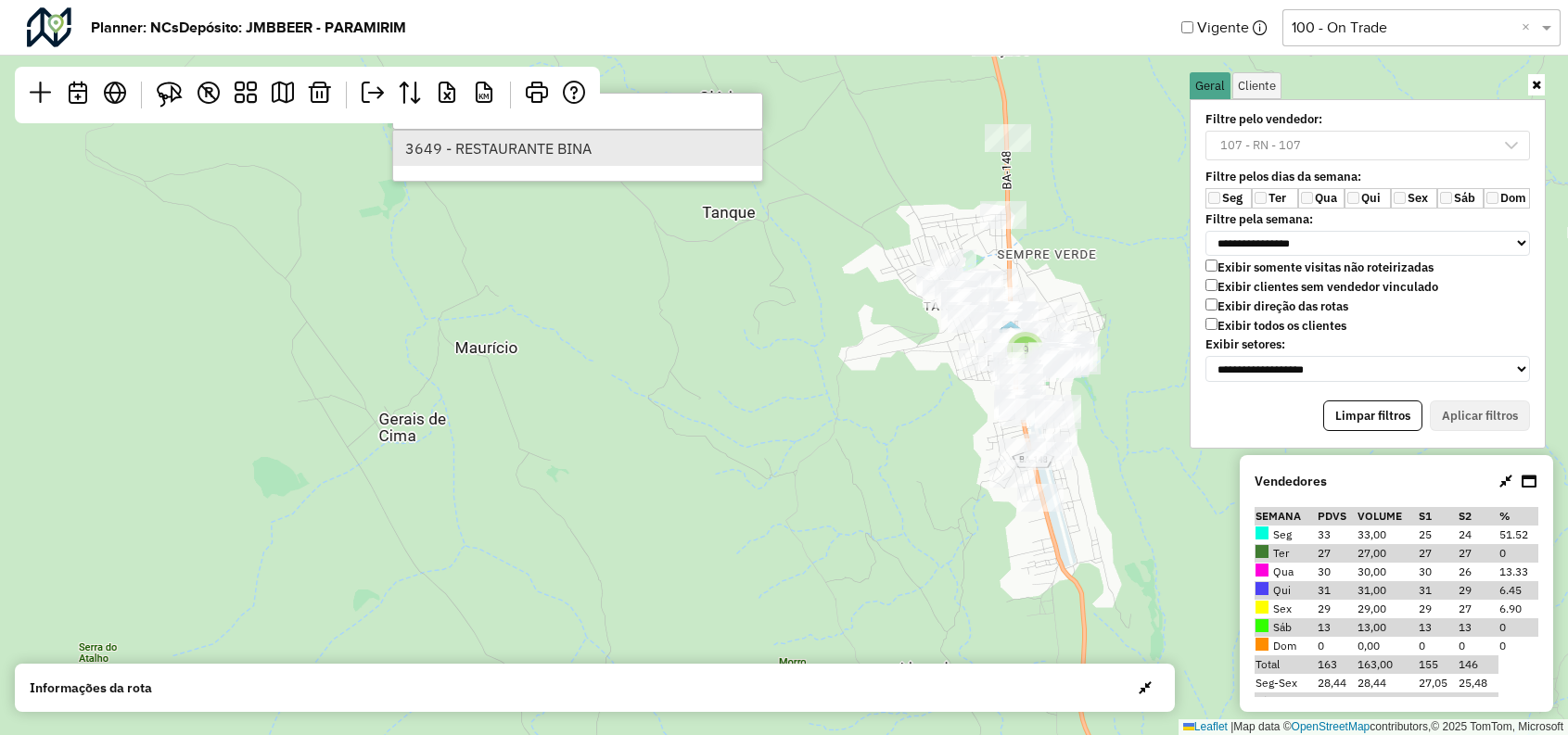 scroll, scrollTop: 0, scrollLeft: 0, axis: both 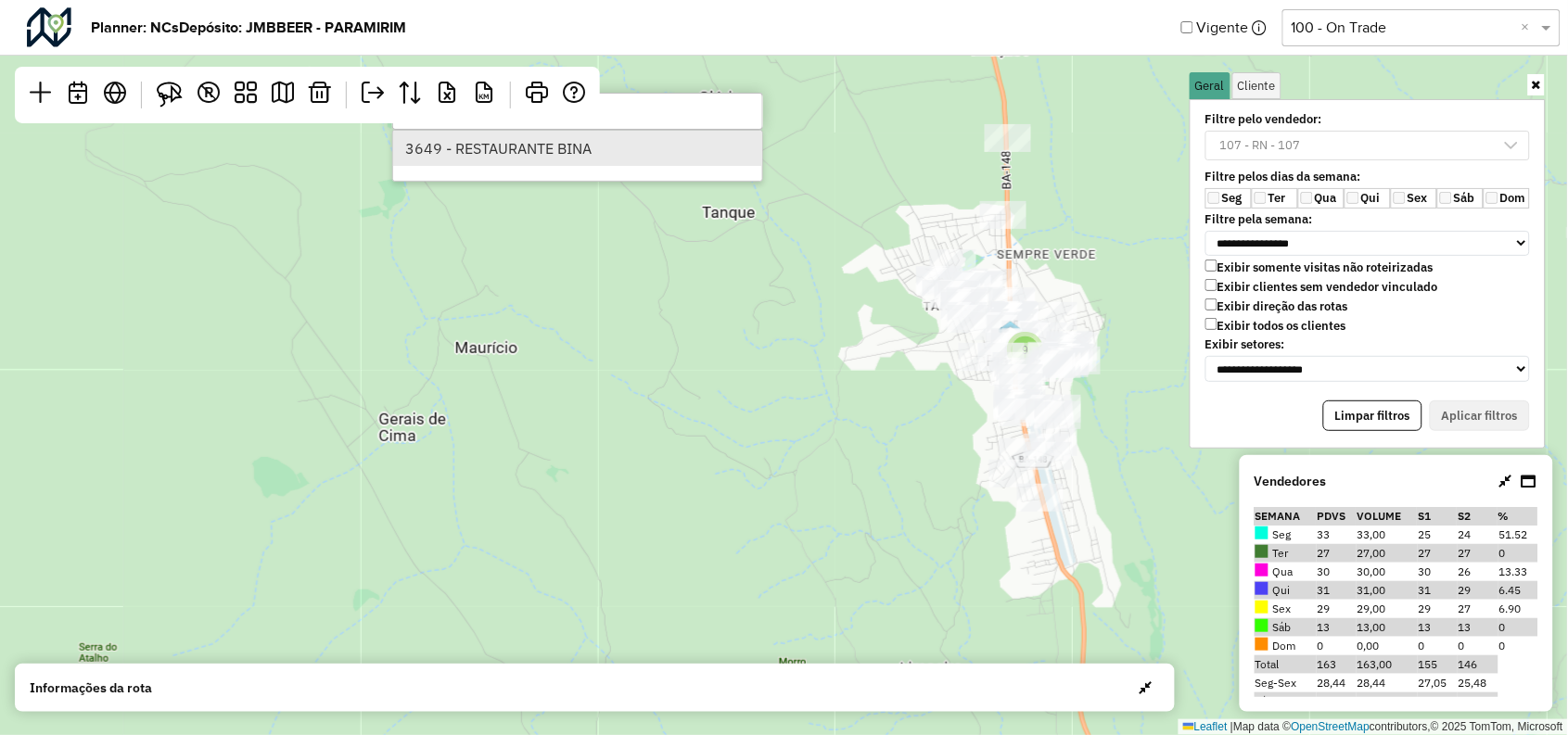 type on "****" 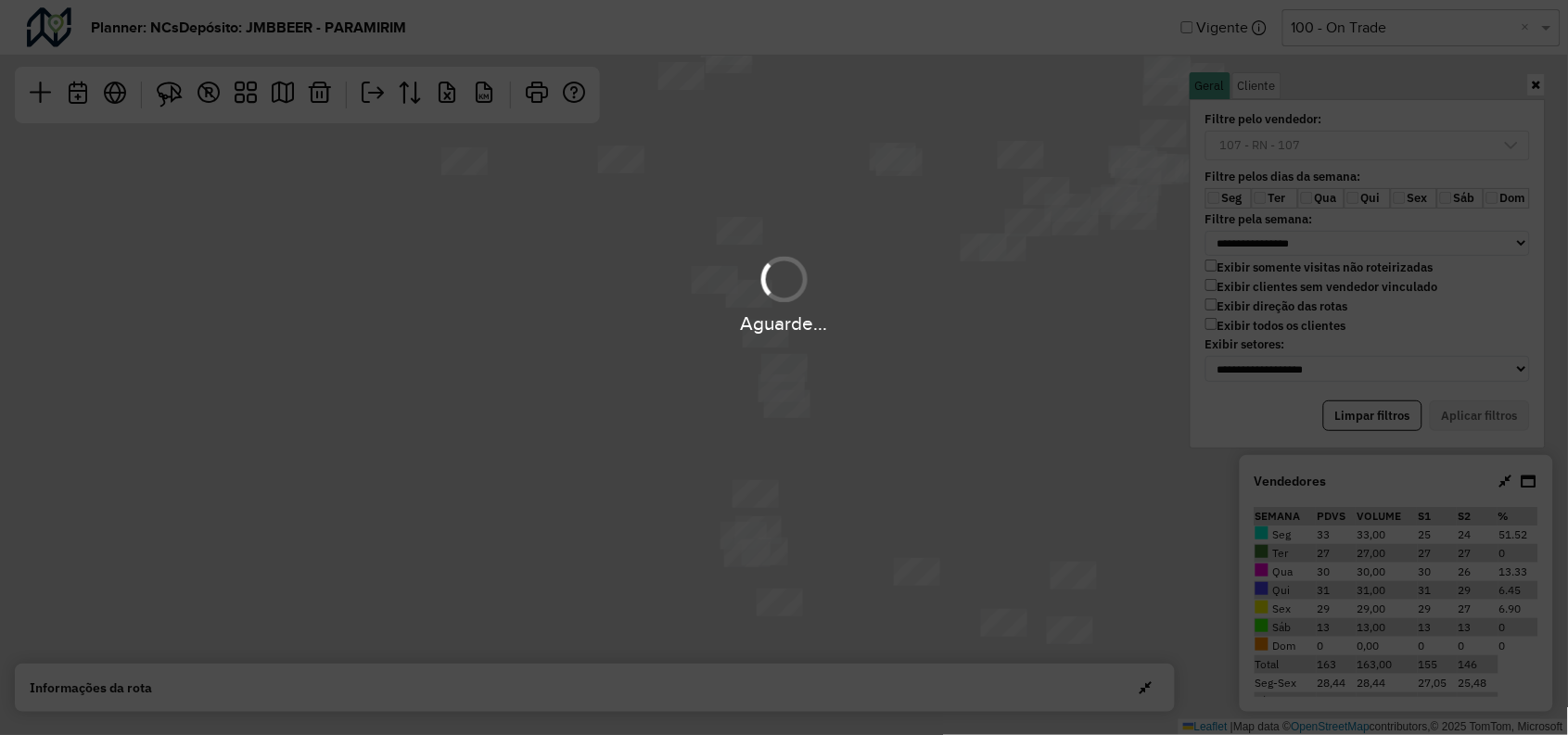 click on "Aguarde..." at bounding box center [784, 367] 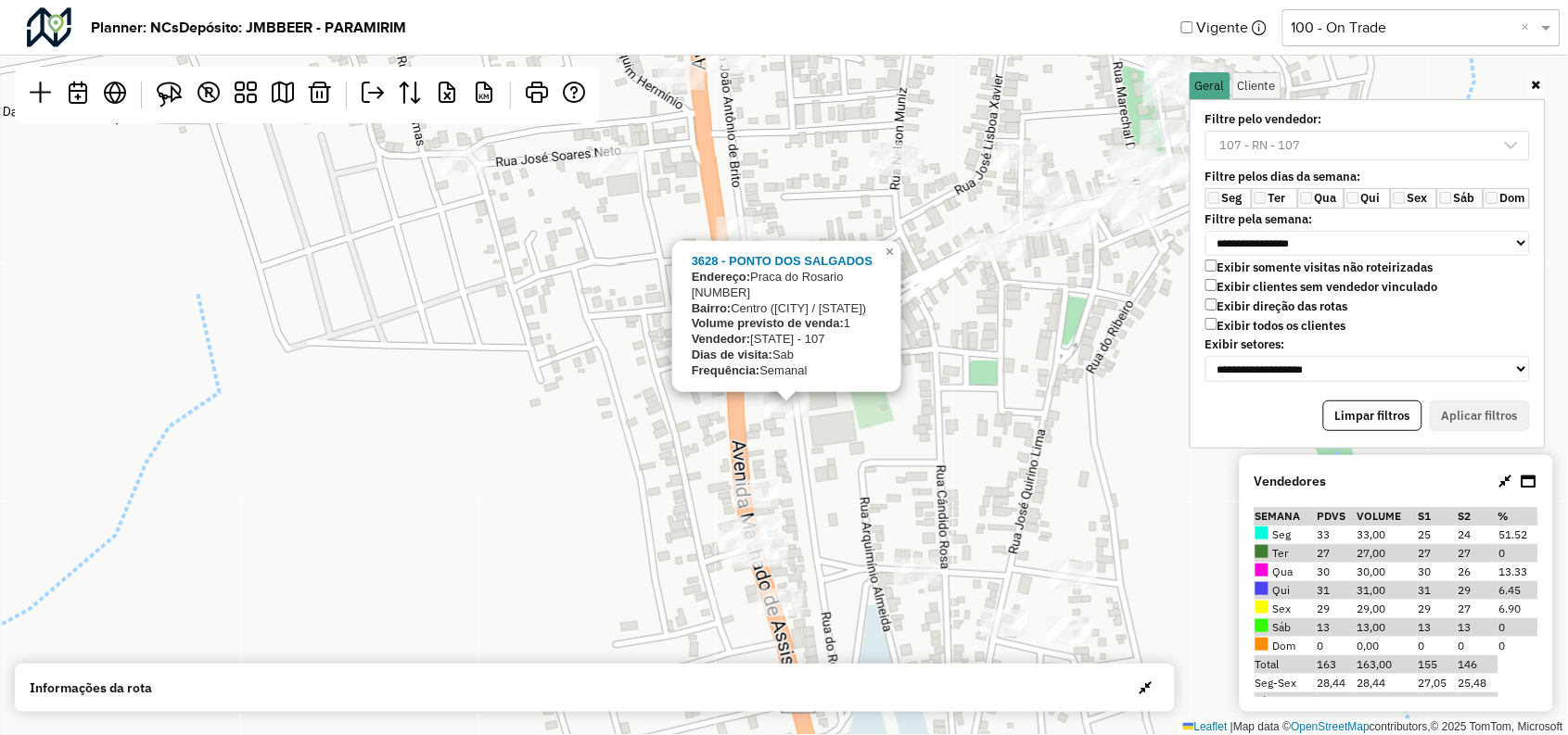 click on "3628 - PONTO DOS SALGADOS
Endereço:   Praca do Rosario 56
Bairro:  Centro (PIATA / BA)
Volume previsto de venda:  1
Vendedor:  RN - 107
Dias de visita:  Sab
Frequência:  Semanal
×  Leaflet   |  Map data ©  OpenStreetMap  contributors,© 2025 TomTom, Microsoft" 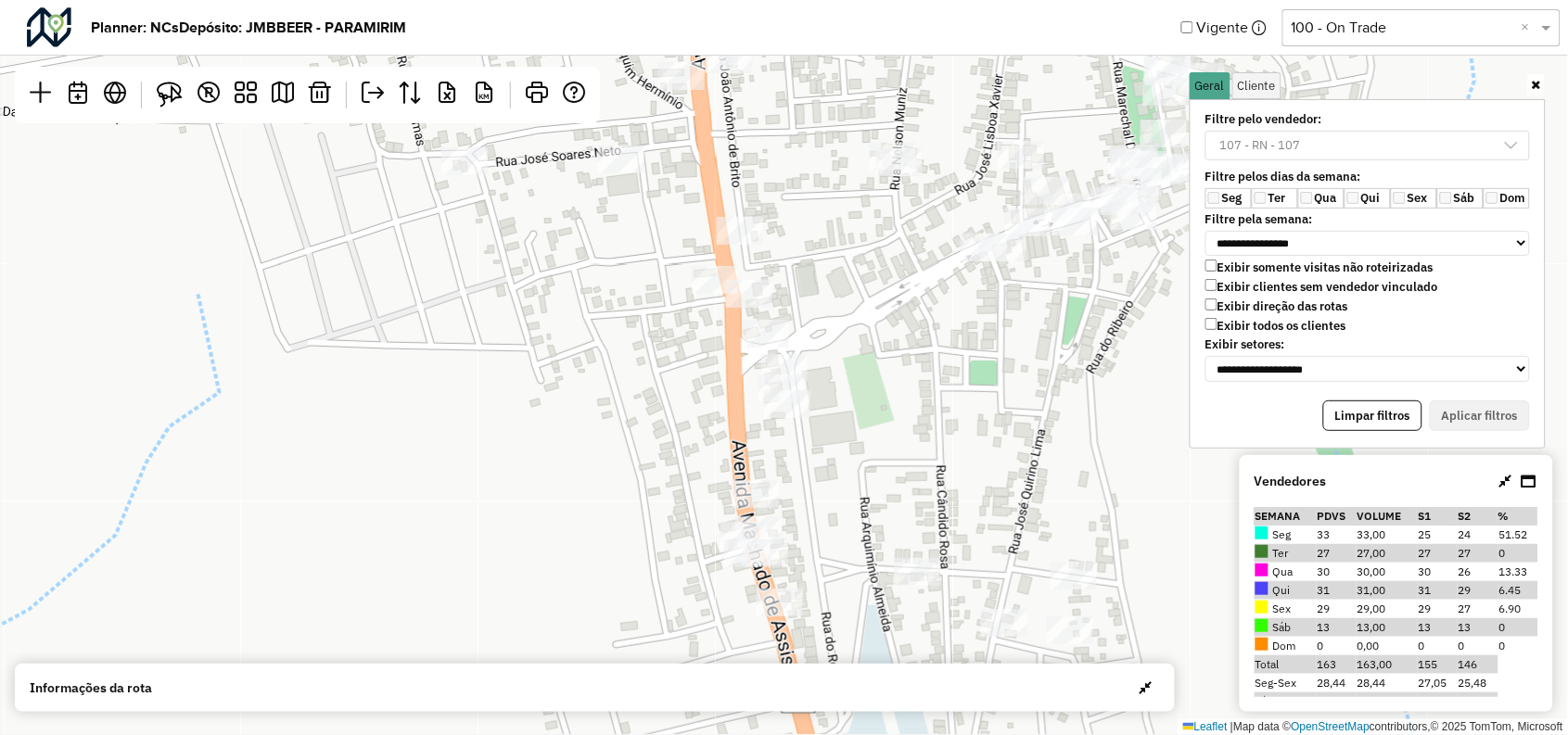 click on "Leaflet   |  Map data ©  OpenStreetMap  contributors,© 2025 TomTom, Microsoft" 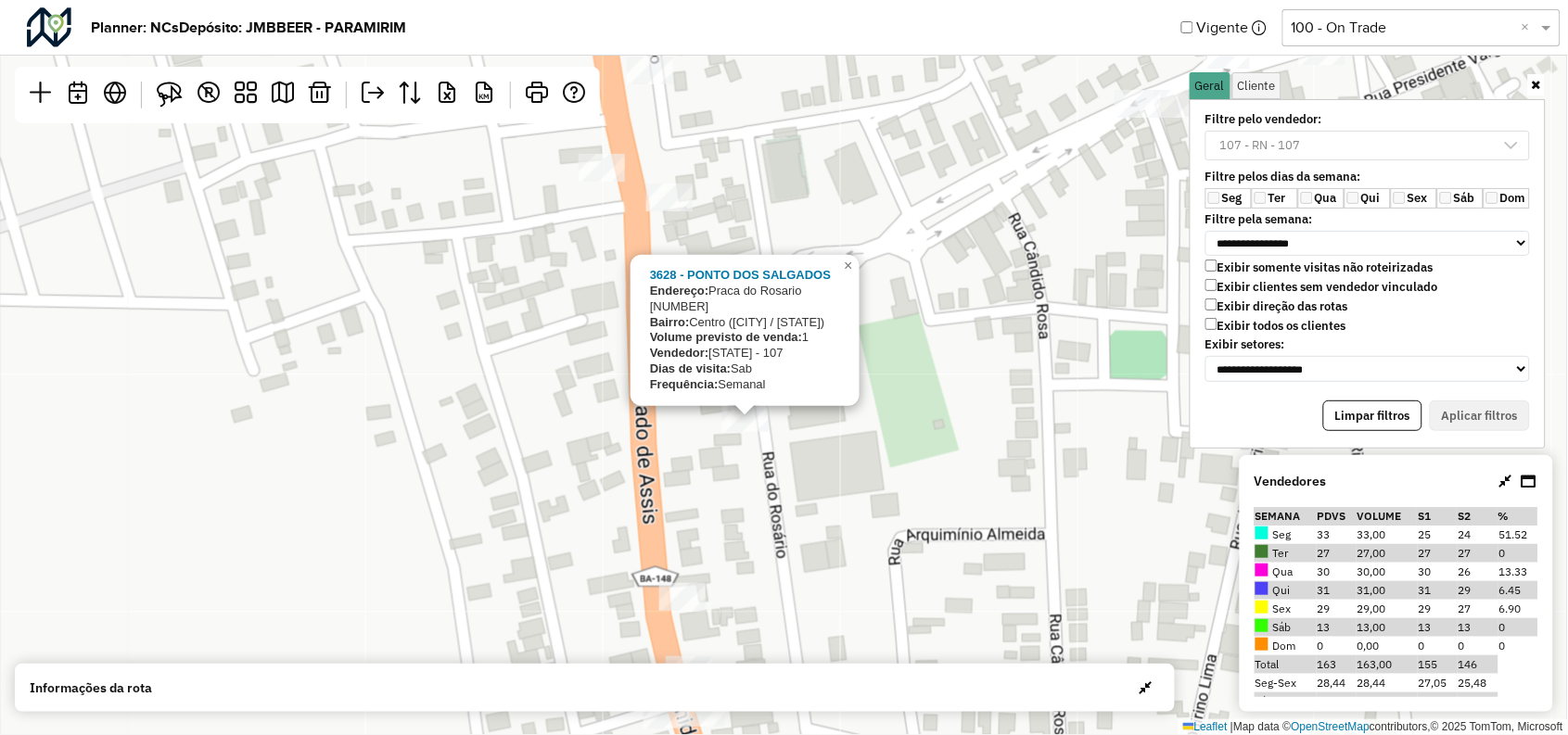 click on "3628 - PONTO DOS SALGADOS
Endereço:   Praca do Rosario 56
Bairro:  Centro (PIATA / BA)
Volume previsto de venda:  1
Vendedor:  RN - 107
Dias de visita:  Sab
Frequência:  Semanal
×  Leaflet   |  Map data ©  OpenStreetMap  contributors,© 2025 TomTom, Microsoft" 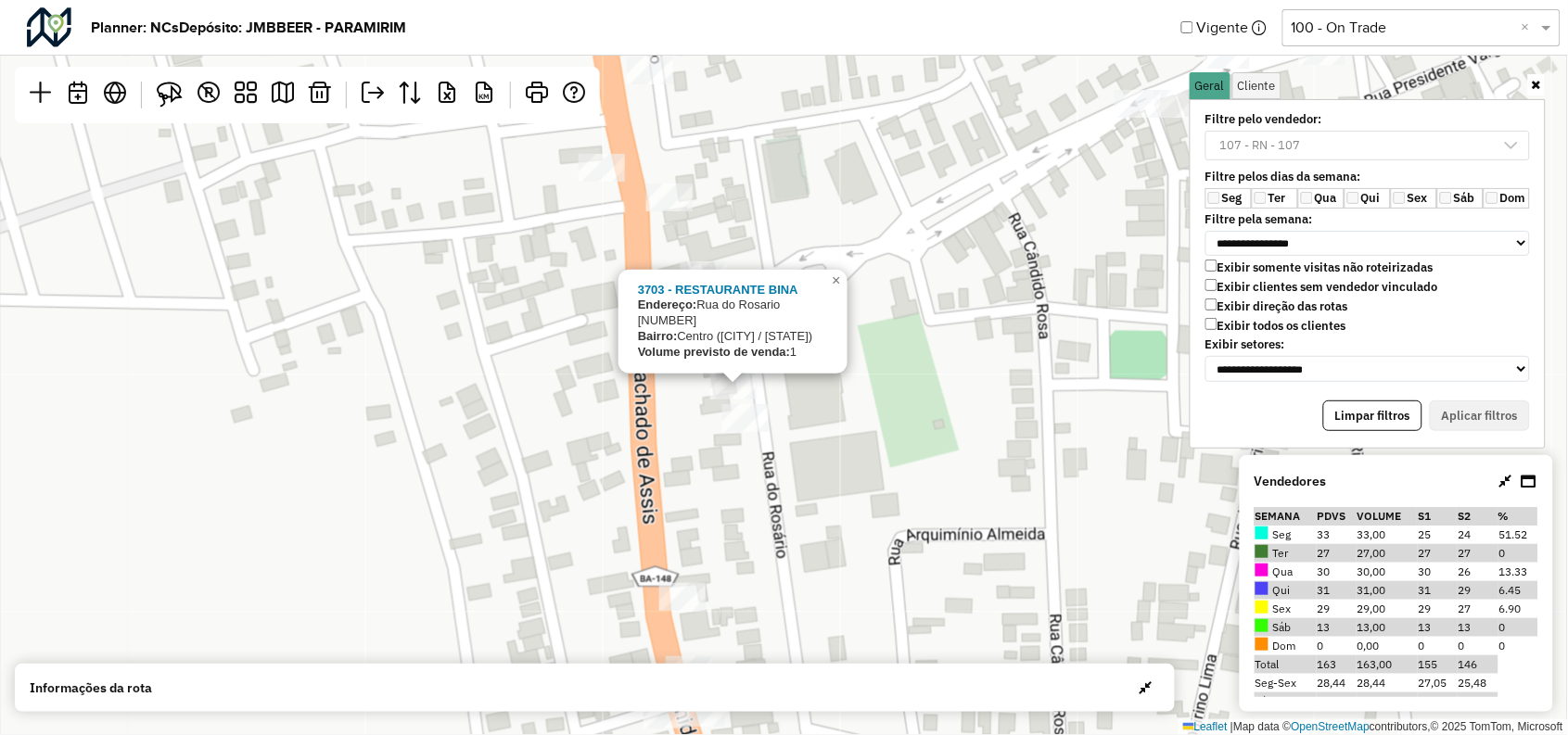 click on "3703 - RESTAURANTE BINA
Endereço:   Rua do Rosario 106
Bairro:  Centro (PIATA / BA)
Volume previsto de venda:  1
×  Leaflet   |  Map data ©  OpenStreetMap  contributors,© 2025 TomTom, Microsoft" 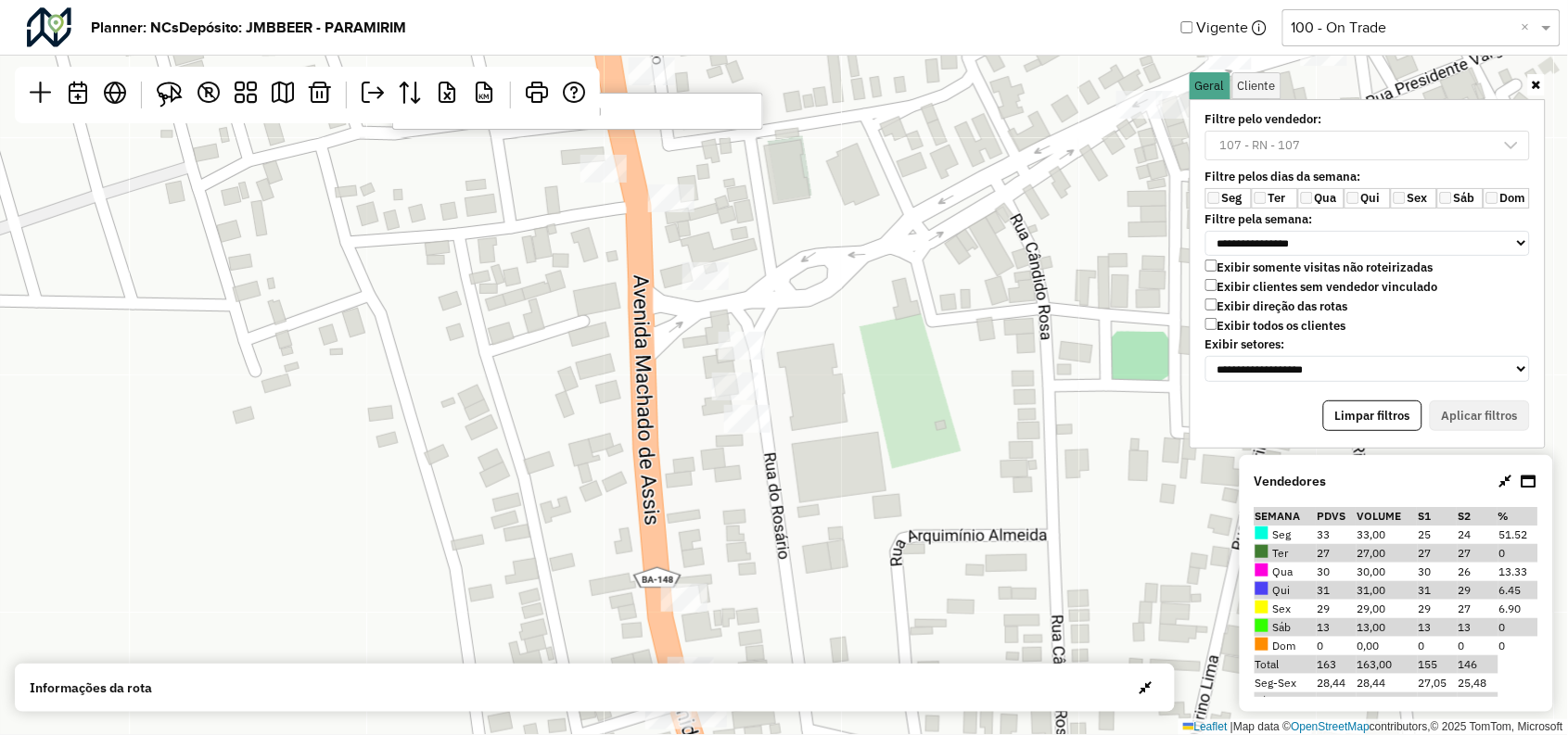 click at bounding box center (578, 111) 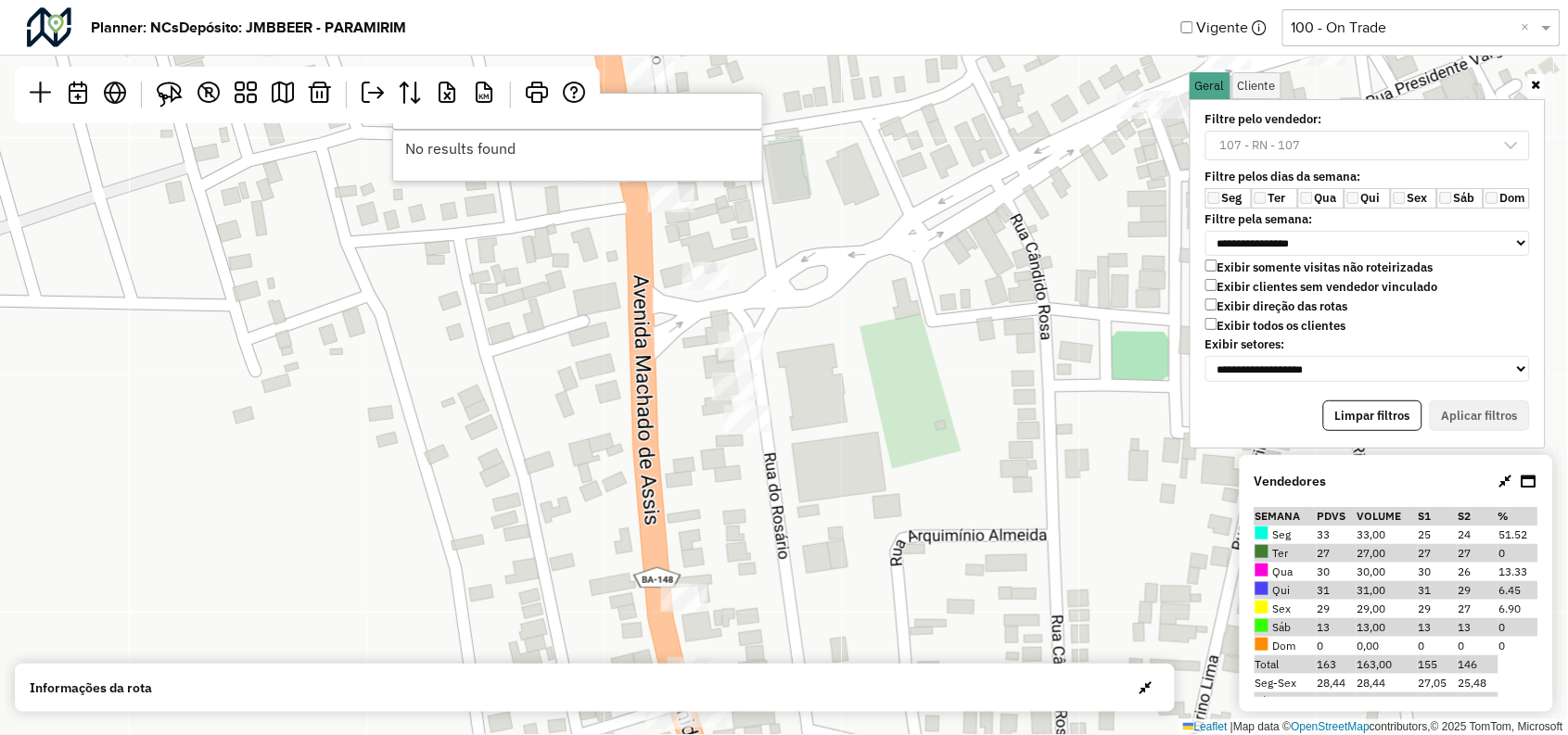 type on "*" 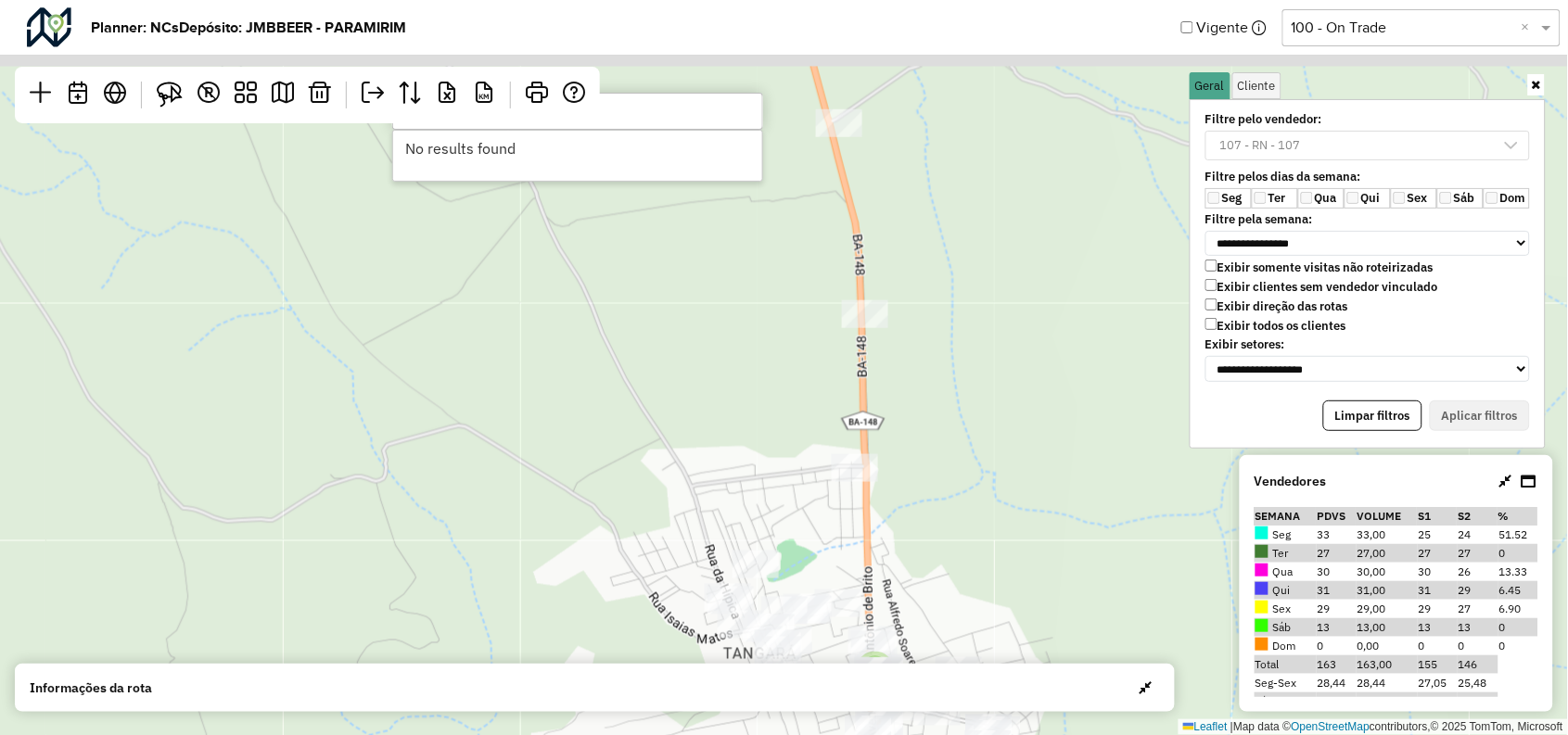 drag, startPoint x: 996, startPoint y: 338, endPoint x: 926, endPoint y: 687, distance: 355.9508 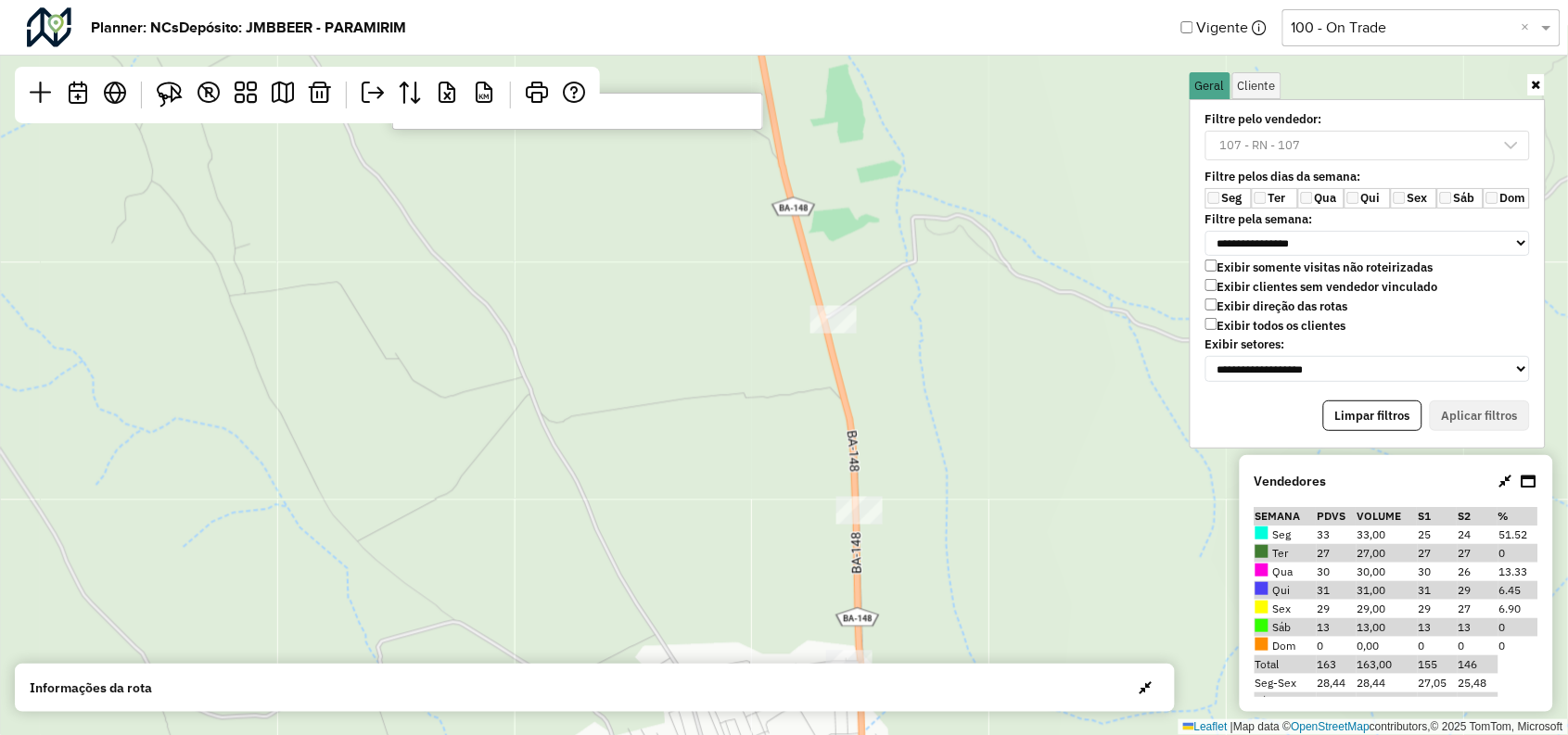 click on "**********" 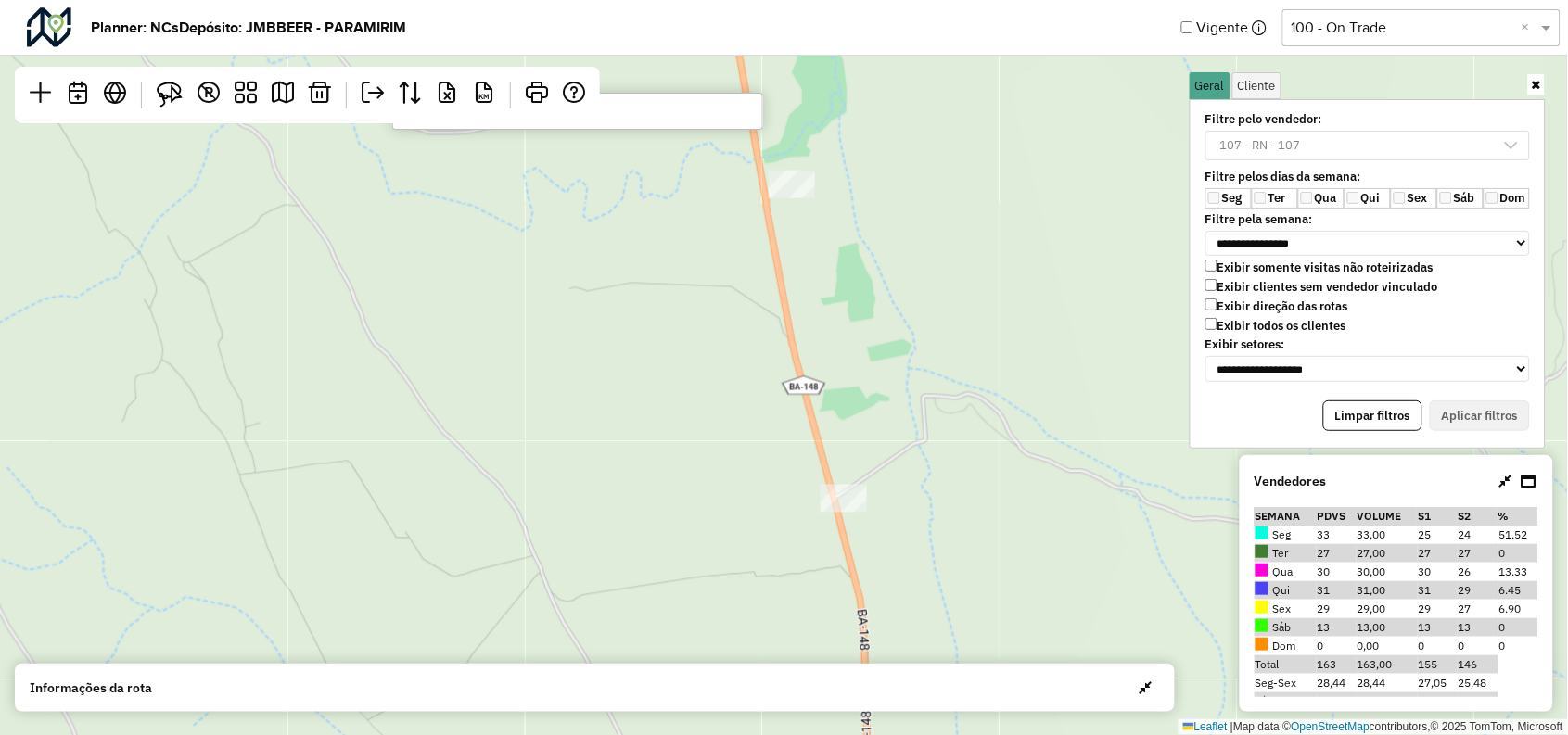 click on "**********" 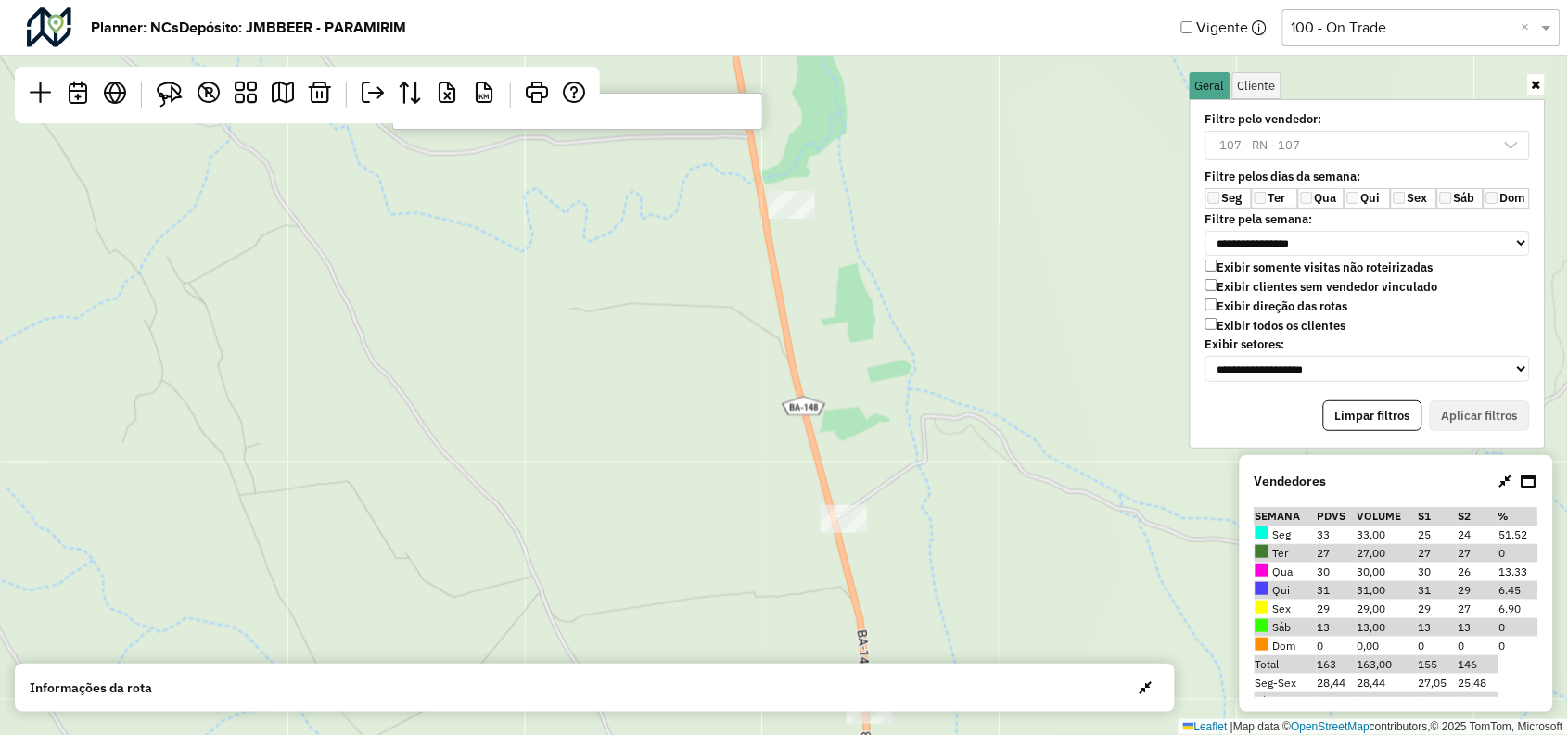 click on "2 7  Leaflet   |  Map data ©  OpenStreetMap  contributors,© 2025 TomTom, Microsoft" 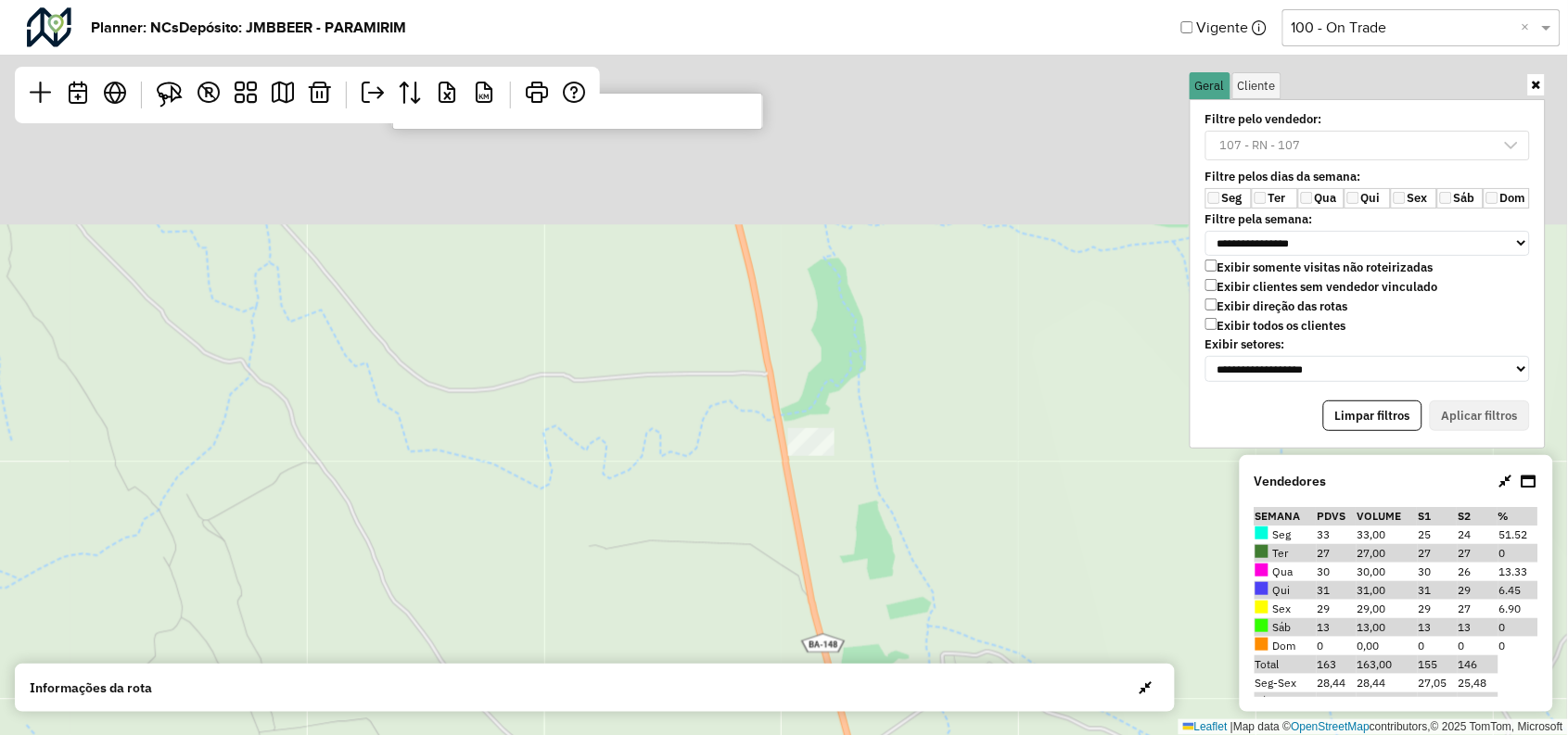 click on "2 7  Leaflet   |  Map data ©  OpenStreetMap  contributors,© 2025 TomTom, Microsoft" 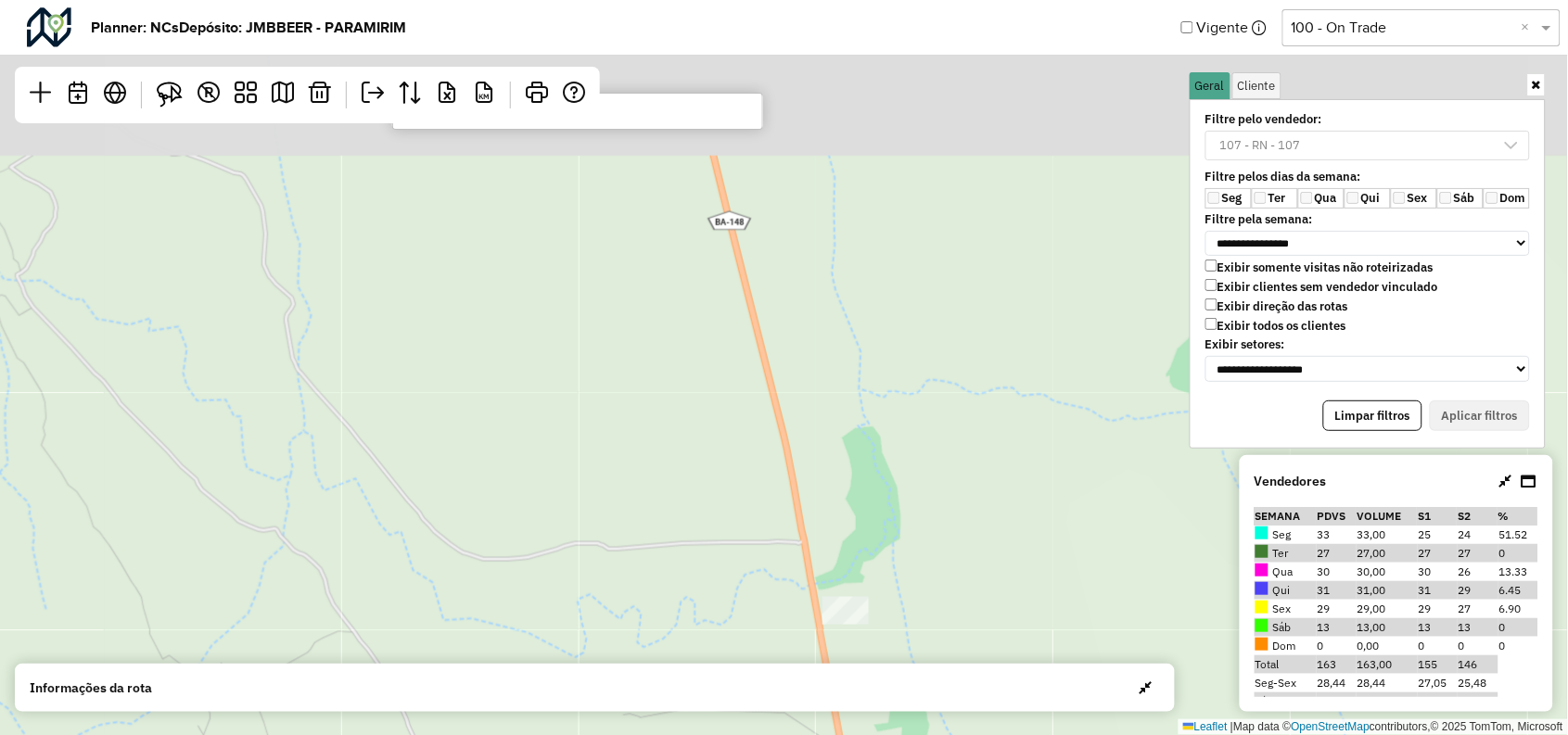click on "Leaflet   |  Map data ©  OpenStreetMap  contributors,© 2025 TomTom, Microsoft" 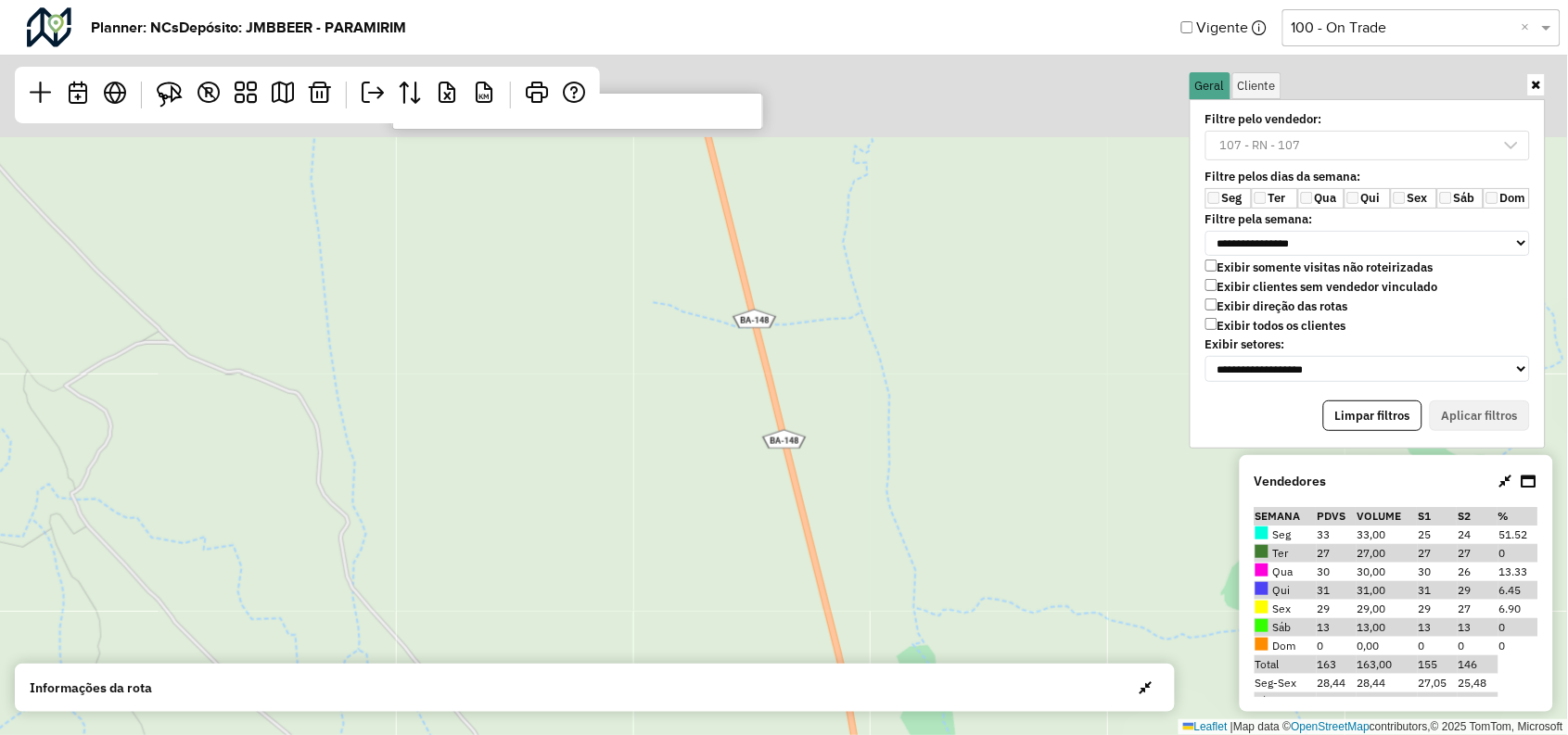click on "Leaflet   |  Map data ©  OpenStreetMap  contributors,© 2025 TomTom, Microsoft" 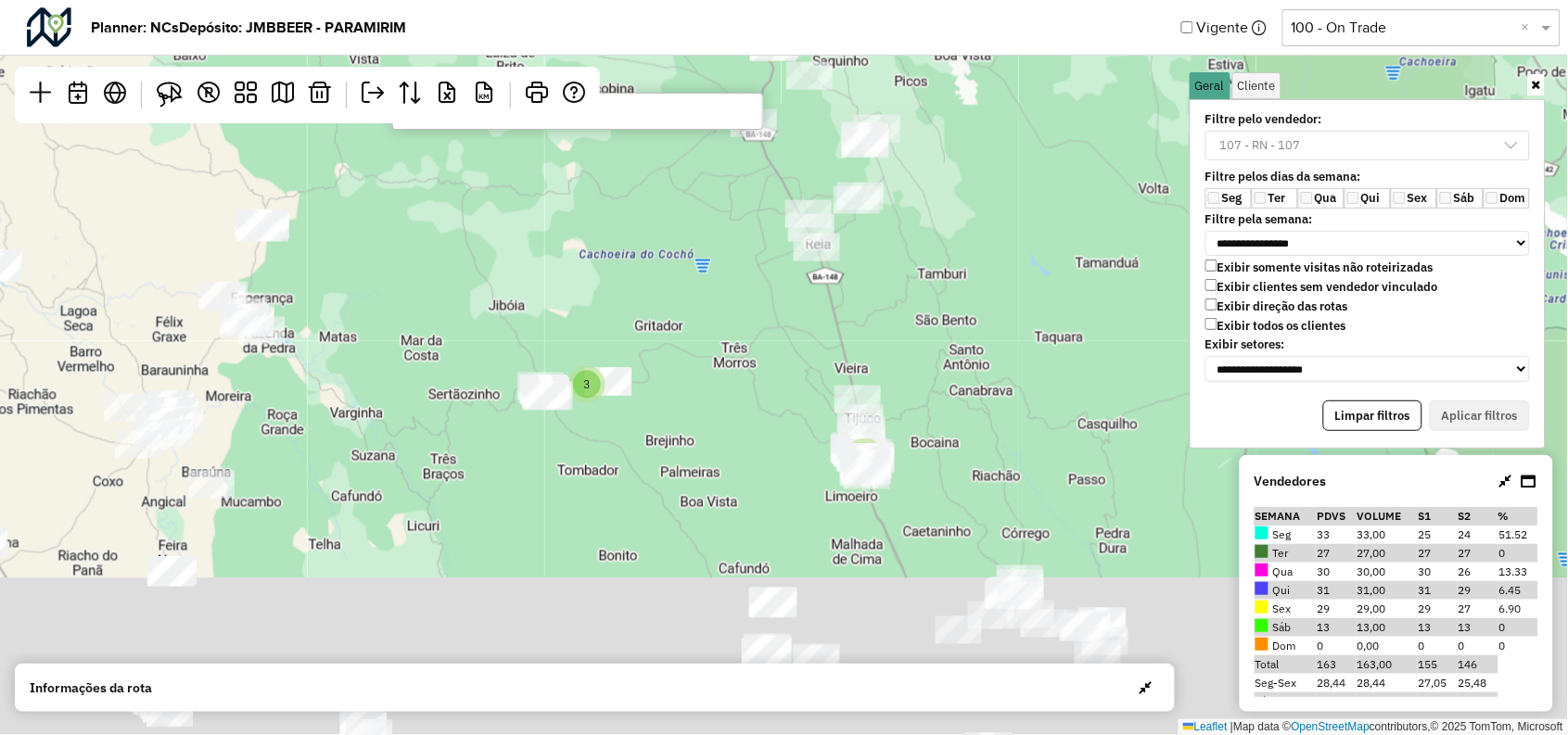 drag, startPoint x: 896, startPoint y: 563, endPoint x: 802, endPoint y: 393, distance: 194.25756 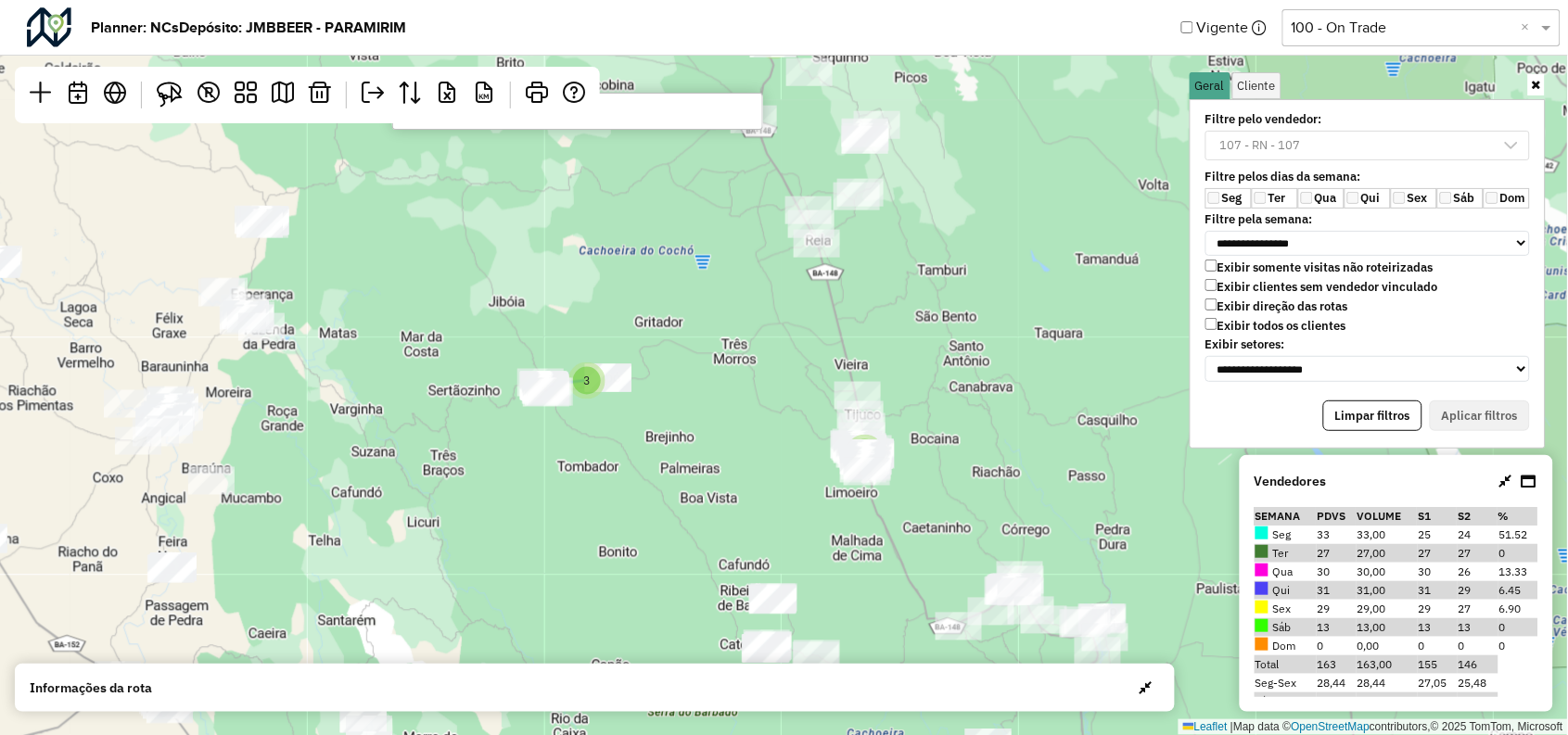 click on "3" 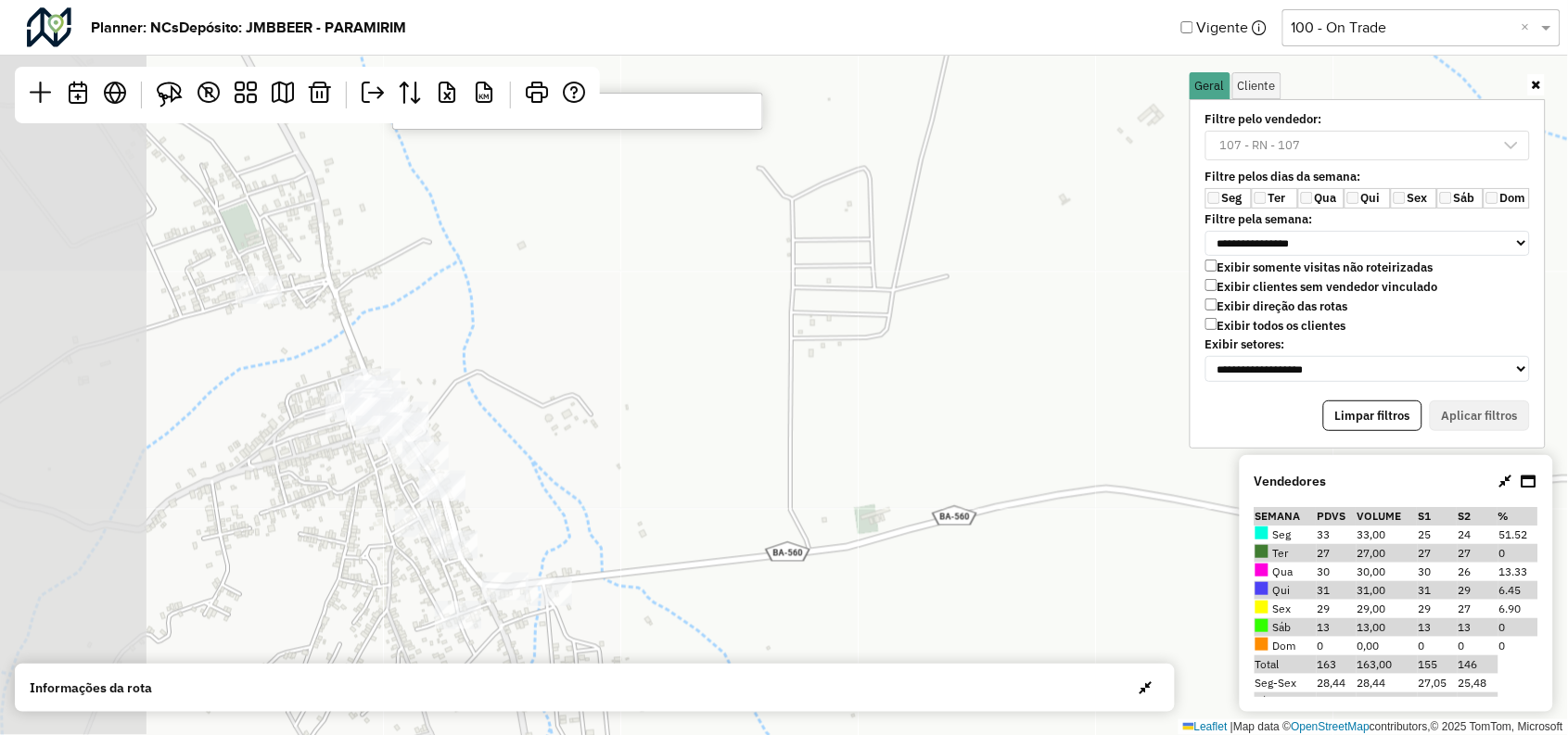 drag, startPoint x: 499, startPoint y: 416, endPoint x: 601, endPoint y: 401, distance: 103.09704 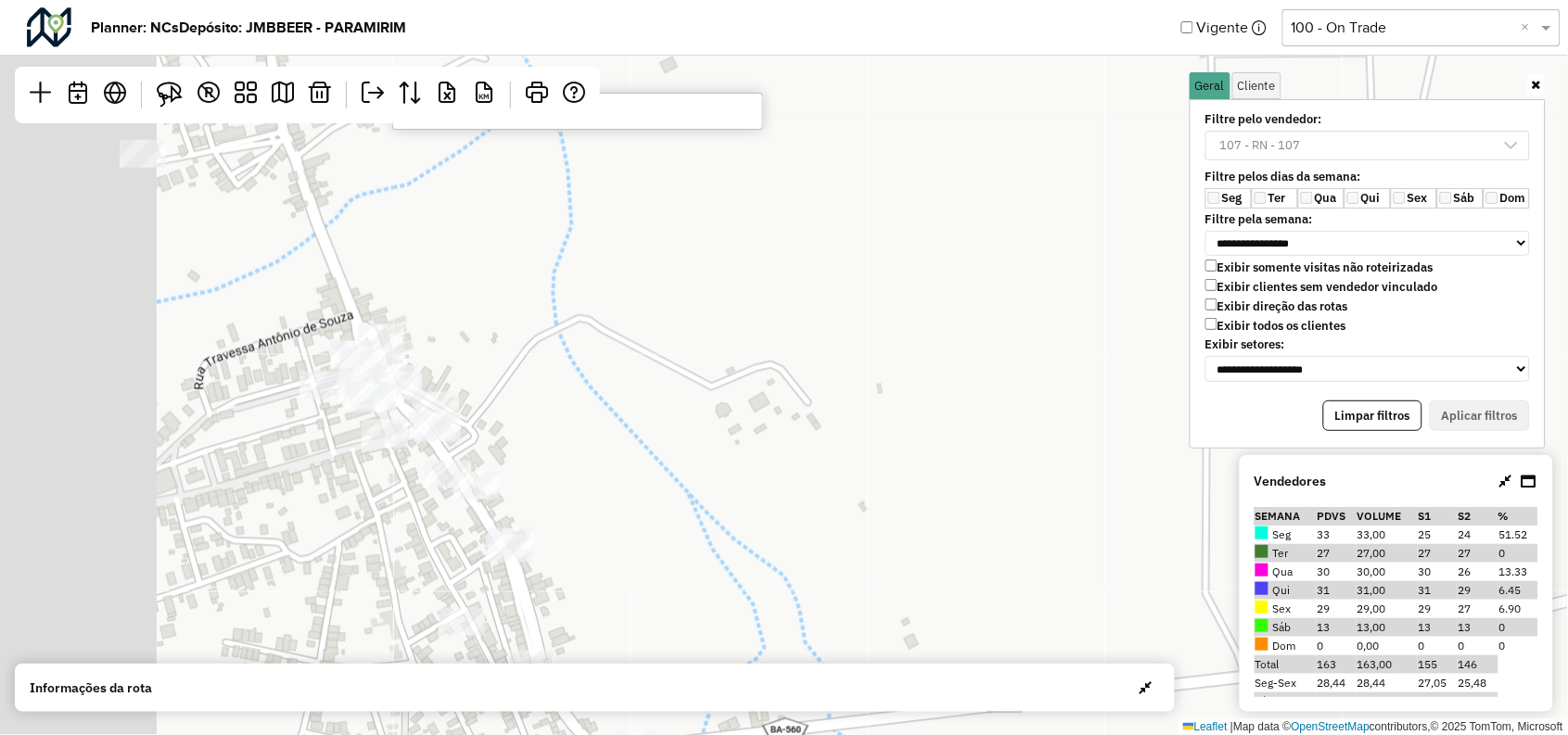 drag, startPoint x: 452, startPoint y: 372, endPoint x: 679, endPoint y: 345, distance: 228.60009 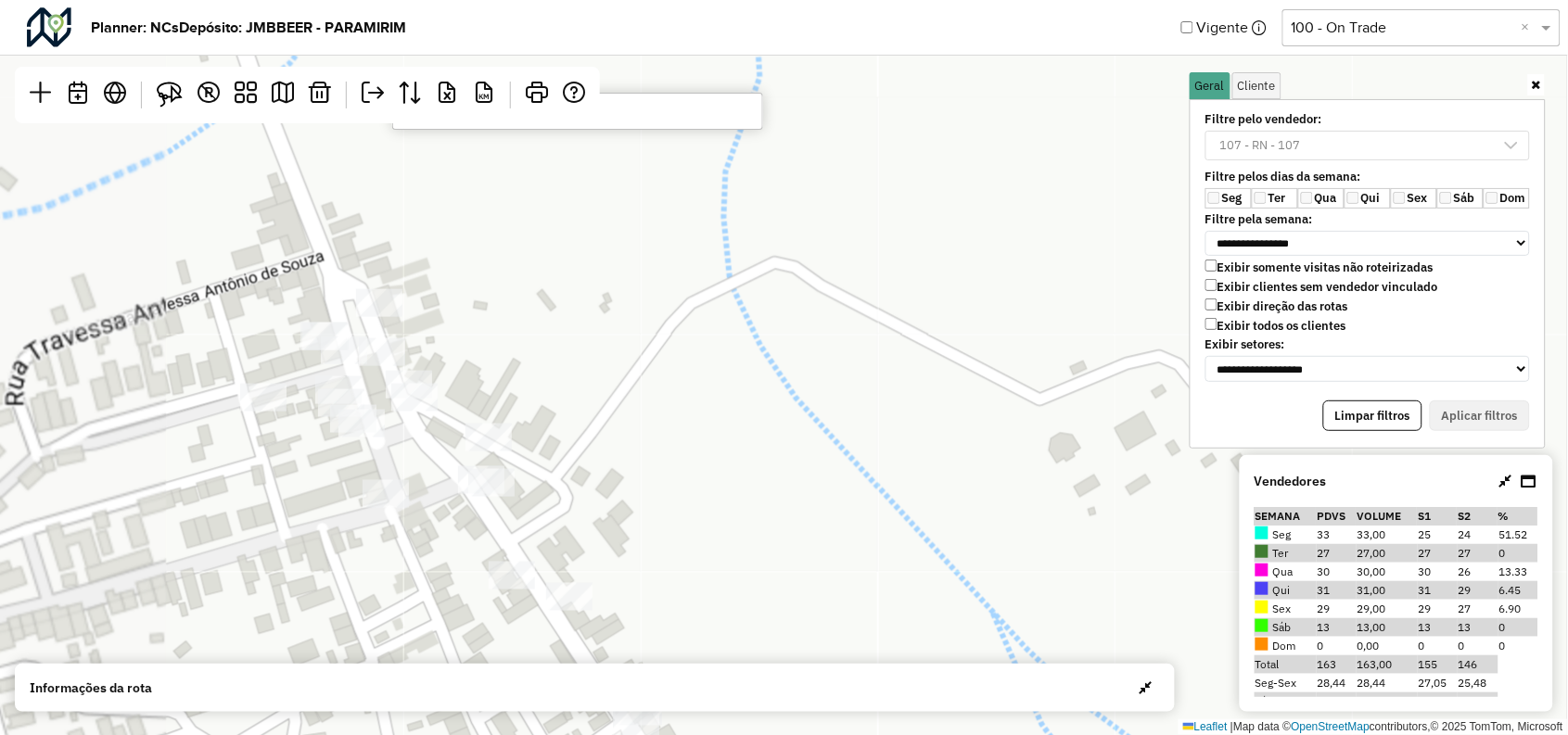 drag, startPoint x: 590, startPoint y: 357, endPoint x: 742, endPoint y: 336, distance: 153.4438 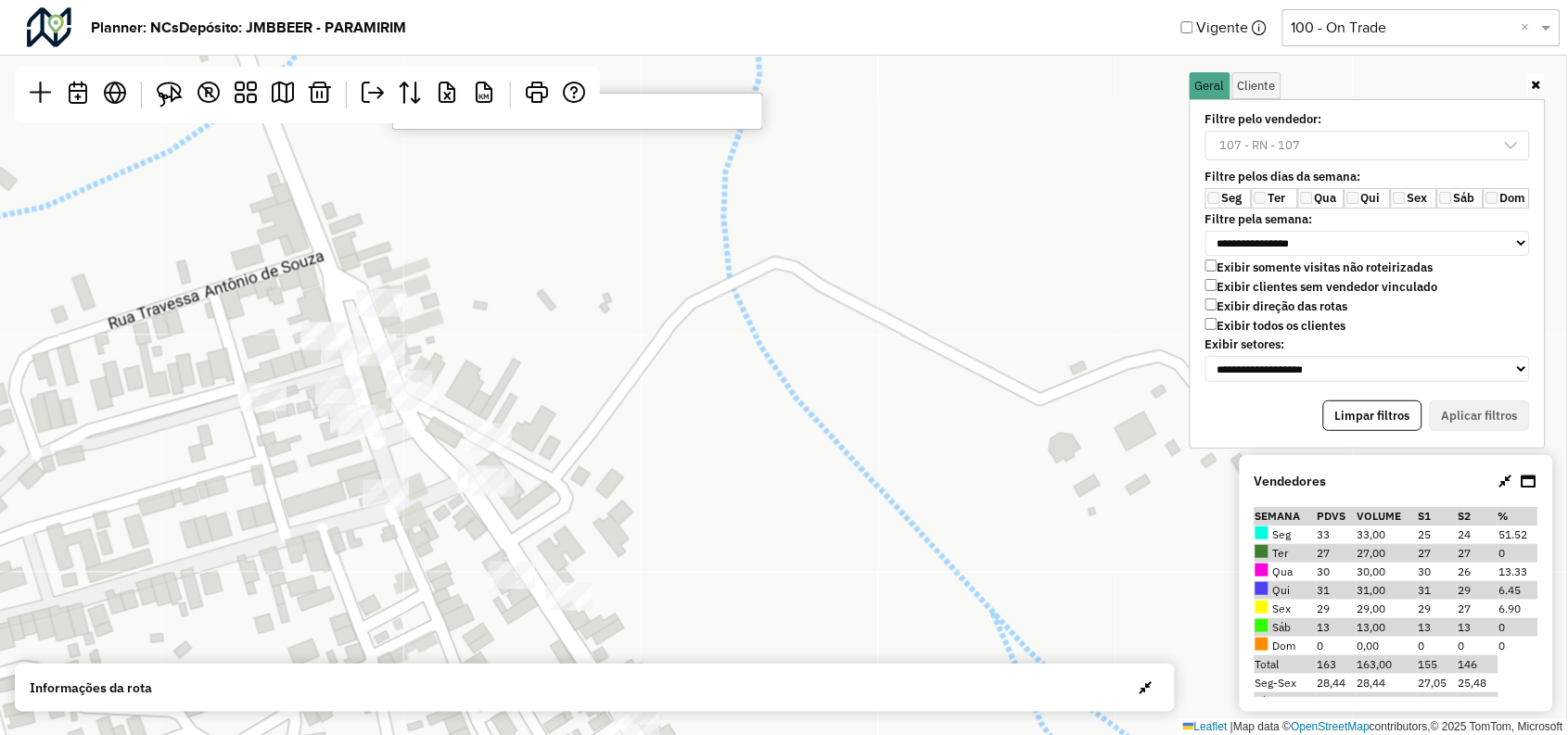 drag, startPoint x: 742, startPoint y: 336, endPoint x: 586, endPoint y: 322, distance: 156.62695 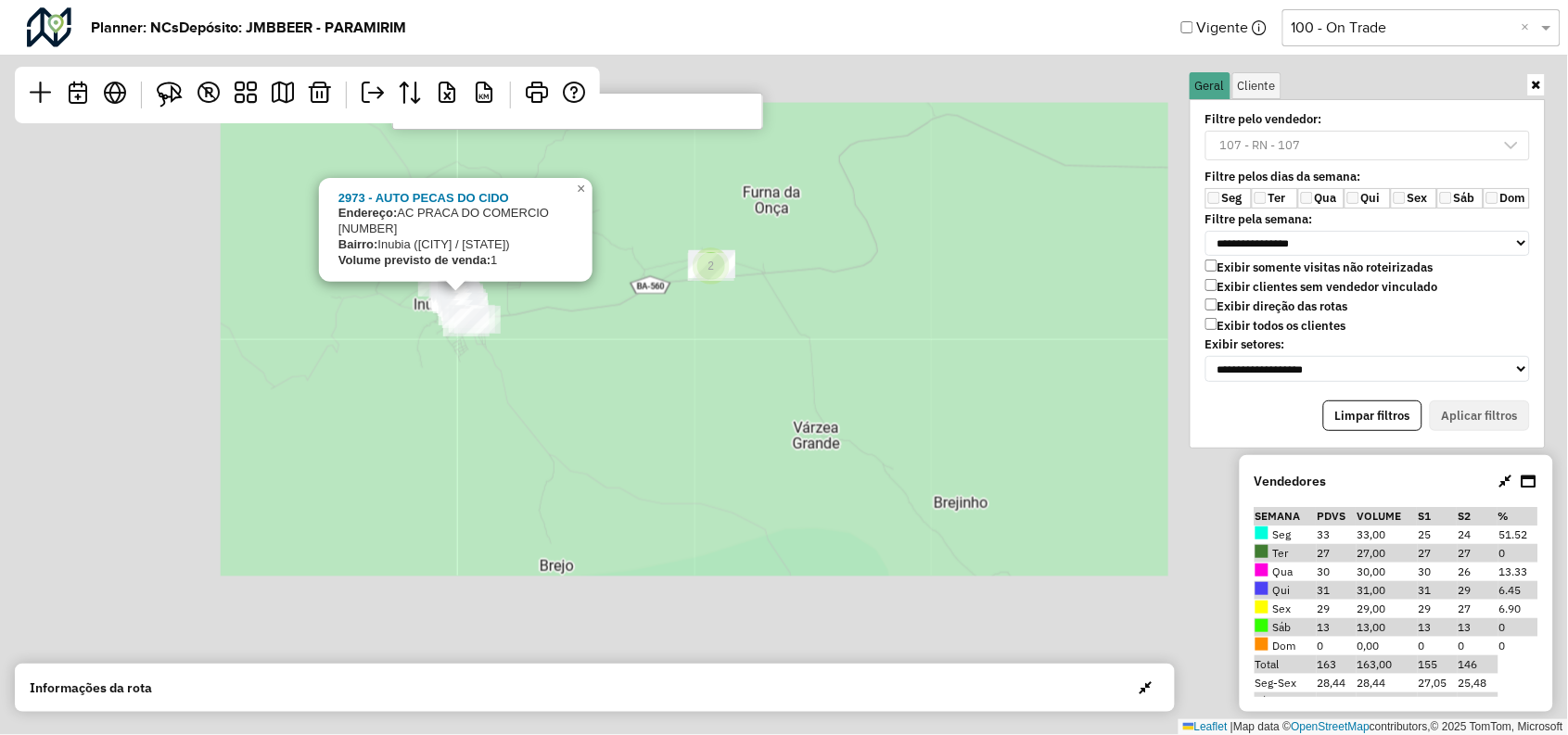 drag, startPoint x: 781, startPoint y: 402, endPoint x: 684, endPoint y: 445, distance: 106.10372 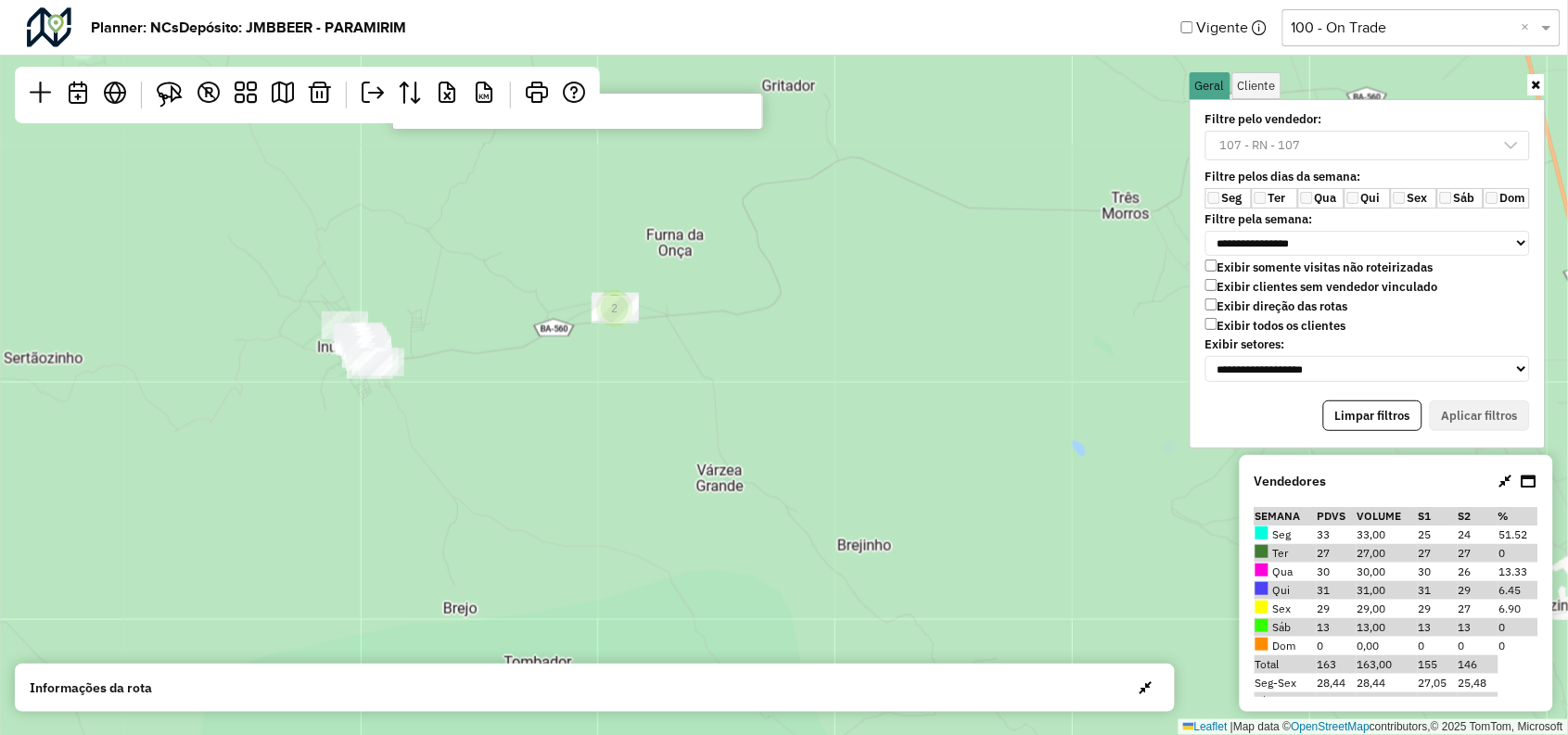 click on "9 2  Leaflet   |  Map data ©  OpenStreetMap  contributors,© 2025 TomTom, Microsoft" 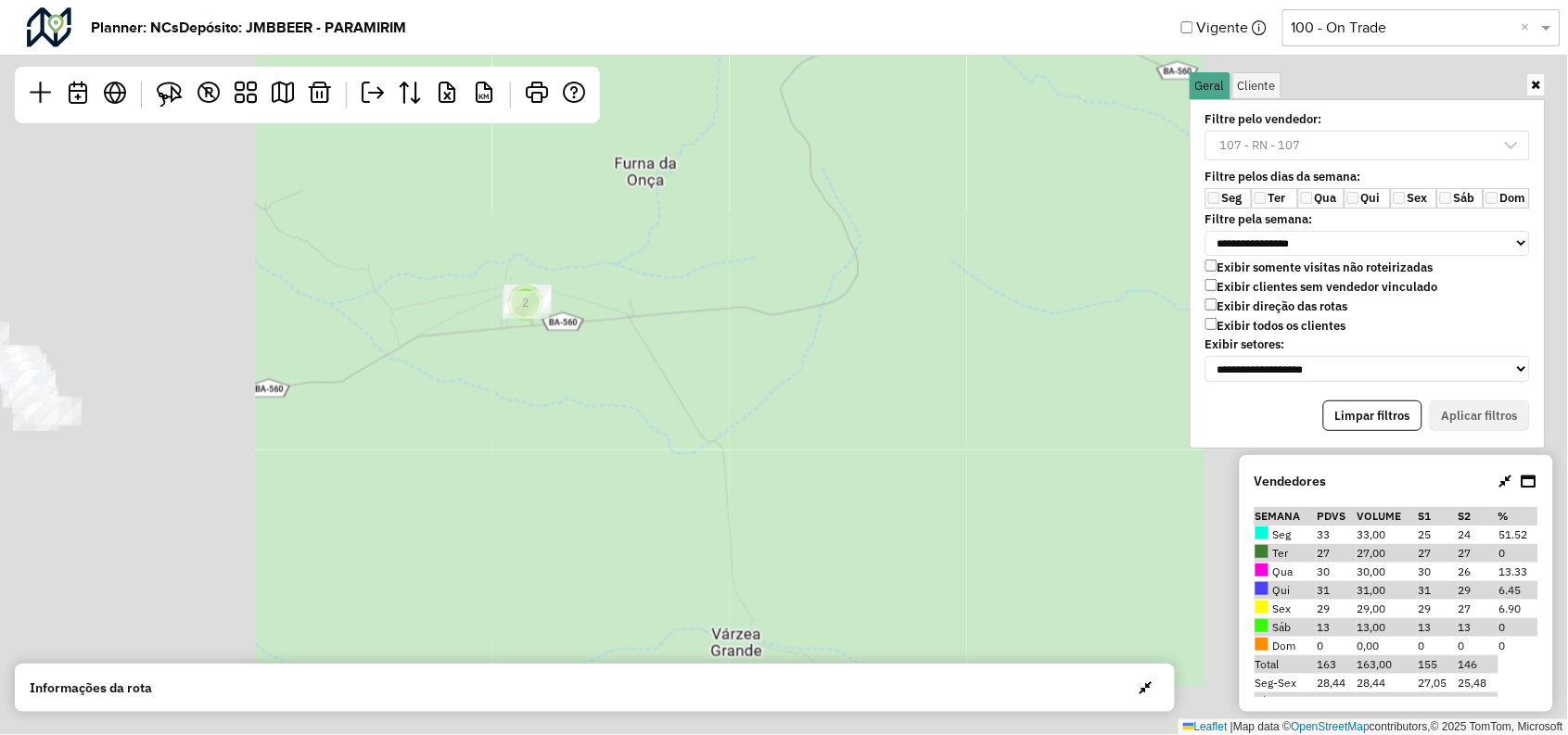 drag, startPoint x: 795, startPoint y: 475, endPoint x: 823, endPoint y: 247, distance: 229.71286 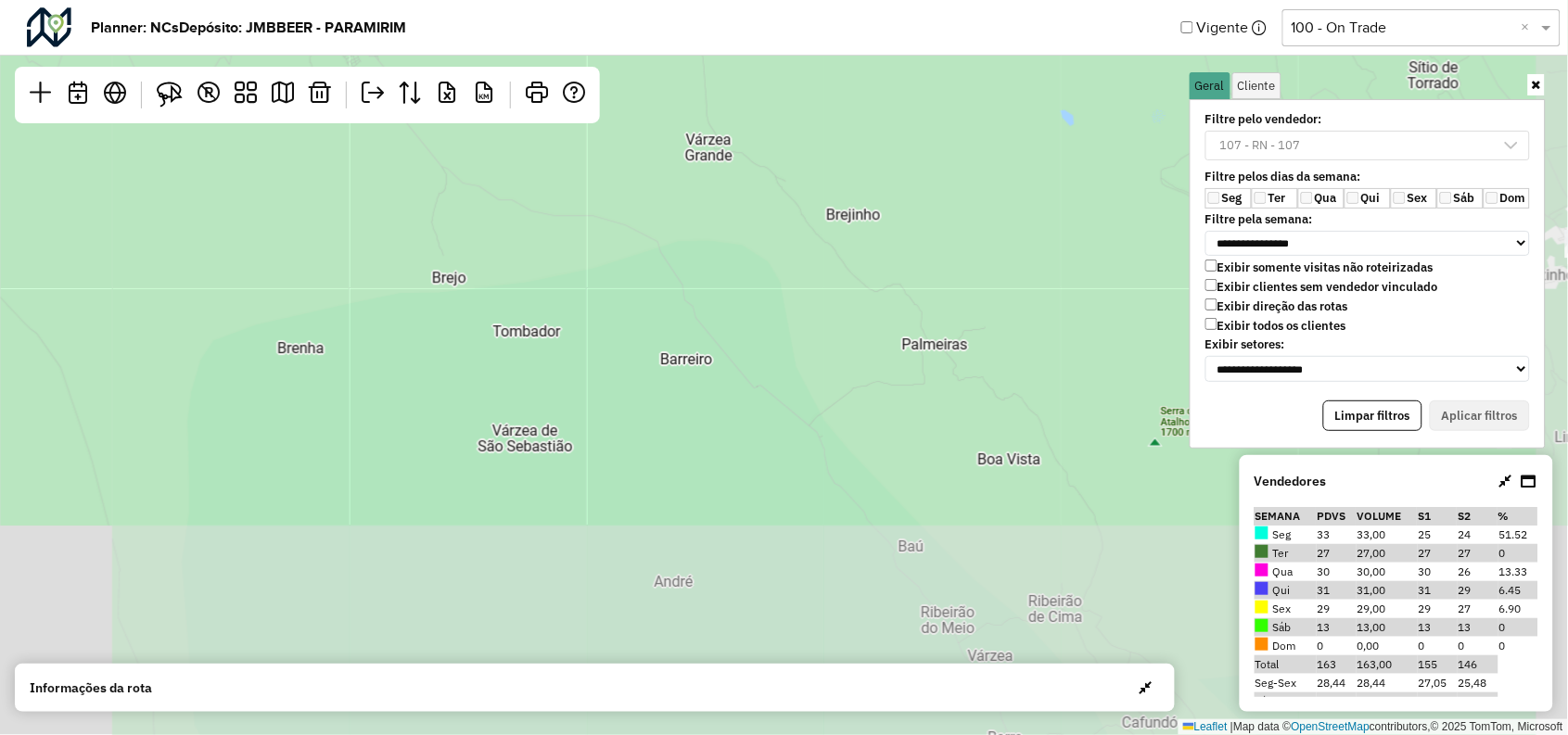 drag, startPoint x: 906, startPoint y: 439, endPoint x: 740, endPoint y: 142, distance: 340.24256 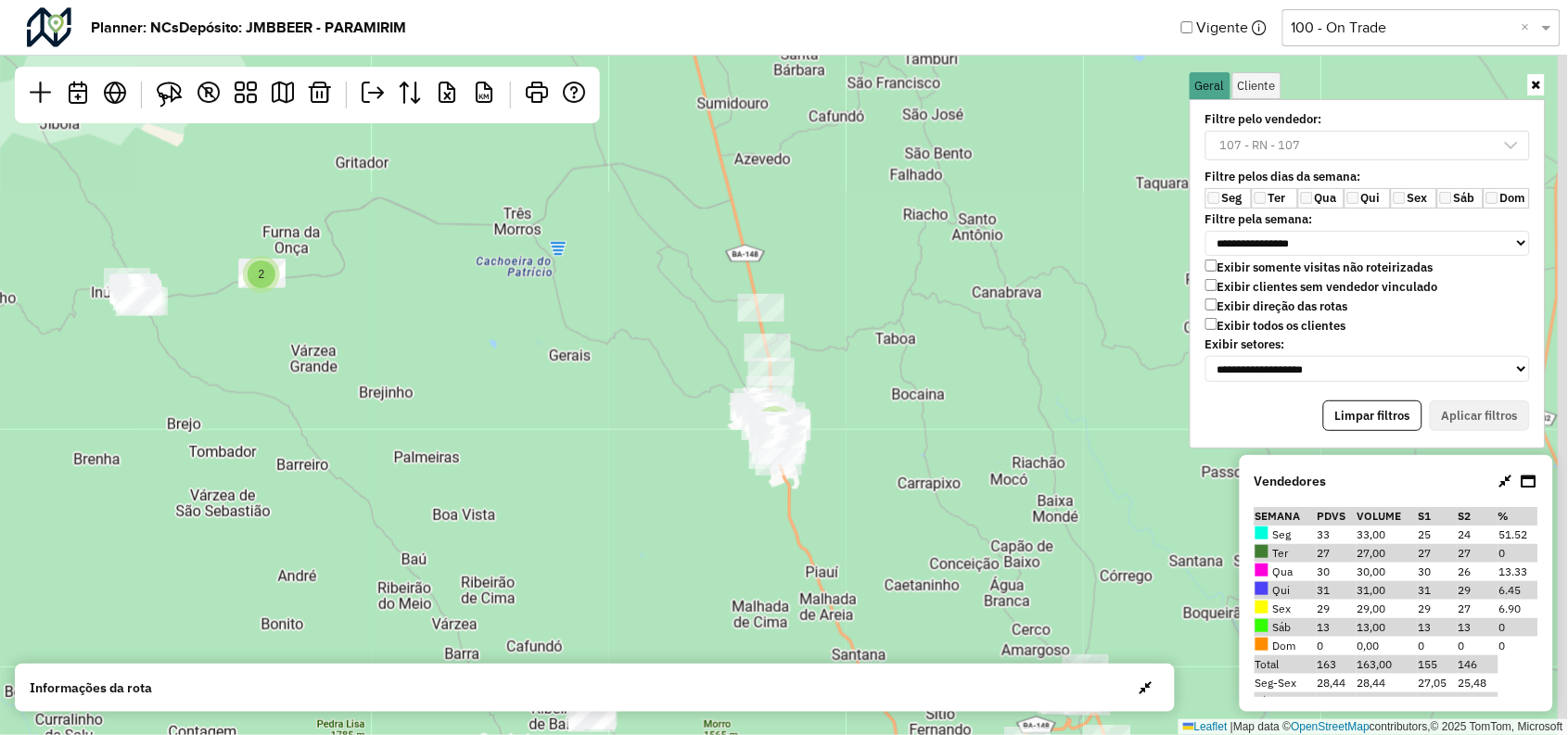drag, startPoint x: 847, startPoint y: 214, endPoint x: 507, endPoint y: 450, distance: 413.87921 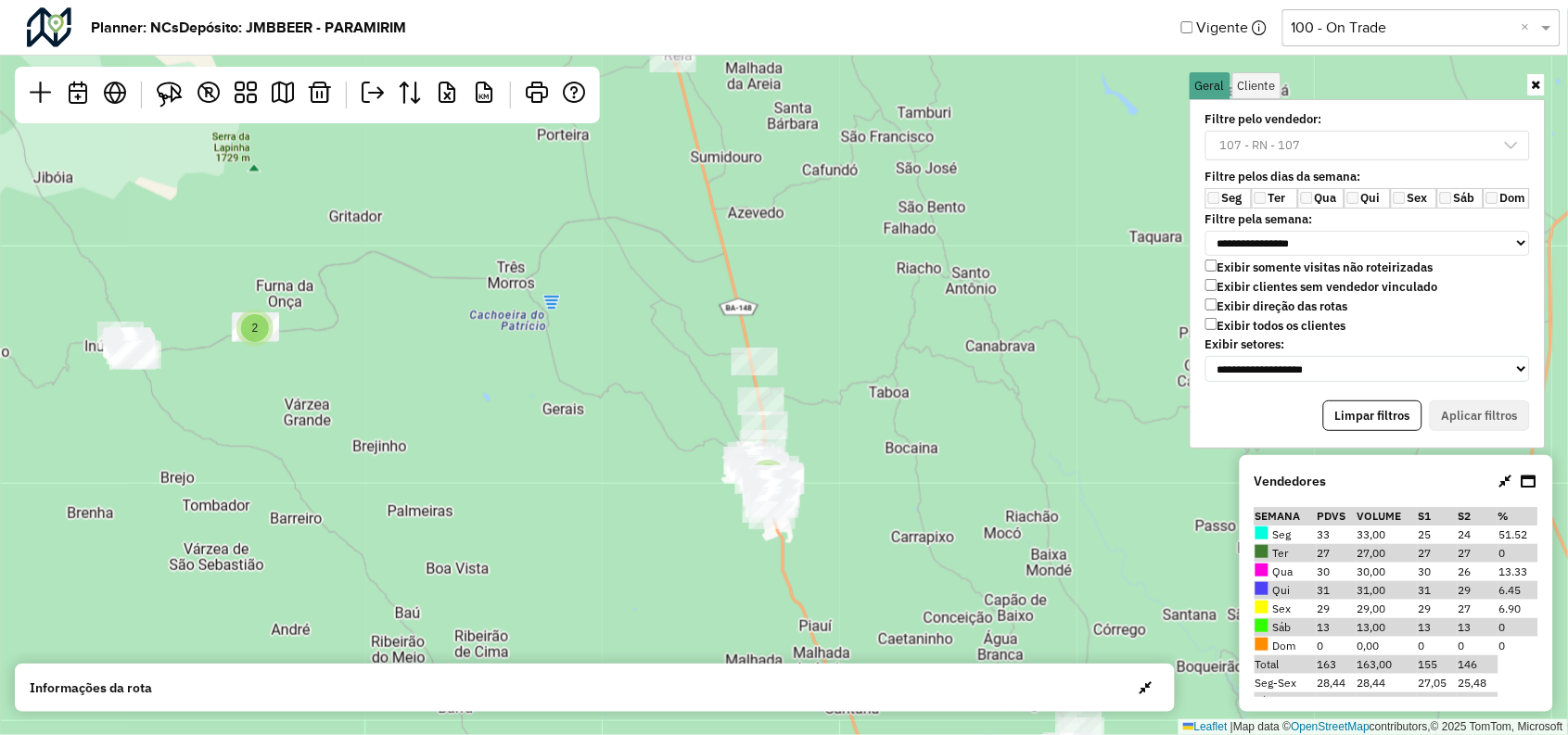 drag, startPoint x: 657, startPoint y: 430, endPoint x: 657, endPoint y: 490, distance: 60 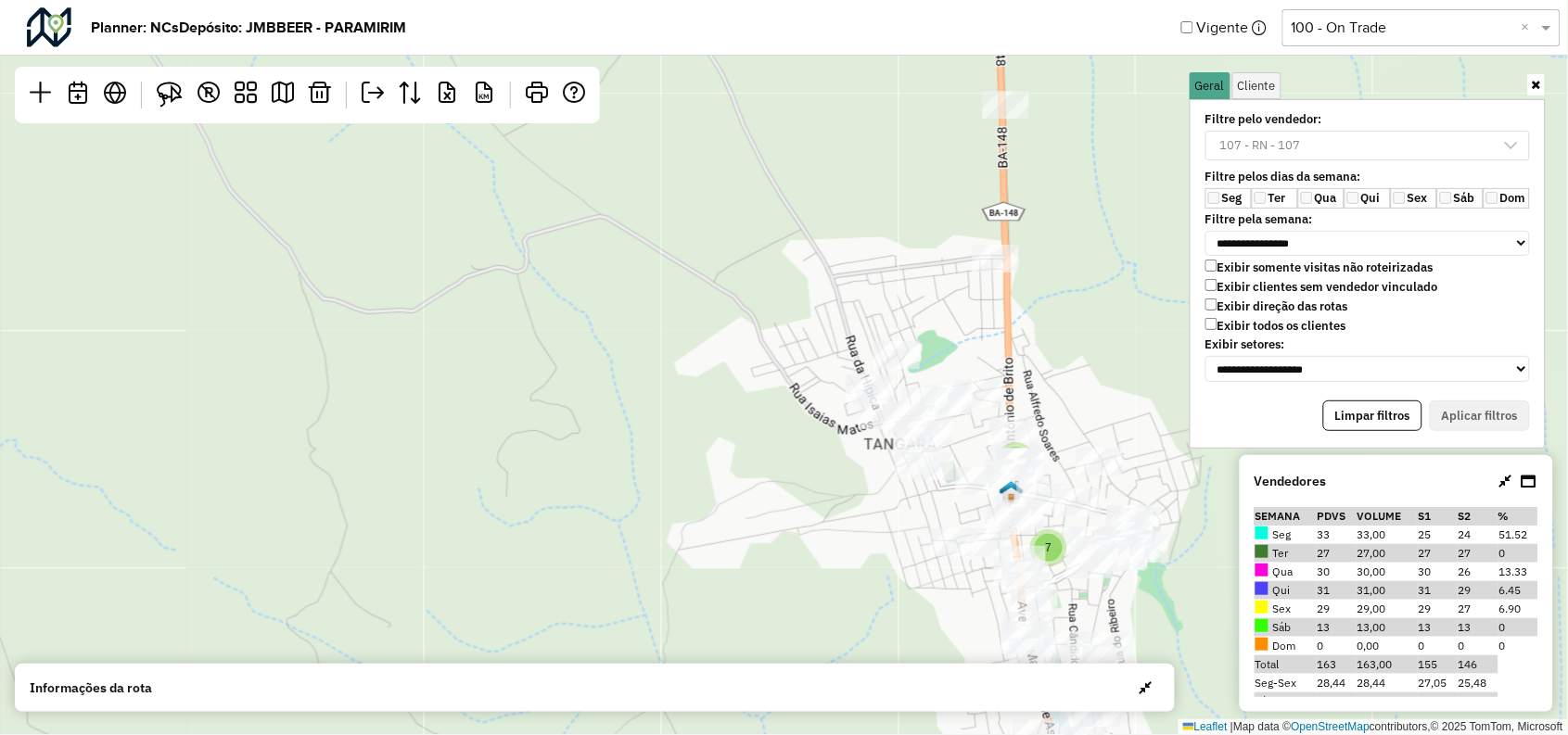 drag, startPoint x: 950, startPoint y: 518, endPoint x: 743, endPoint y: 346, distance: 269.1338 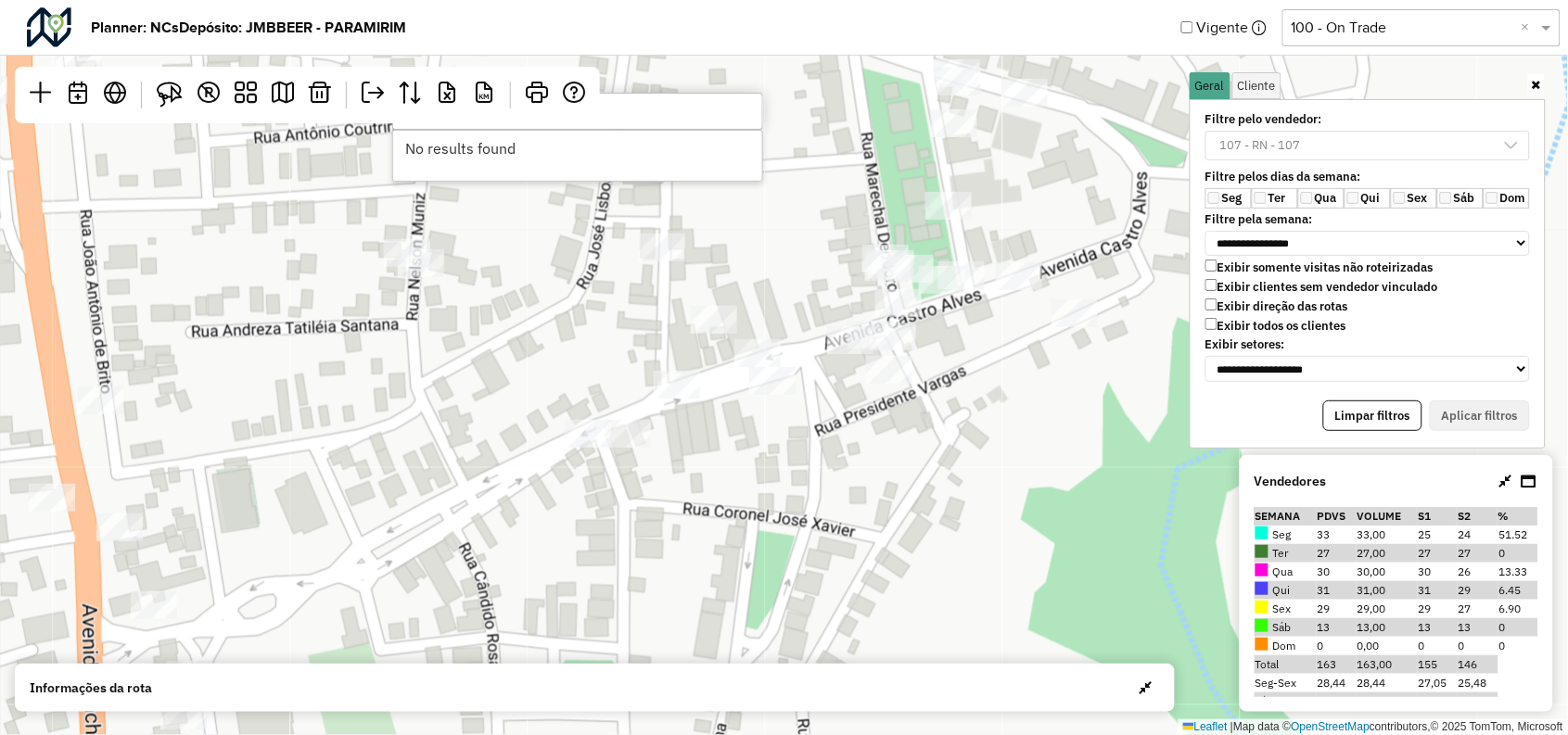 type on "********" 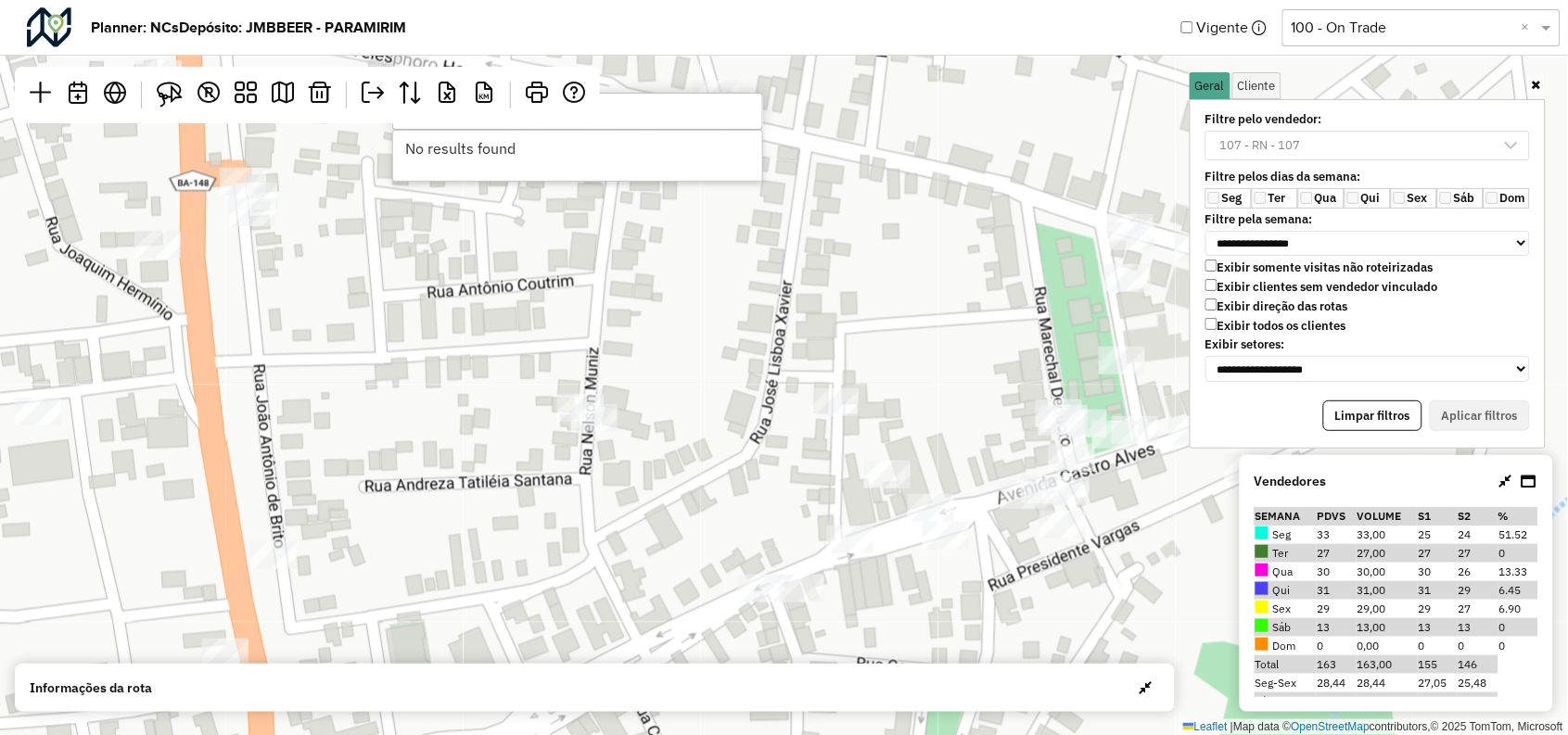 drag, startPoint x: 848, startPoint y: 213, endPoint x: 1022, endPoint y: 369, distance: 233.69211 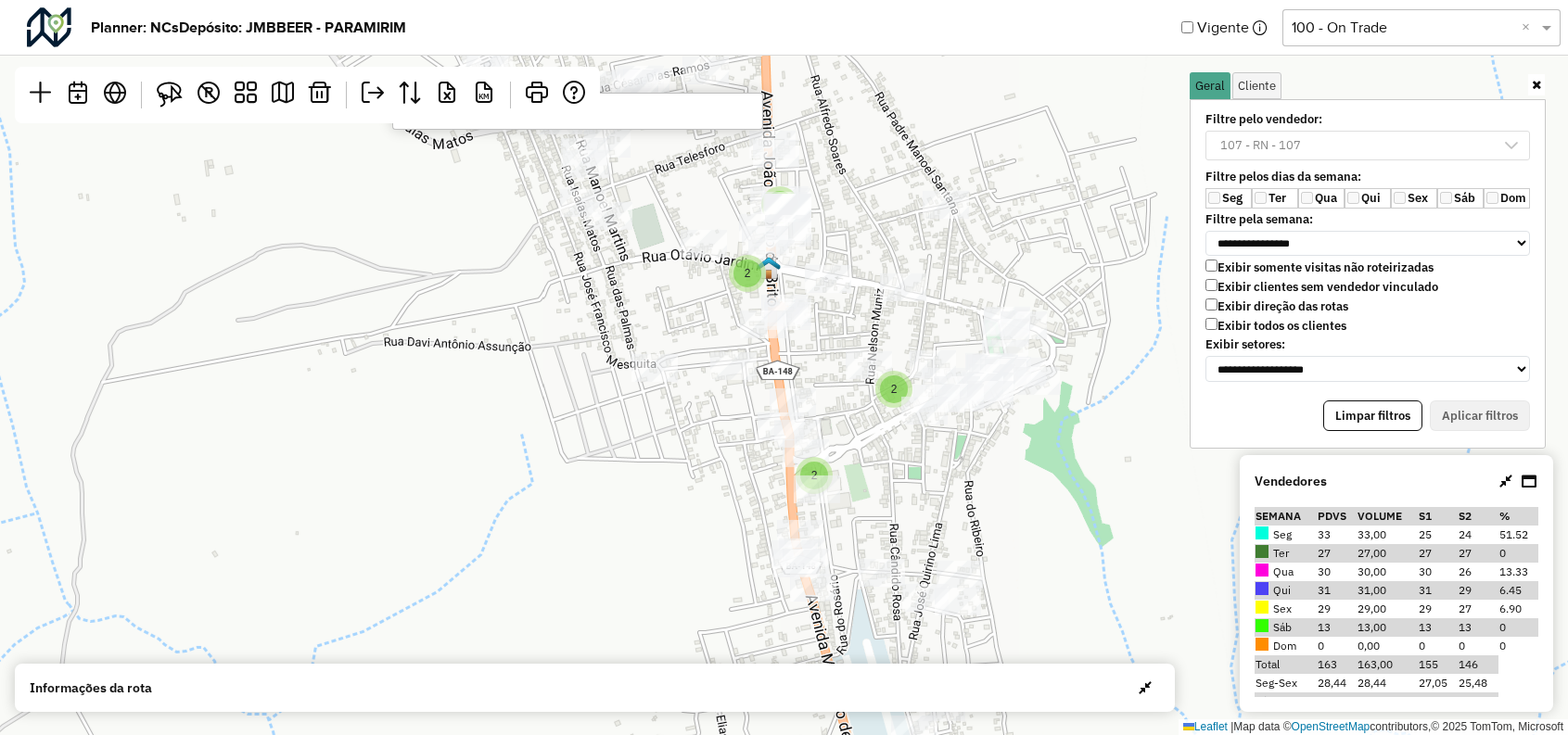 scroll, scrollTop: 0, scrollLeft: 0, axis: both 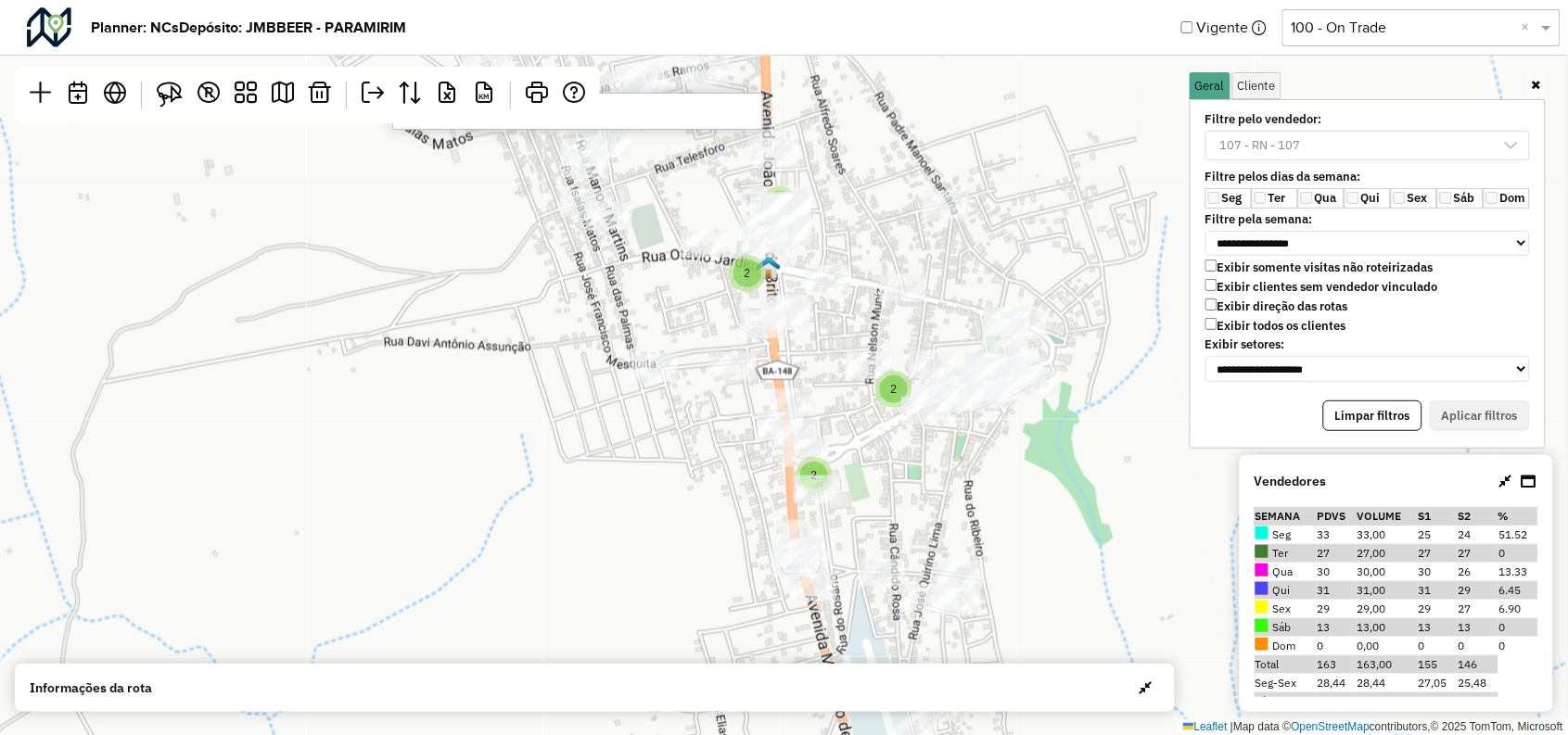 click on "********" at bounding box center [578, 111] 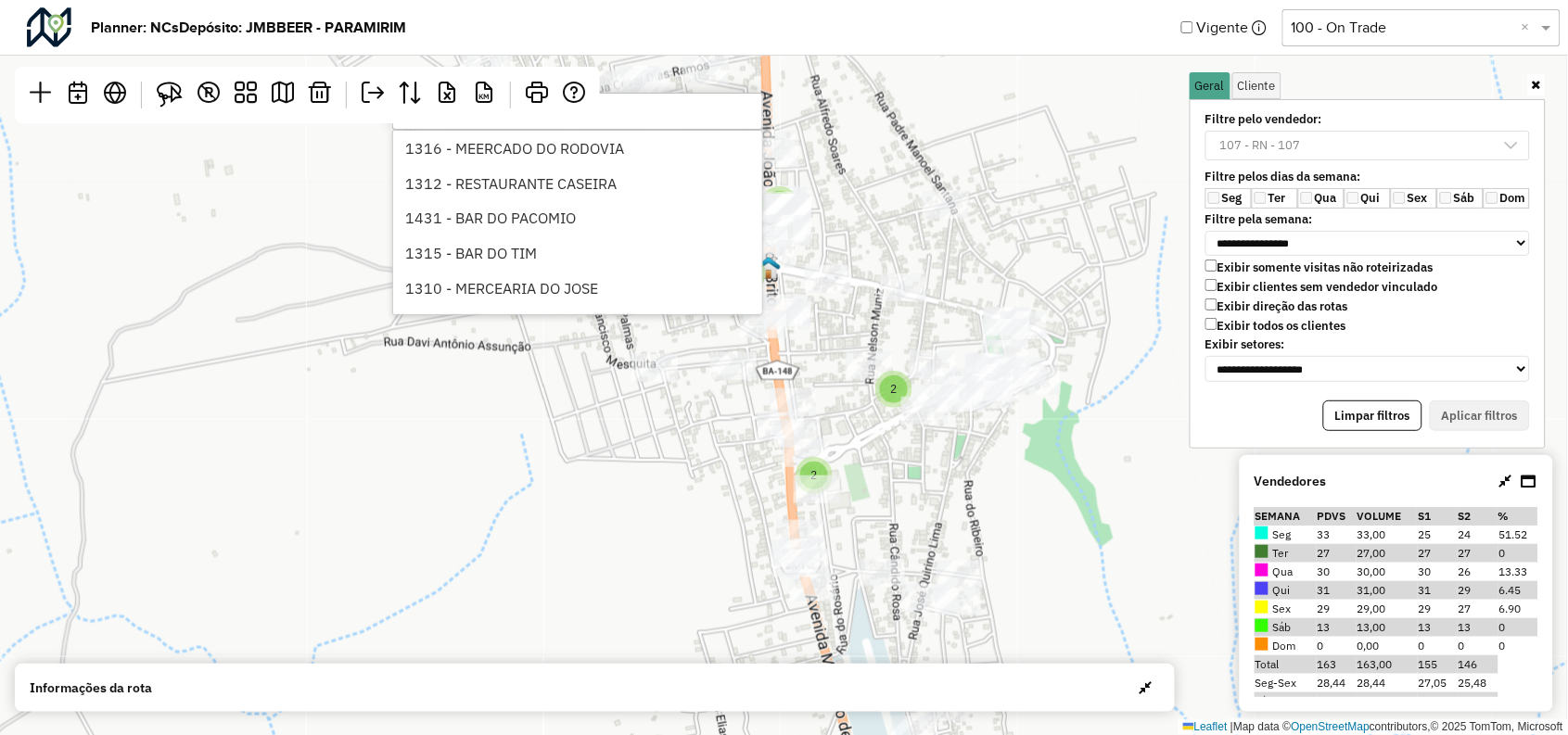 type on "****" 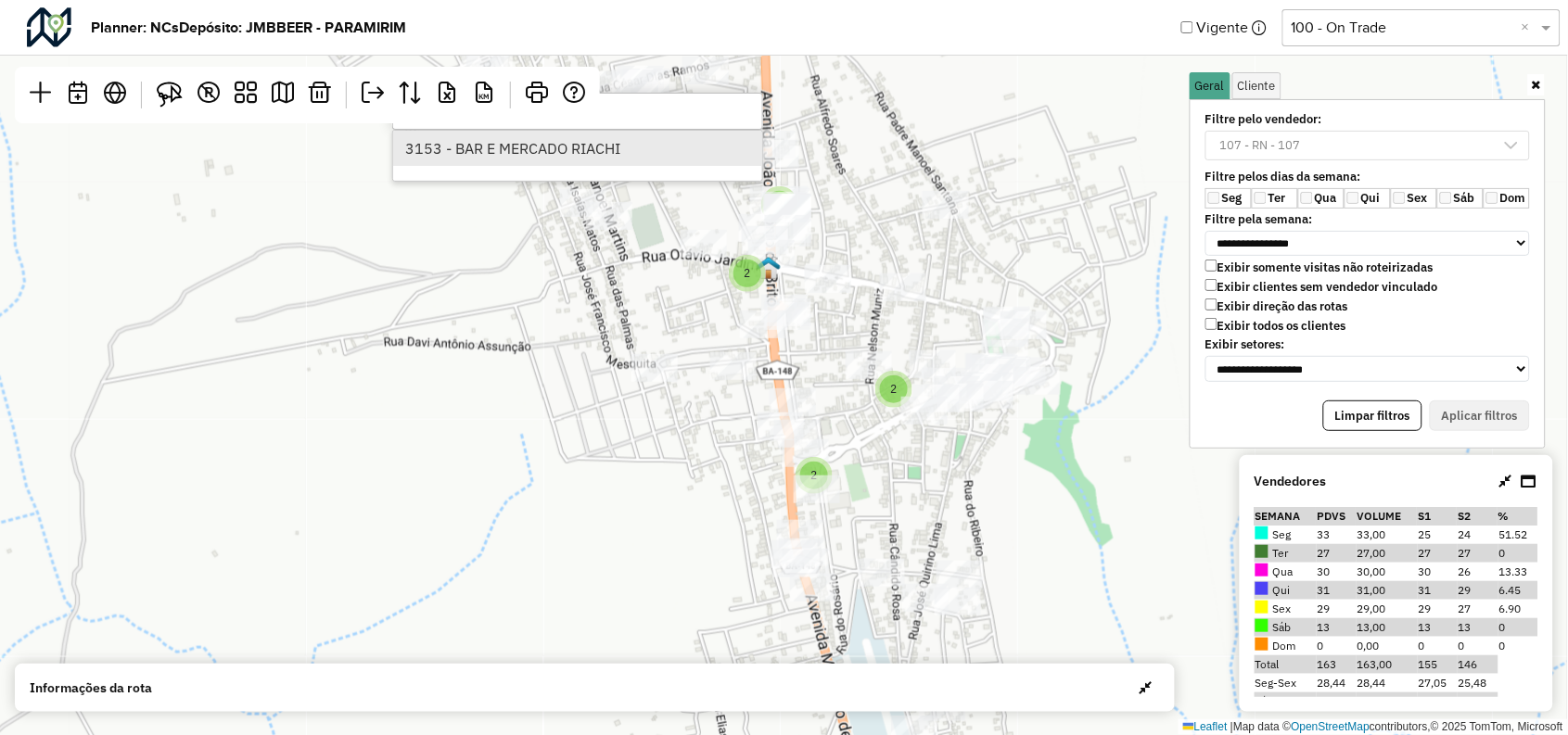 click on "3153 - BAR E MERCADO RIACHI" at bounding box center [578, 148] 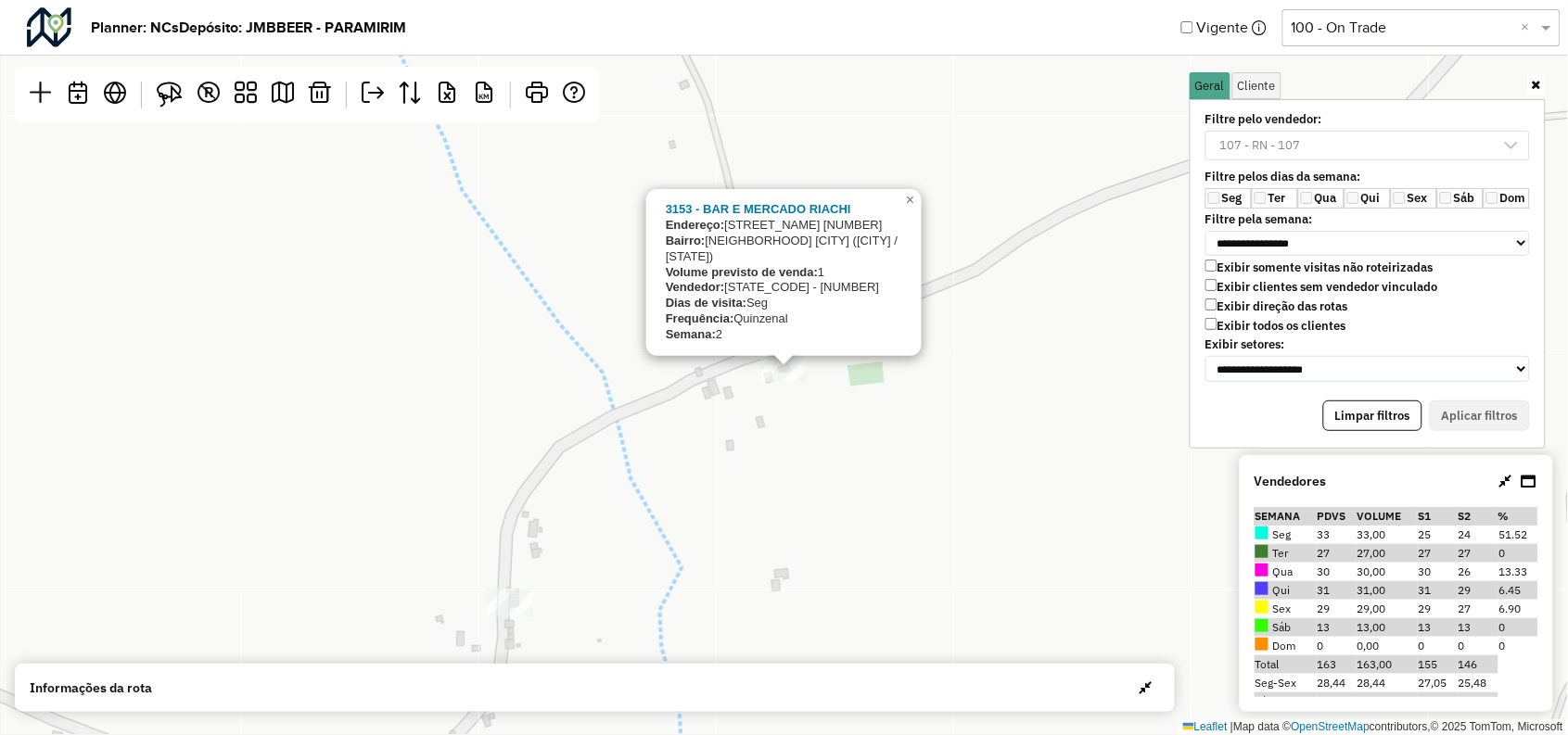 click on "3153 - [BUSINESS_NAME]
Endereço:   [STREET_NAME] [NUMBER]
Bairro:  [NEIGHBORHOOD] [CITY] ([CITY] / [STATE])
Volume previsto de venda:  1
Vendedor:  [STATE_CODE] - [NUMBER]
Dias de visita:  Seg
Frequência:  Quinzenal
Semana:  2
×  Leaflet   |  Map data ©  OpenStreetMap  contributors,© 2025 TomTom, Microsoft" 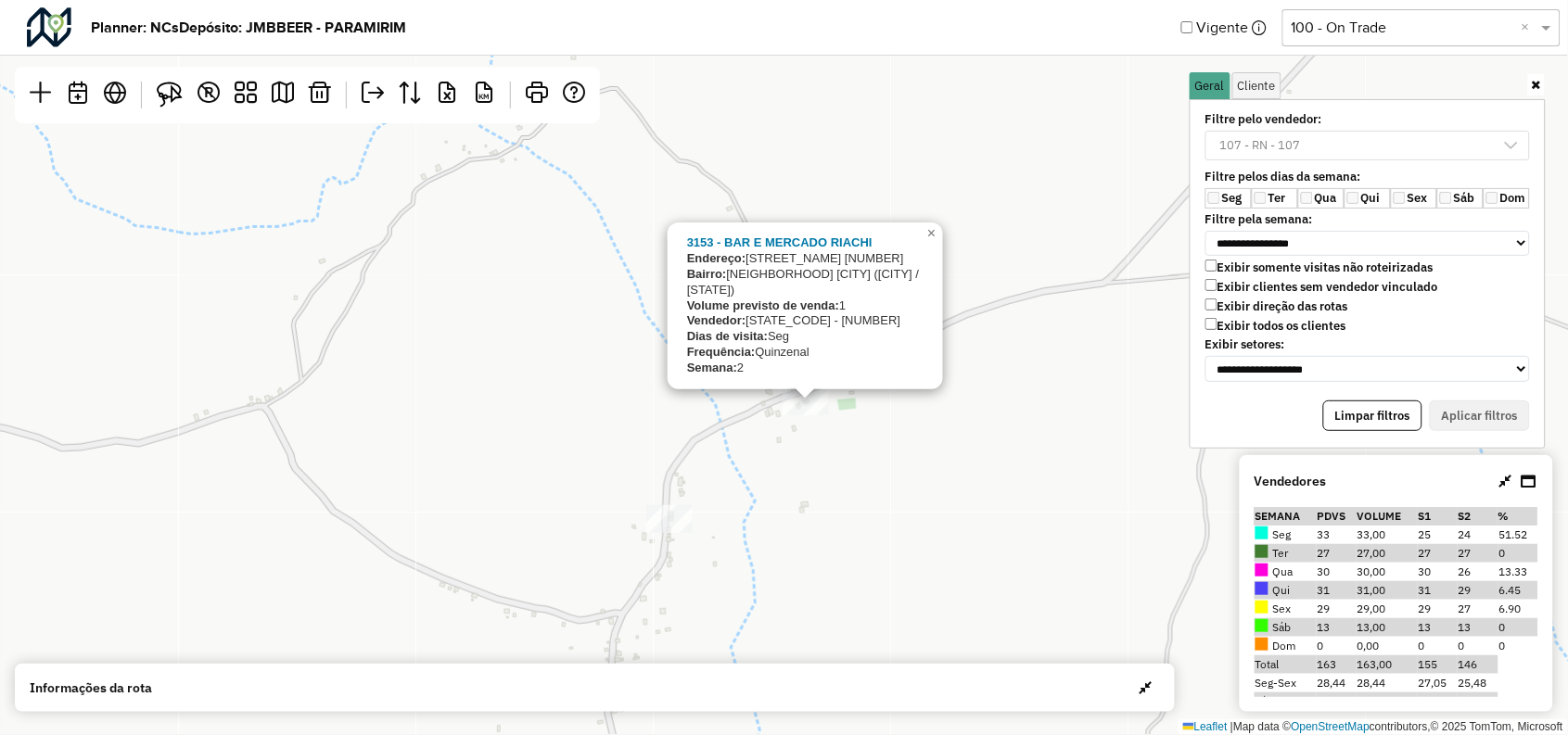 click on "3153 - [BUSINESS_NAME]
Endereço:   [STREET_NAME] [NUMBER]
Bairro:  [NEIGHBORHOOD] [CITY] ([CITY] / [STATE])
Volume previsto de venda:  1
Vendedor:  [STATE_CODE] - [NUMBER]
Dias de visita:  Seg
Frequência:  Quinzenal
Semana:  2
×  Leaflet   |  Map data ©  OpenStreetMap  contributors,© 2025 TomTom, Microsoft" 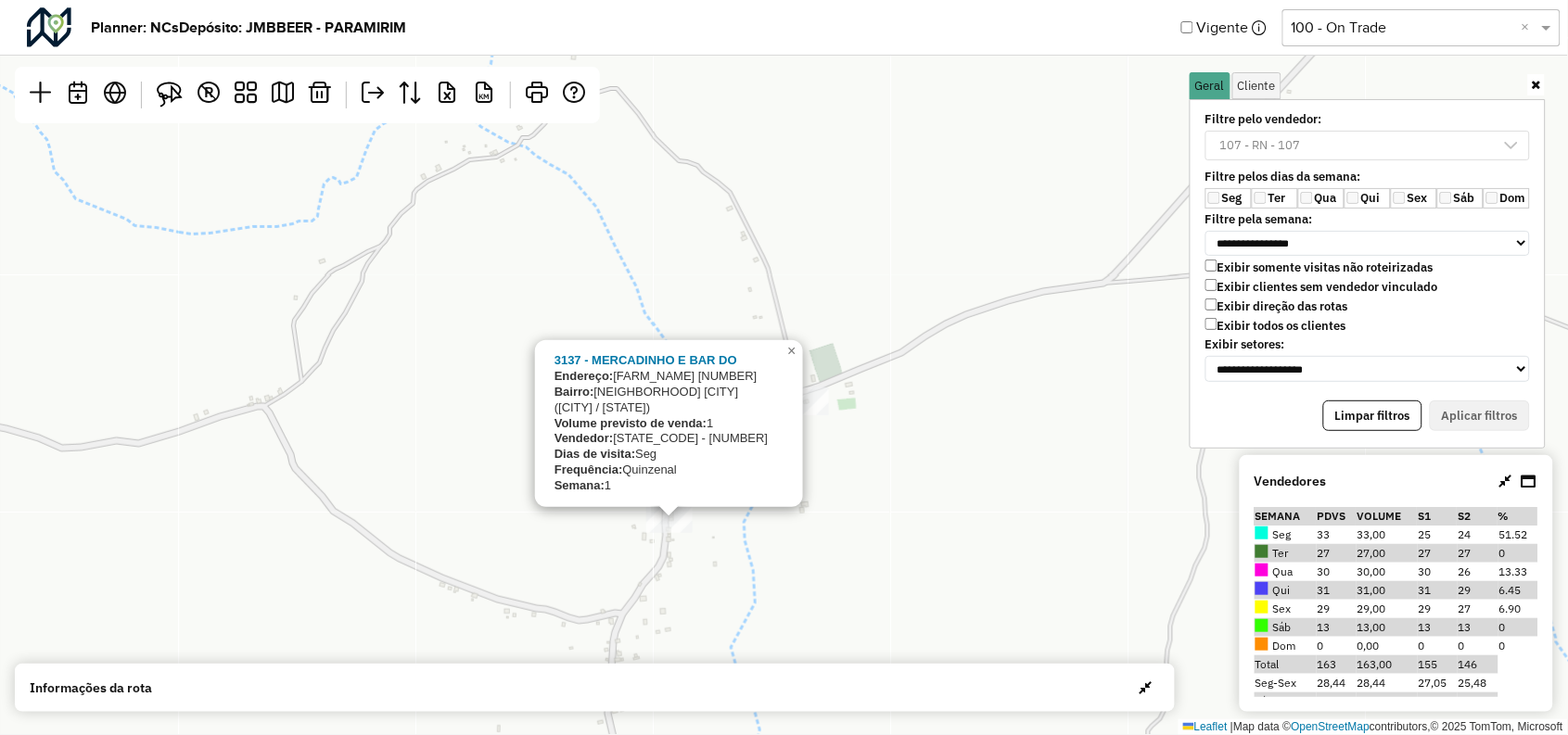 click on "3137 - MERCADINHO E BAR DO
Endereço:   [FARM_NAME] [NUMBER]
Bairro:  [NEIGHBORHOOD] [CITY] ([CITY] / [STATE])
Volume previsto de venda:  1
Vendedor:  [STATE_CODE] - [NUMBER]
Dias de visita:  Seg
Frequência:  Quinzenal
Semana:  1
×  Leaflet   |  Map data ©  OpenStreetMap  contributors,© 2025 TomTom, Microsoft" 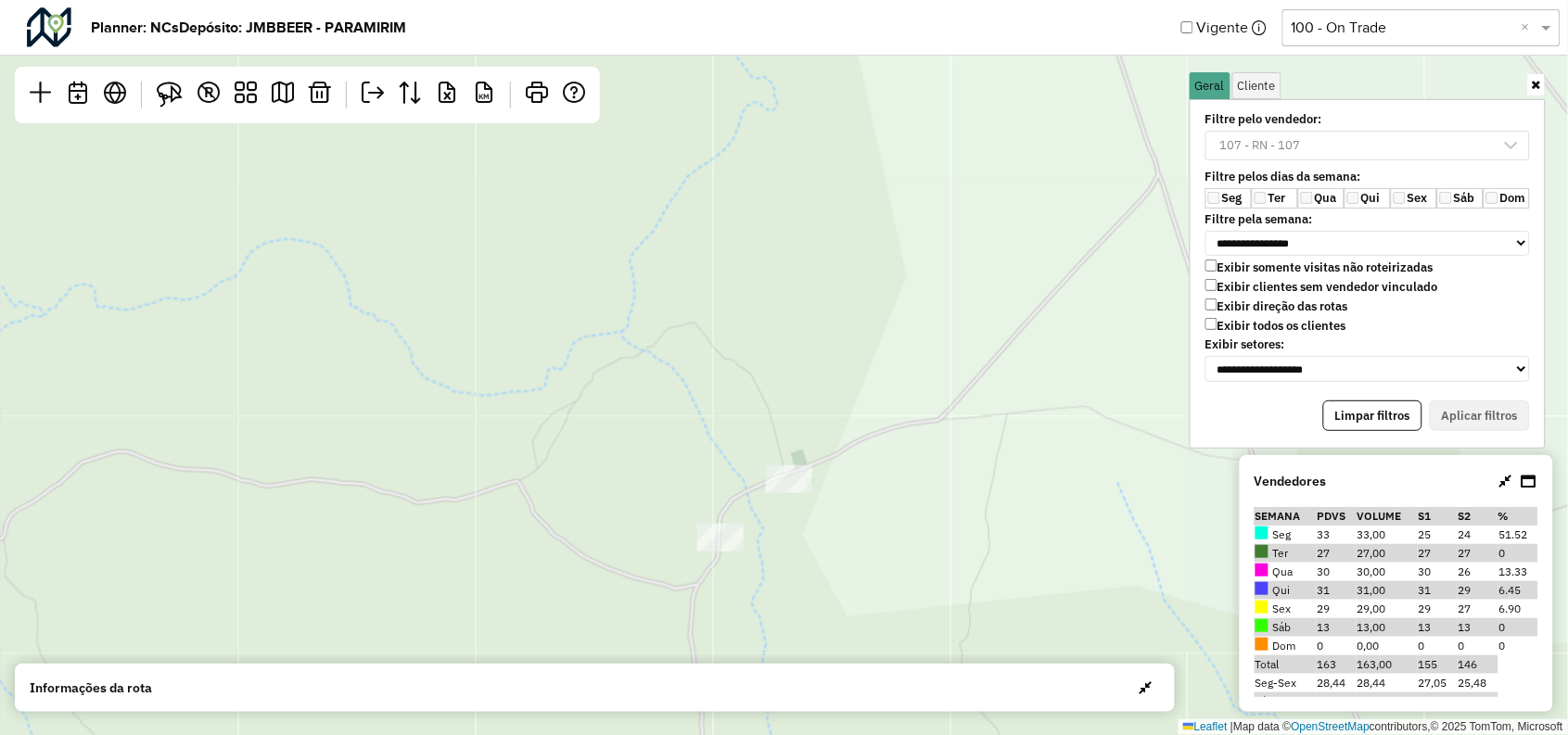 drag, startPoint x: 882, startPoint y: 429, endPoint x: 858, endPoint y: 429, distance: 24 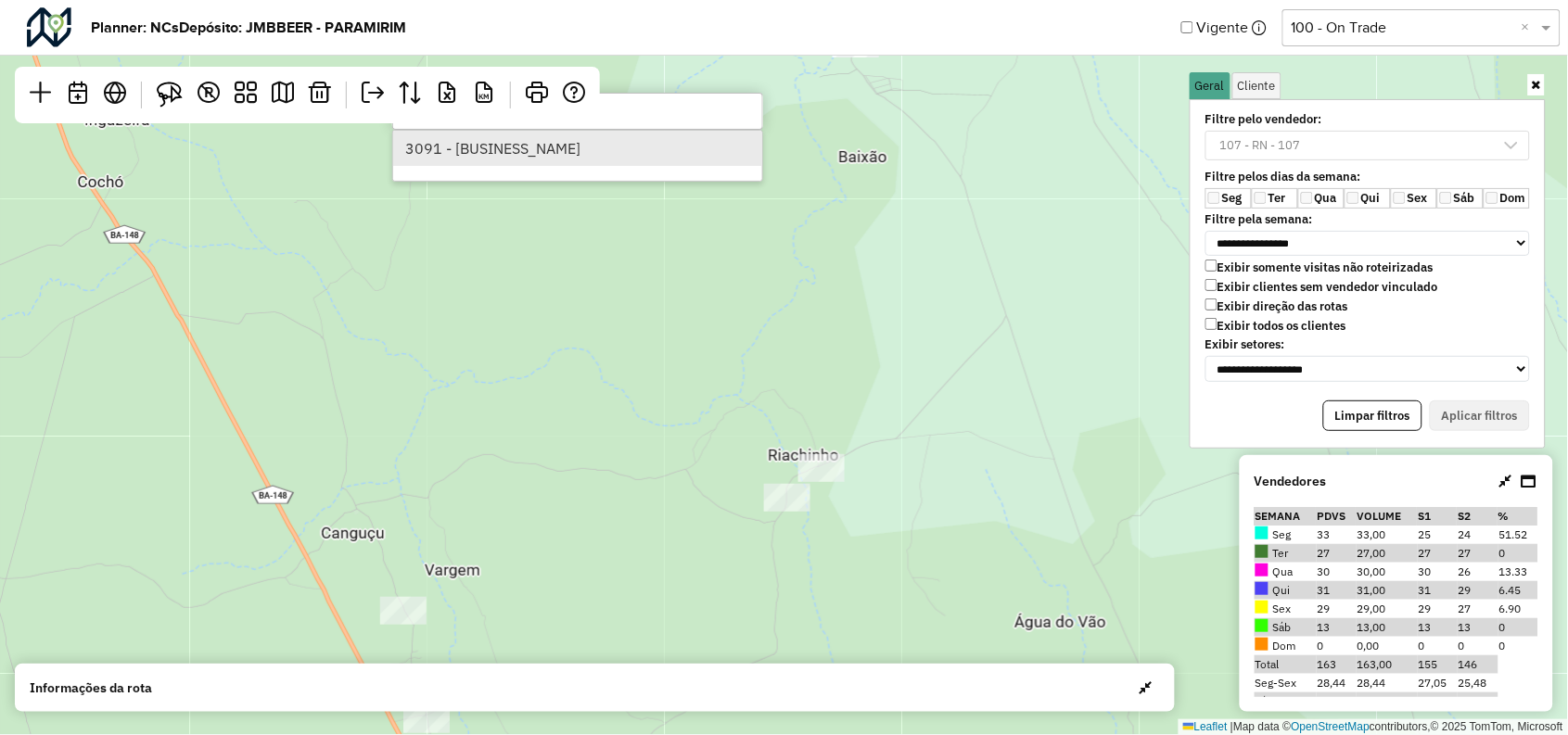 type on "****" 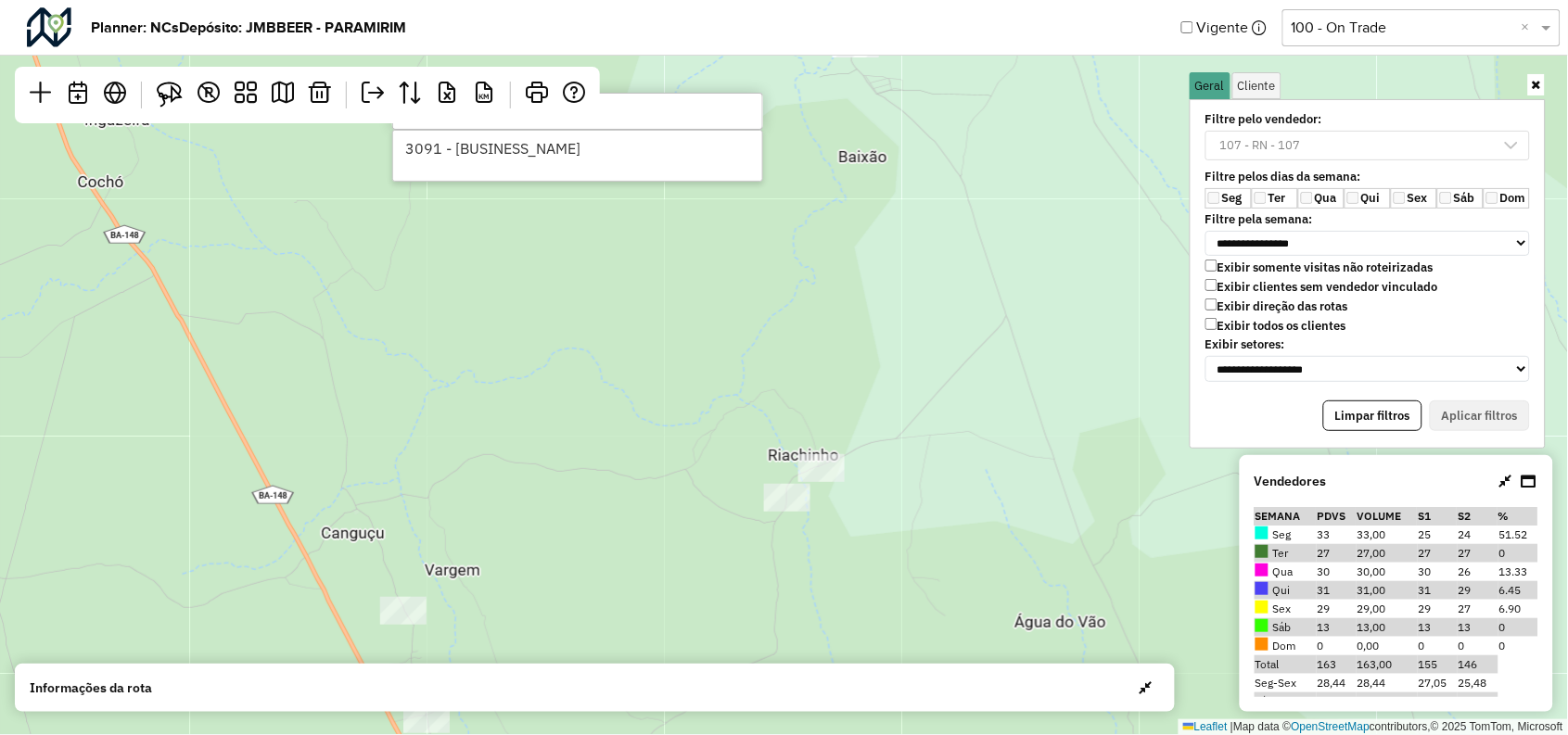 click on "Leaflet   |  Map data ©  OpenStreetMap  contributors,© 2025 TomTom, Microsoft" 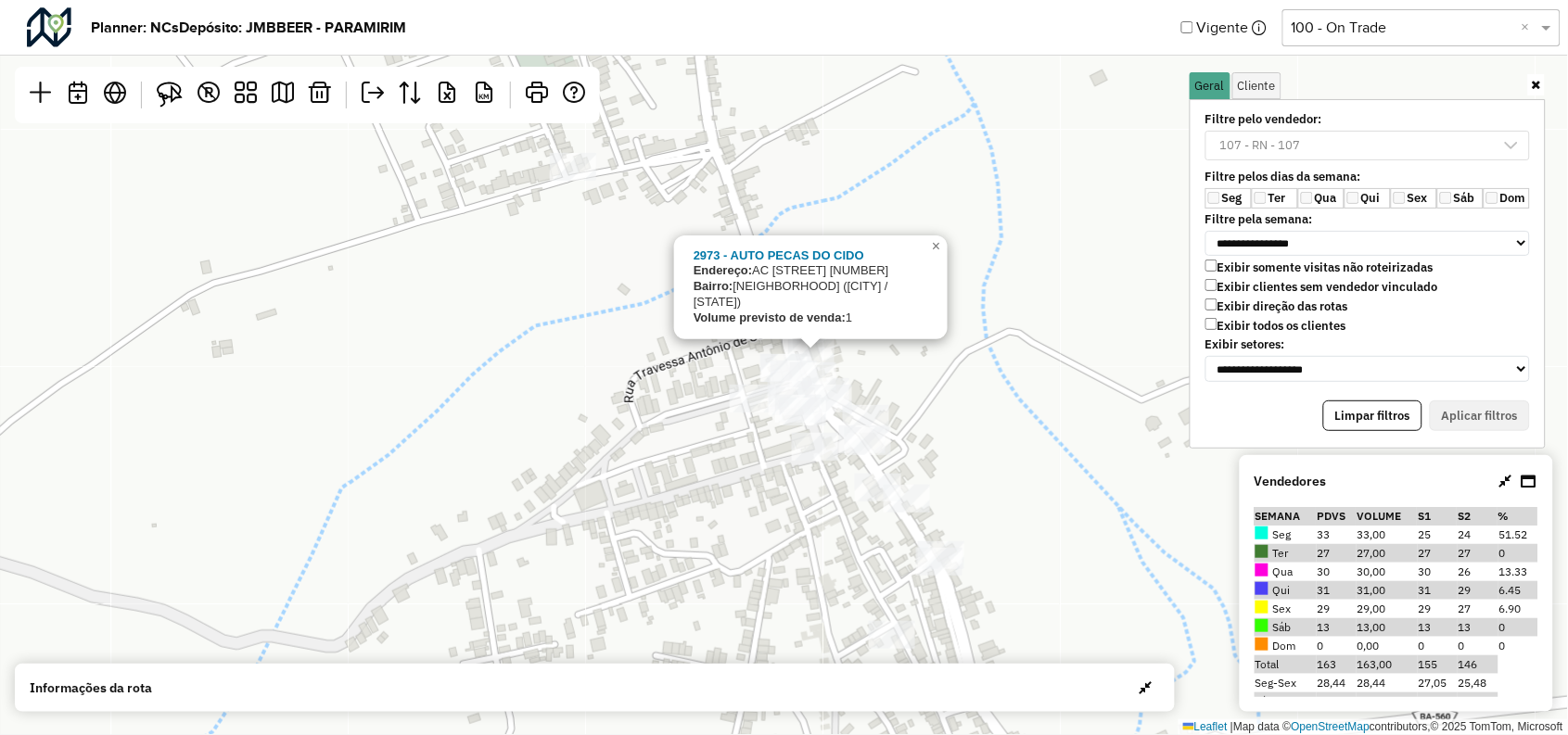 click on "2973 - AUTO PECAS DO CIDO
Endereço:   AC [NUMBER] [STREET] [NUMBER]
Bairro:  [NEIGHBORHOOD] ([CITY] / [STATE])
Volume previsto de venda:  1
×  Leaflet   |  Map data ©  OpenStreetMap  contributors,© 2025 TomTom, Microsoft" 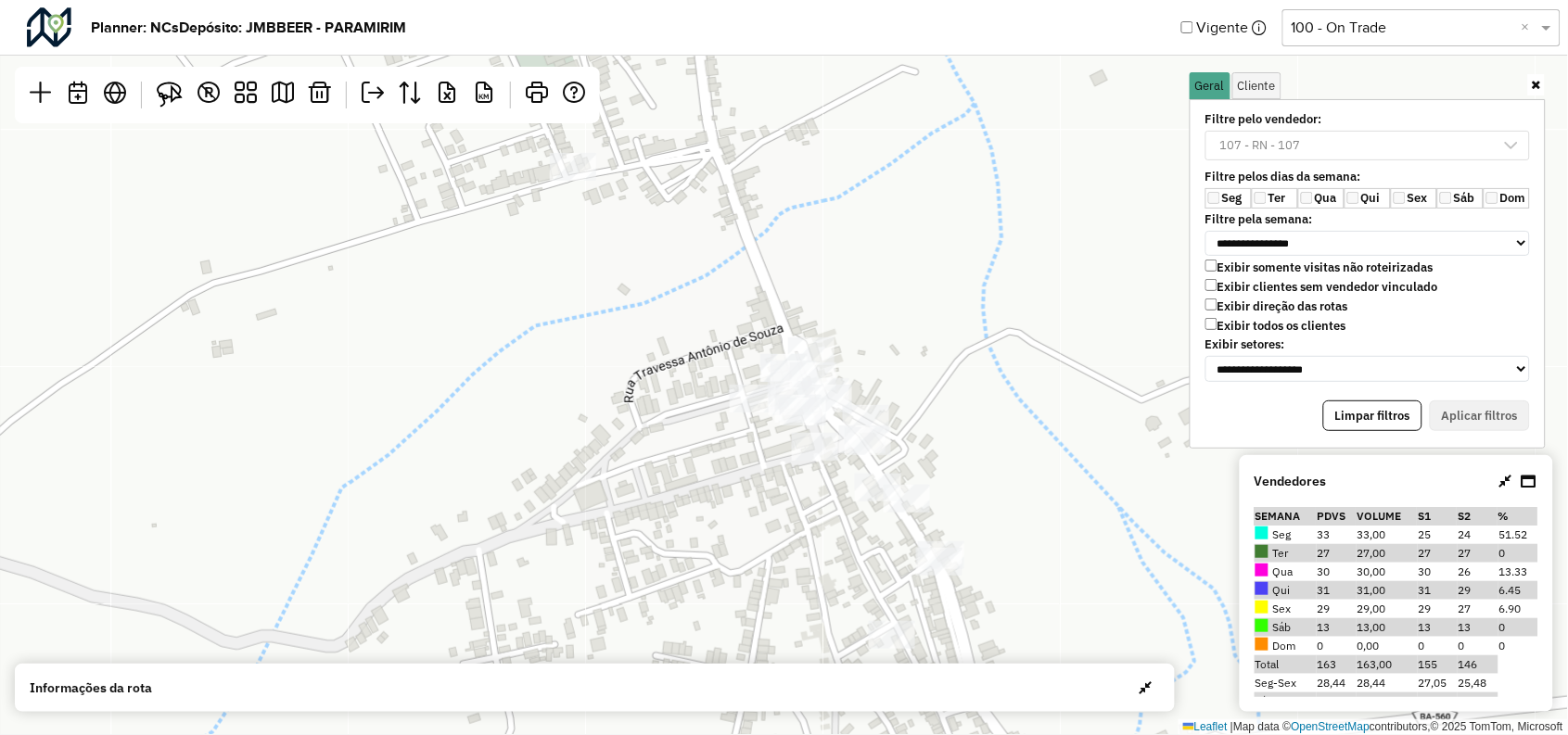 click on "2973 - AUTO PECAS DO CIDO
Endereço:   AC PRACA DO COMERCIO 71
Bairro:  Inubia (PIATA / BA)
Volume previsto de venda:  1
×  Leaflet   |  Map data ©  OpenStreetMap  contributors,© 2025 TomTom, Microsoft" 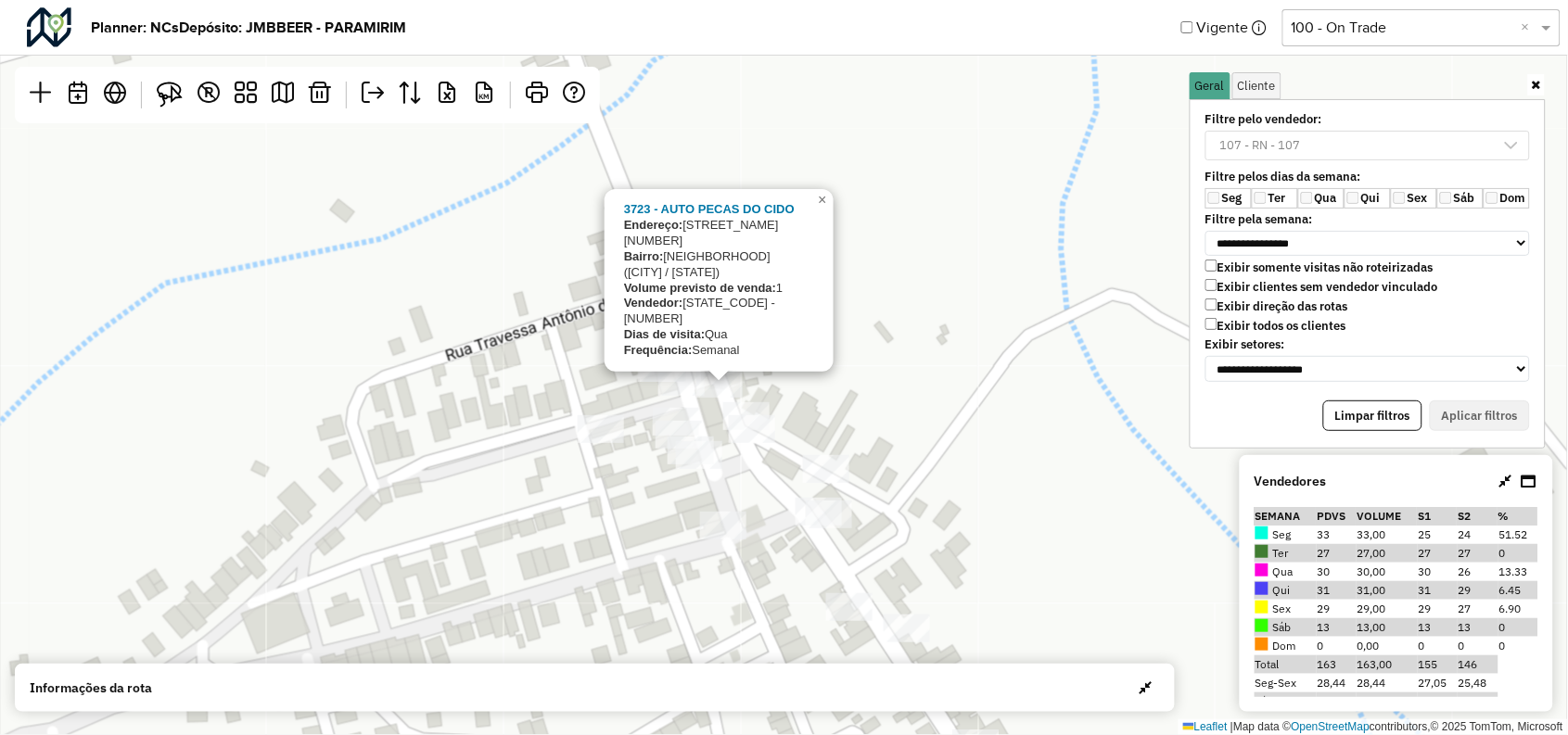 click on "3723 - AUTO PECAS DO CIDO
Endereço:   Praca do Comercio SN
Bairro:  Centro (PIATA / BA)
Volume previsto de venda:  1
Vendedor:  RN - 107
Dias de visita:  Qua
Frequência:  Semanal
×  Leaflet   |  Map data ©  OpenStreetMap  contributors,© 2025 TomTom, Microsoft" 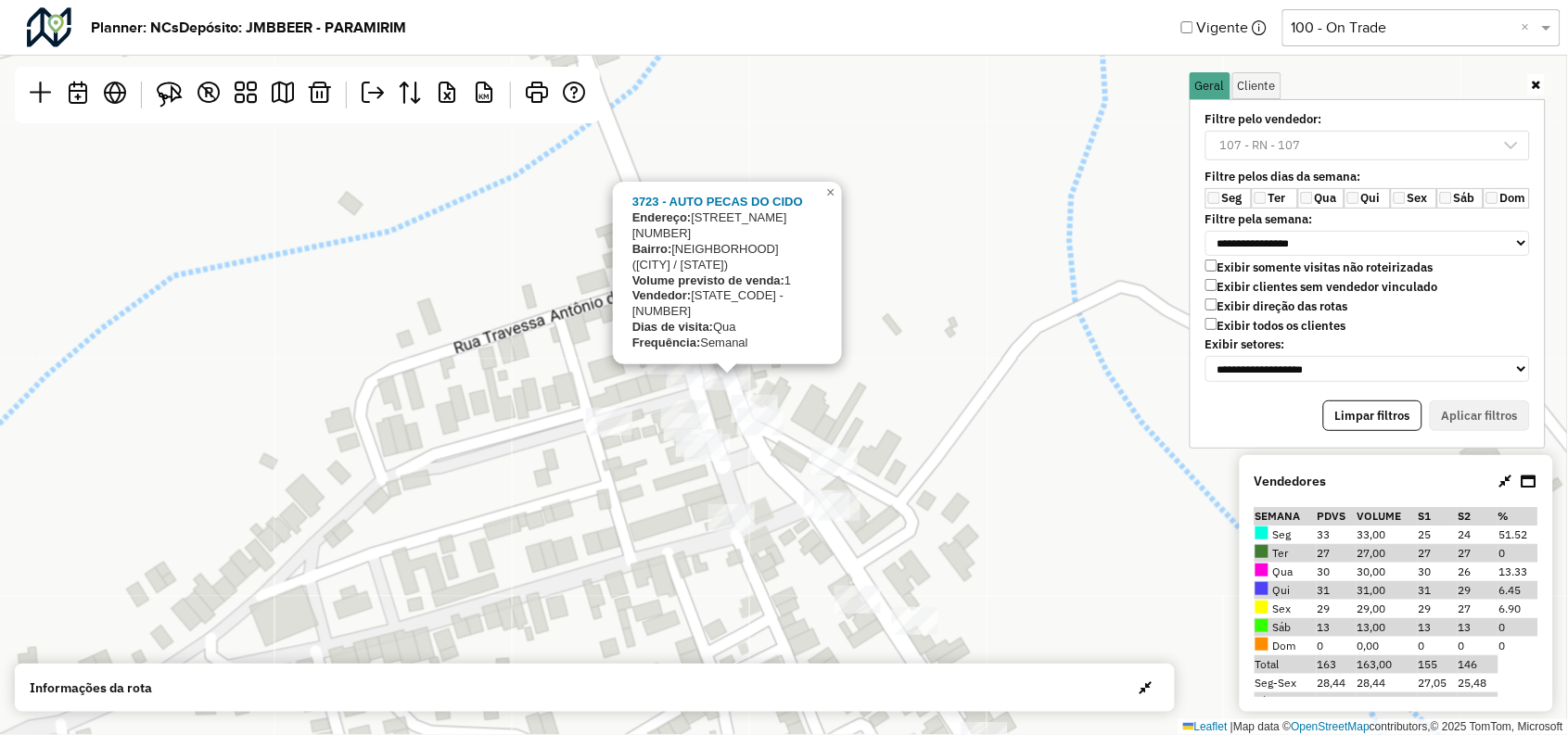 click on "3723 - AUTO PECAS DO CIDO
Endereço:   Praca do Comercio SN
Bairro:  Centro (PIATA / BA)
Volume previsto de venda:  1
Vendedor:  RN - 107
Dias de visita:  Qua
Frequência:  Semanal
×  Leaflet   |  Map data ©  OpenStreetMap  contributors,© 2025 TomTom, Microsoft" 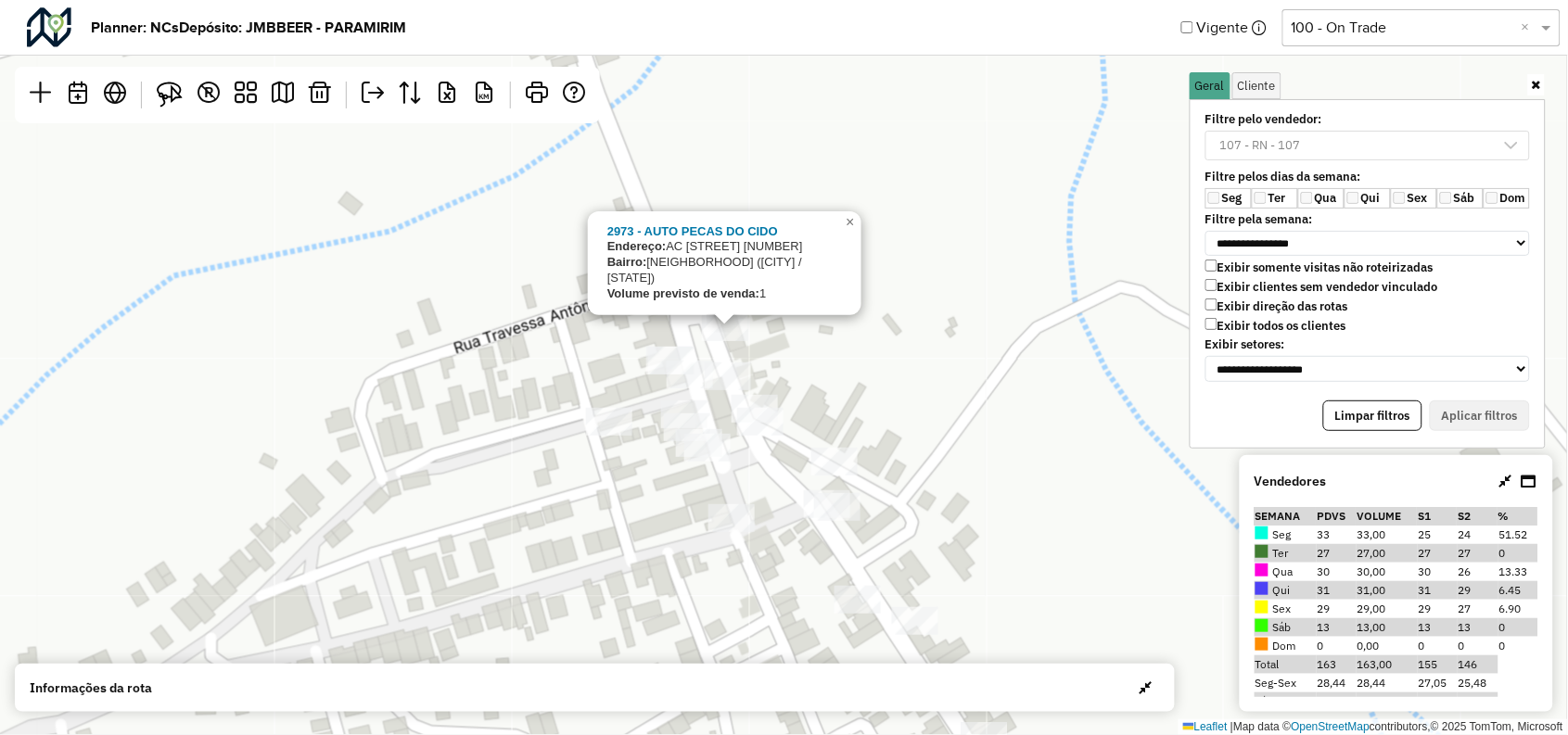 click on "2973 - AUTO PECAS DO CIDO
Endereço:   AC PRACA DO COMERCIO 71
Bairro:  Inubia (PIATA / BA)
Volume previsto de venda:  1
×  Leaflet   |  Map data ©  OpenStreetMap  contributors,© 2025 TomTom, Microsoft" 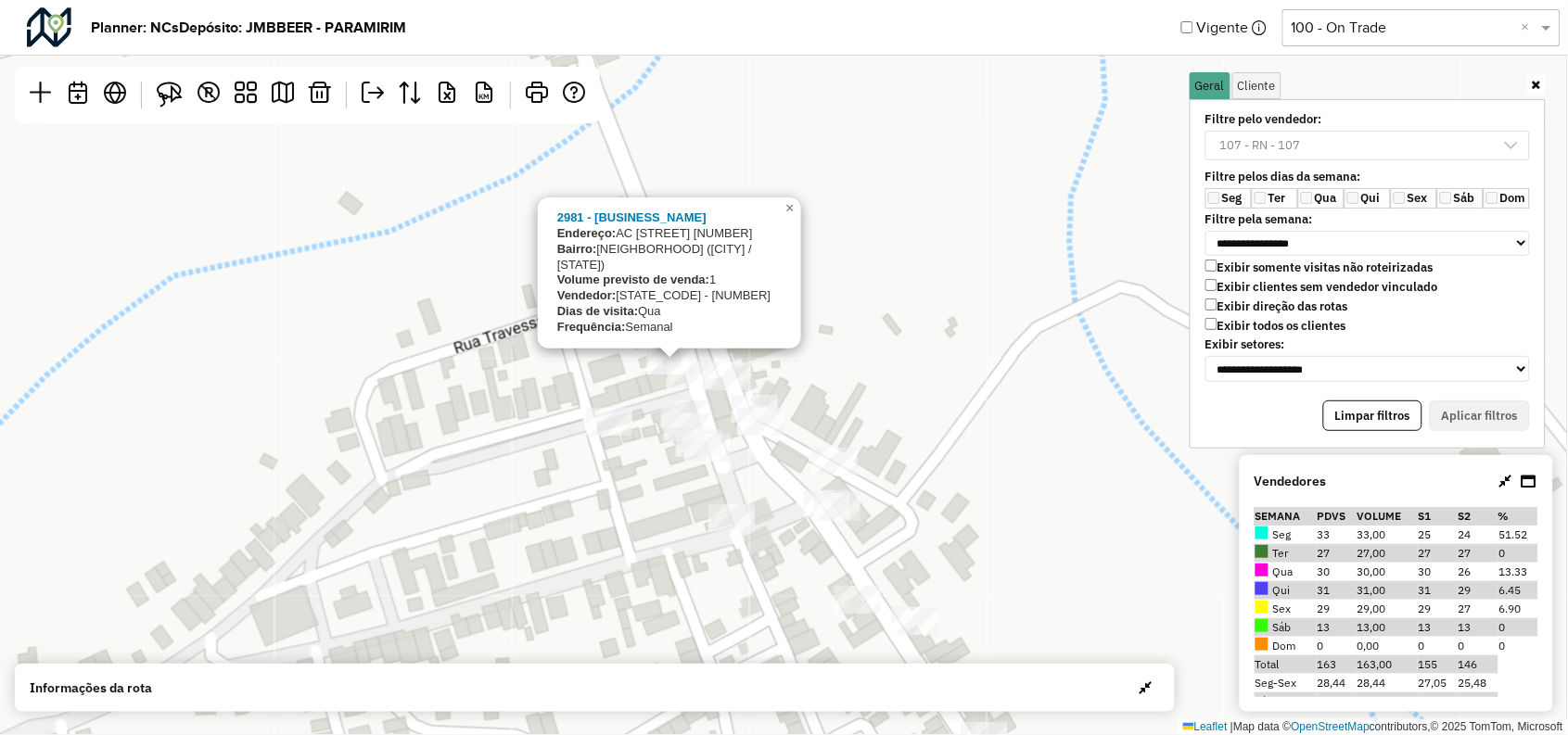 click on "2981 - QUIOSQUE INUBIA
Endereço:   AC RUA DOS OLIVEIRAS 26
Bairro:  Inubia (PIATA / BA)
Volume previsto de venda:  1
Vendedor:  RN - 107
Dias de visita:  Qua
Frequência:  Semanal
×  Leaflet   |  Map data ©  OpenStreetMap  contributors,© 2025 TomTom, Microsoft" 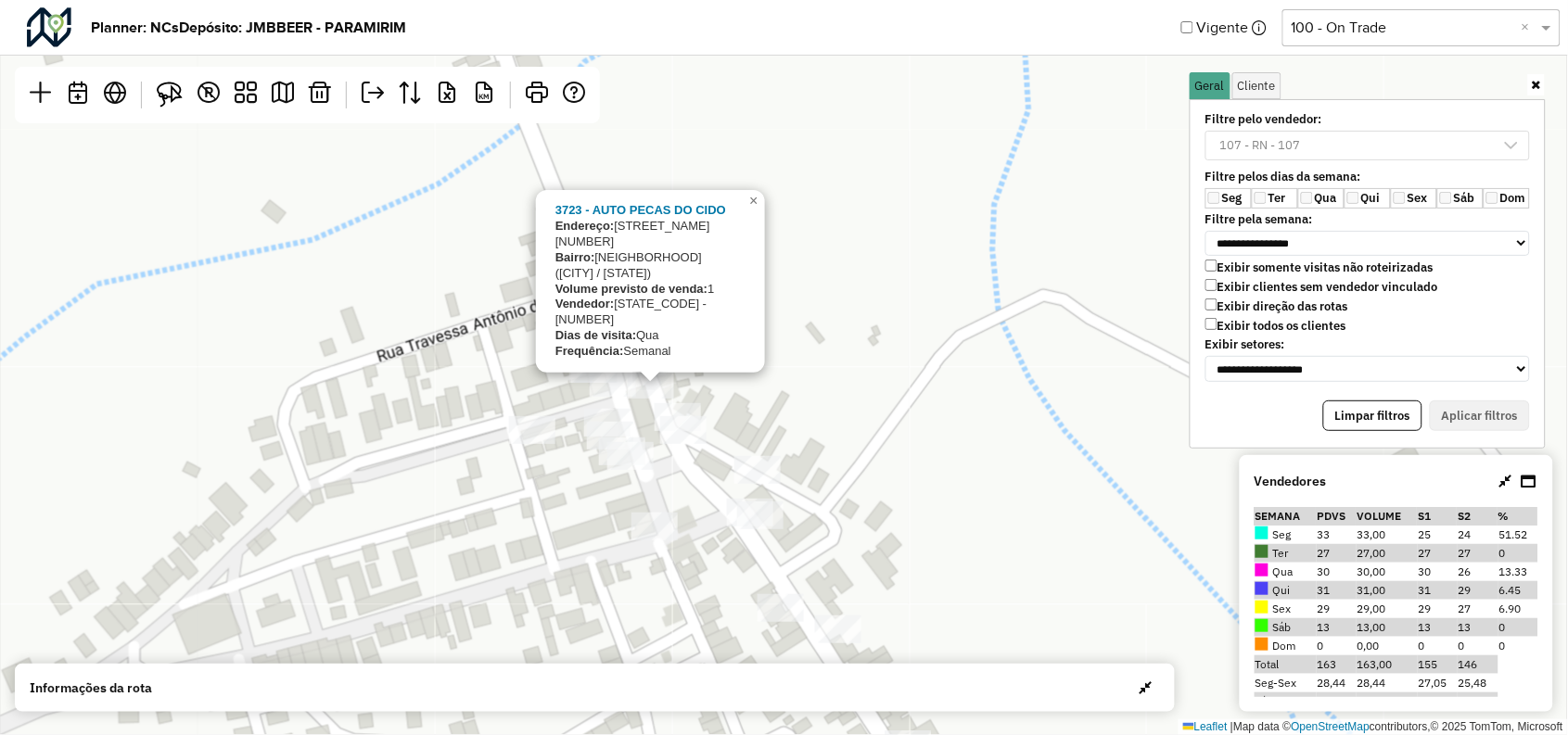 click on "3723 - AUTO PECAS DO CIDO
Endereço:   Praca do Comercio SN
Bairro:  Centro (PIATA / BA)
Volume previsto de venda:  1
Vendedor:  RN - 107
Dias de visita:  Qua
Frequência:  Semanal
×  Leaflet   |  Map data ©  OpenStreetMap  contributors,© 2025 TomTom, Microsoft" 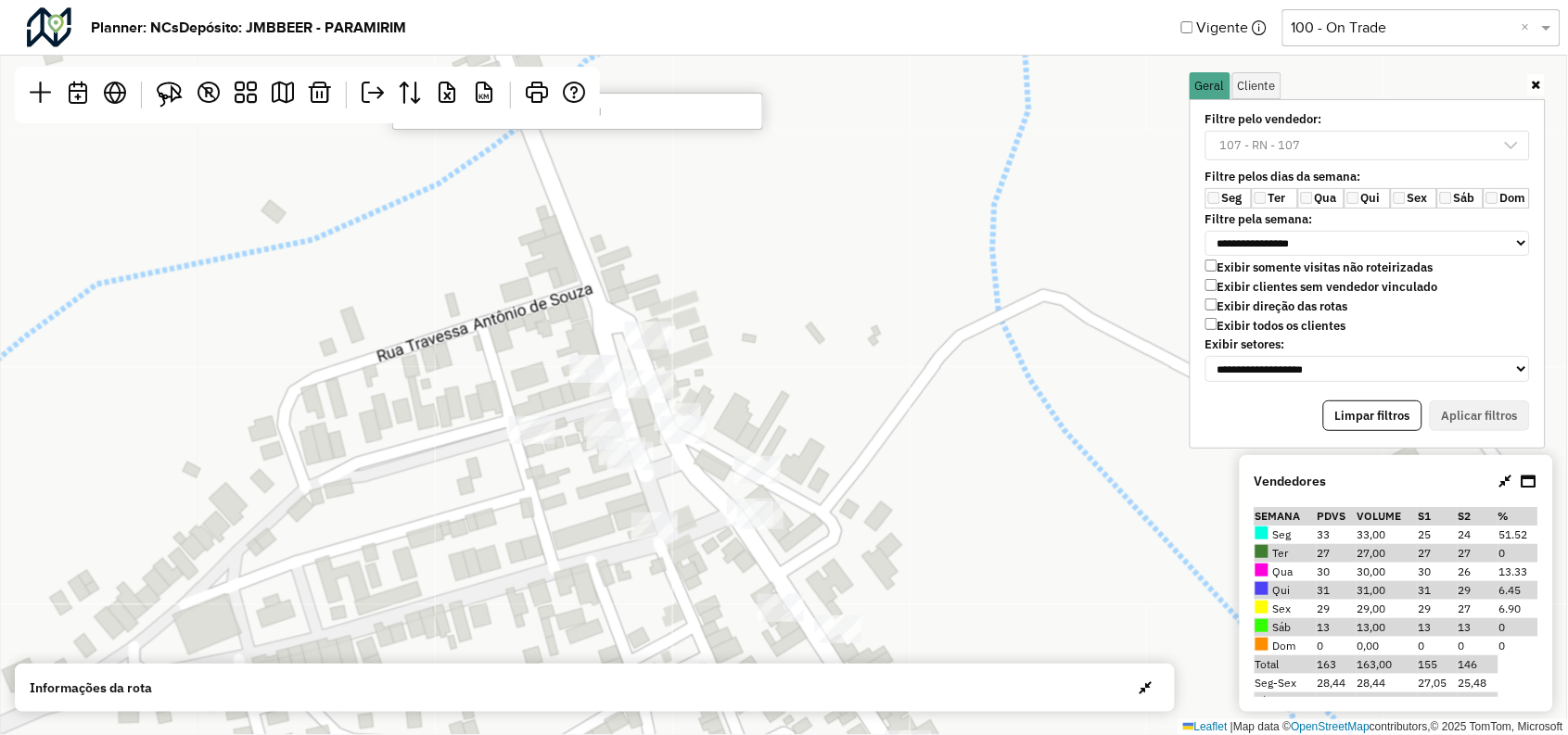 click at bounding box center [578, 111] 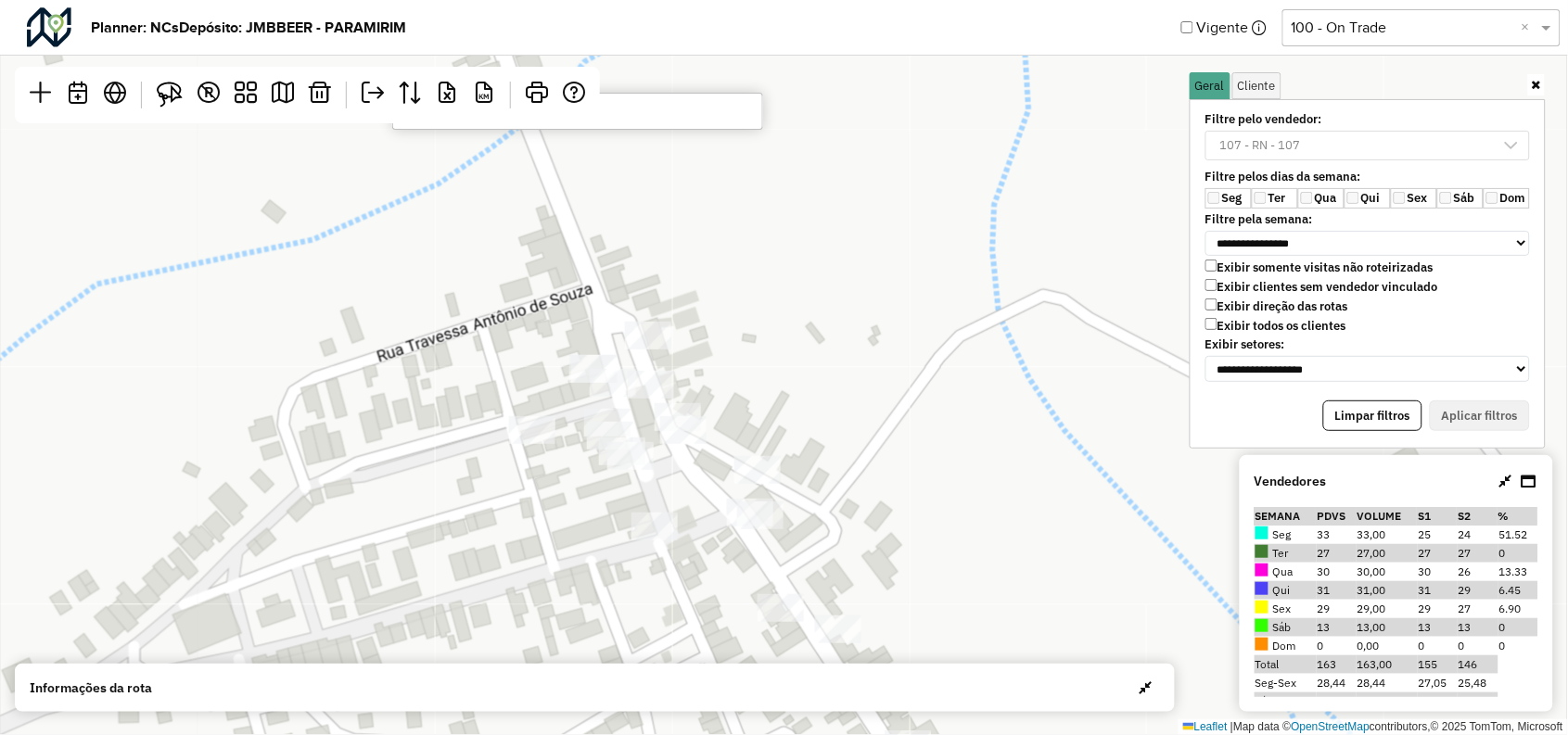 type on "****" 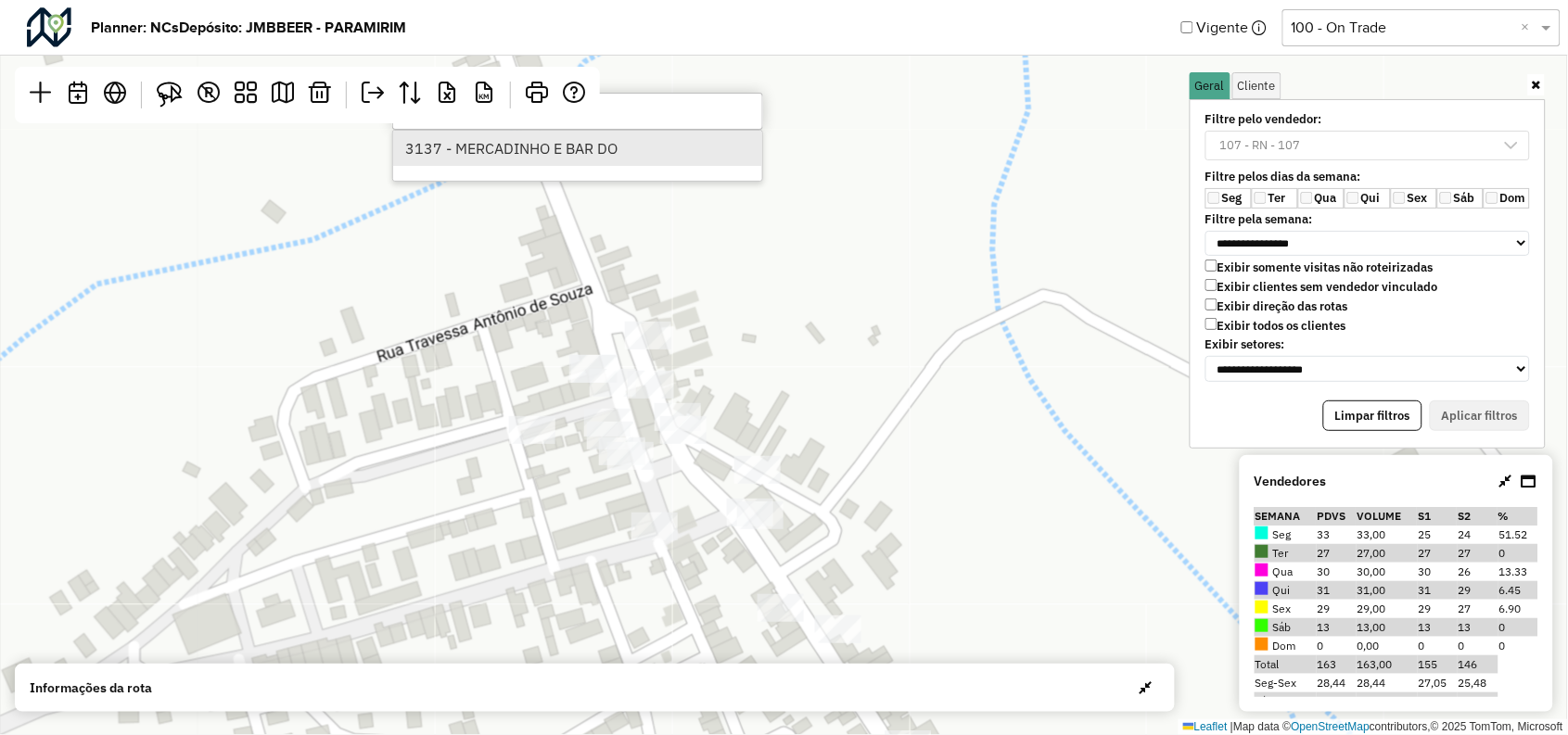 click on "3137 - MERCADINHO E BAR DO" at bounding box center [578, 148] 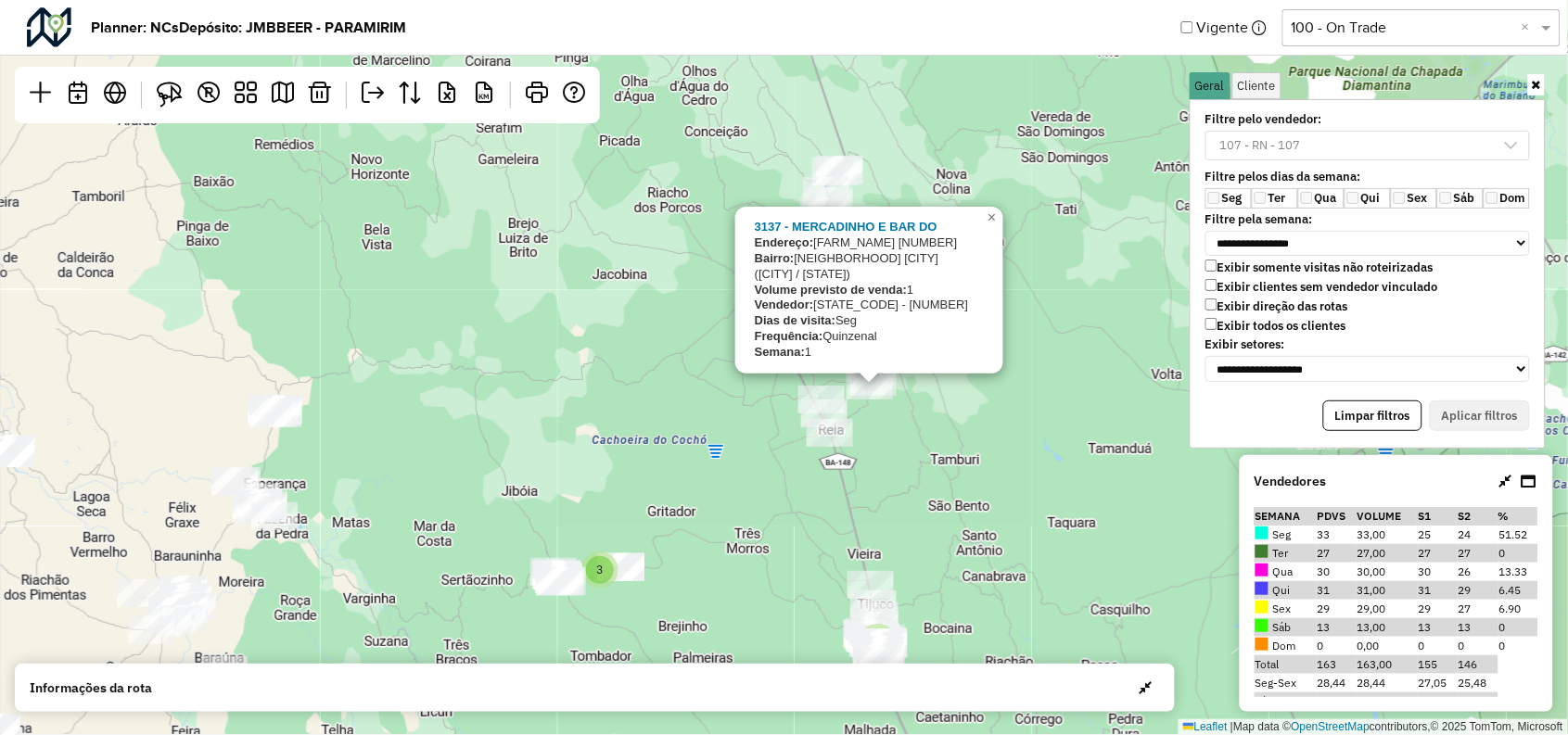 click on "2 9 3 3 3 9 2 3 5 4 30
3137 - MERCADINHO E BAR DO
Endereço:   FAZENDA RIACHINHO 1000
Bairro:  Palmeirinha Cabralia (PIATA / BA)
Volume previsto de venda:  1
Vendedor:  RN - 107
Dias de visita:  Seg
Frequência:  Quinzenal
Semana:  1
×  Leaflet   |  Map data ©  OpenStreetMap  contributors,© 2025 TomTom, Microsoft" 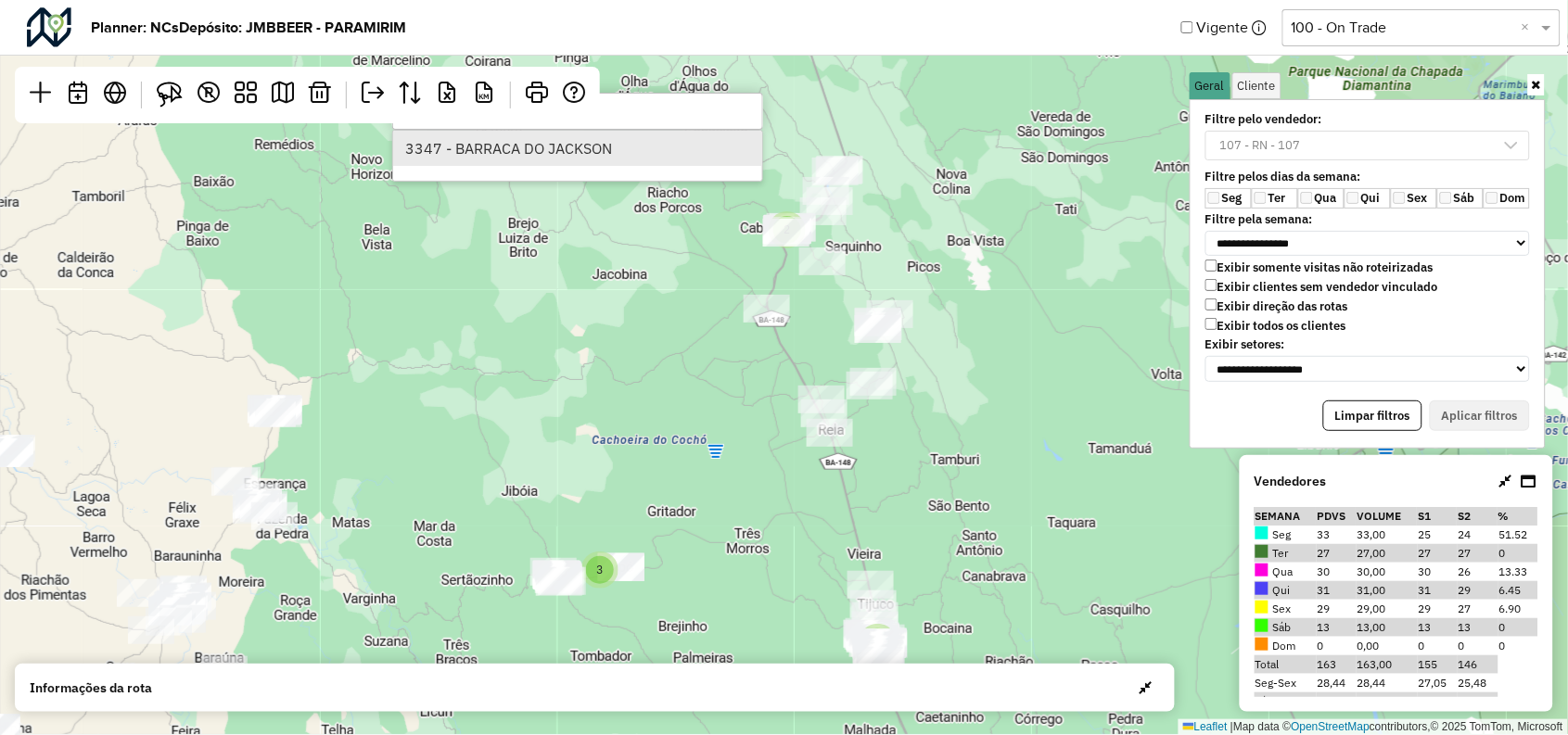 type on "****" 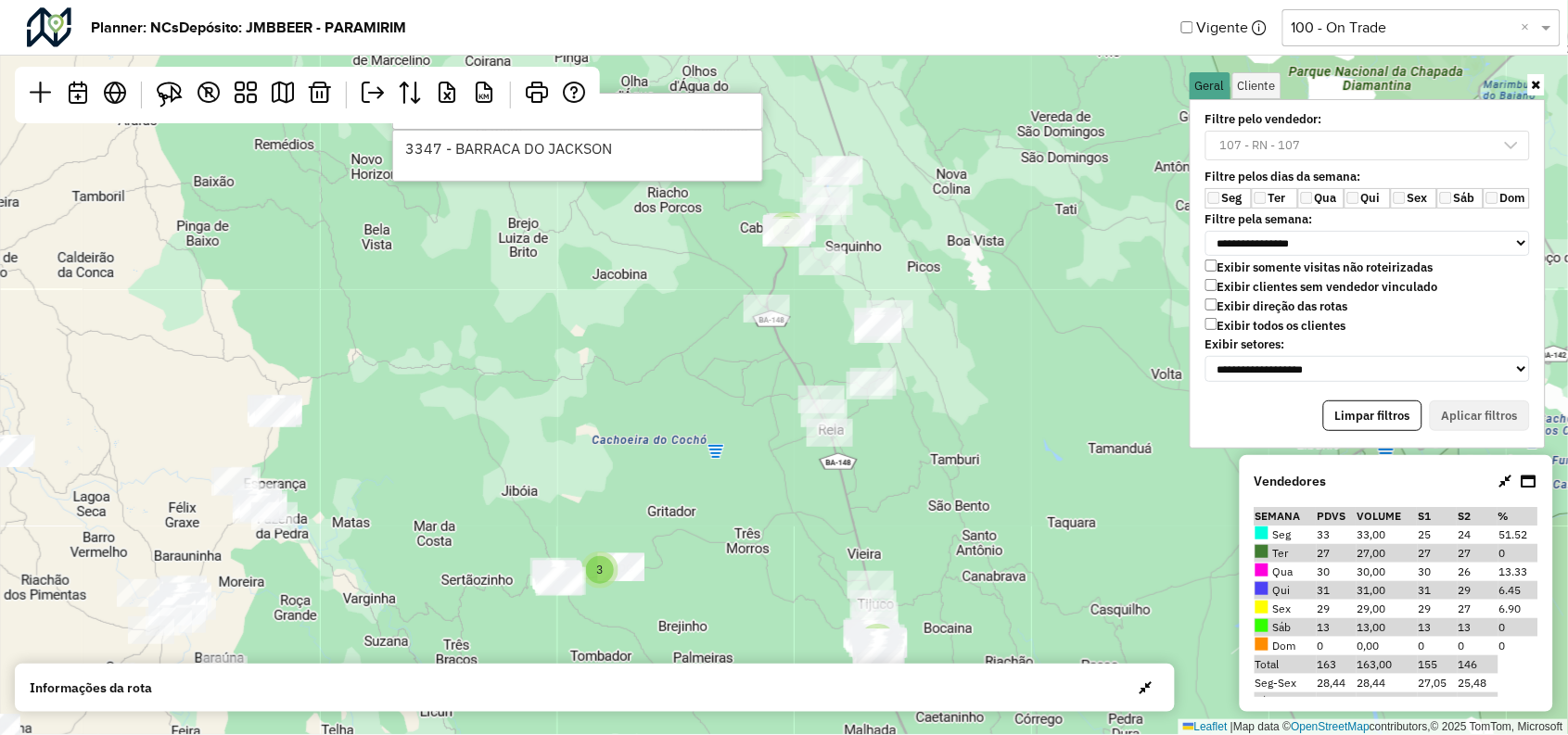 click on "2 9 3 3 3 9 2 3 5 4 30  Leaflet   |  Map data ©  OpenStreetMap  contributors,© 2025 TomTom, Microsoft" 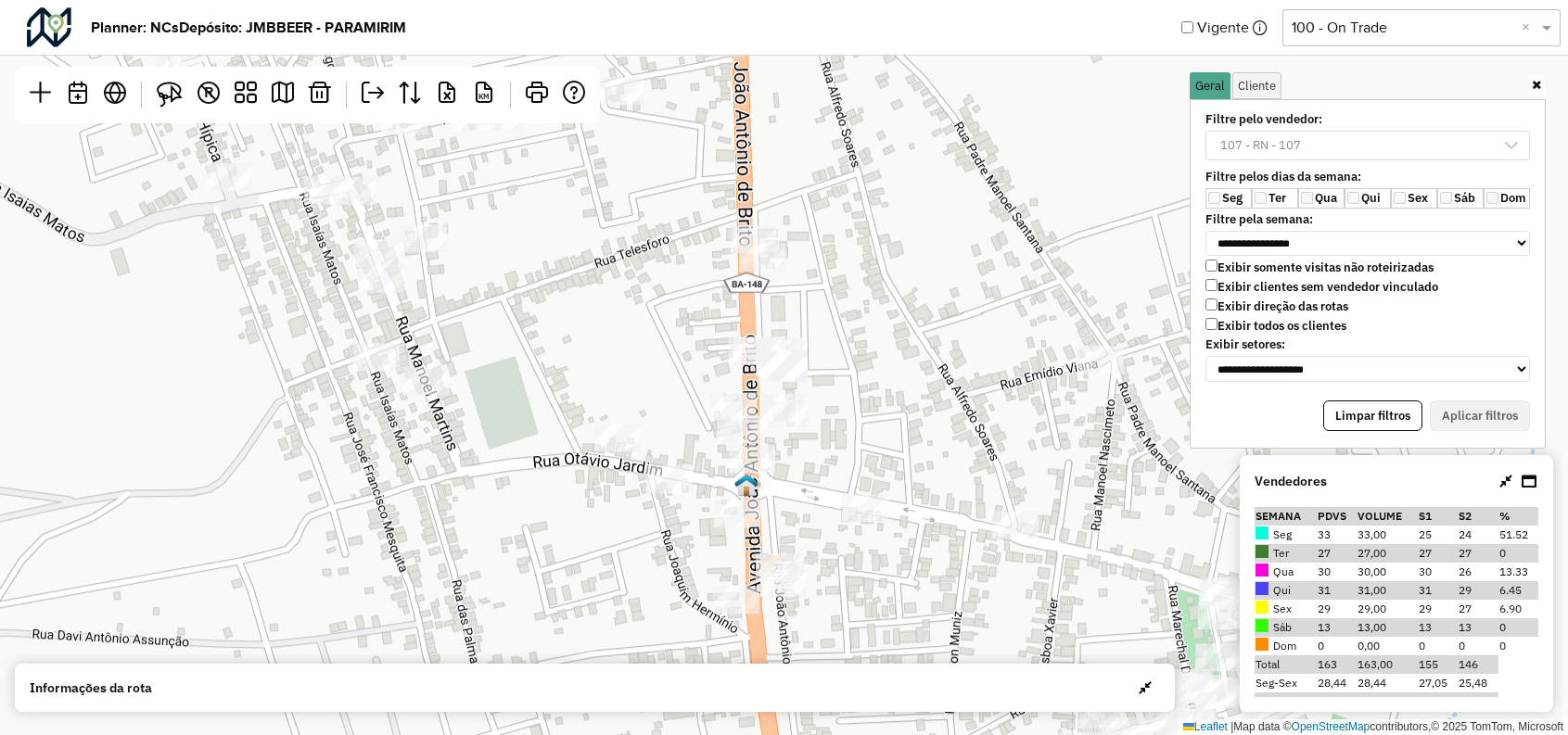 scroll, scrollTop: 0, scrollLeft: 0, axis: both 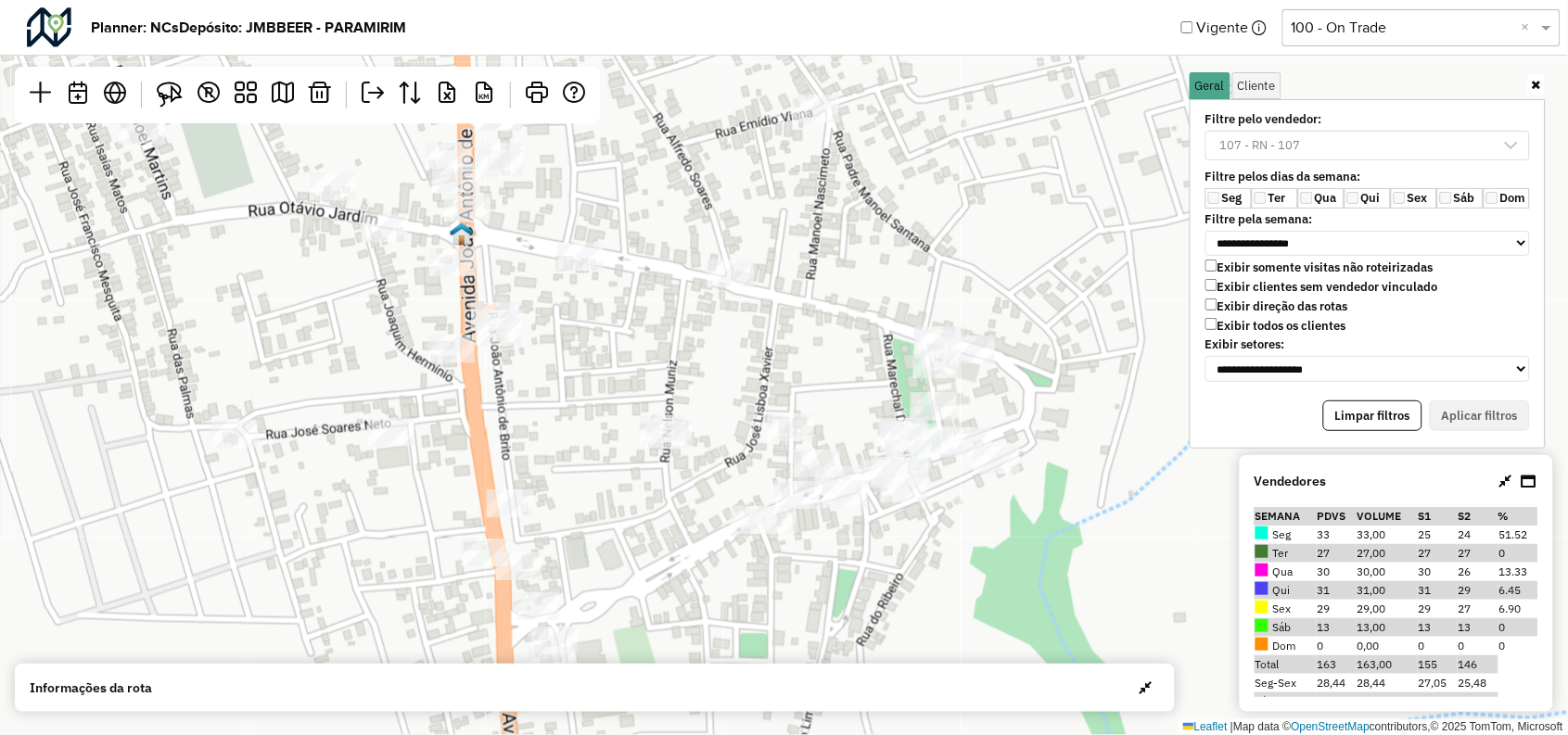 drag, startPoint x: 935, startPoint y: 466, endPoint x: 650, endPoint y: 215, distance: 379.771 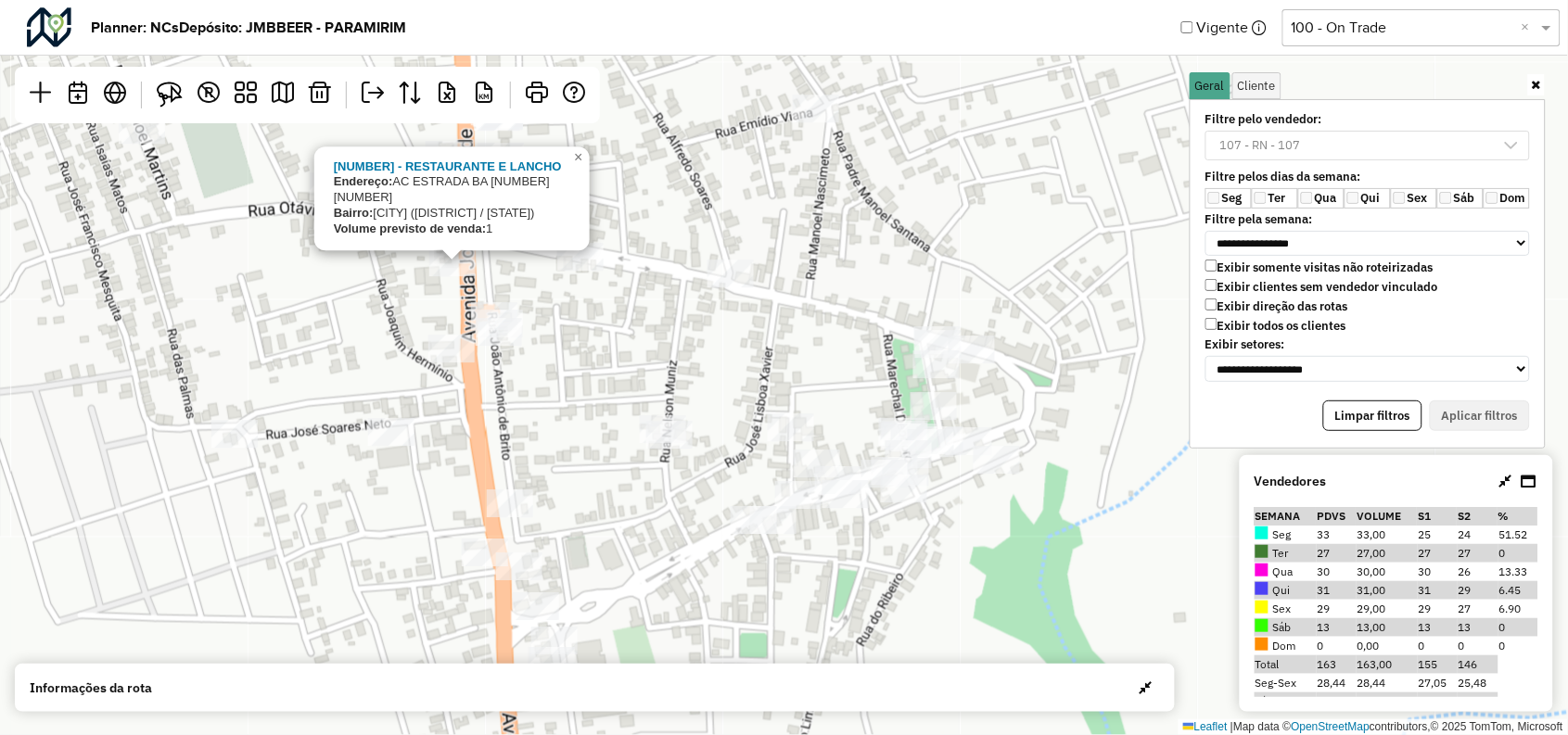 click on "3304 - RESTAURANTE E LANCHO
Endereço:   AC ESTRADA BA 148 KM93 94
Bairro:  Cabralia (PIATA / BA)
Volume previsto de venda:  1
×  Leaflet   |  Map data ©  OpenStreetMap  contributors,© 2025 TomTom, Microsoft" 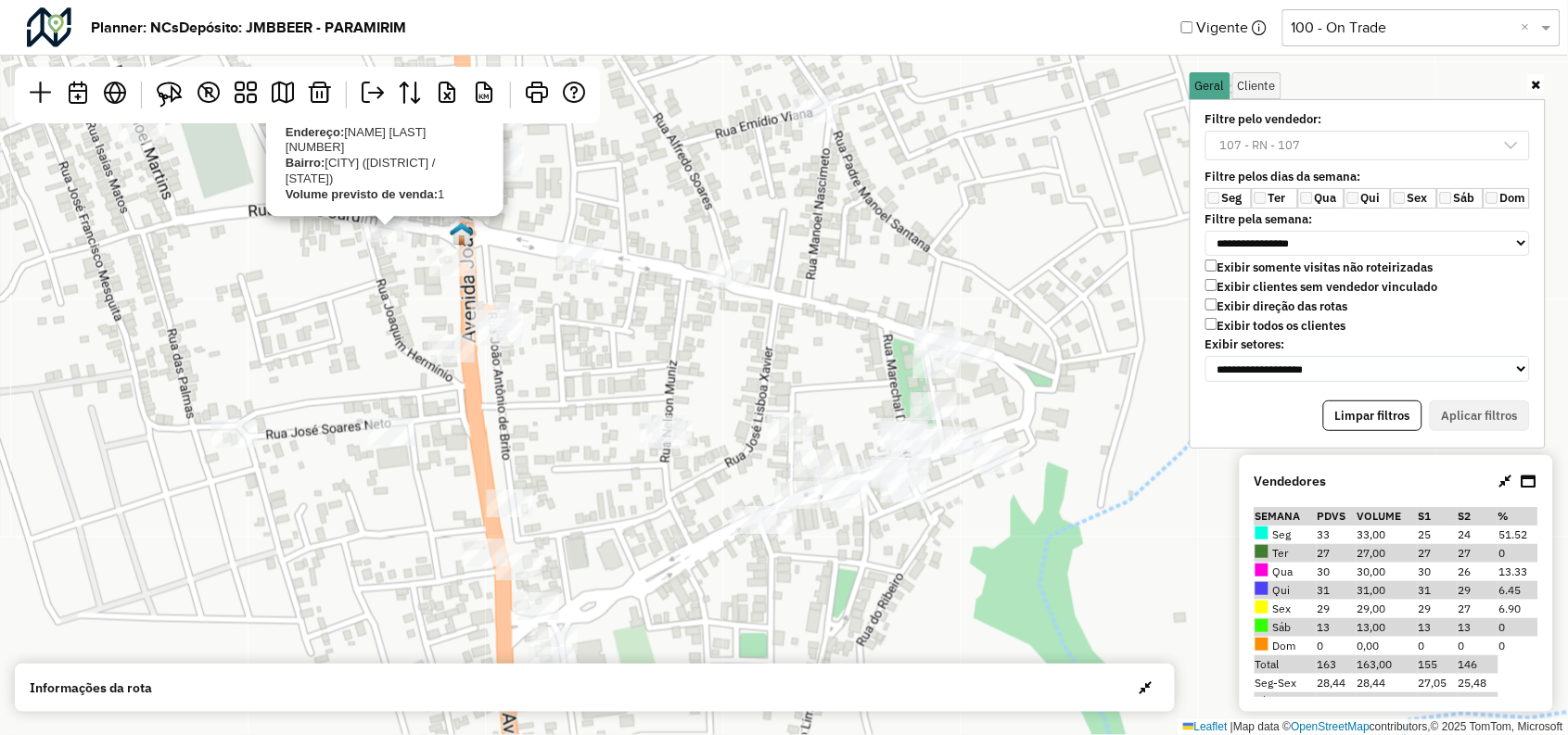 click on "3326 - COUTTINHO CORTES
Endereço:   MANOEL MARTINS 280
Bairro:  Tangara (PIATA / BA)
Volume previsto de venda:  1
×  Leaflet   |  Map data ©  OpenStreetMap  contributors,© 2025 TomTom, Microsoft" 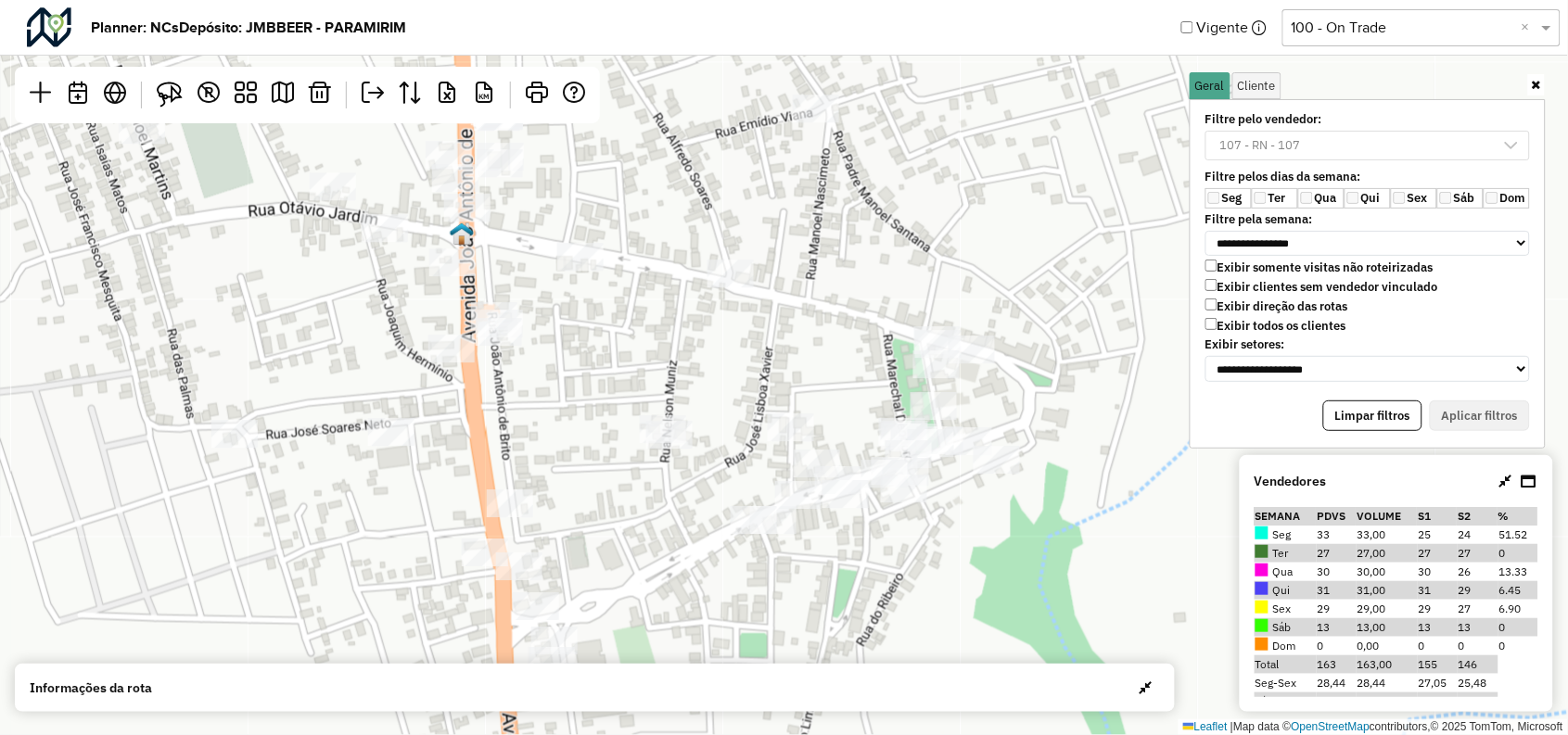 click on "Leaflet   |  Map data ©  OpenStreetMap  contributors,© 2025 TomTom, Microsoft" 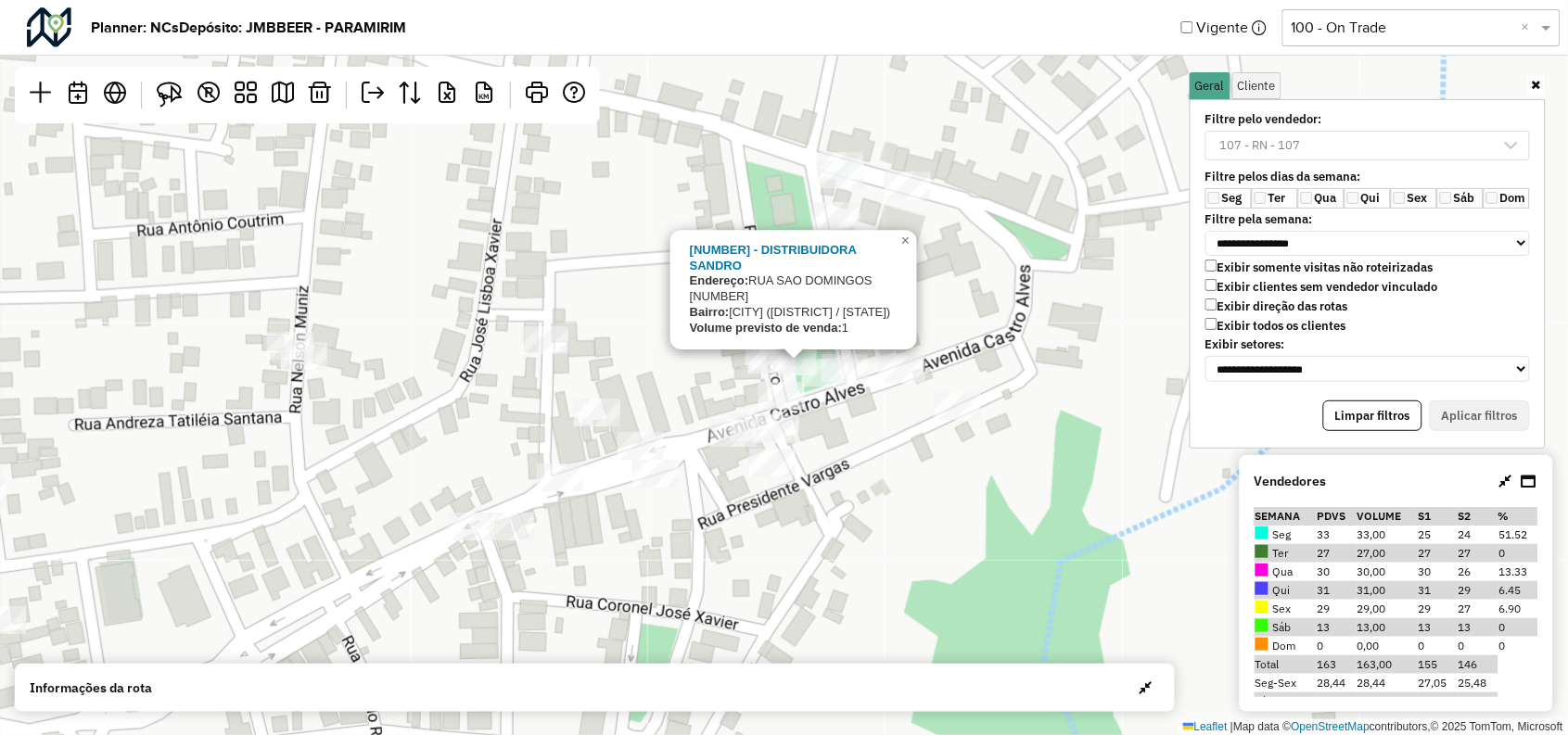 click on "3148 - DISTRIBUIDORA SANDRO
Endereço:   RUA SAO DOMINGOS 60
Bairro:  Malhada Grande (PIATA / BA)
Volume previsto de venda:  1
×  Leaflet   |  Map data ©  OpenStreetMap  contributors,© 2025 TomTom, Microsoft" 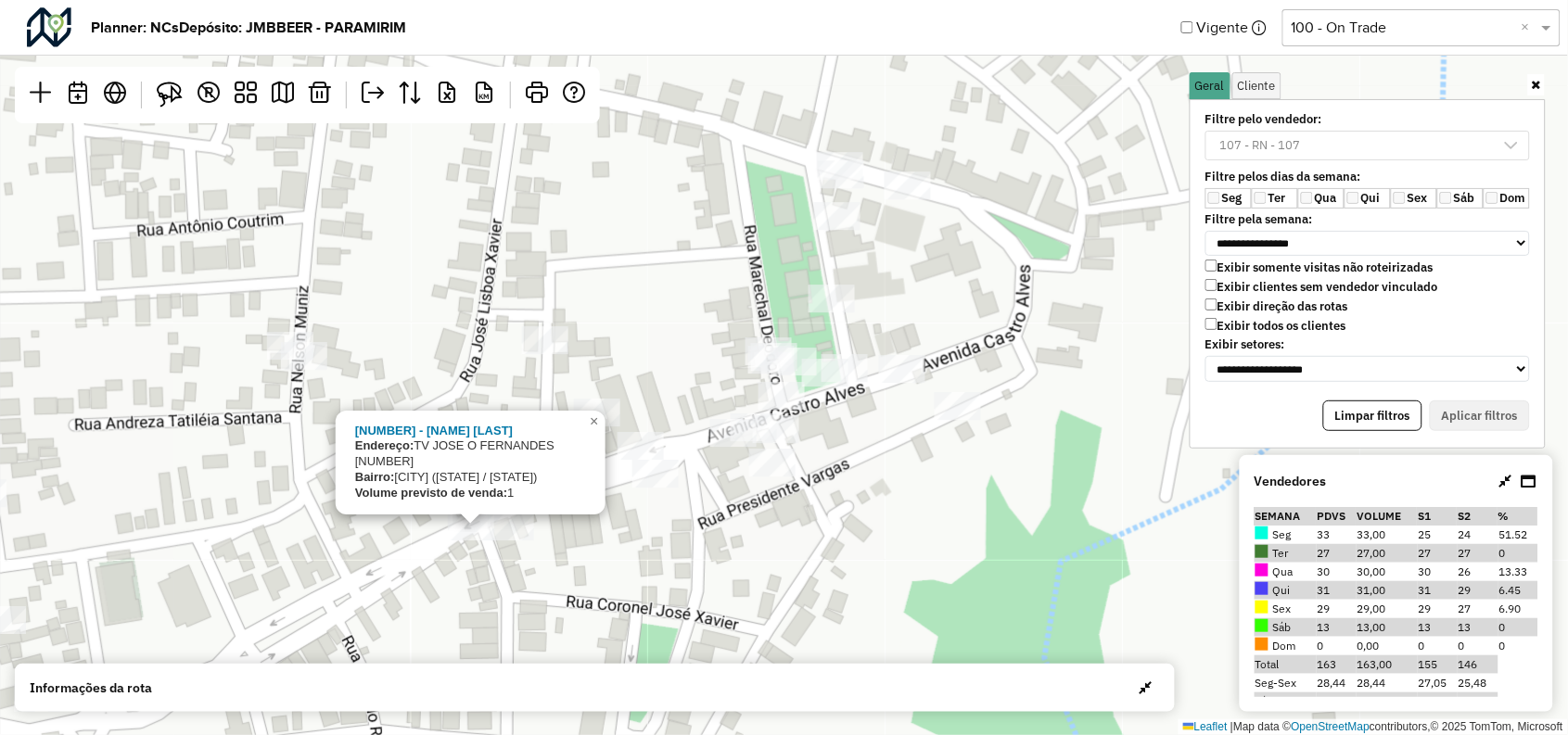 click on "3558 - HOT DOG DA IRAILDE
Endereço:   TV JOSE O FERNANDES 293
Bairro:  Centro (PIATA / BA)
Volume previsto de venda:  1
×  Leaflet   |  Map data ©  OpenStreetMap  contributors,© 2025 TomTom, Microsoft" 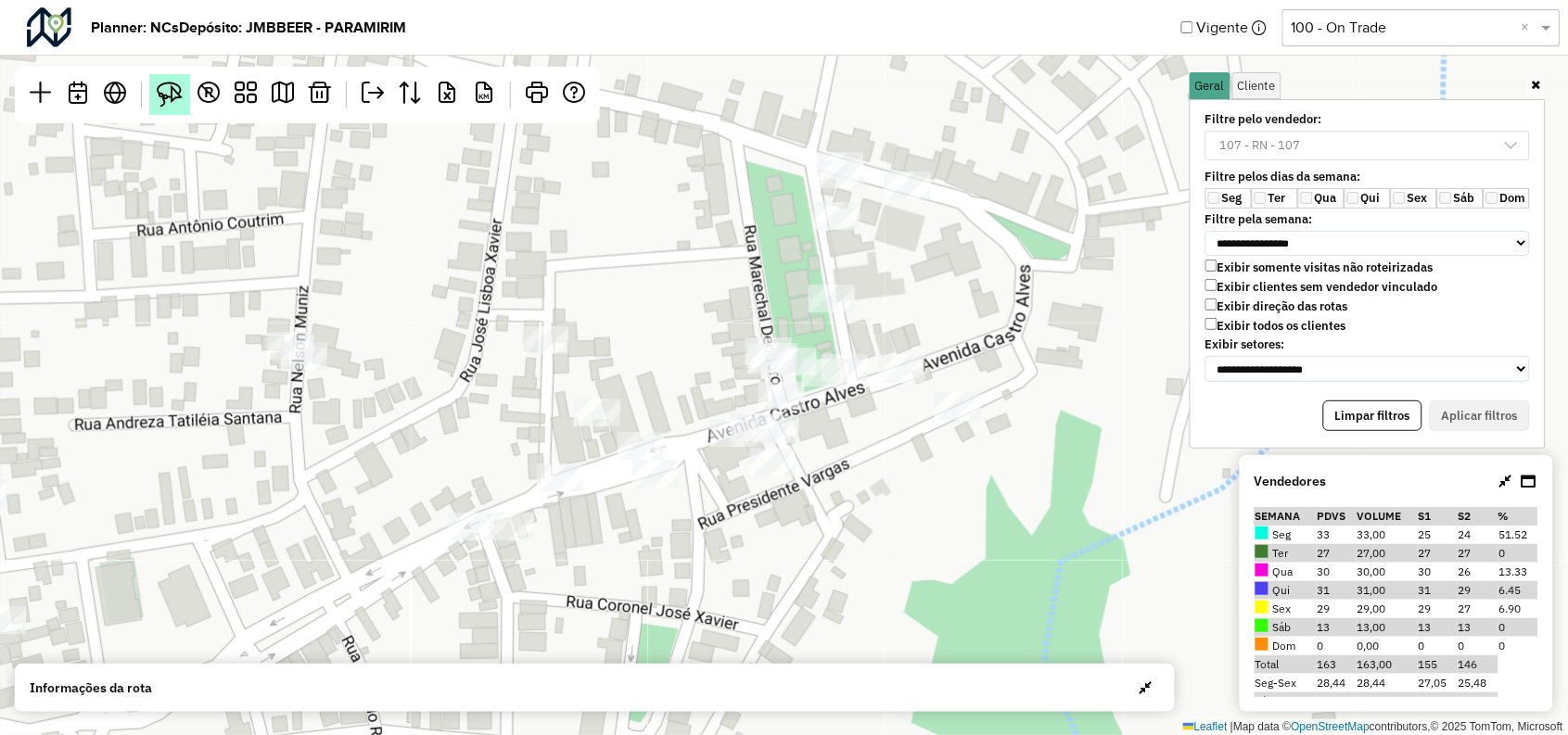 click at bounding box center (170, 95) 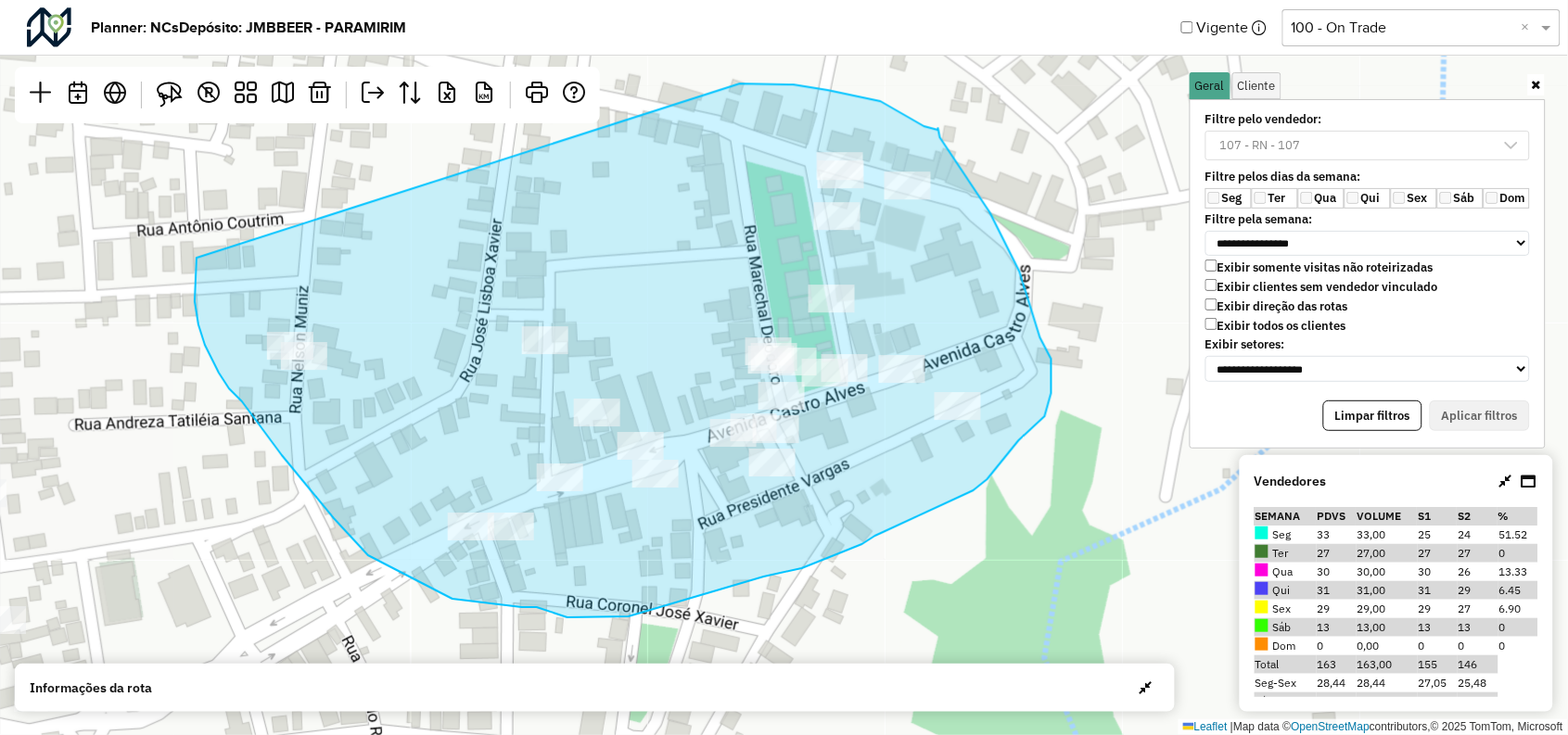 drag, startPoint x: 938, startPoint y: 130, endPoint x: 197, endPoint y: 258, distance: 751.97407 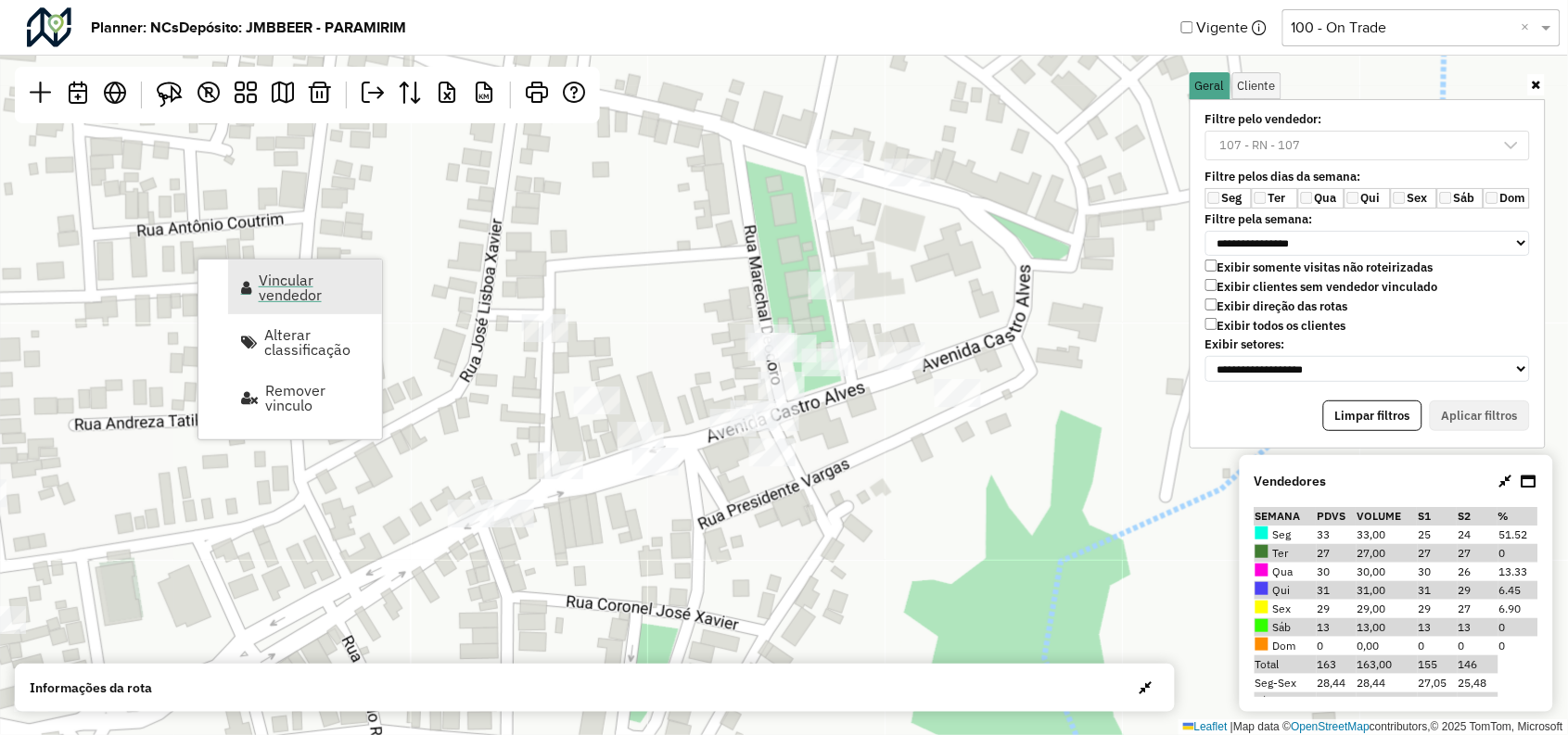 click on "Vincular vendedor" at bounding box center (314, 287) 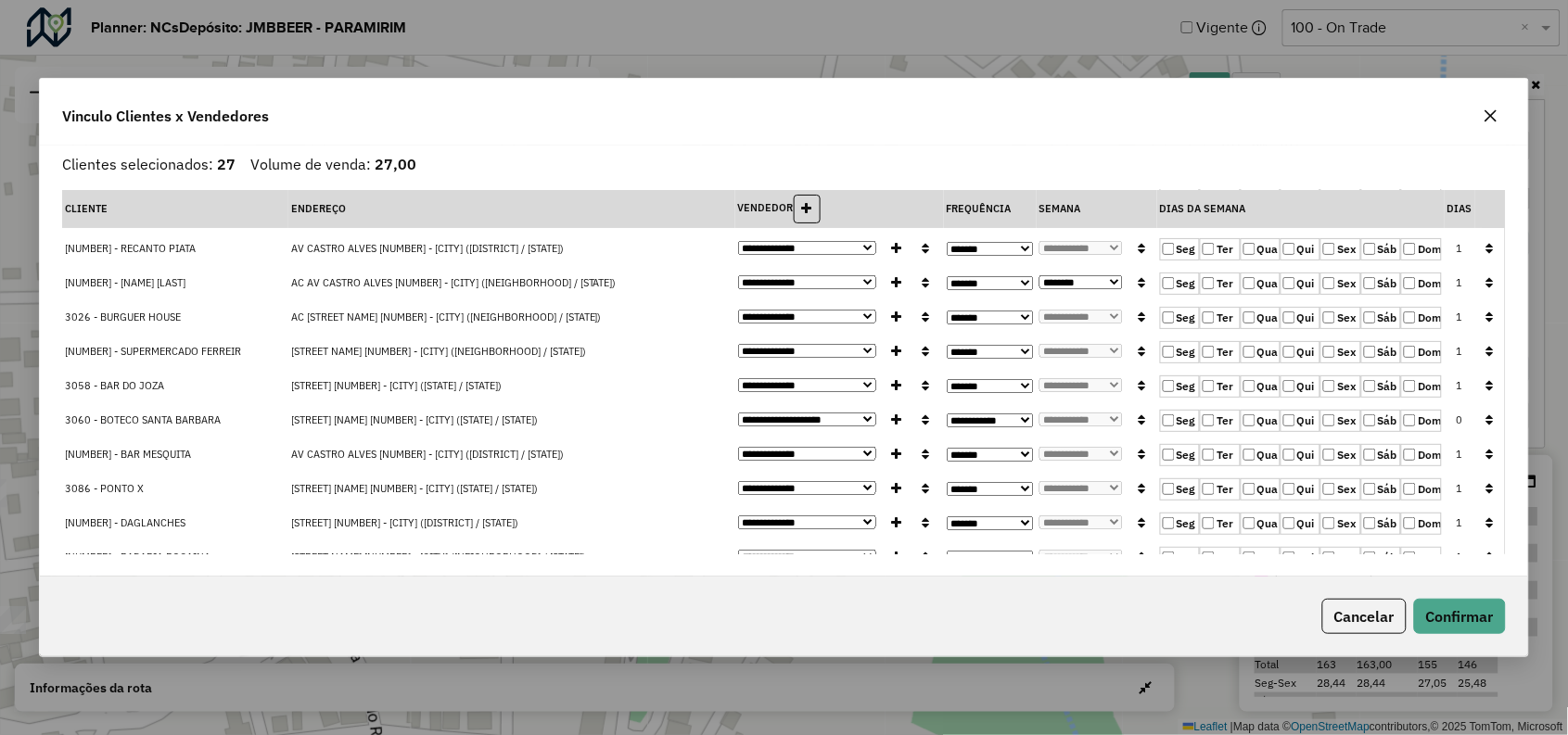 scroll, scrollTop: 0, scrollLeft: 0, axis: both 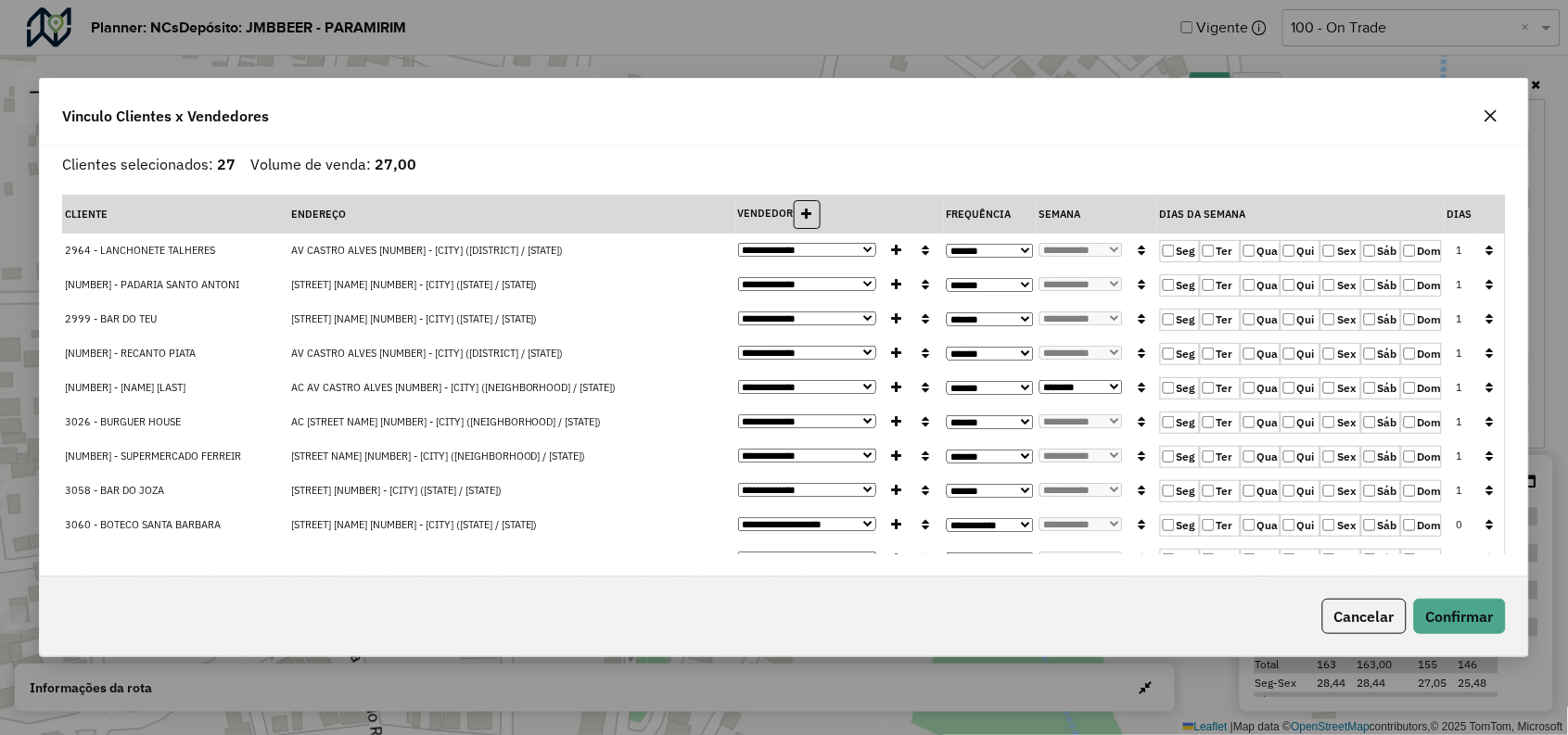click 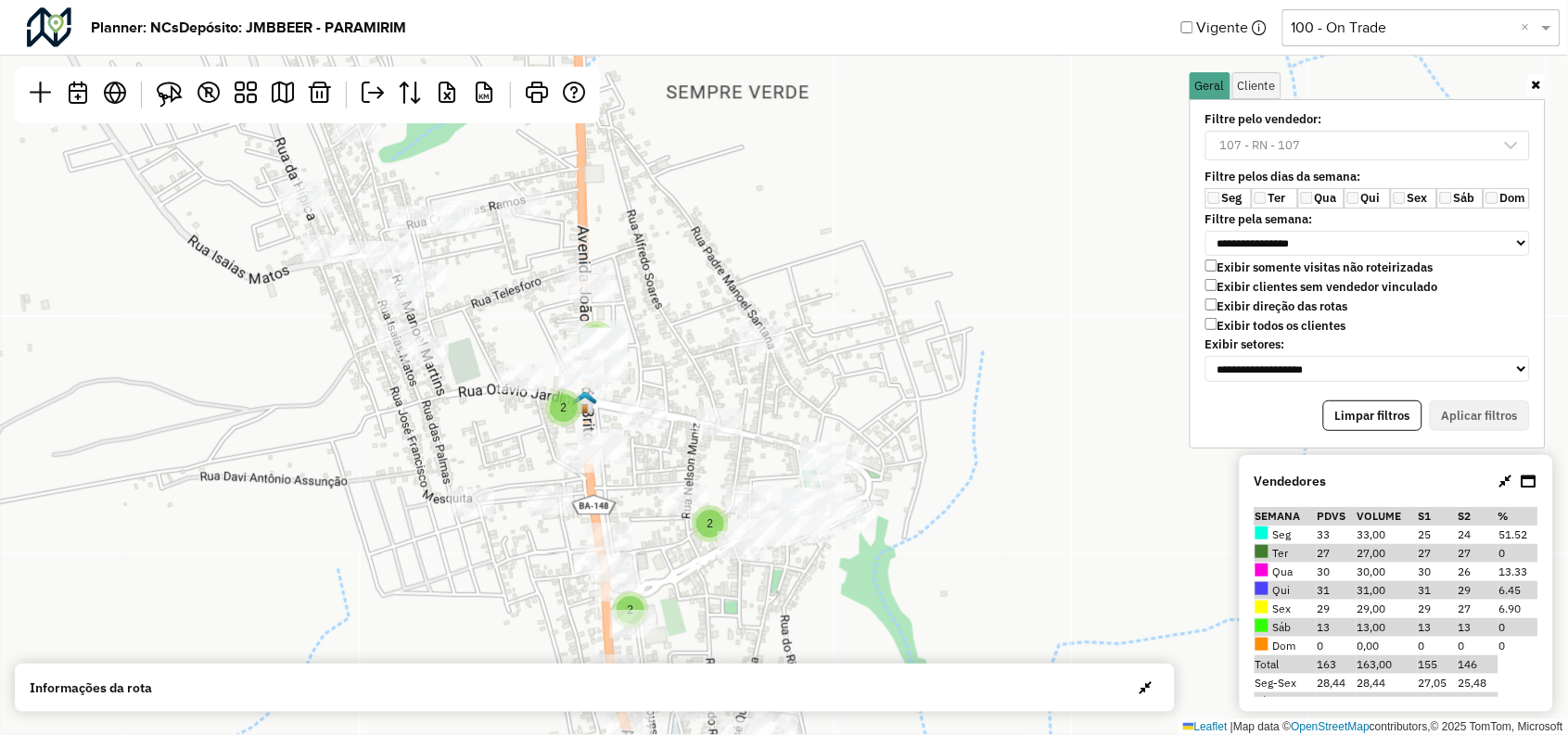 drag, startPoint x: 799, startPoint y: 360, endPoint x: 817, endPoint y: 265, distance: 96.69023 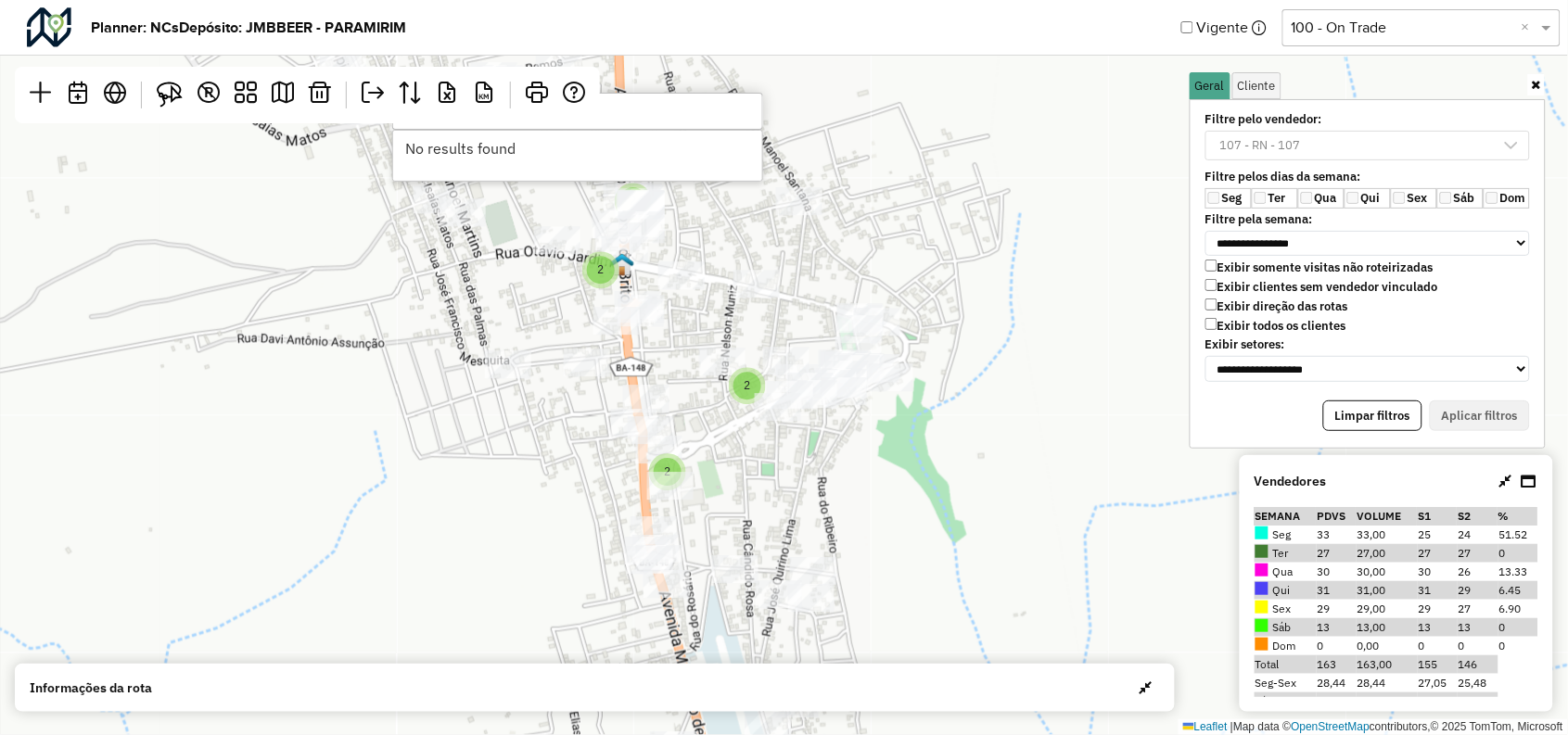 click on "****" at bounding box center [578, 111] 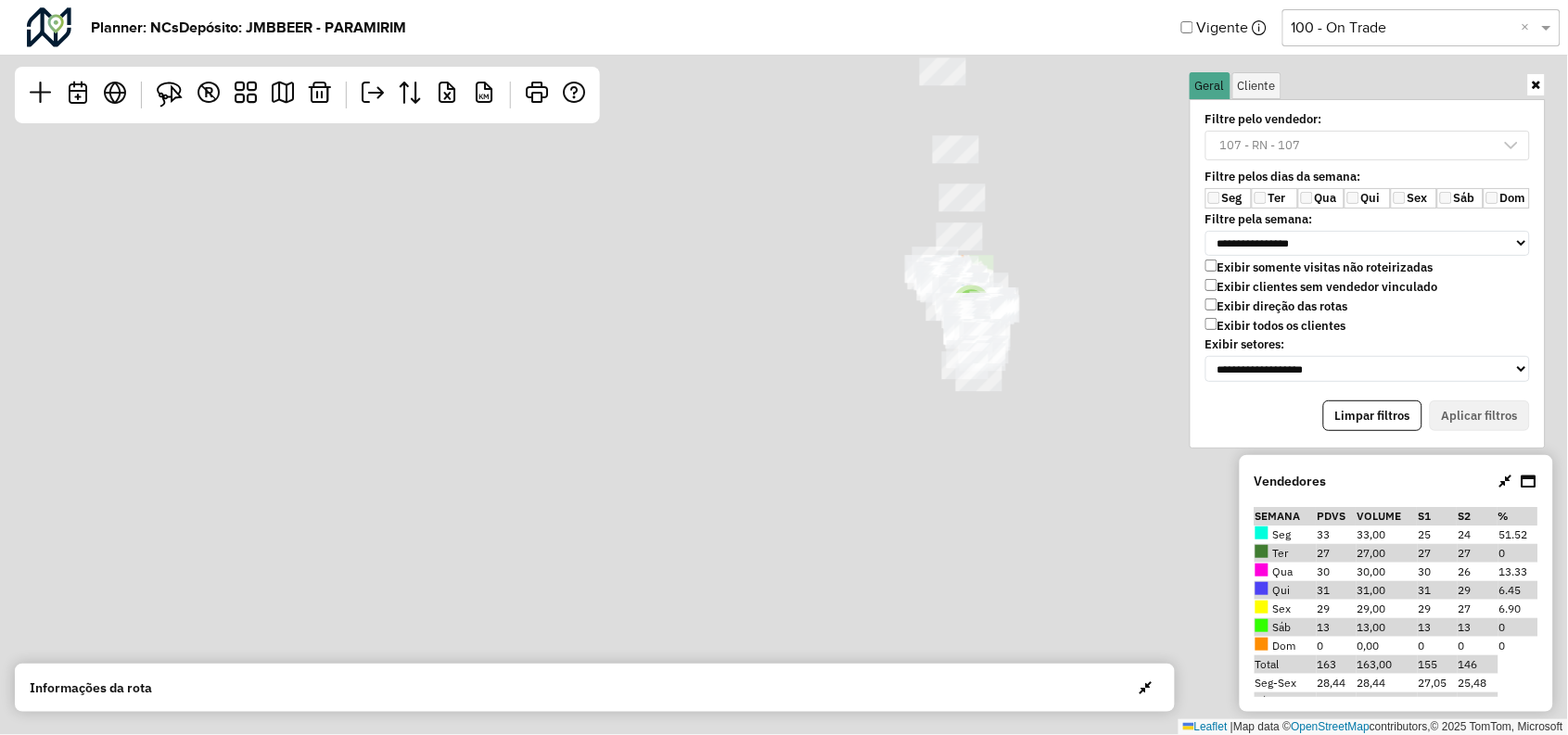 click on "9 2  Leaflet   |  Map data ©  OpenStreetMap  contributors,© 2025 TomTom, Microsoft" 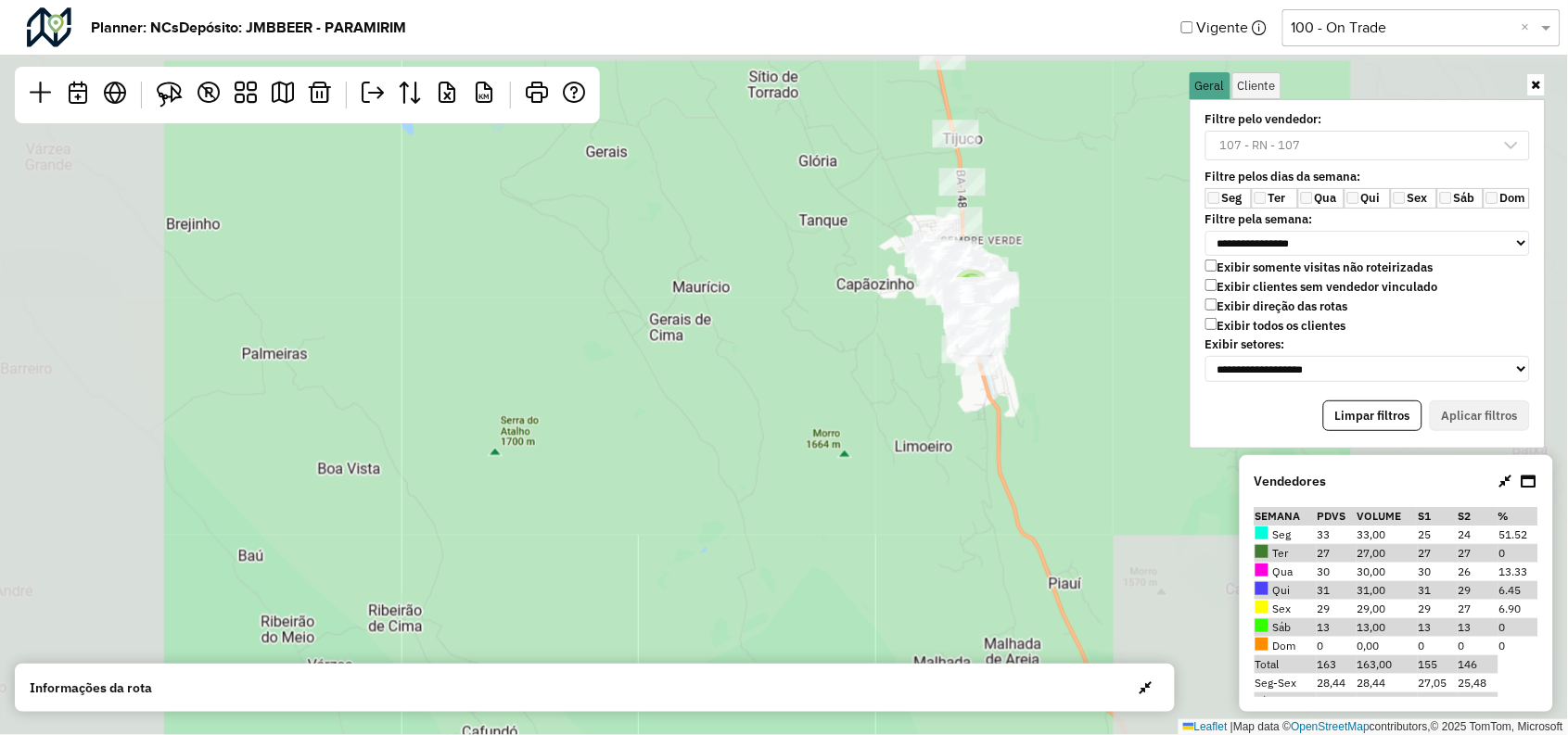 click on "9 2" 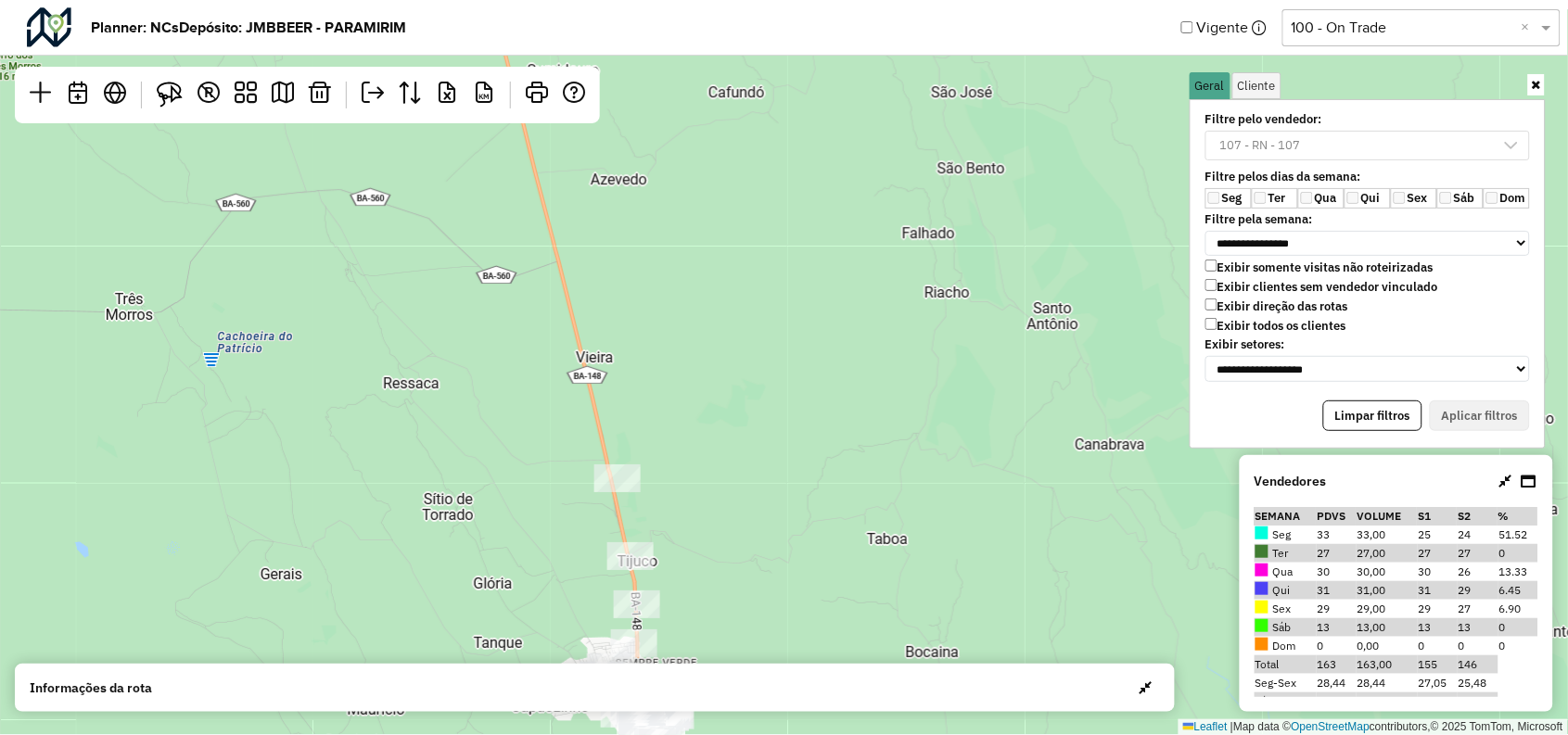 drag, startPoint x: 924, startPoint y: 365, endPoint x: 697, endPoint y: 584, distance: 315.4204 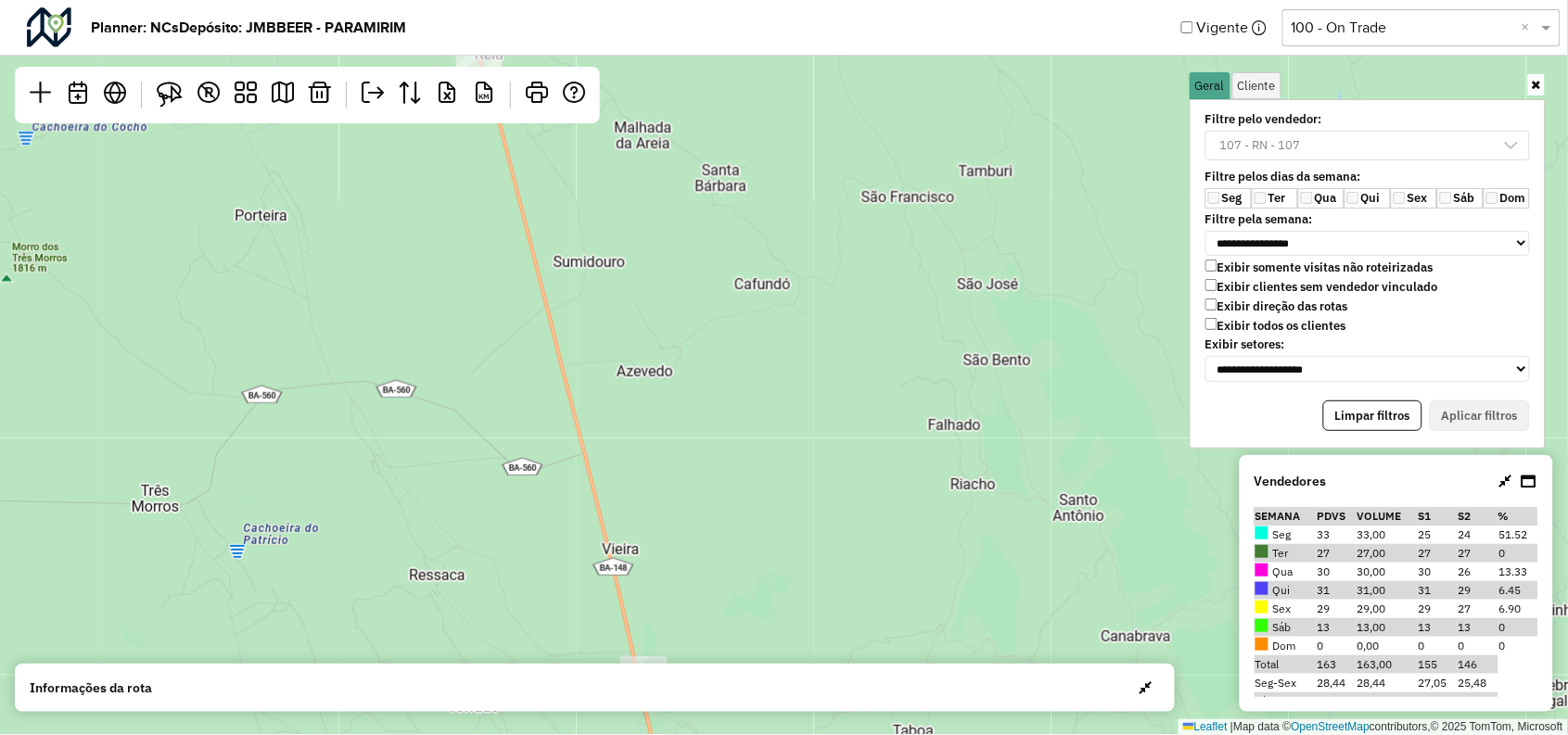 drag, startPoint x: 712, startPoint y: 484, endPoint x: 751, endPoint y: 618, distance: 139.56002 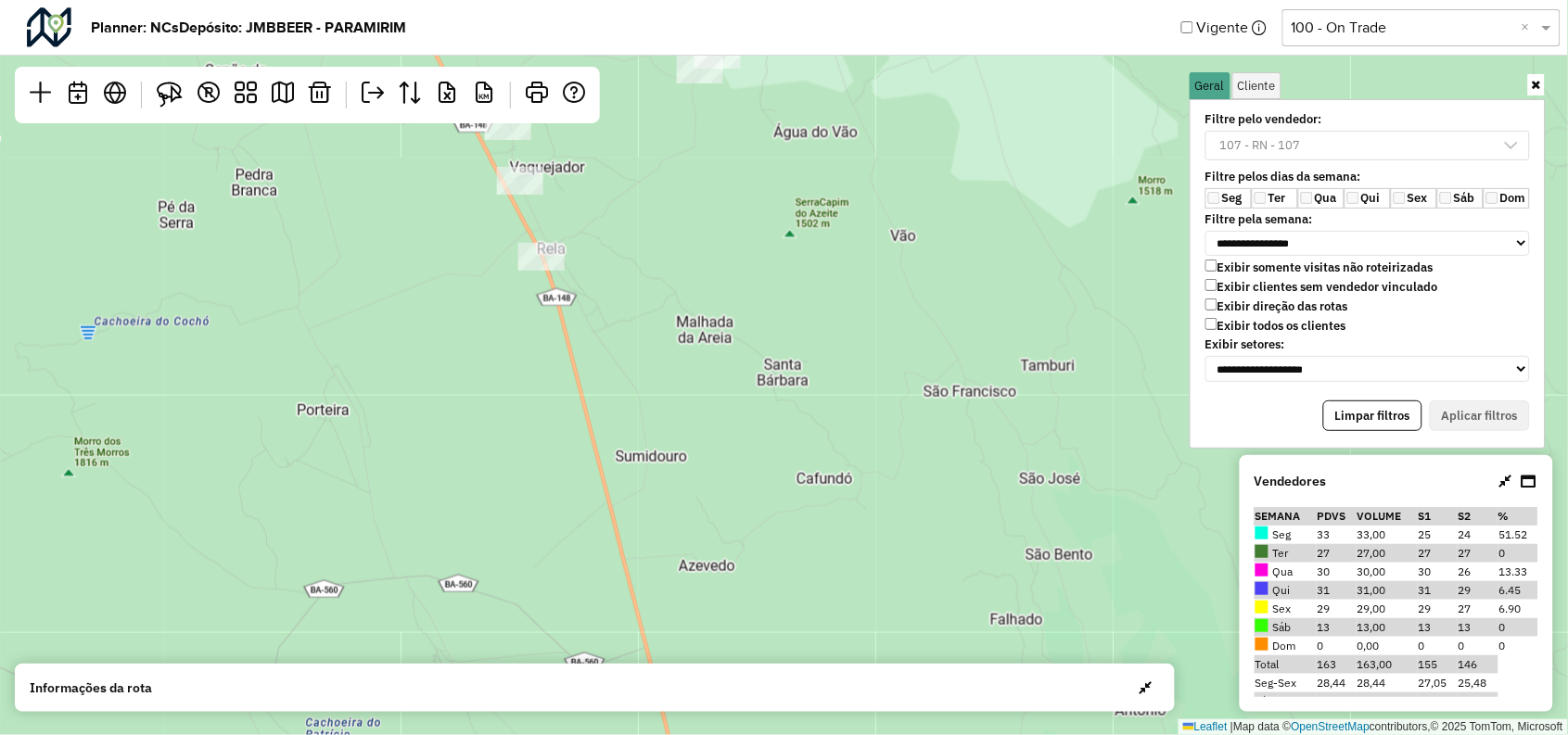 drag, startPoint x: 708, startPoint y: 528, endPoint x: 749, endPoint y: 610, distance: 91.67879 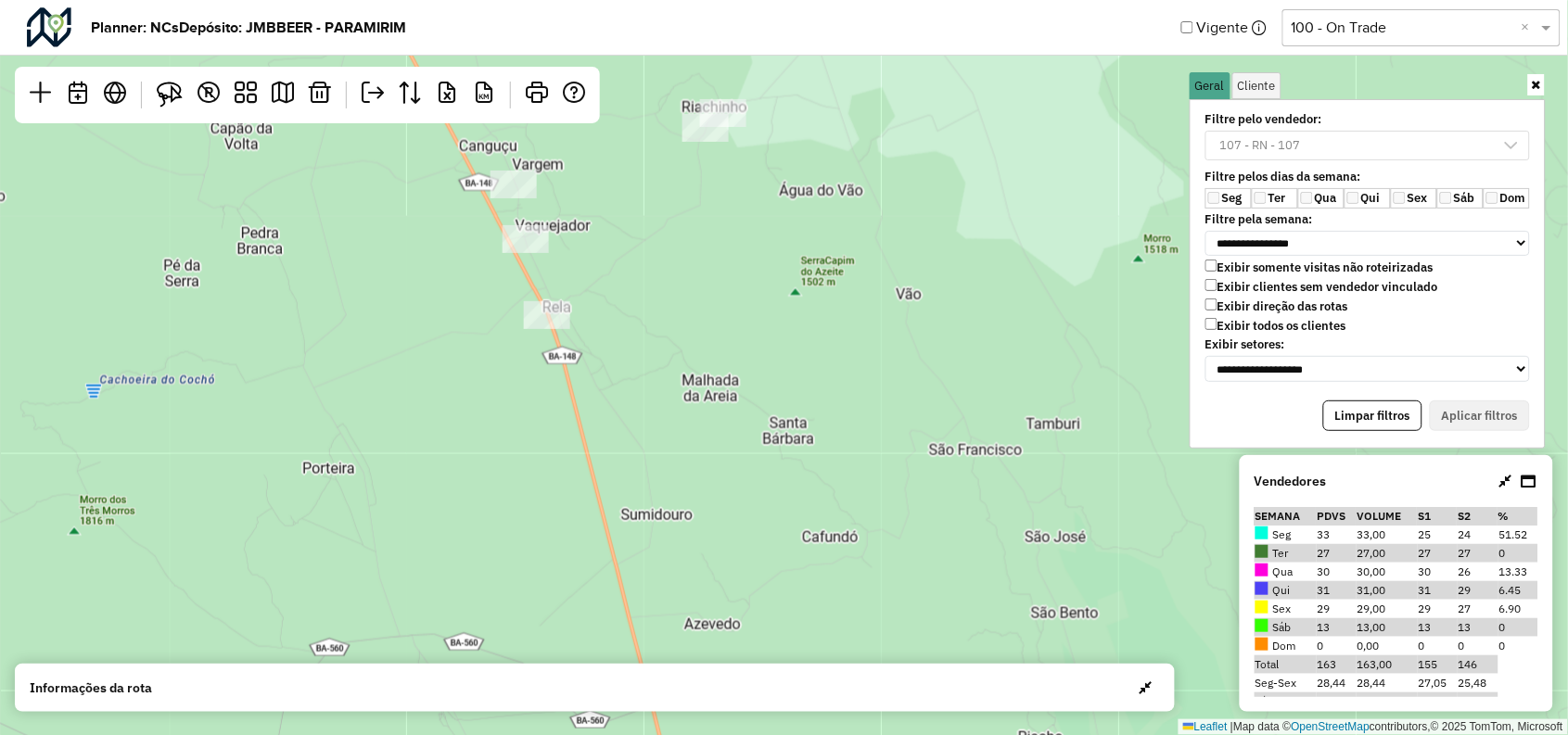 drag, startPoint x: 712, startPoint y: 418, endPoint x: 718, endPoint y: 470, distance: 52.34501 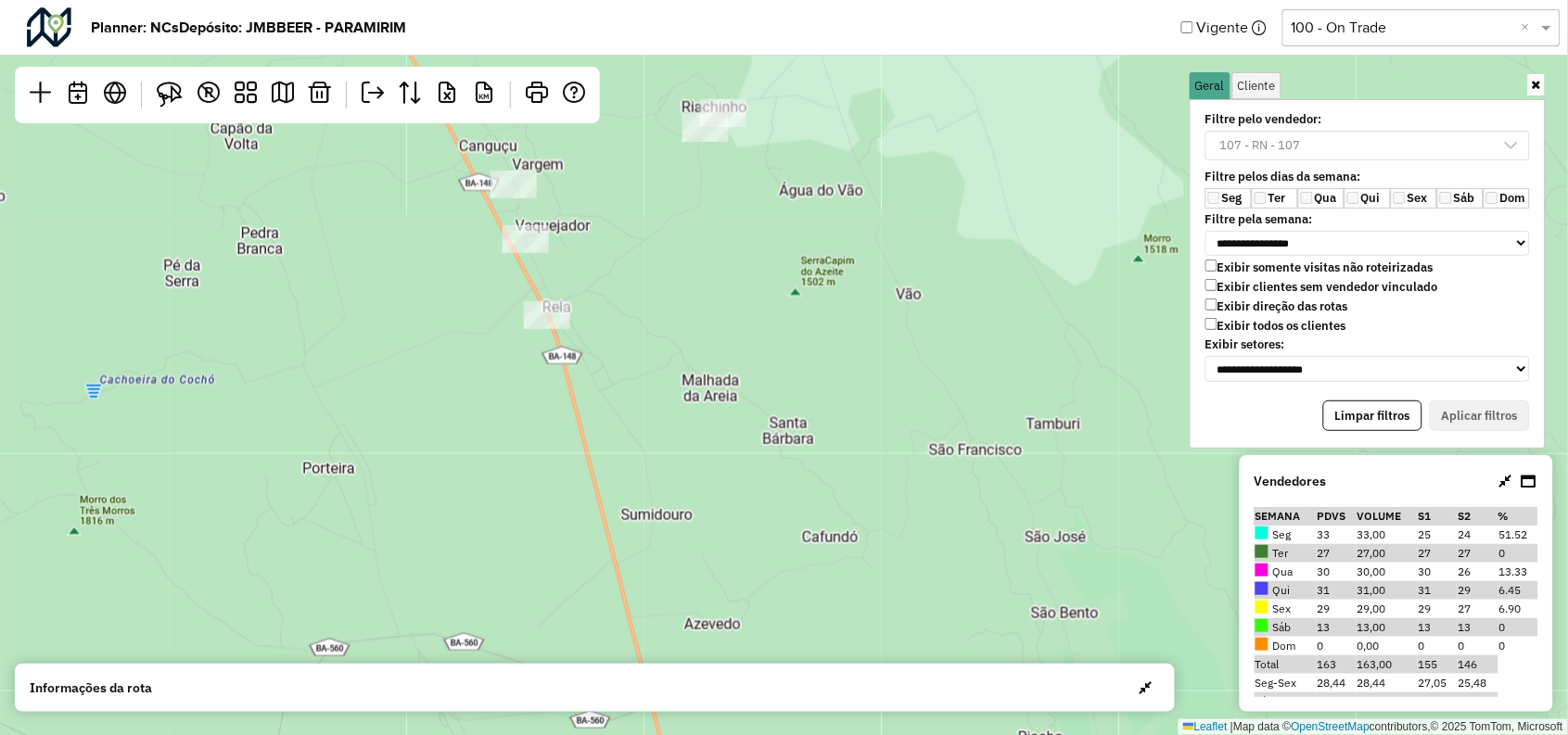 click on "9 2 2  Leaflet   |  Map data ©  OpenStreetMap  contributors,© 2025 TomTom, Microsoft" 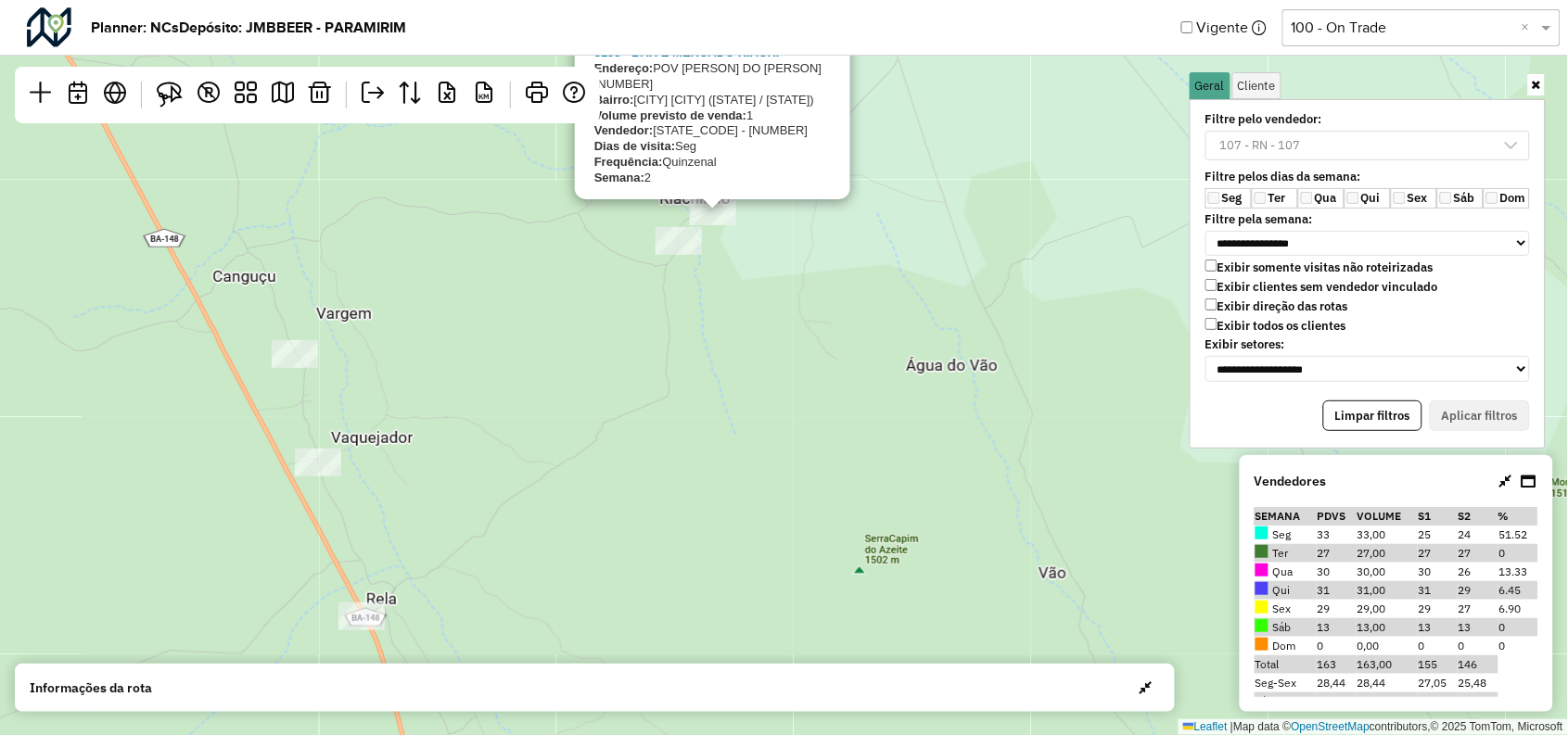 drag, startPoint x: 835, startPoint y: 259, endPoint x: 875, endPoint y: 377, distance: 124.5953 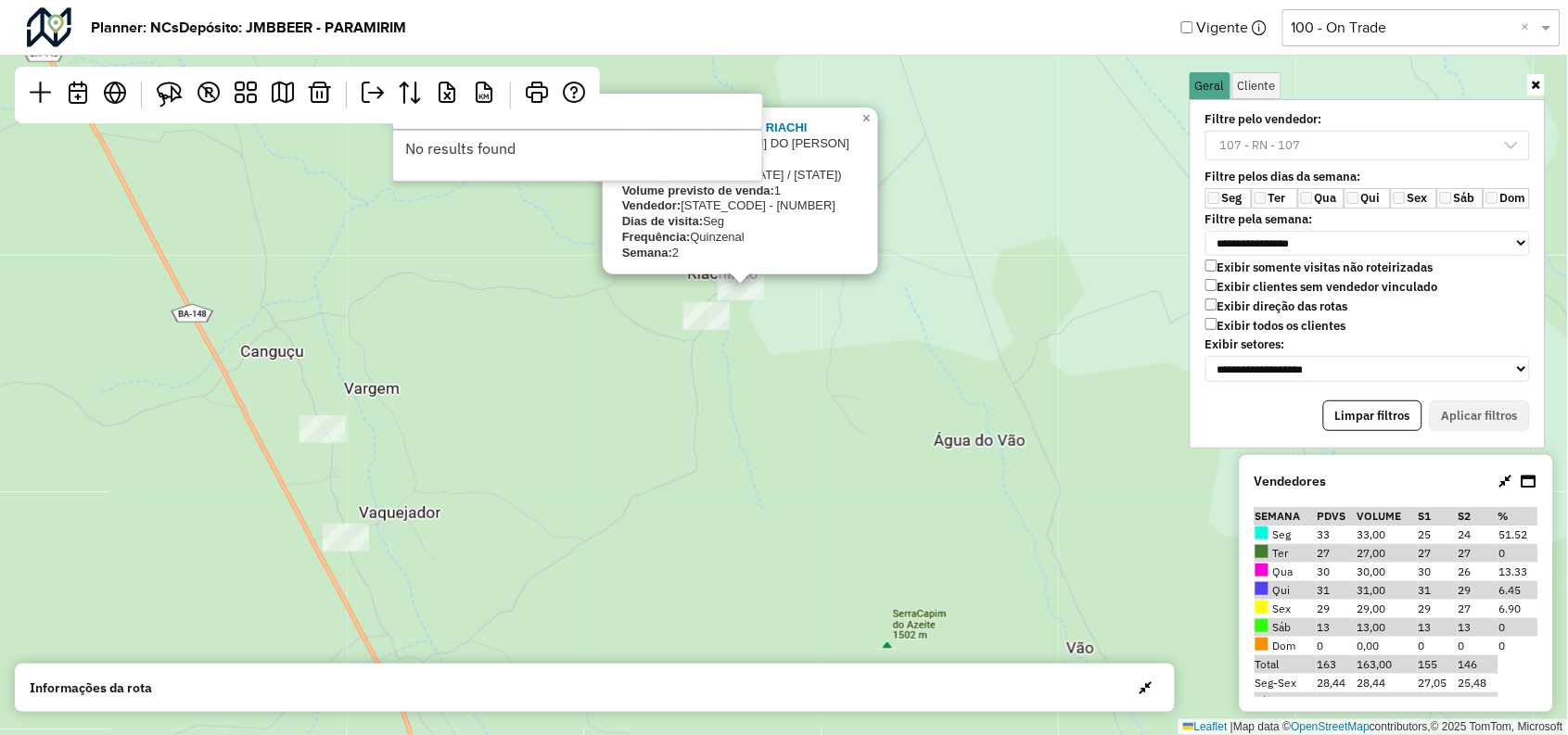 type on "*" 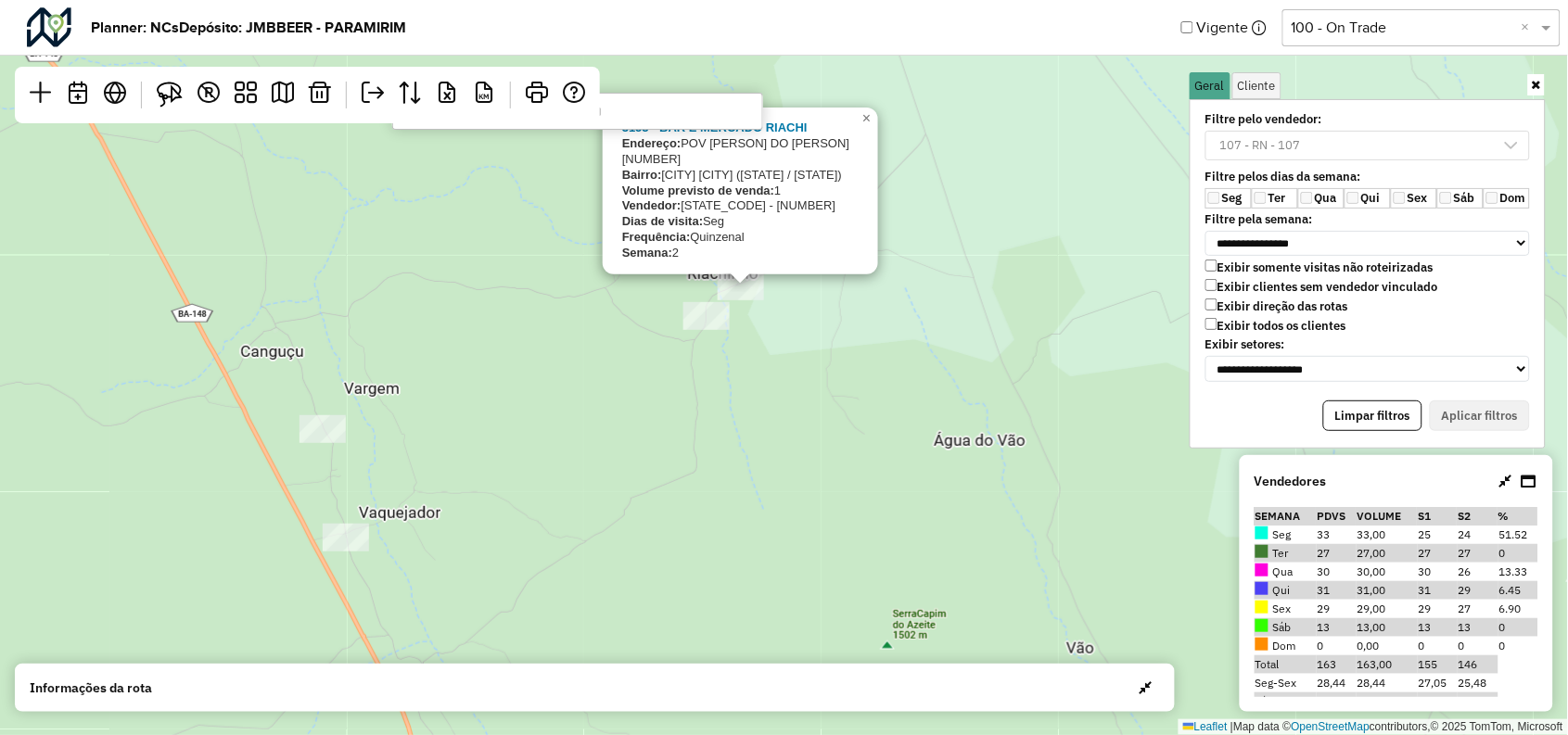 click at bounding box center (578, 111) 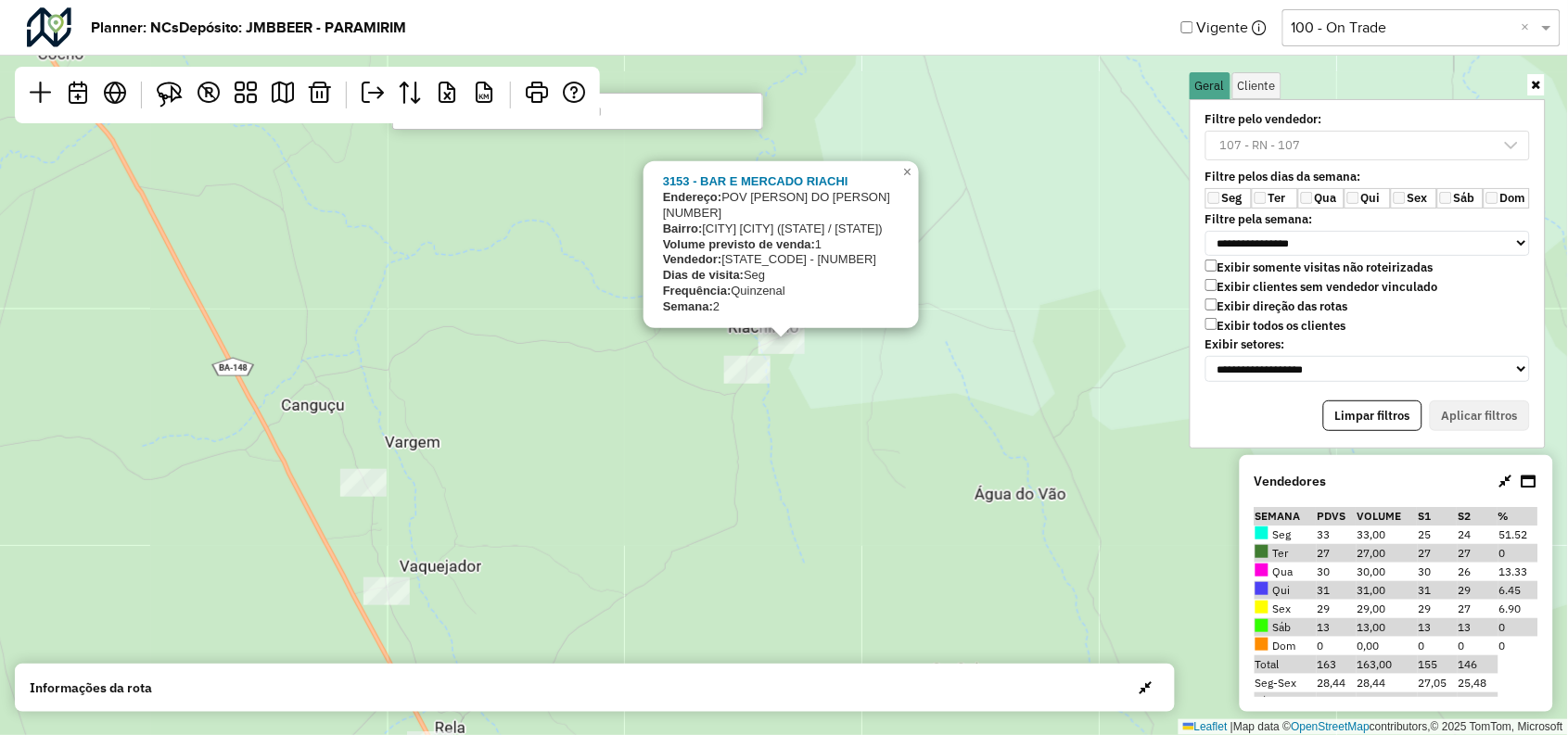 drag, startPoint x: 904, startPoint y: 297, endPoint x: 937, endPoint y: 329, distance: 45.96738 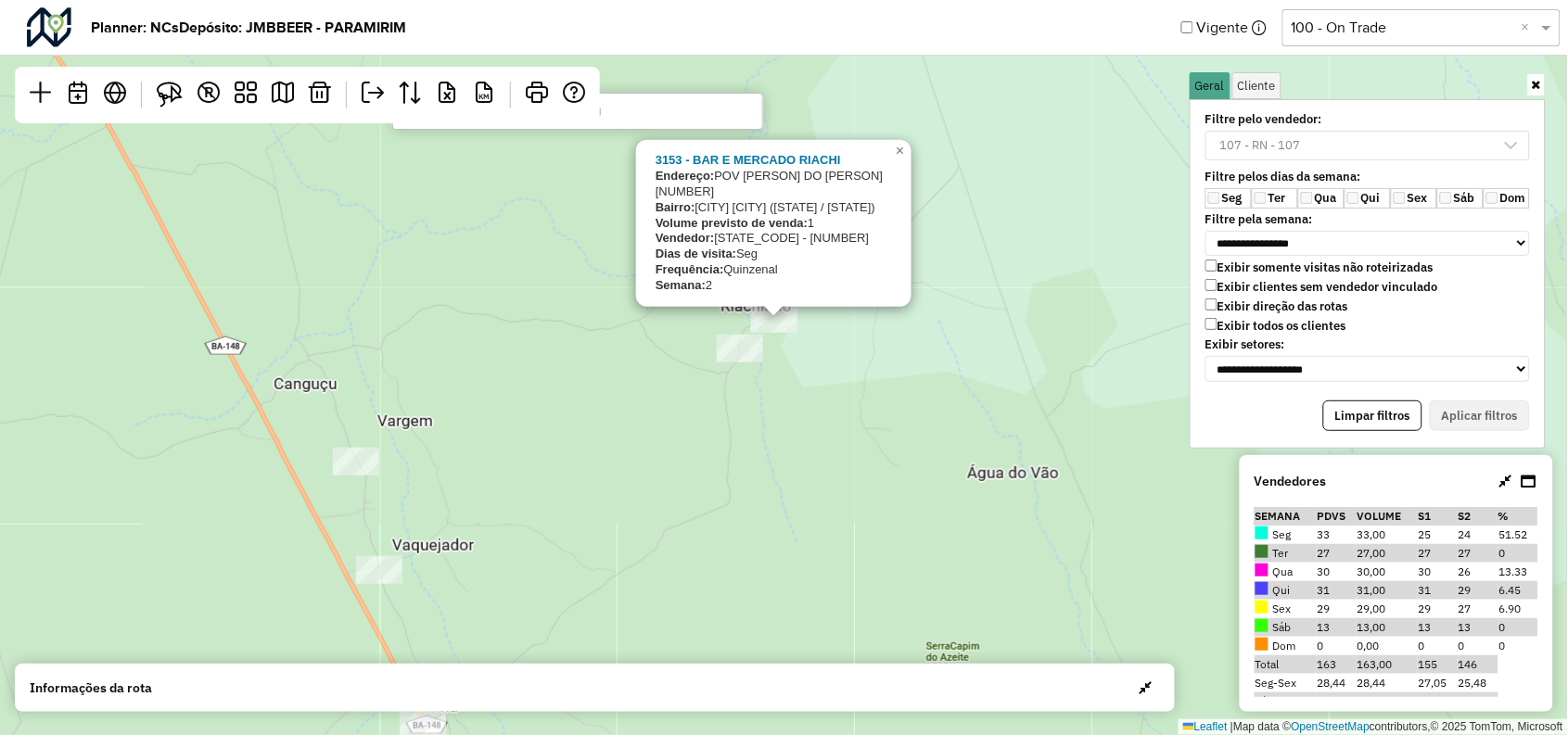 click at bounding box center [578, 111] 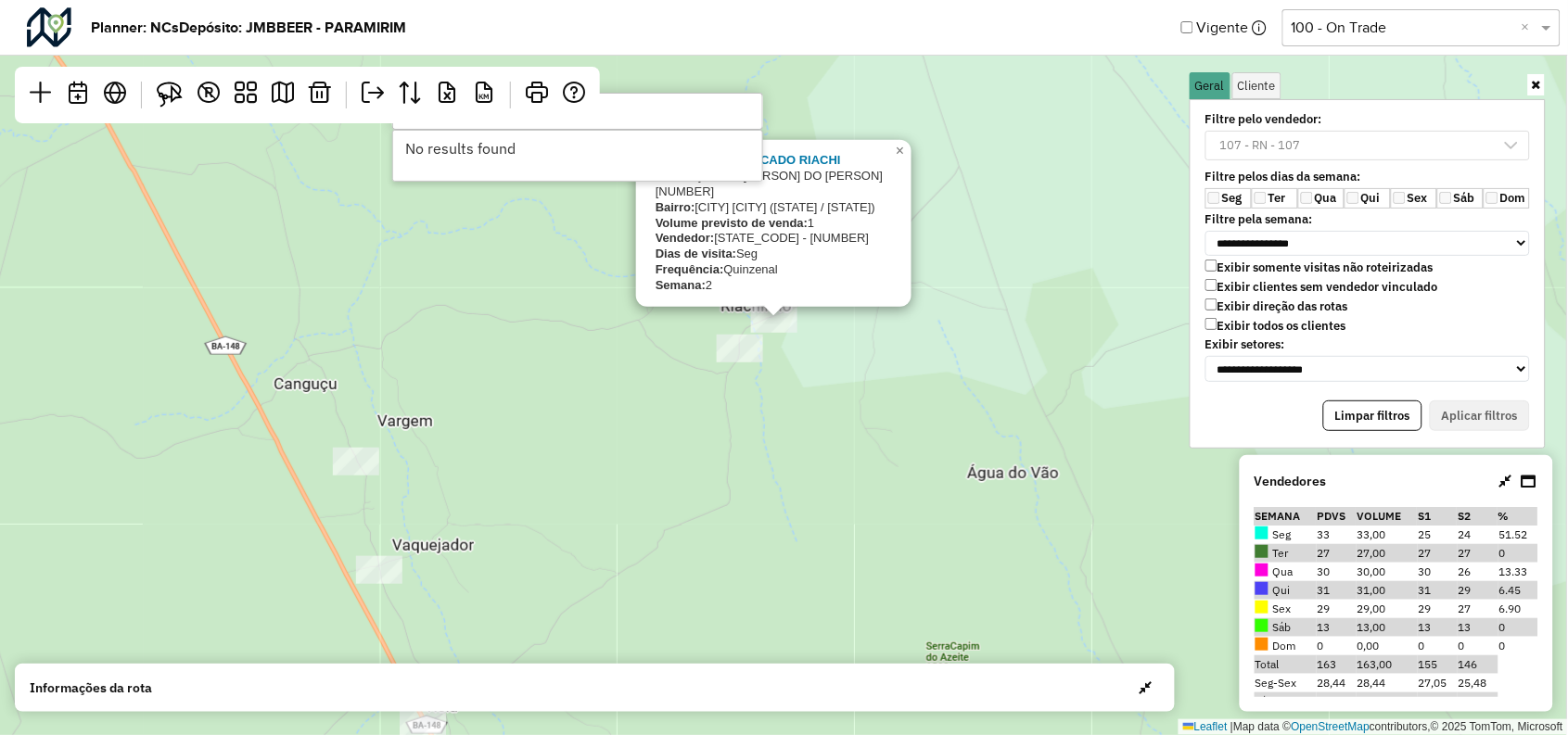 type on "*" 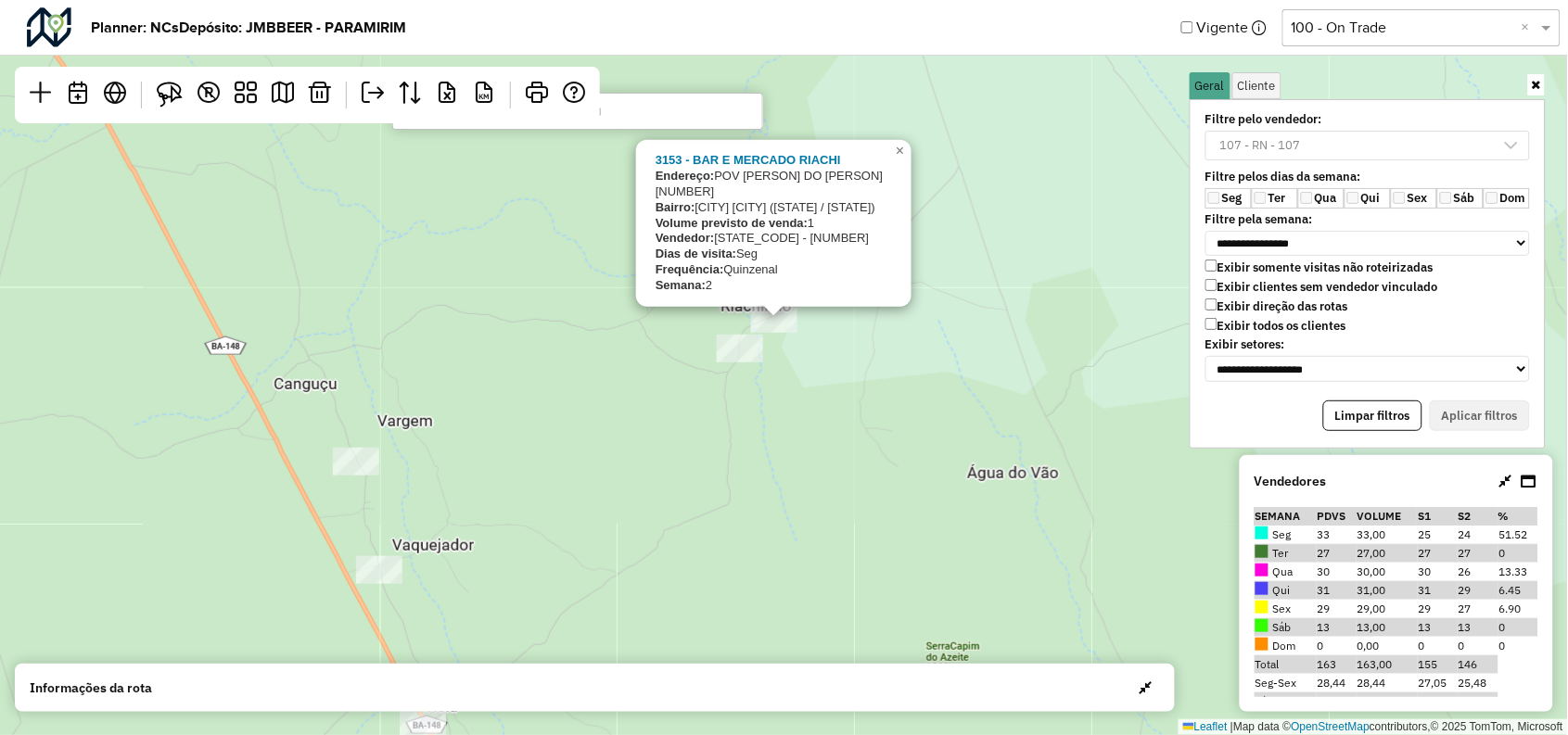 click at bounding box center (578, 111) 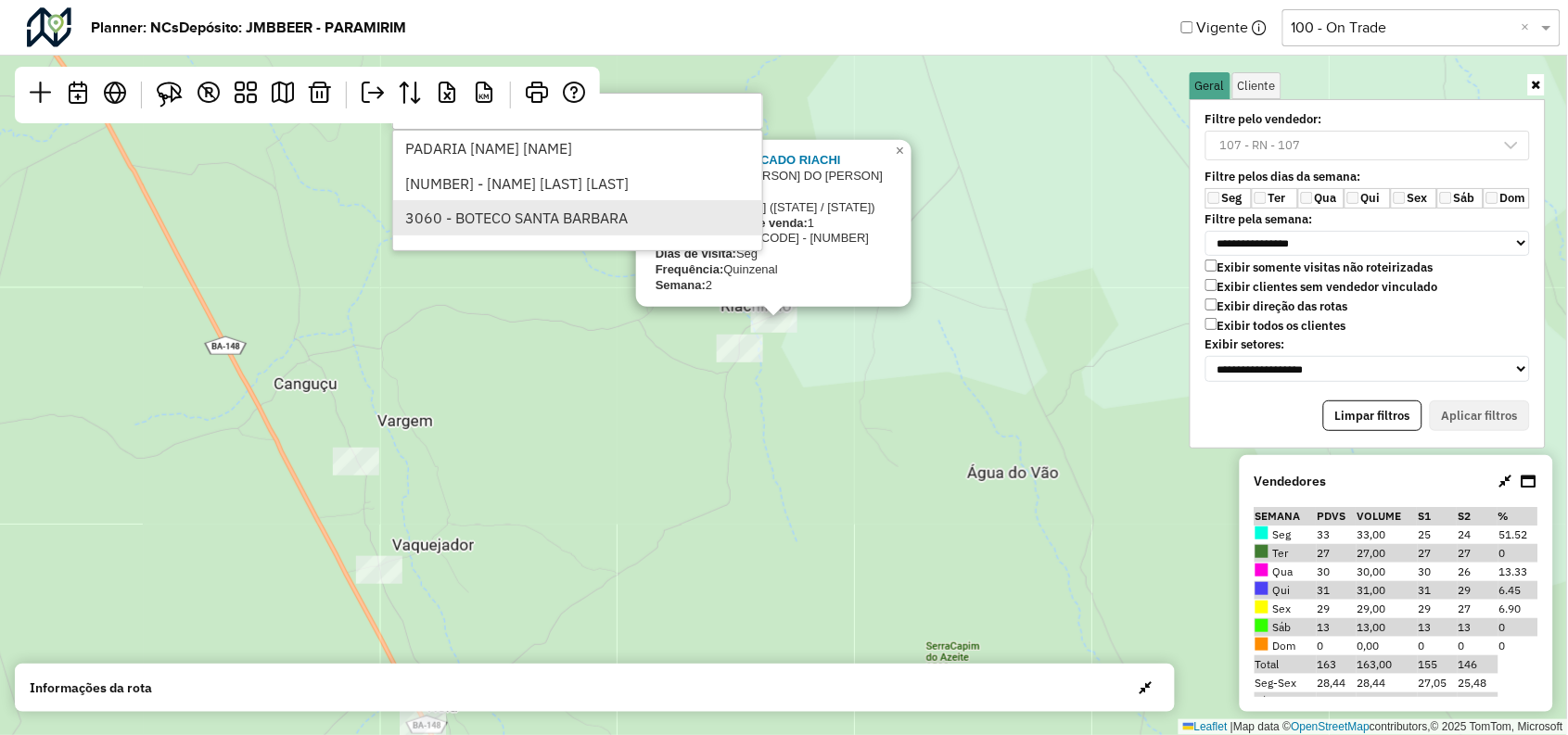 type on "*****" 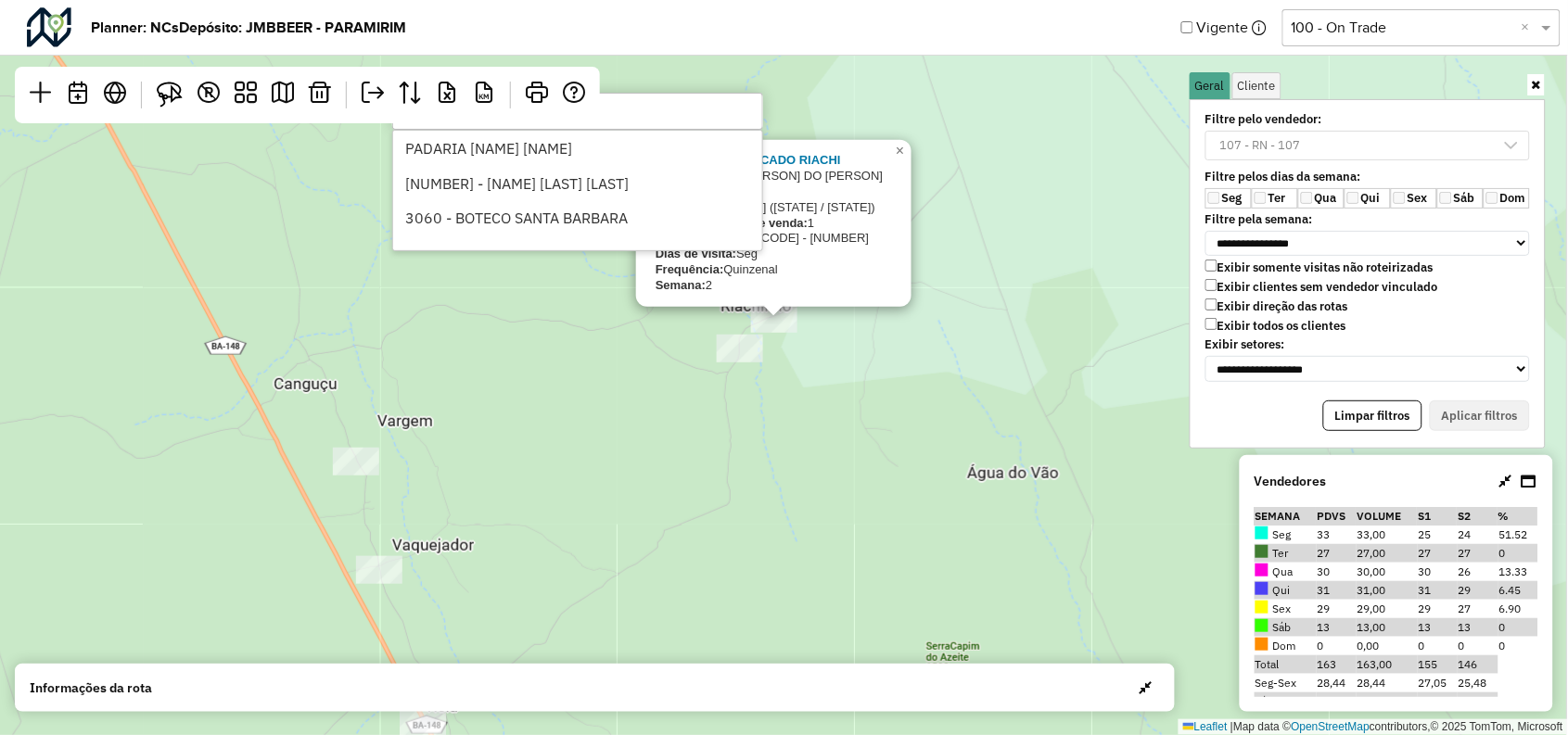 click on "3153 - [BUSINESS_NAME]
Endereço:   [STREET_NAME] [NUMBER]
Bairro:  [NEIGHBORHOOD] [CITY] ([CITY] / [STATE])
Volume previsto de venda:  1
Vendedor:  [STATE_CODE] - [NUMBER]
Dias de visita:  Seg
Frequência:  Quinzenal
Semana:  2
×  Leaflet   |  Map data ©  OpenStreetMap  contributors,© 2025 TomTom, Microsoft" 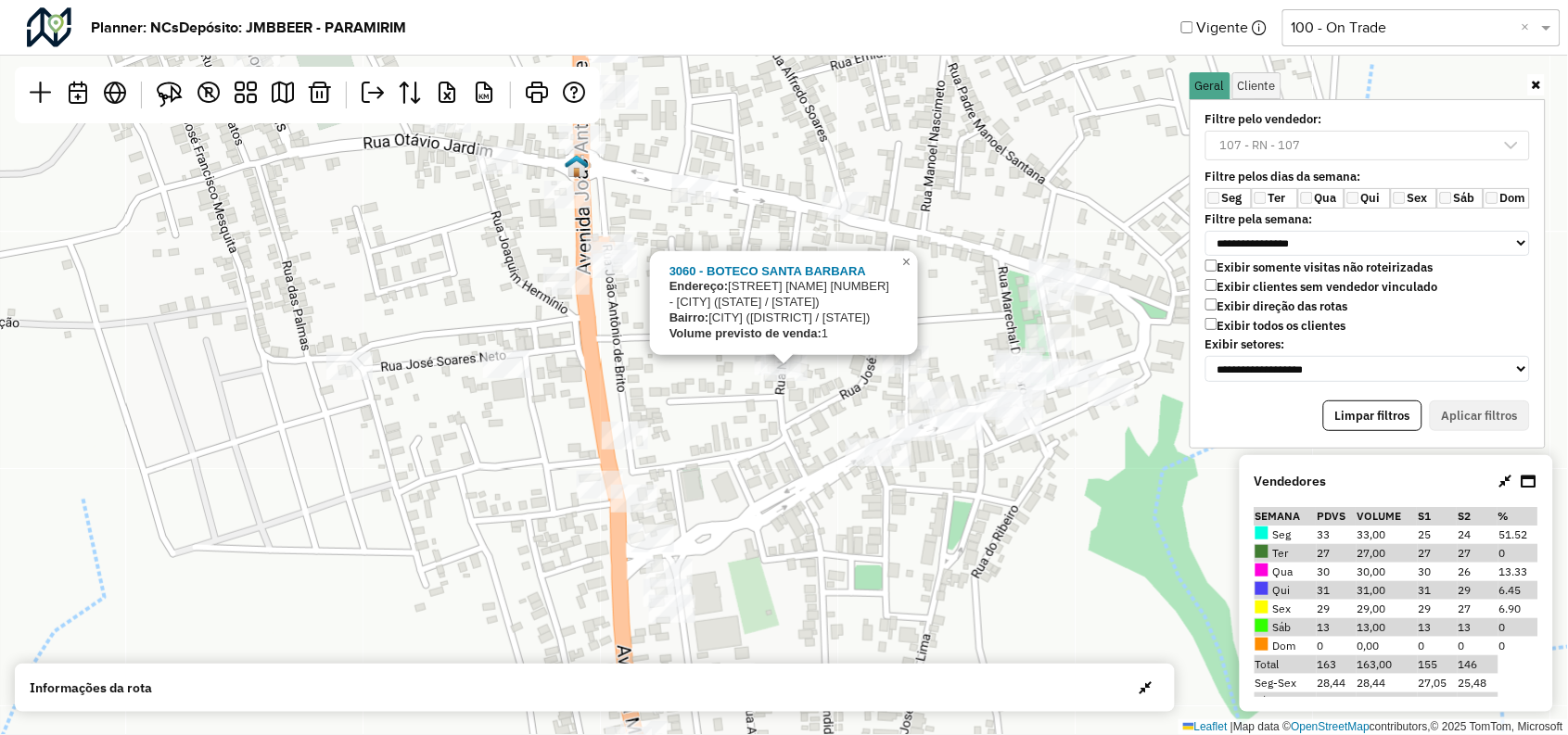 click on "3060 - BOTECO SANTA BARBARA
Endereço:   AC POV SANTA BABARA 177
Bairro:  Cabralia (PIATA / BA)
Volume previsto de venda:  1
×  Leaflet   |  Map data ©  OpenStreetMap  contributors,© 2025 TomTom, Microsoft" 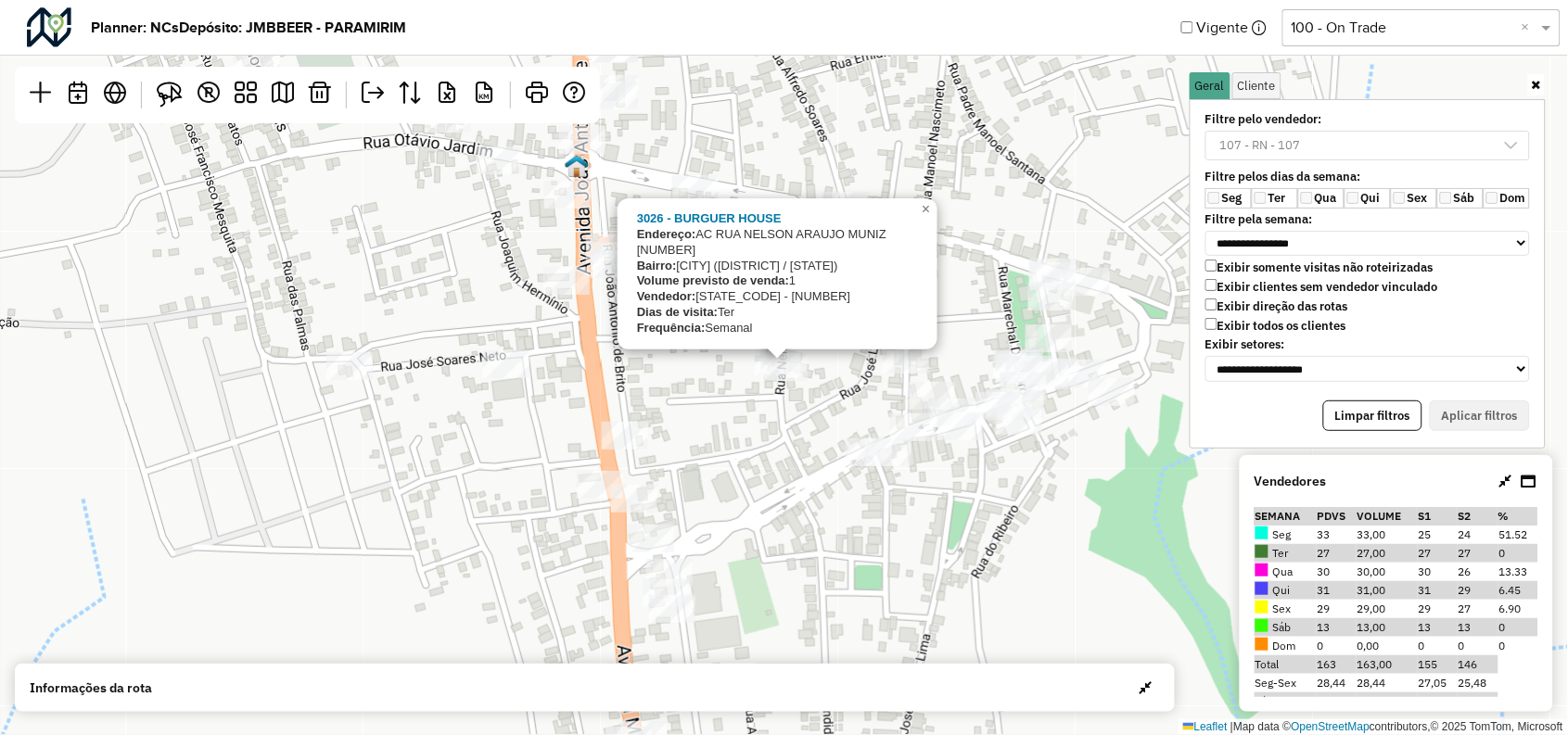 click 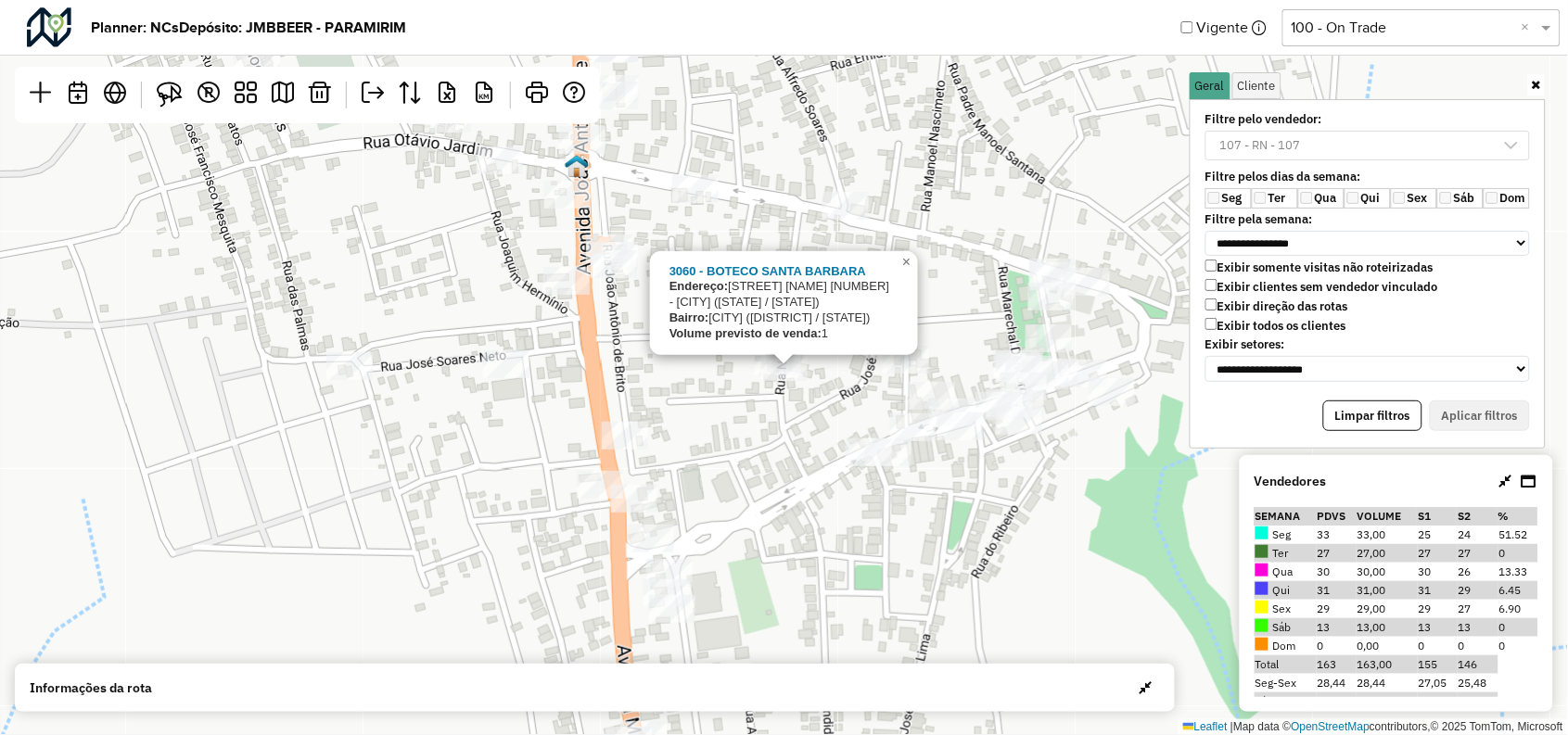 click 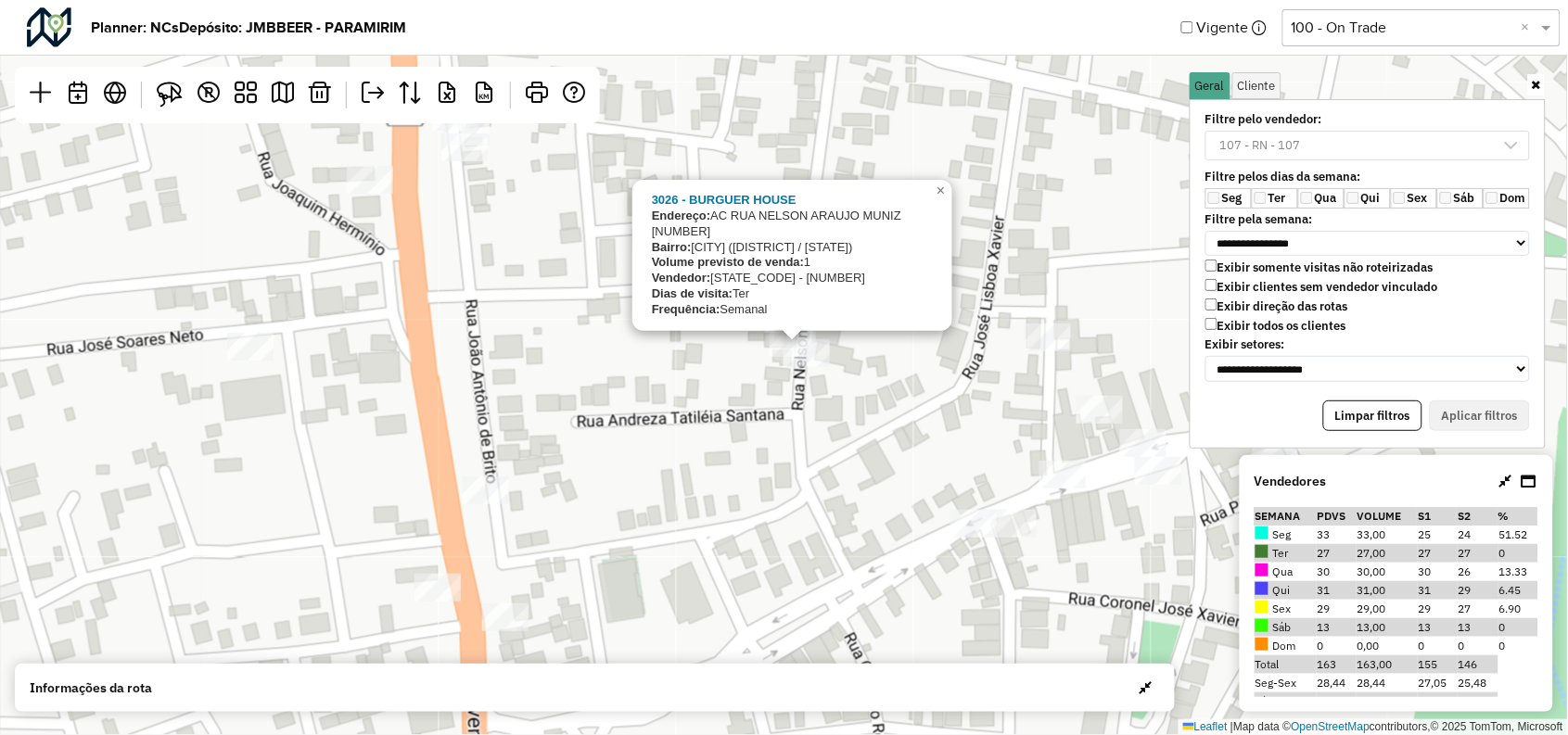 click on "3026 - BURGUER HOUSE
Endereço:   AC RUA NELSON ARAUJO MUNIZ 176
Bairro:  Cabralia (PIATA / BA)
Volume previsto de venda:  1
Vendedor:  RN - 107
Dias de visita:  Ter
Frequência:  Semanal
×  Leaflet   |  Map data ©  OpenStreetMap  contributors,© 2025 TomTom, Microsoft" 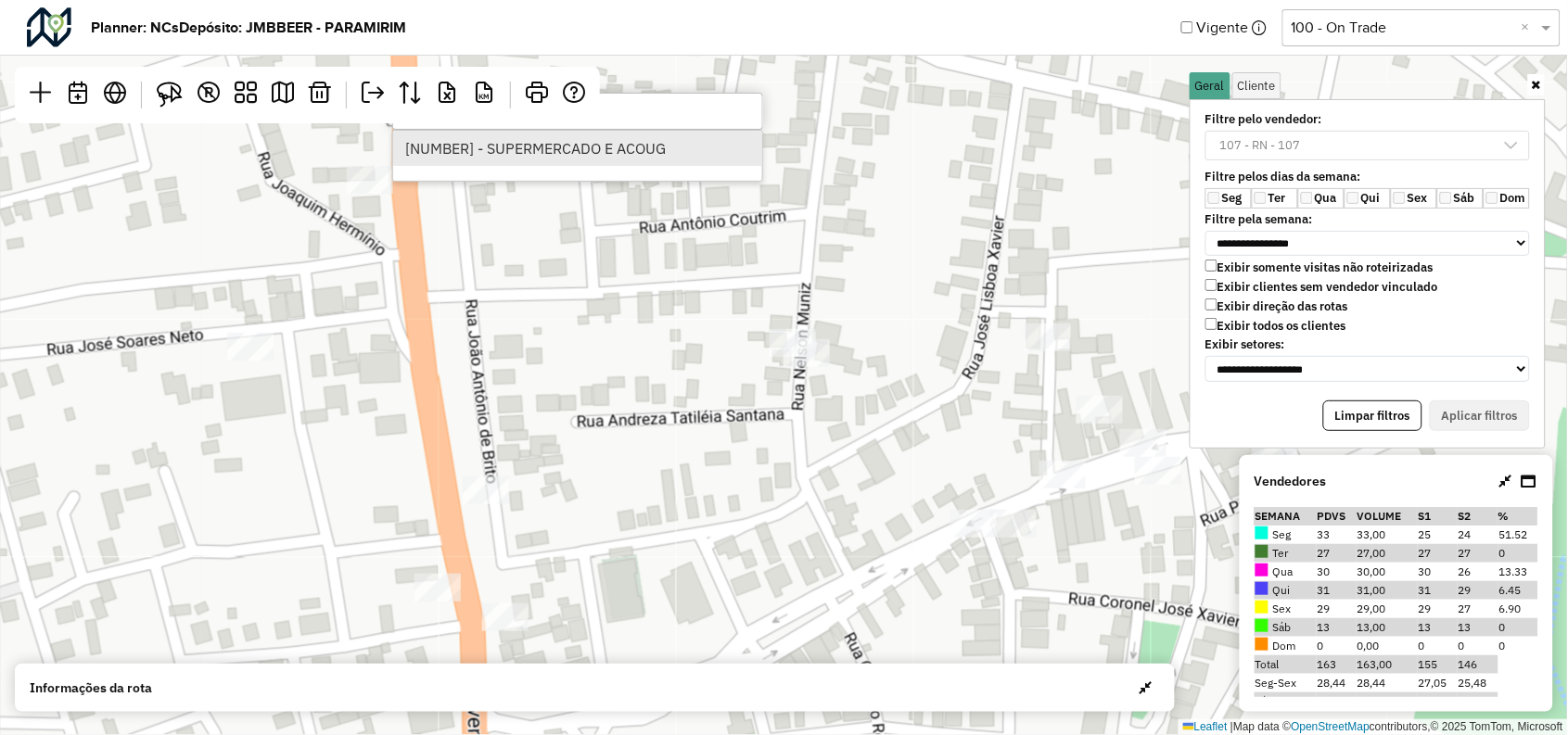 type on "****" 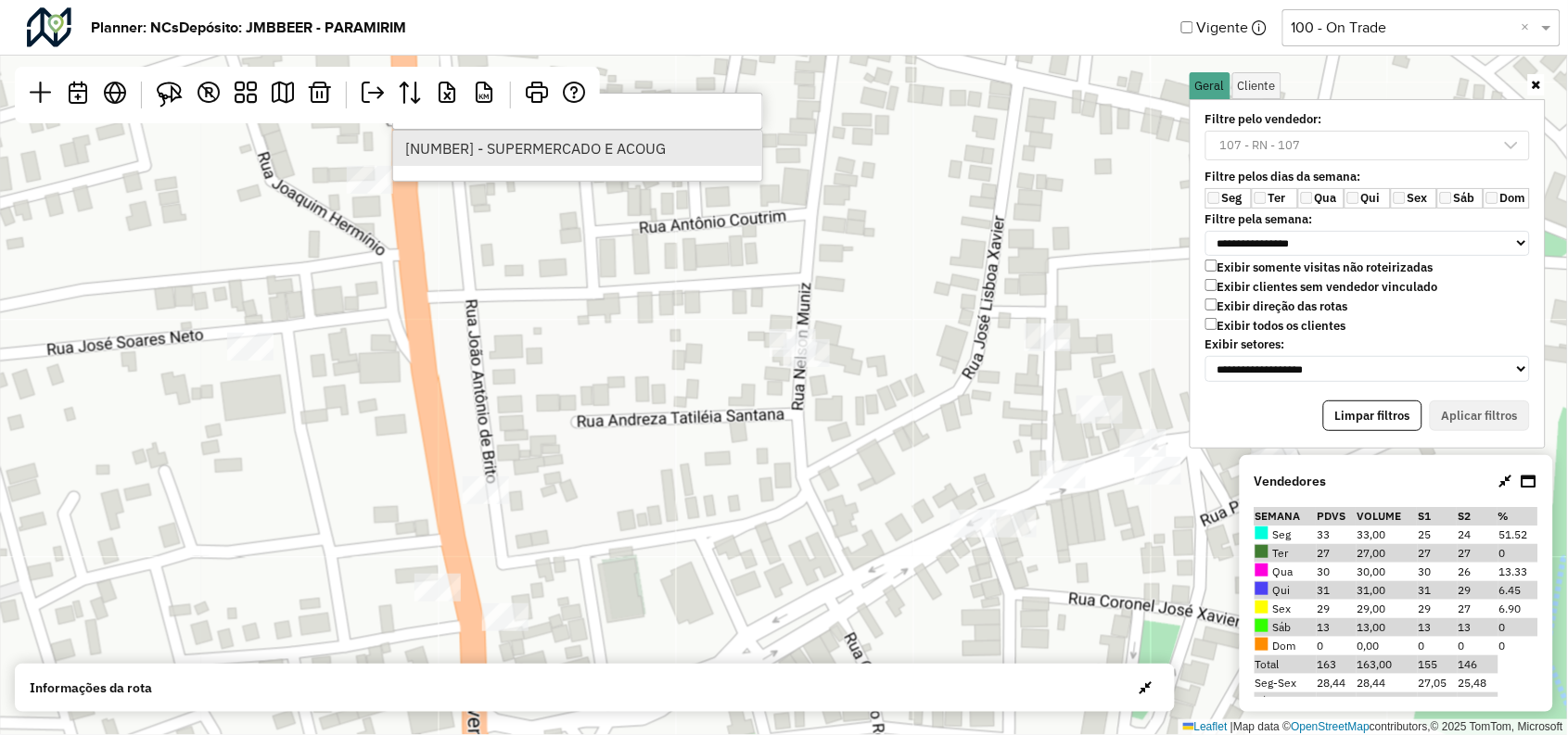 click on "Leaflet   |  Map data ©  OpenStreetMap  contributors,© 2025 TomTom, Microsoft" 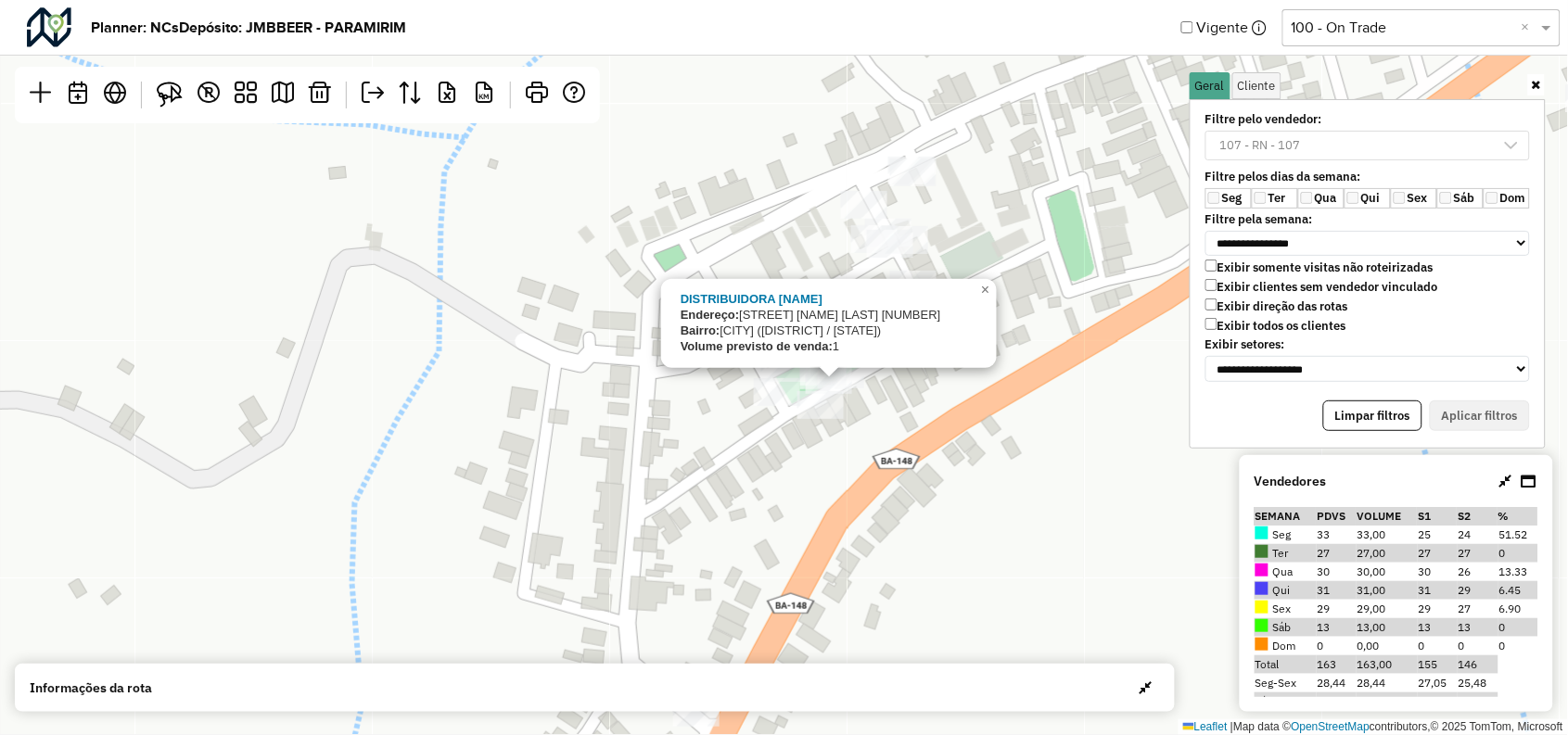 click on "3323 - DISTRIBUIDORA BROWOS
Endereço:   OAQUIM MANOEL DE RUA JMACEDO 54
Bairro:  Cabralia (PIATA / BA)
Volume previsto de venda:  1
×  Leaflet   |  Map data ©  OpenStreetMap  contributors,© 2025 TomTom, Microsoft" 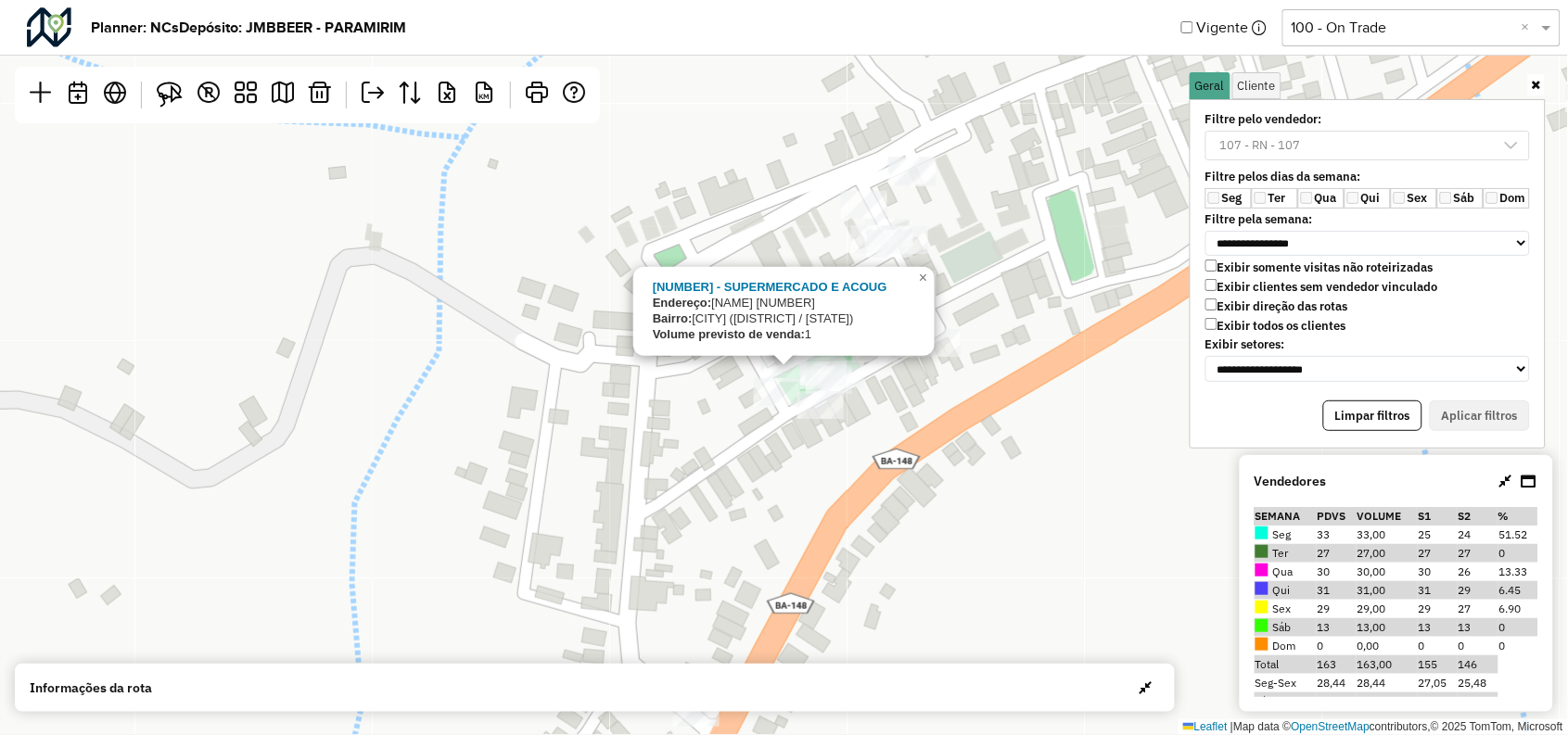 click on "3065 - SUPERMERCADO E ACOUG
Endereço:   ANTONIO CARLOS MAGALHAES 9
Bairro:  Cabralia (PIATA / BA)
Volume previsto de venda:  1
×  Leaflet   |  Map data ©  OpenStreetMap  contributors,© 2025 TomTom, Microsoft" 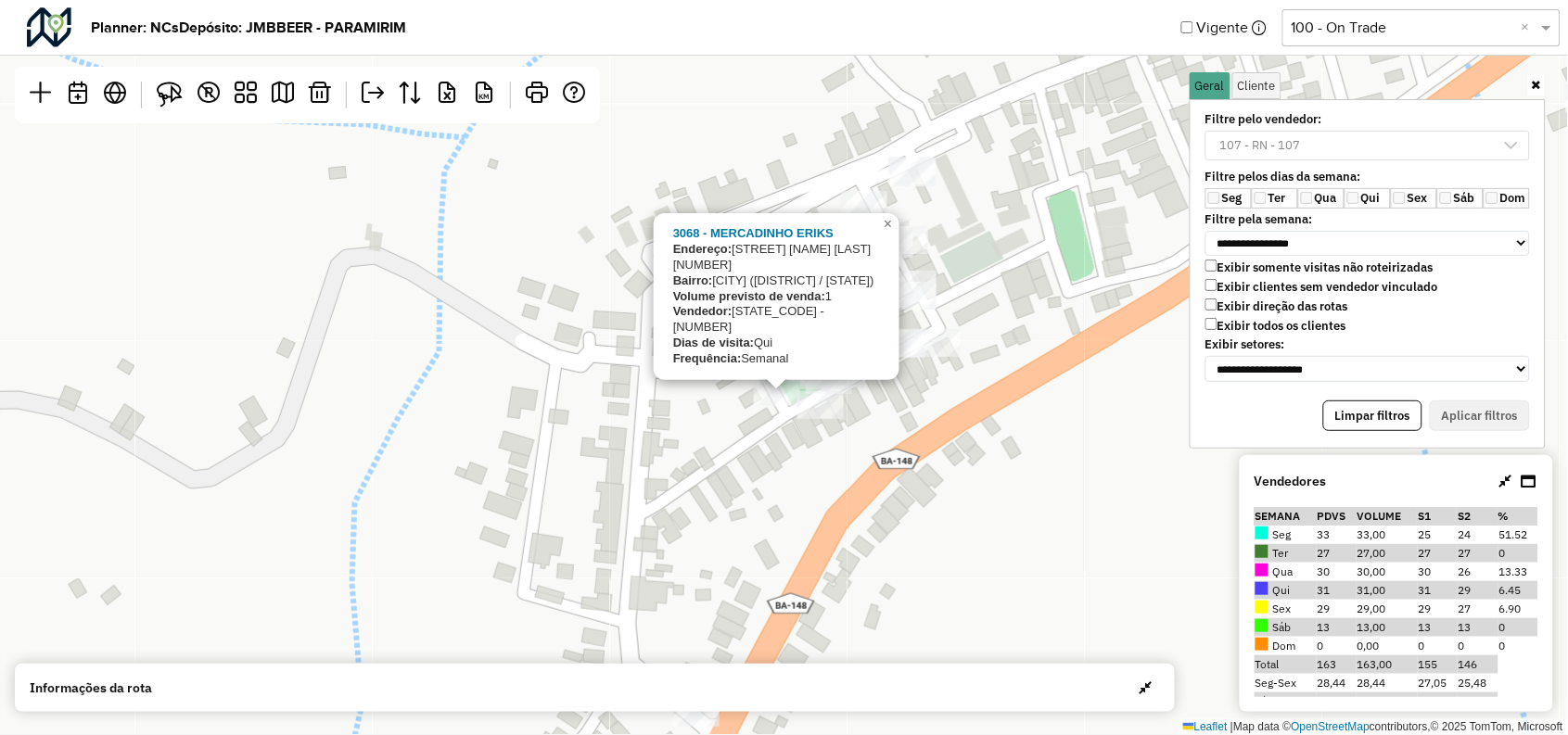 click on "3068 - MERCADINHO ERIKS
Endereço:   AC  TRAV. BELA VISTA 83
Bairro:  Cabralia (PIATA / BA)
Volume previsto de venda:  1
Vendedor:  RN - 107
Dias de visita:  Qui
Frequência:  Semanal
×  Leaflet   |  Map data ©  OpenStreetMap  contributors,© 2025 TomTom, Microsoft" 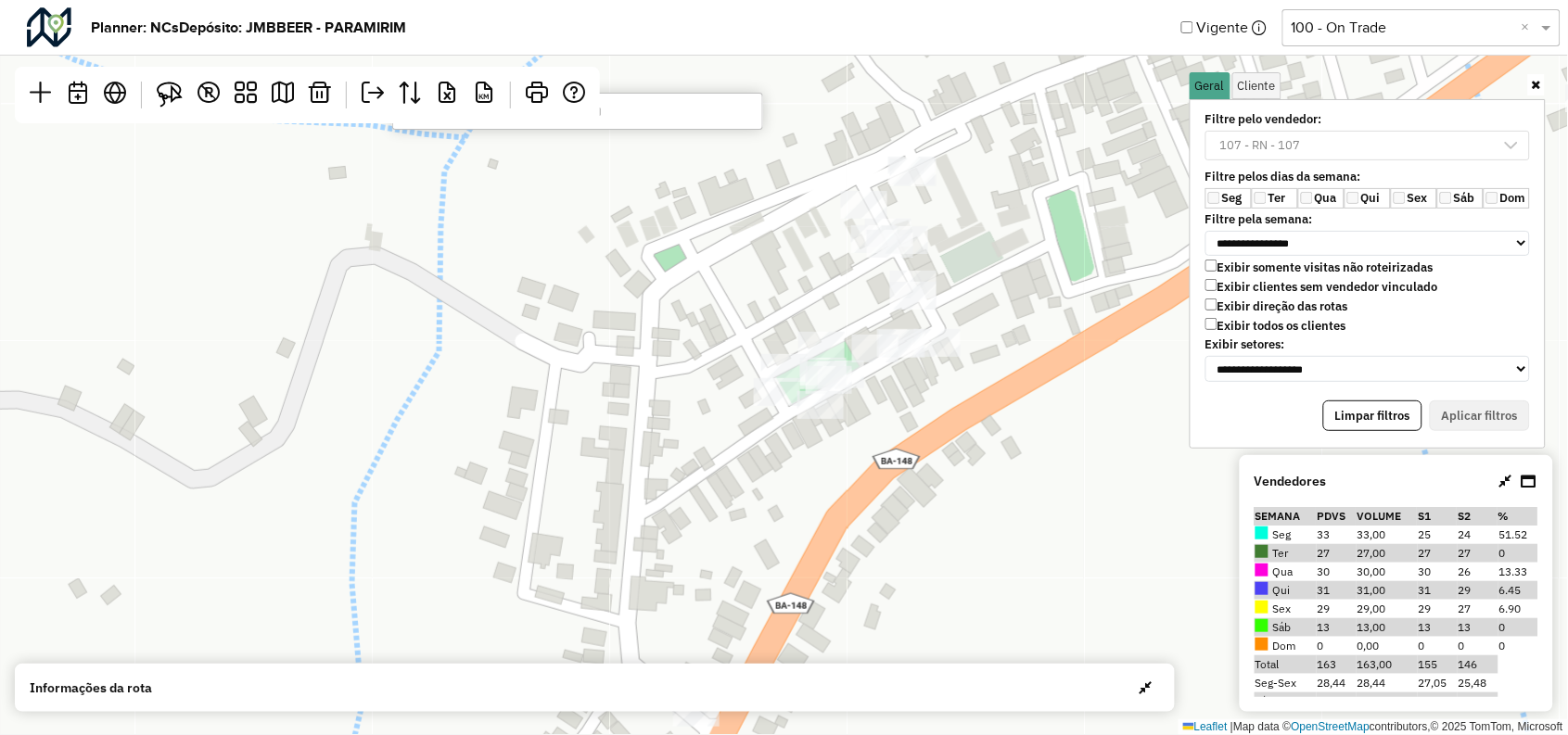 click on "3068 - MERCADINHO ERIKS
Endereço:   AC  TRAV. BELA VISTA 83
Bairro:  Cabralia (PIATA / BA)
Volume previsto de venda:  1
Vendedor:  RN - 107
Dias de visita:  Qui
Frequência:  Semanal
×  Leaflet   |  Map data ©  OpenStreetMap  contributors,© 2025 TomTom, Microsoft" 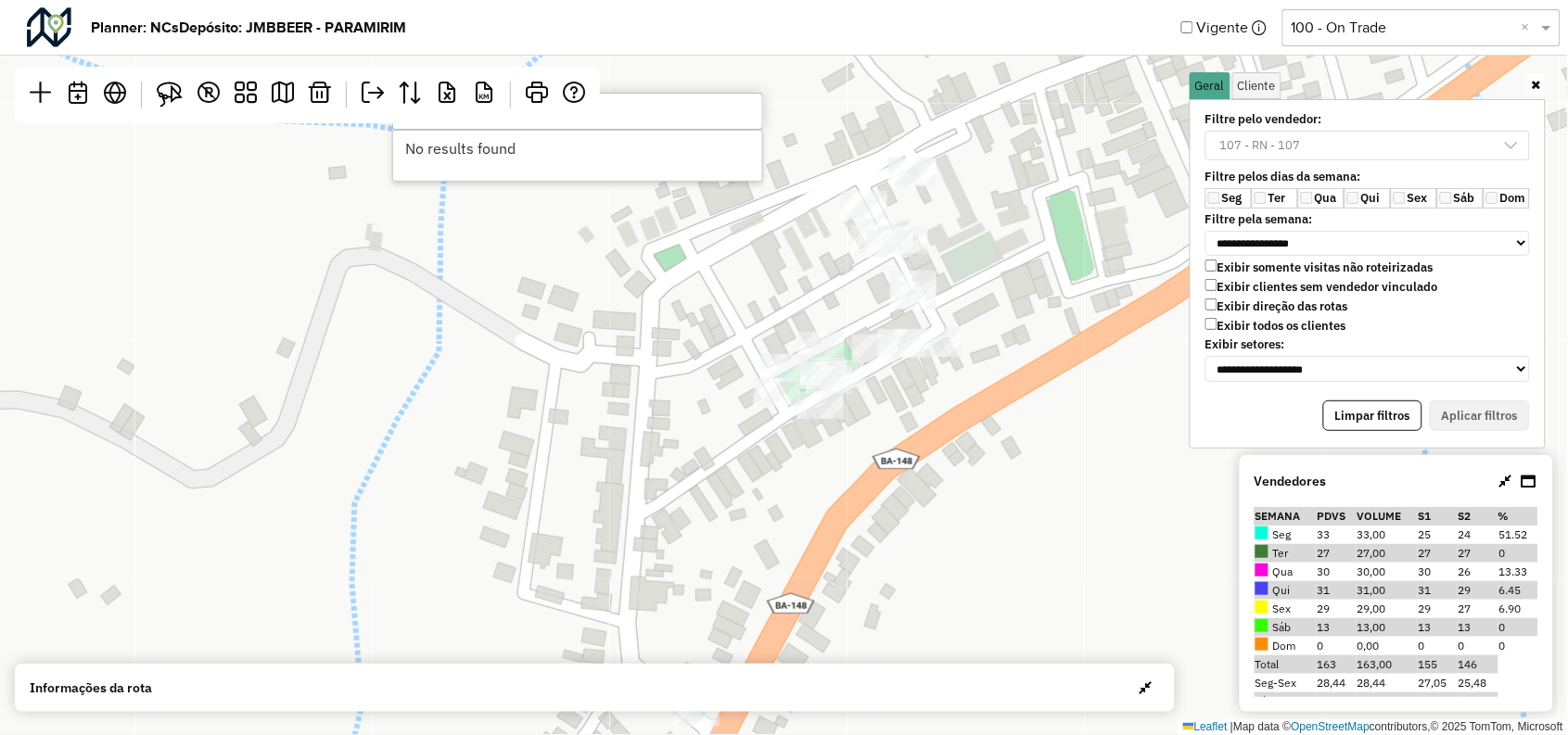 click on "****" at bounding box center (578, 111) 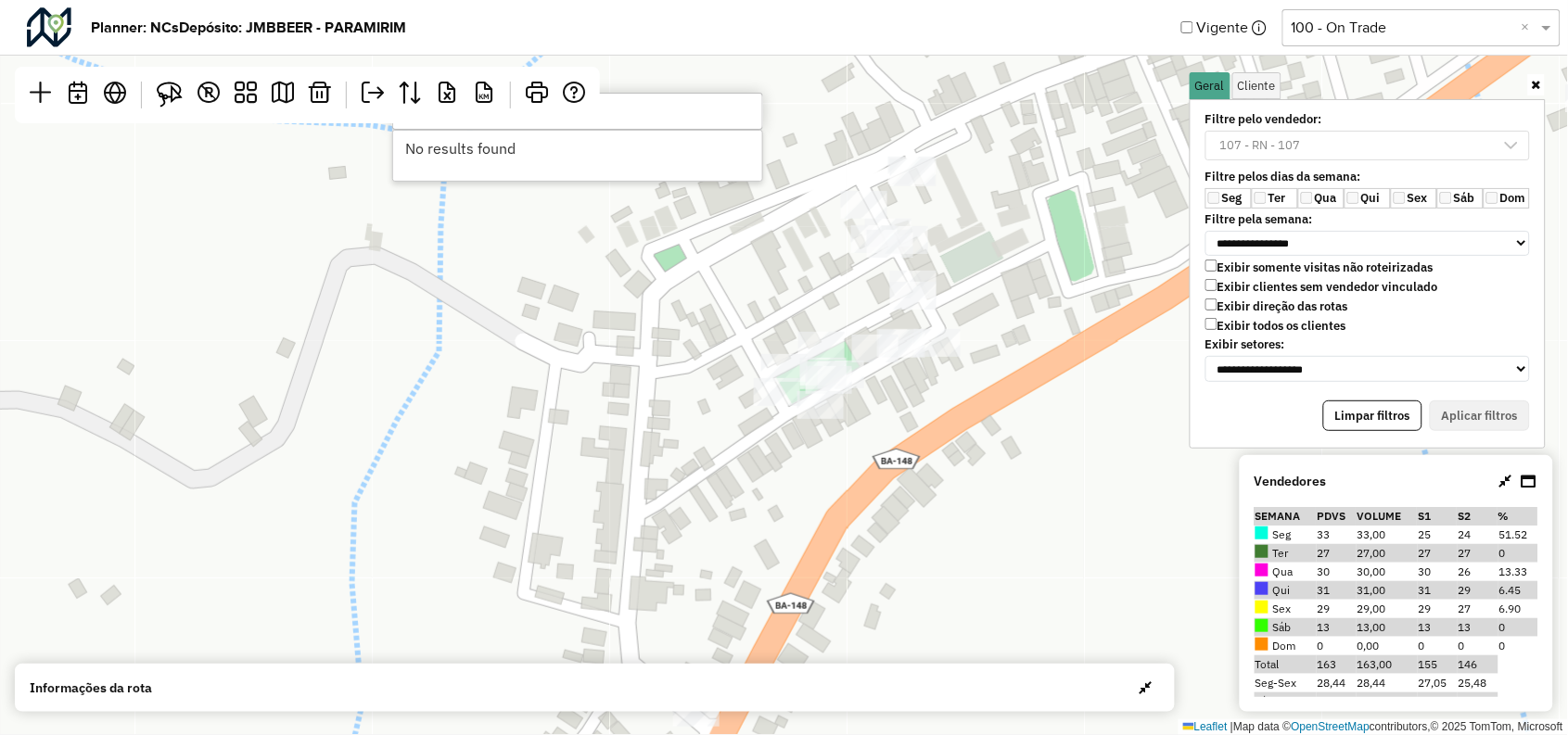 click on "****" at bounding box center [578, 111] 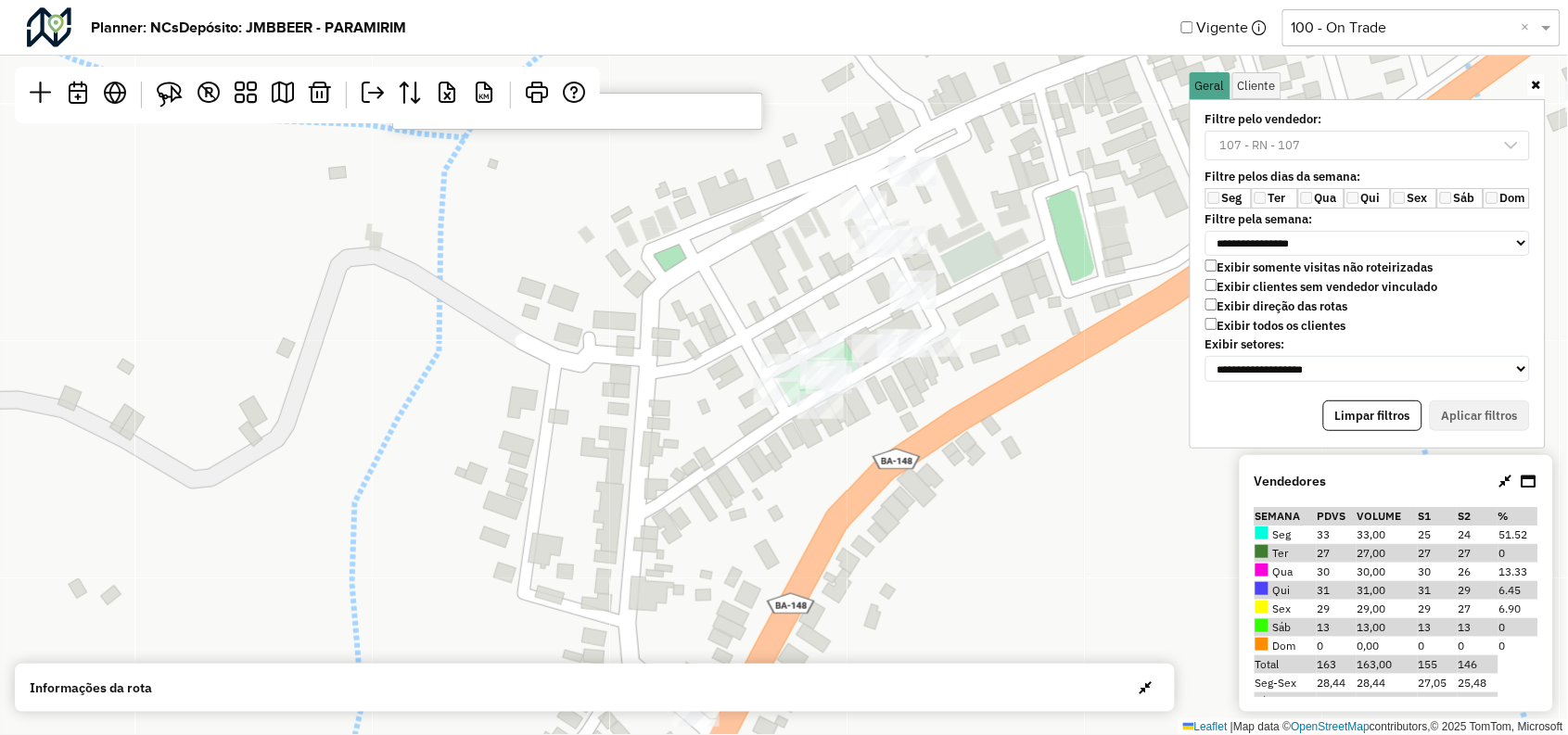 type on "****" 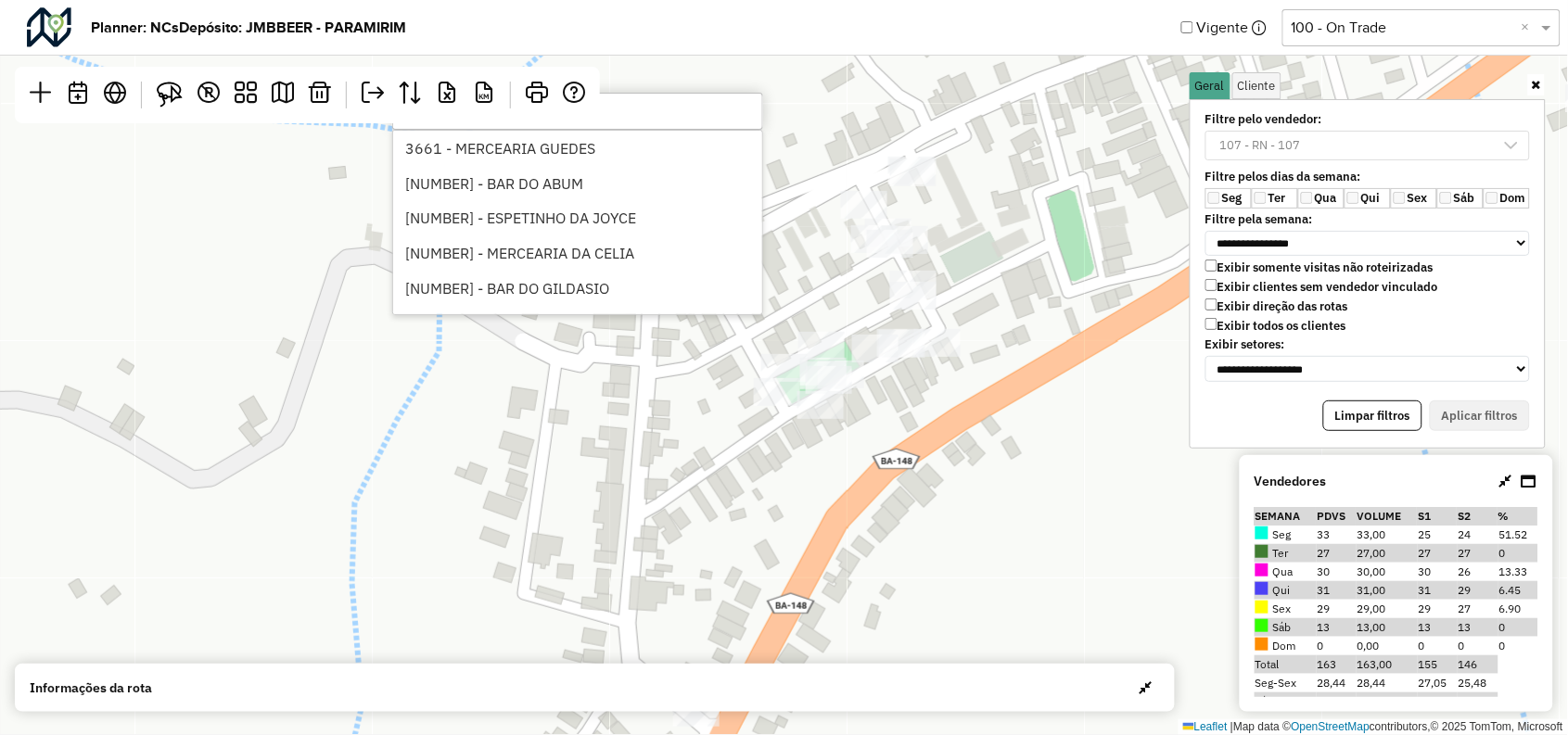 click on "****" at bounding box center (578, 111) 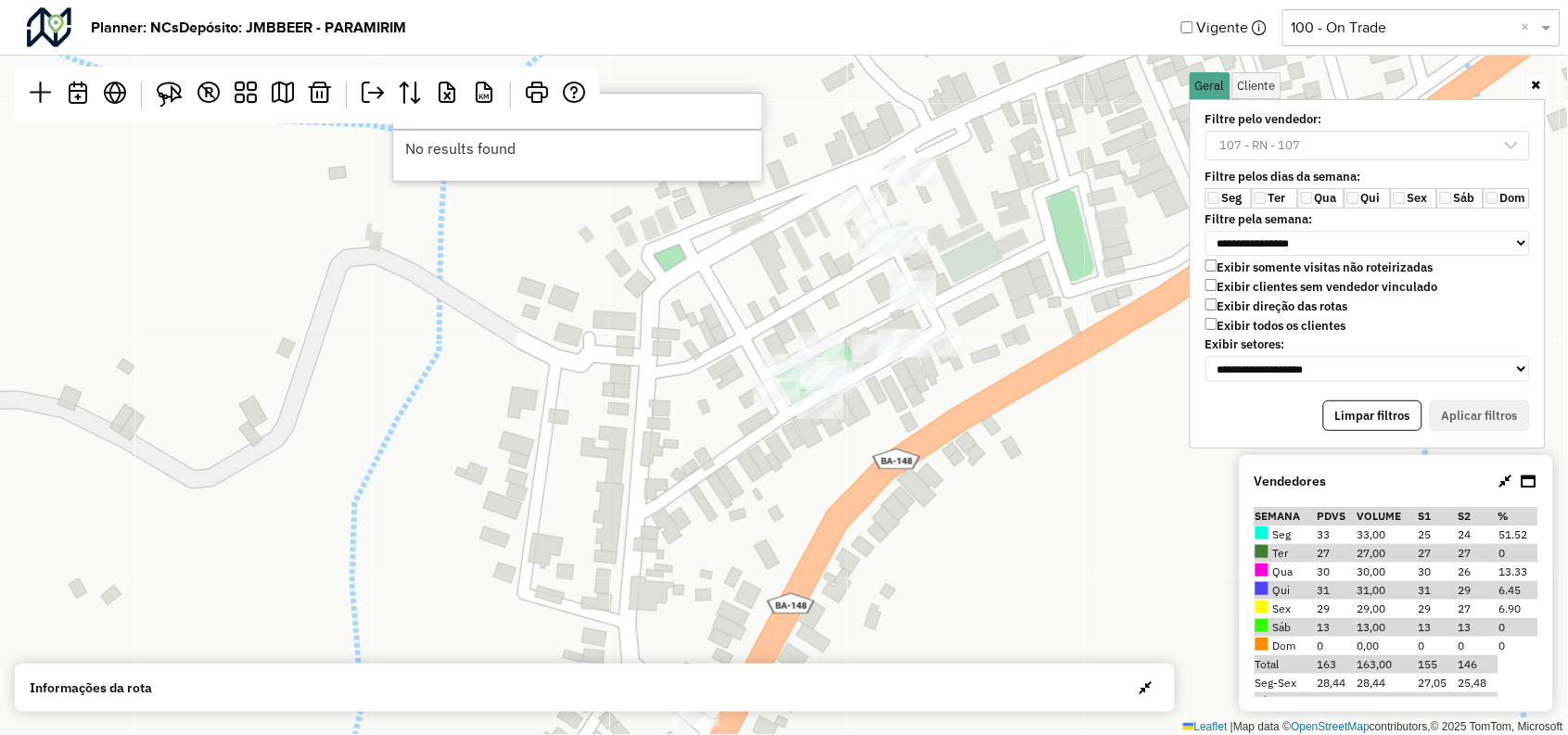 type on "****" 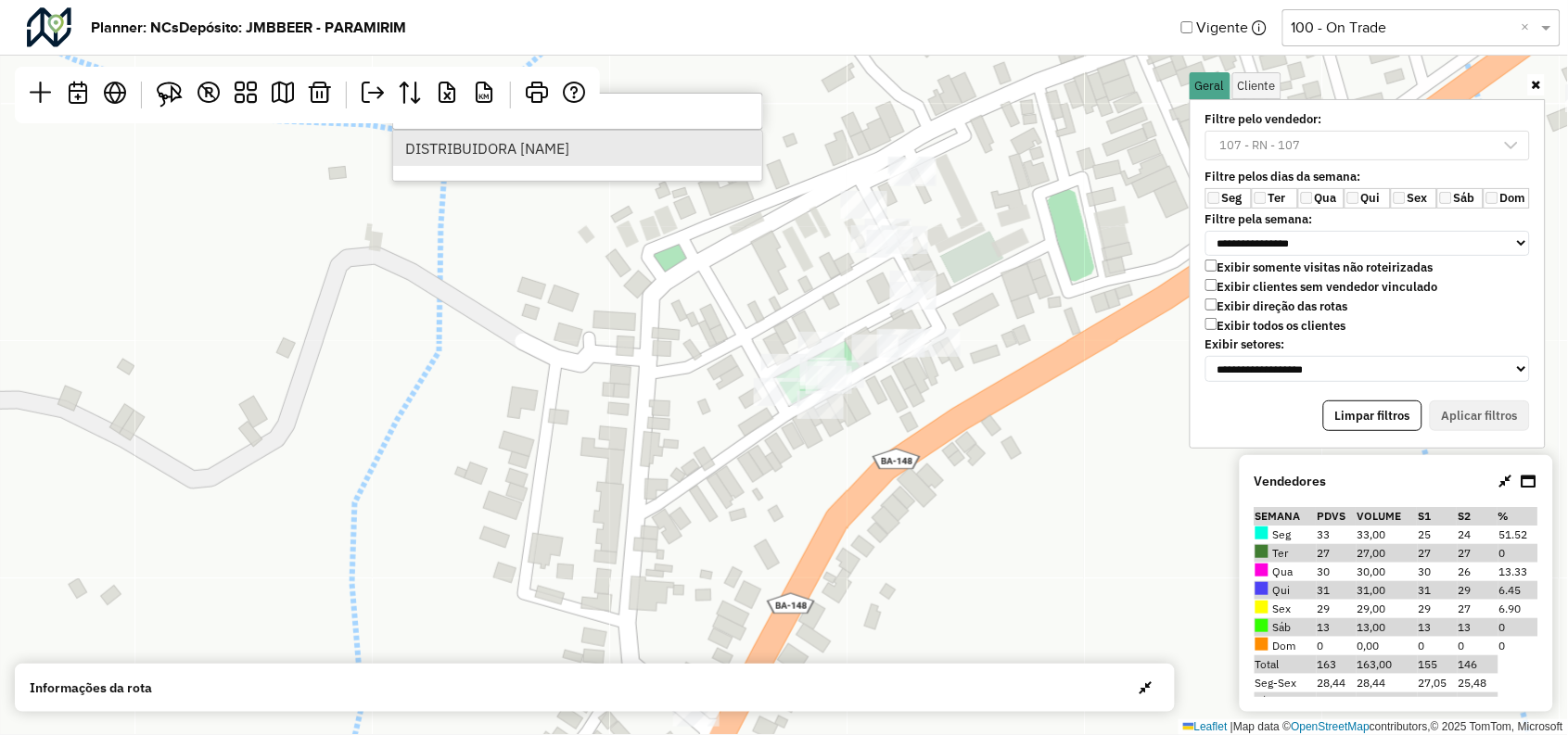 type on "****" 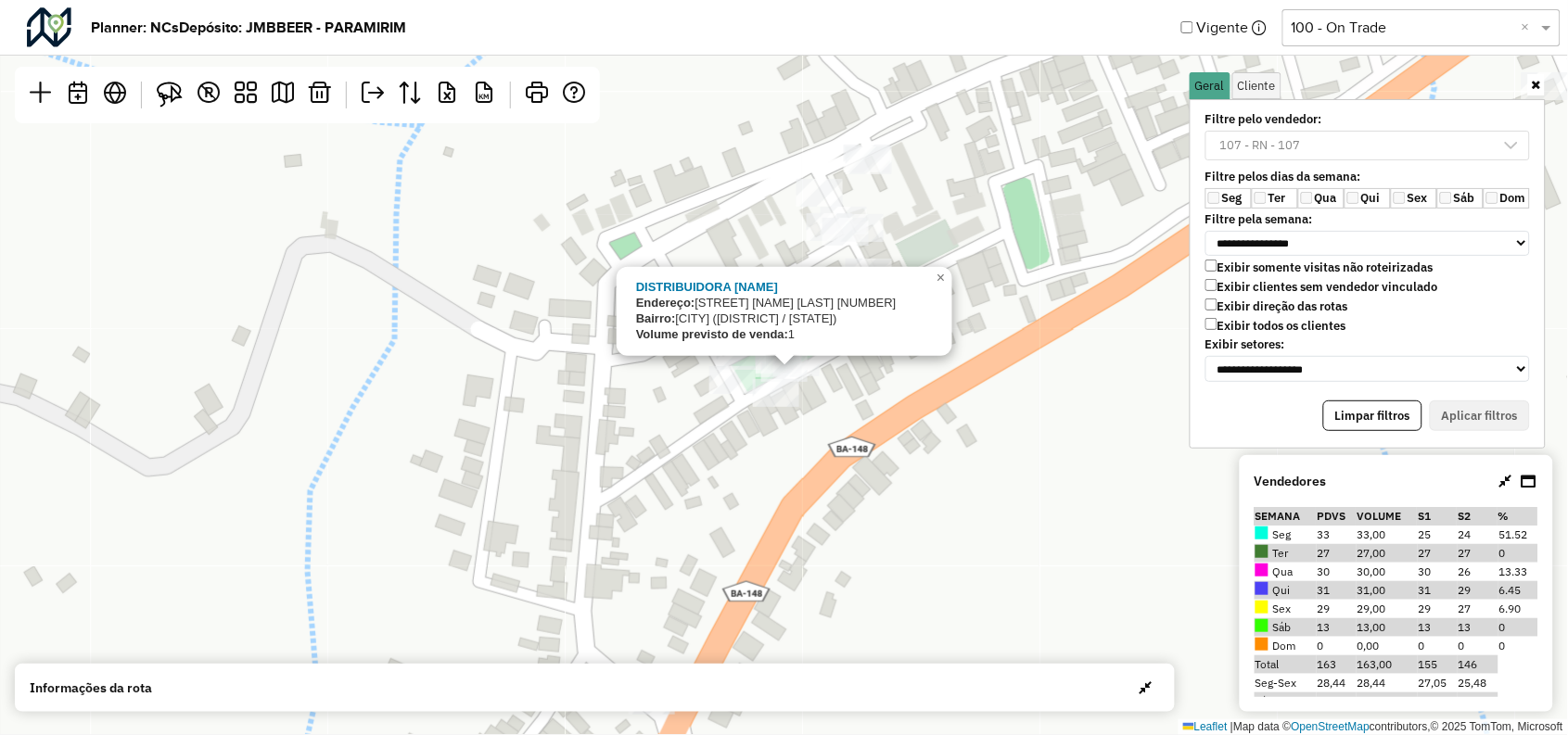 click on "3323 - DISTRIBUIDORA BROWOS
Endereço:   OAQUIM MANOEL DE RUA JMACEDO 54
Bairro:  Cabralia (PIATA / BA)
Volume previsto de venda:  1
×  Leaflet   |  Map data ©  OpenStreetMap  contributors,© 2025 TomTom, Microsoft" 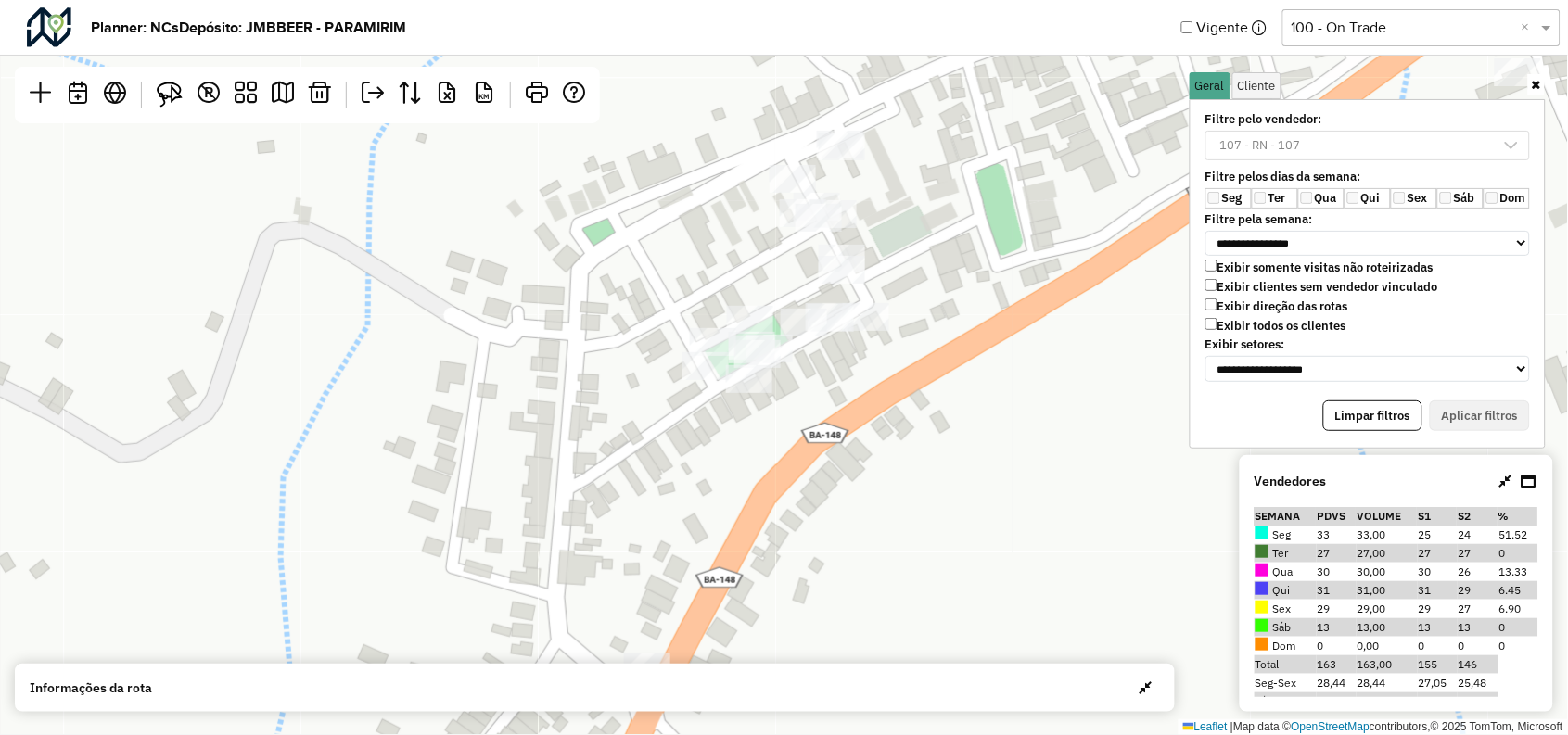 click on "Leaflet   |  Map data ©  OpenStreetMap  contributors,© 2025 TomTom, Microsoft" 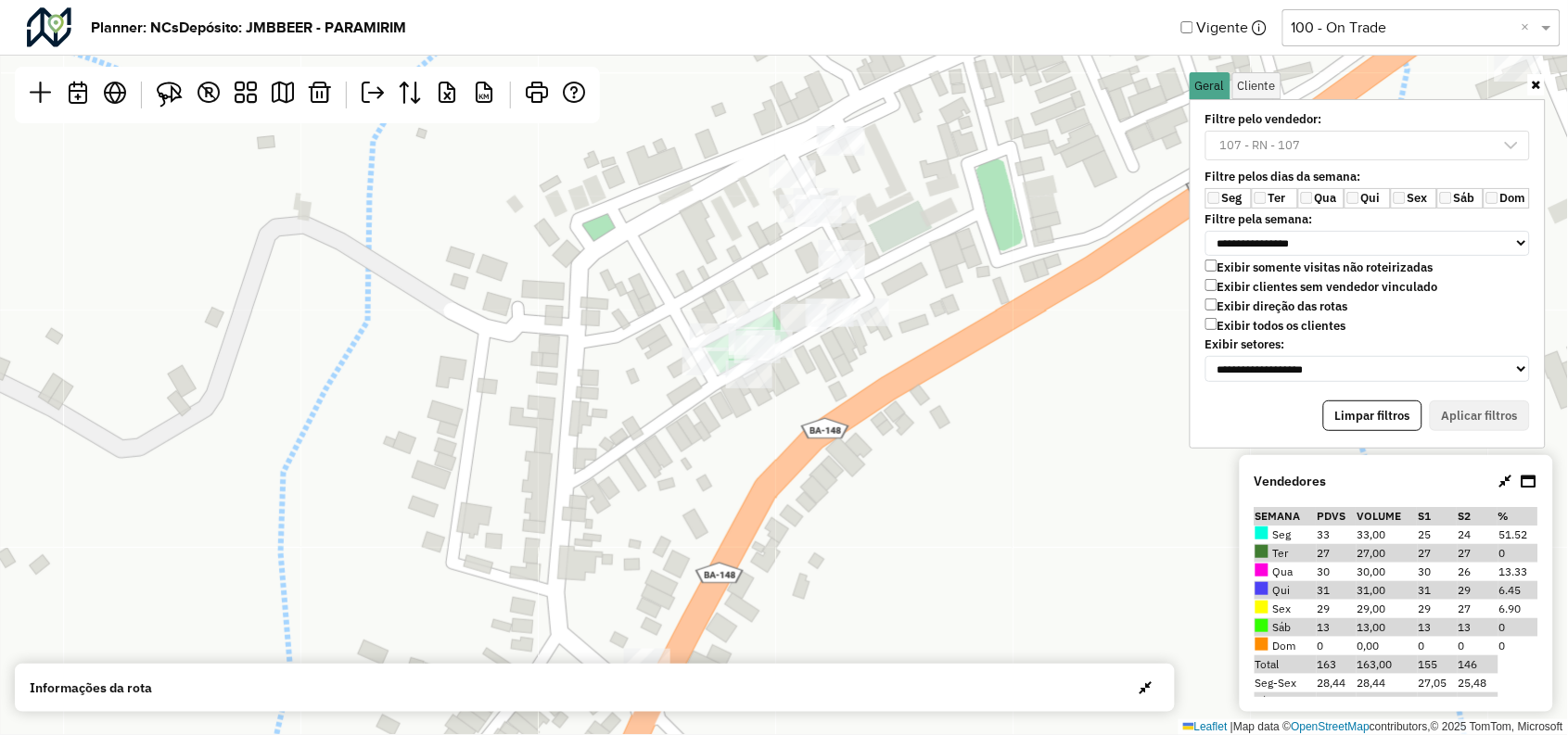 click on "Leaflet   |  Map data ©  OpenStreetMap  contributors,© 2025 TomTom, Microsoft" 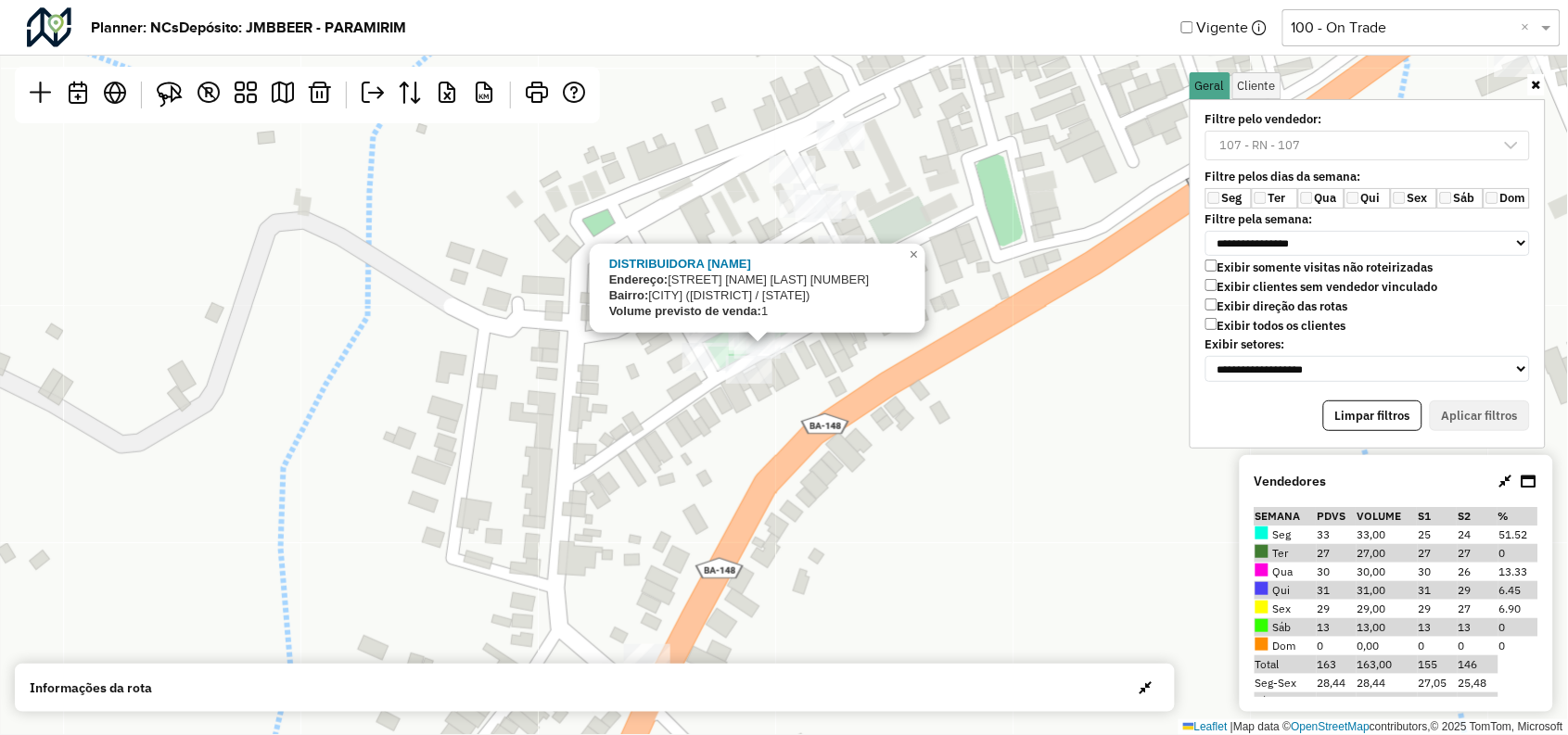 click on "3323 - DISTRIBUIDORA BROWOS
Endereço:   OAQUIM MANOEL DE RUA JMACEDO 54
Bairro:  Cabralia (PIATA / BA)
Volume previsto de venda:  1
×  Leaflet   |  Map data ©  OpenStreetMap  contributors,© 2025 TomTom, Microsoft" 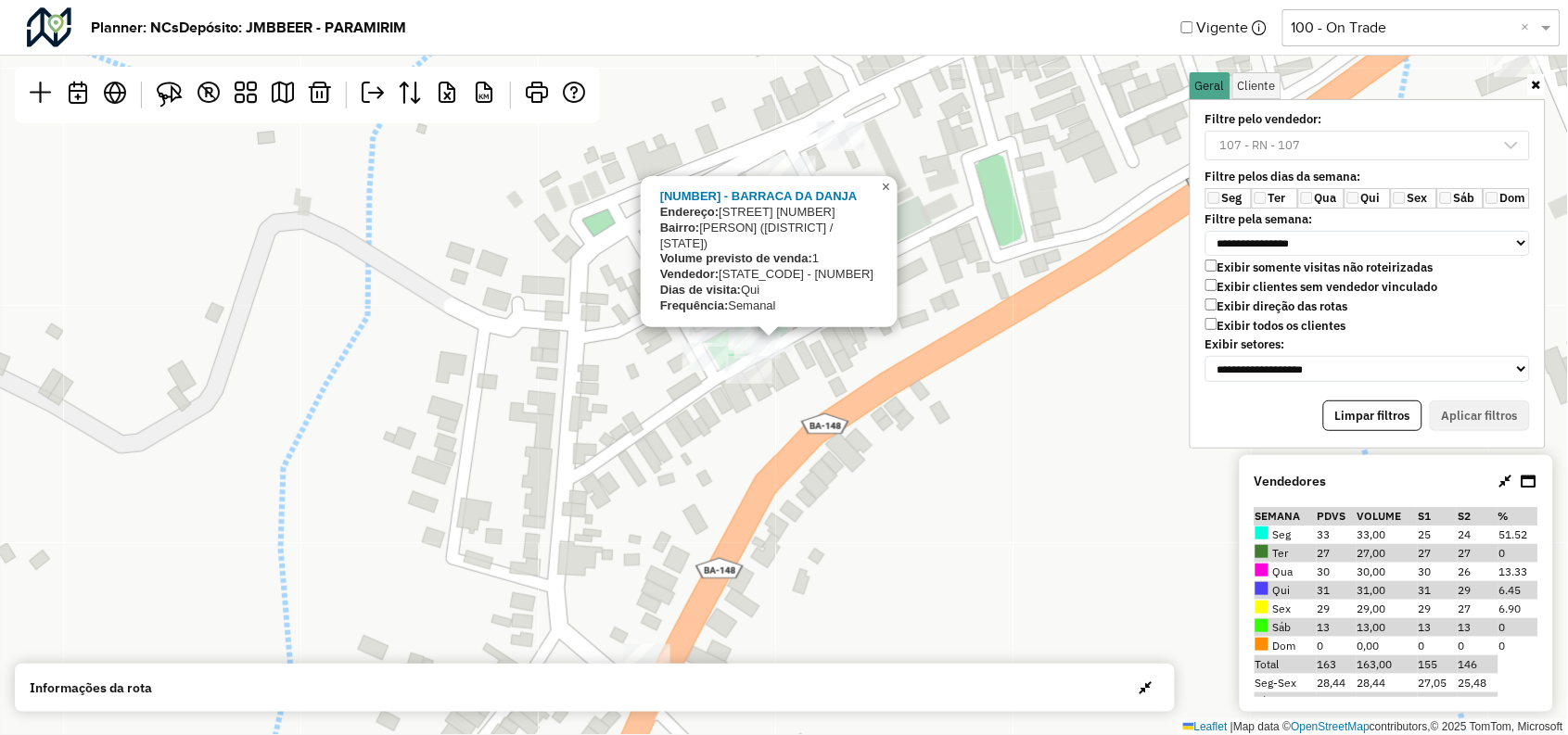 click on "×" 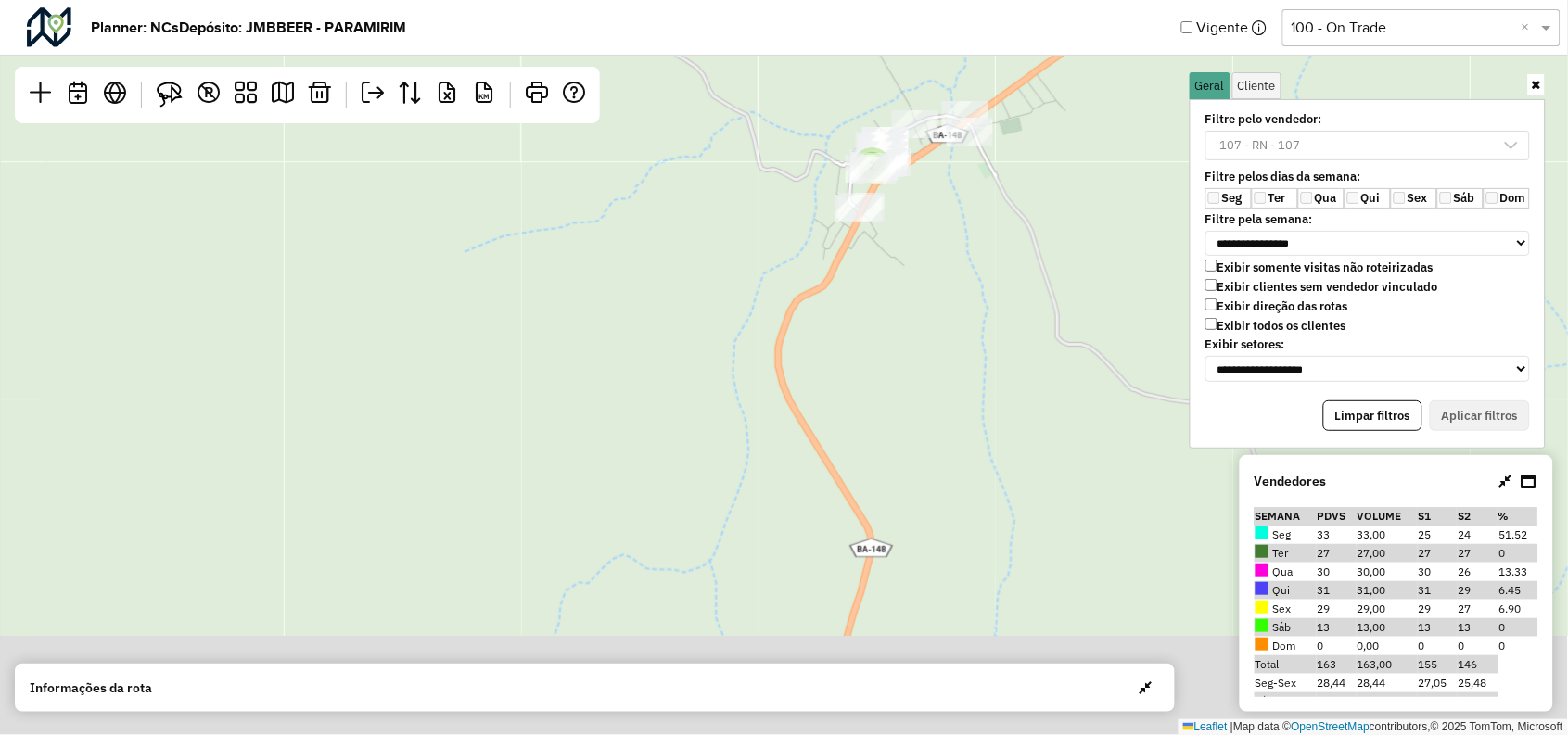 drag, startPoint x: 867, startPoint y: 276, endPoint x: 843, endPoint y: 229, distance: 52.773099 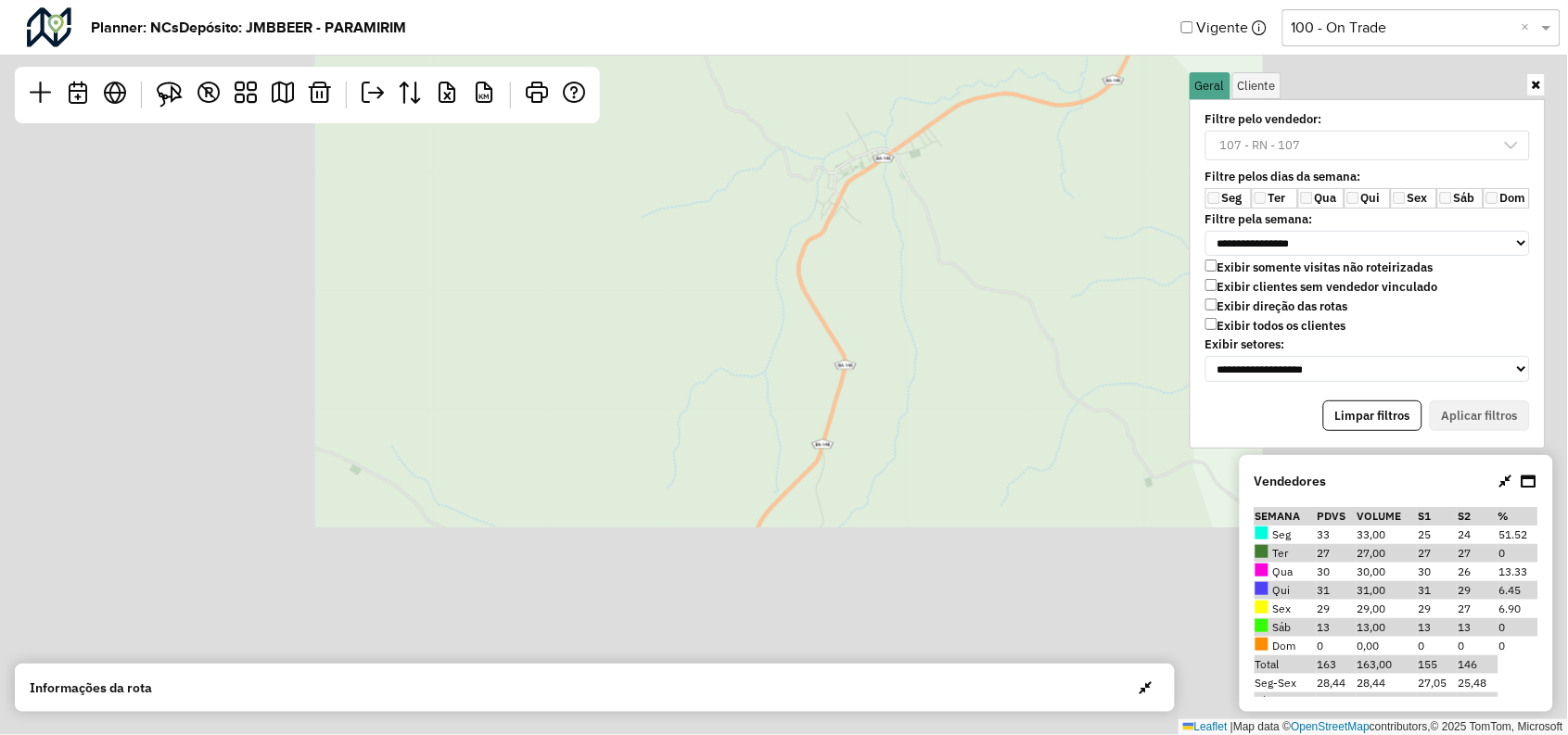 click on "2  Leaflet   |  Map data ©  OpenStreetMap  contributors,© 2025 TomTom, Microsoft" 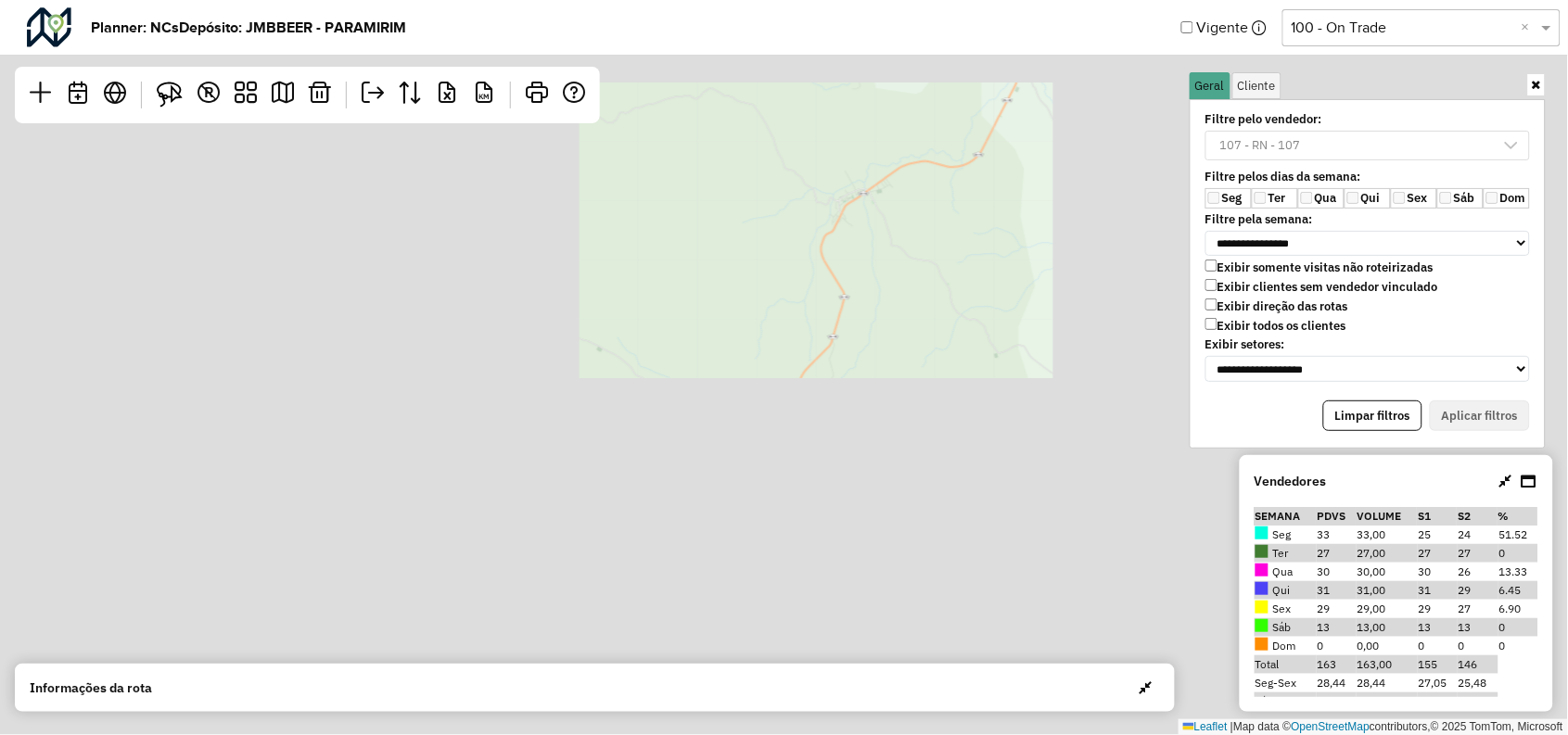 click on "2  Leaflet   |  Map data ©  OpenStreetMap  contributors,© 2025 TomTom, Microsoft" 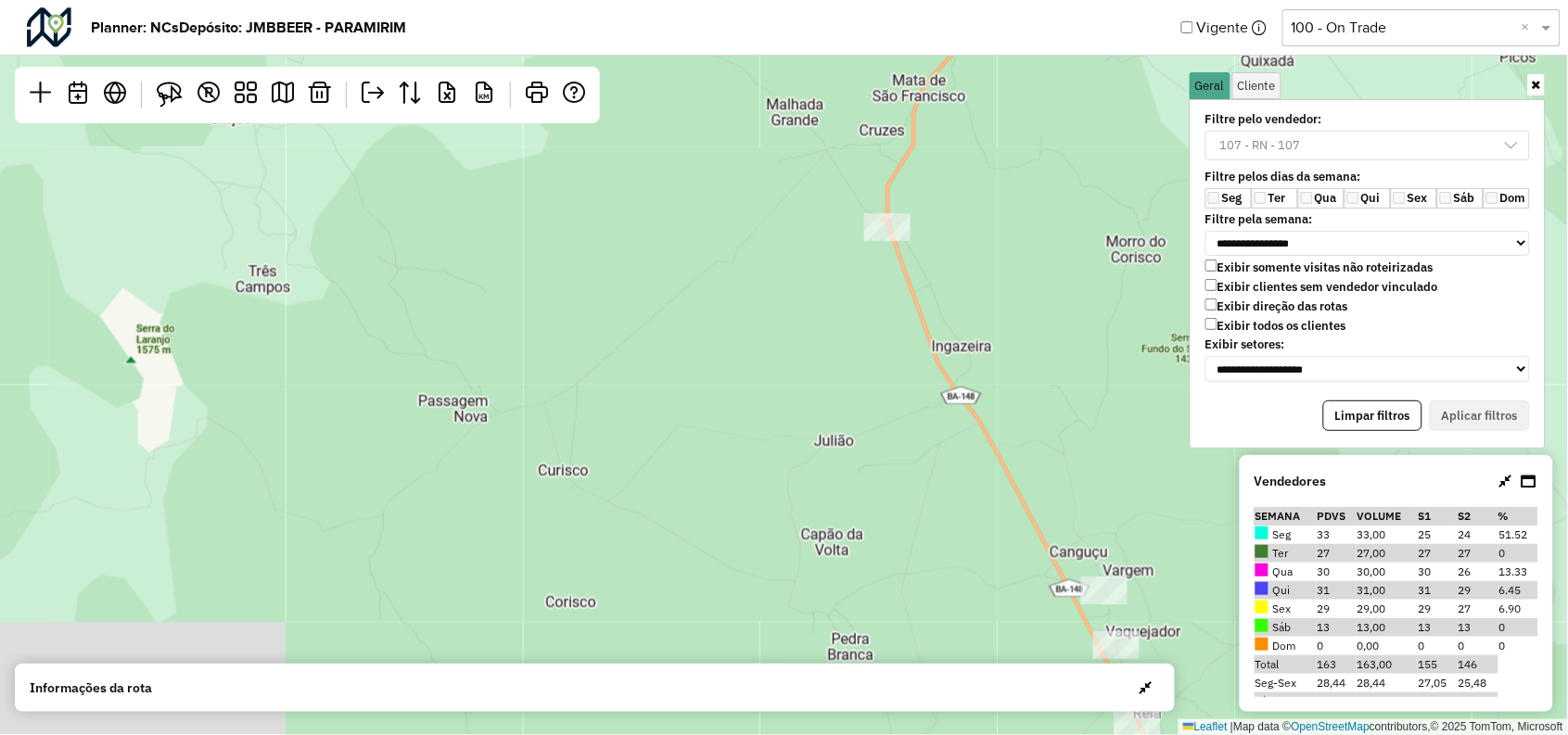 drag, startPoint x: 839, startPoint y: 376, endPoint x: 776, endPoint y: 346, distance: 69.77822 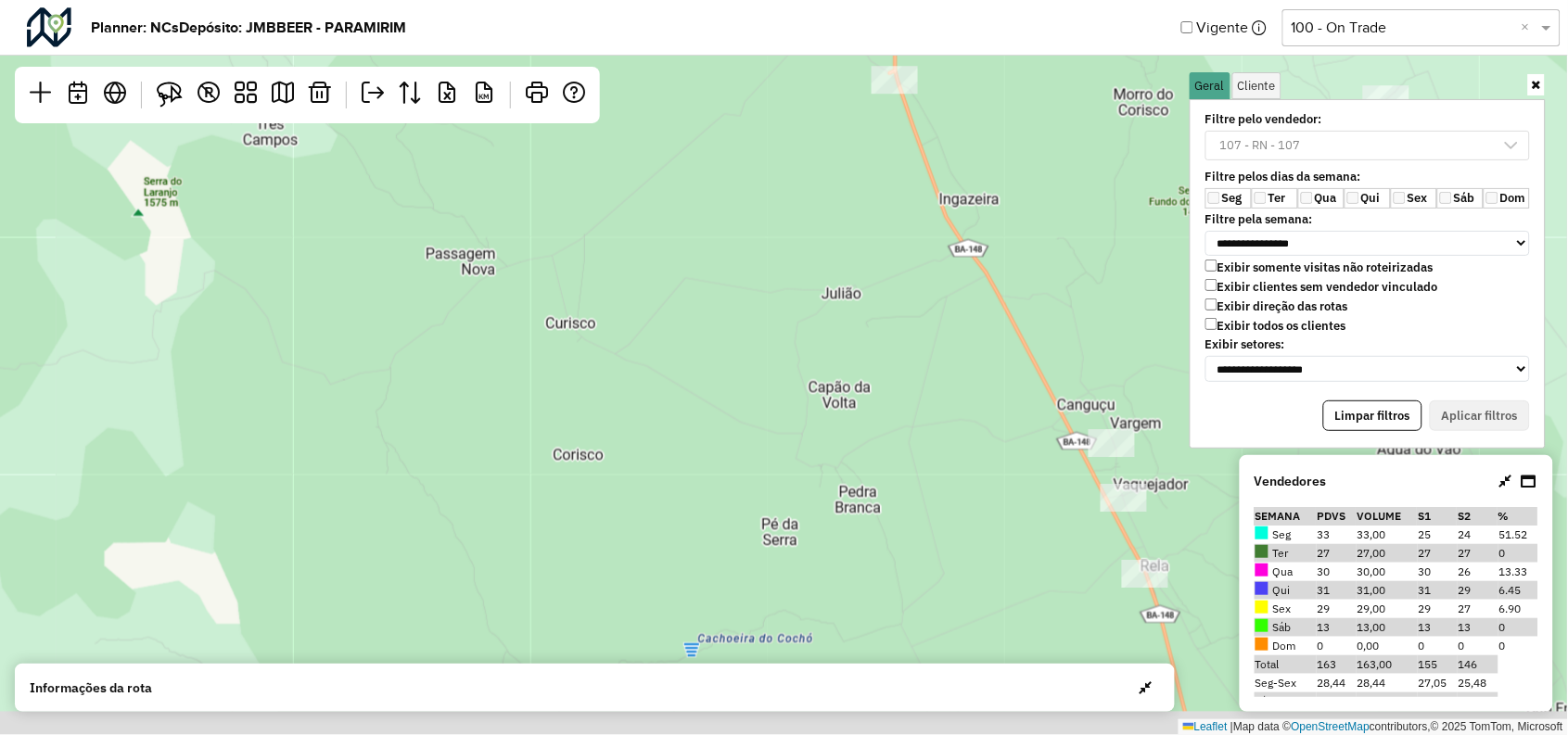 drag, startPoint x: 756, startPoint y: 427, endPoint x: 746, endPoint y: 215, distance: 212.23572 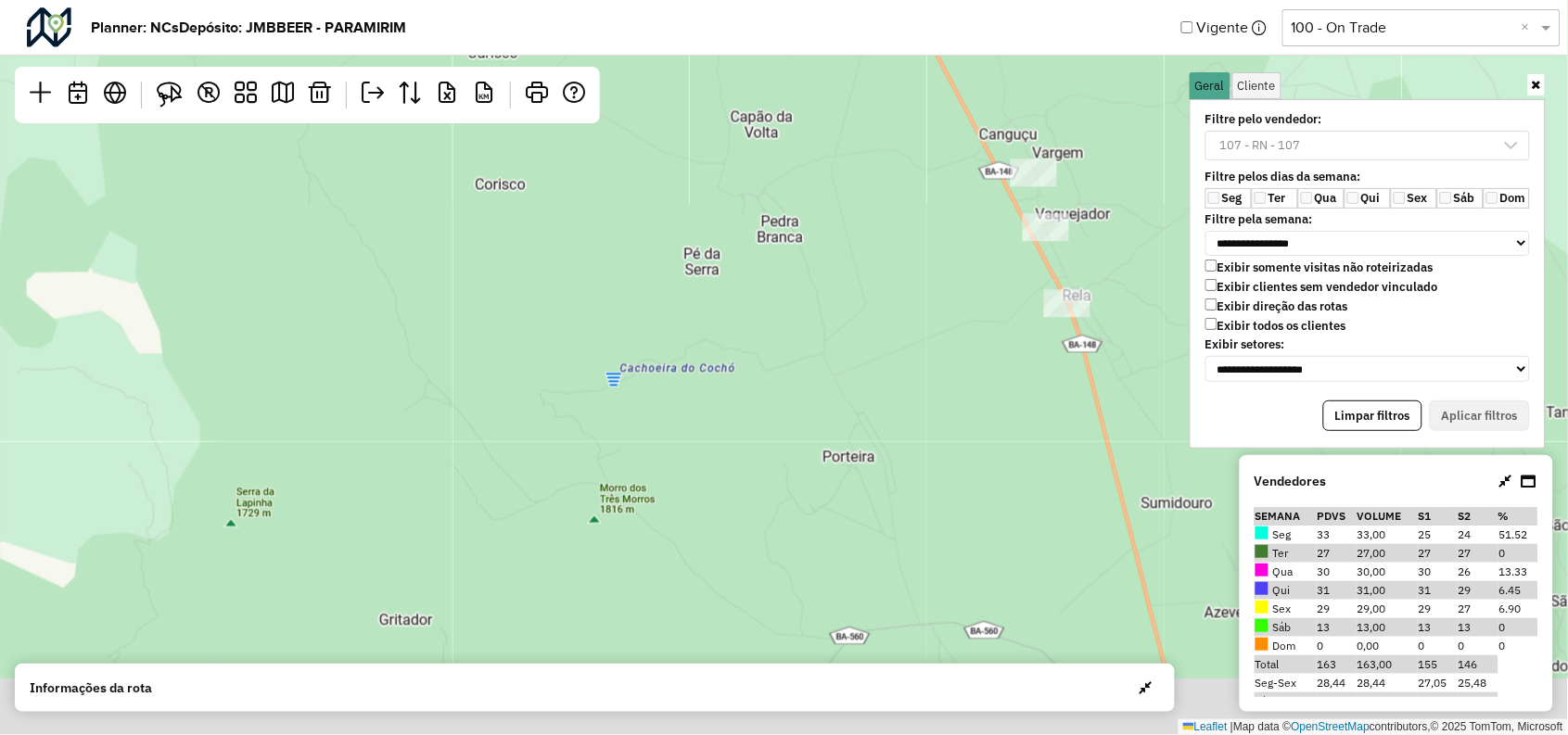 drag, startPoint x: 766, startPoint y: 373, endPoint x: 675, endPoint y: 114, distance: 274.521 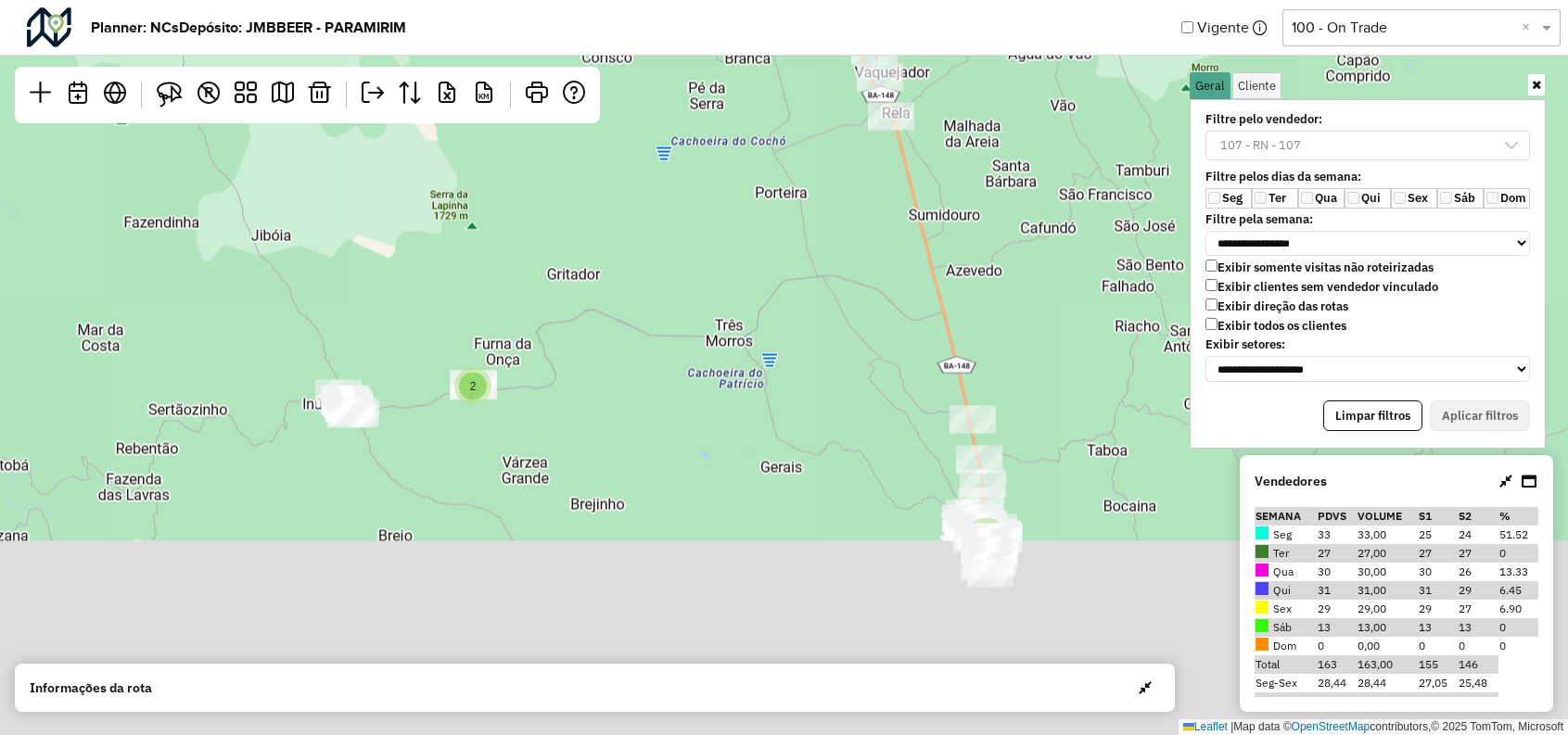 scroll, scrollTop: 0, scrollLeft: 0, axis: both 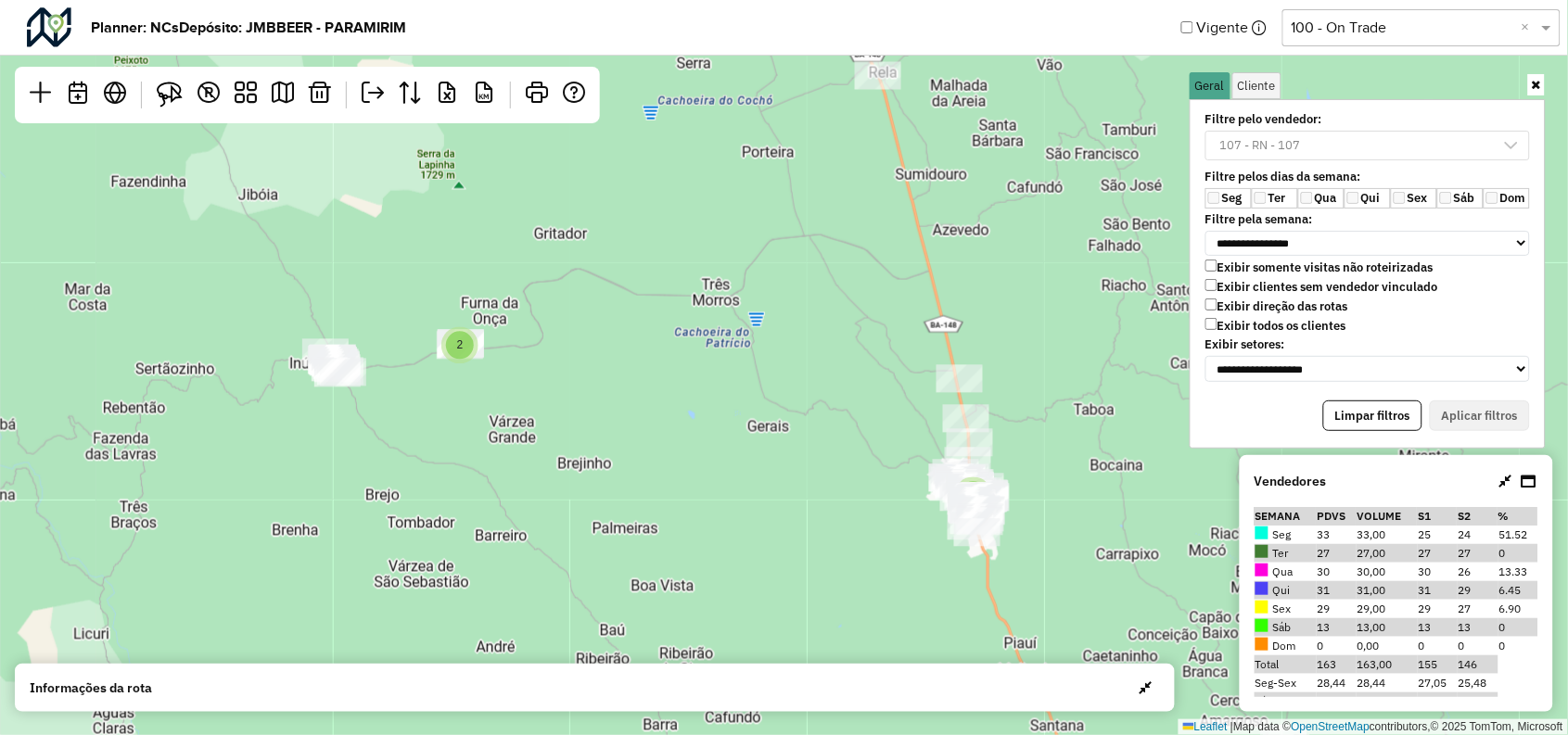 drag, startPoint x: 688, startPoint y: 374, endPoint x: 678, endPoint y: 213, distance: 161.31026 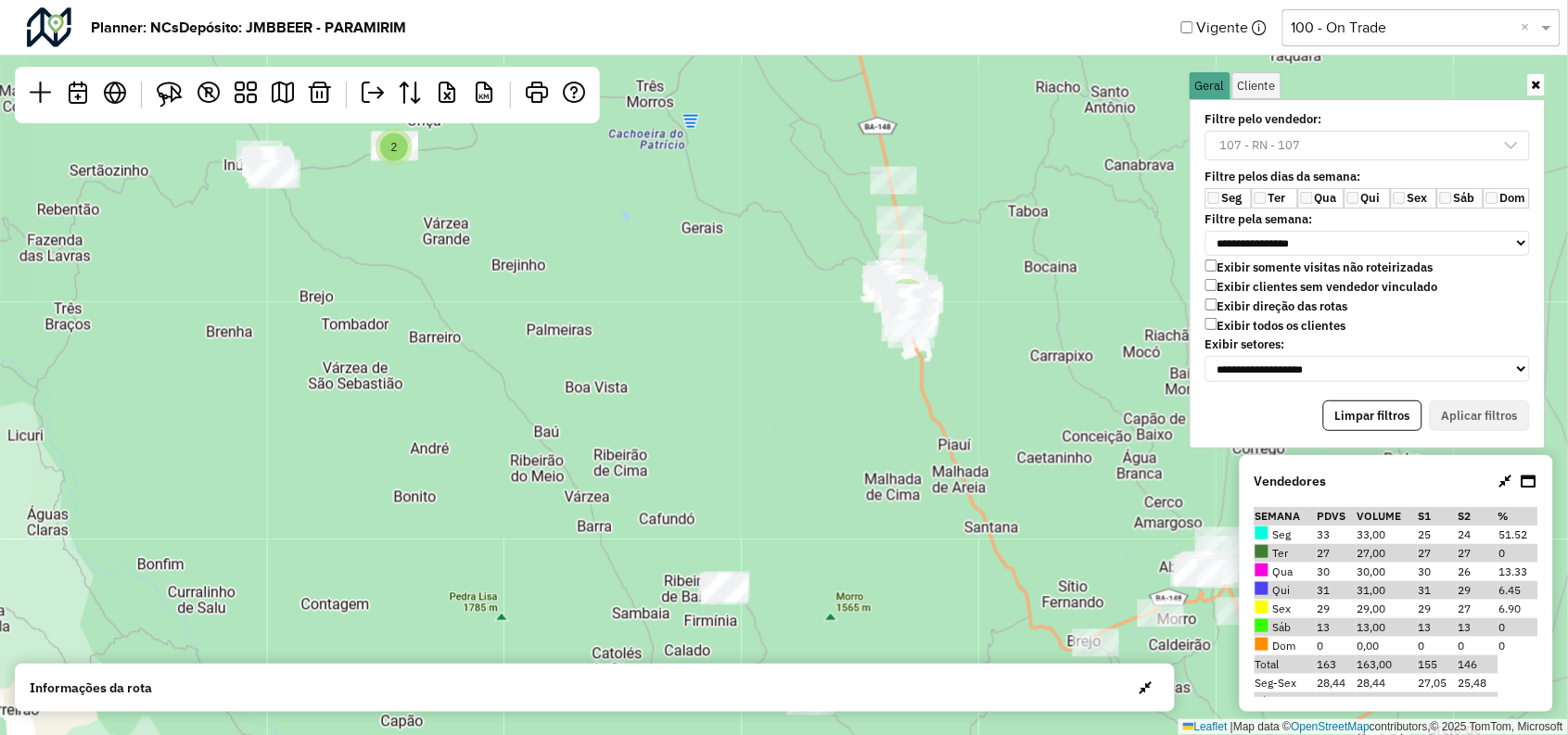 drag, startPoint x: 677, startPoint y: 334, endPoint x: 535, endPoint y: 145, distance: 236 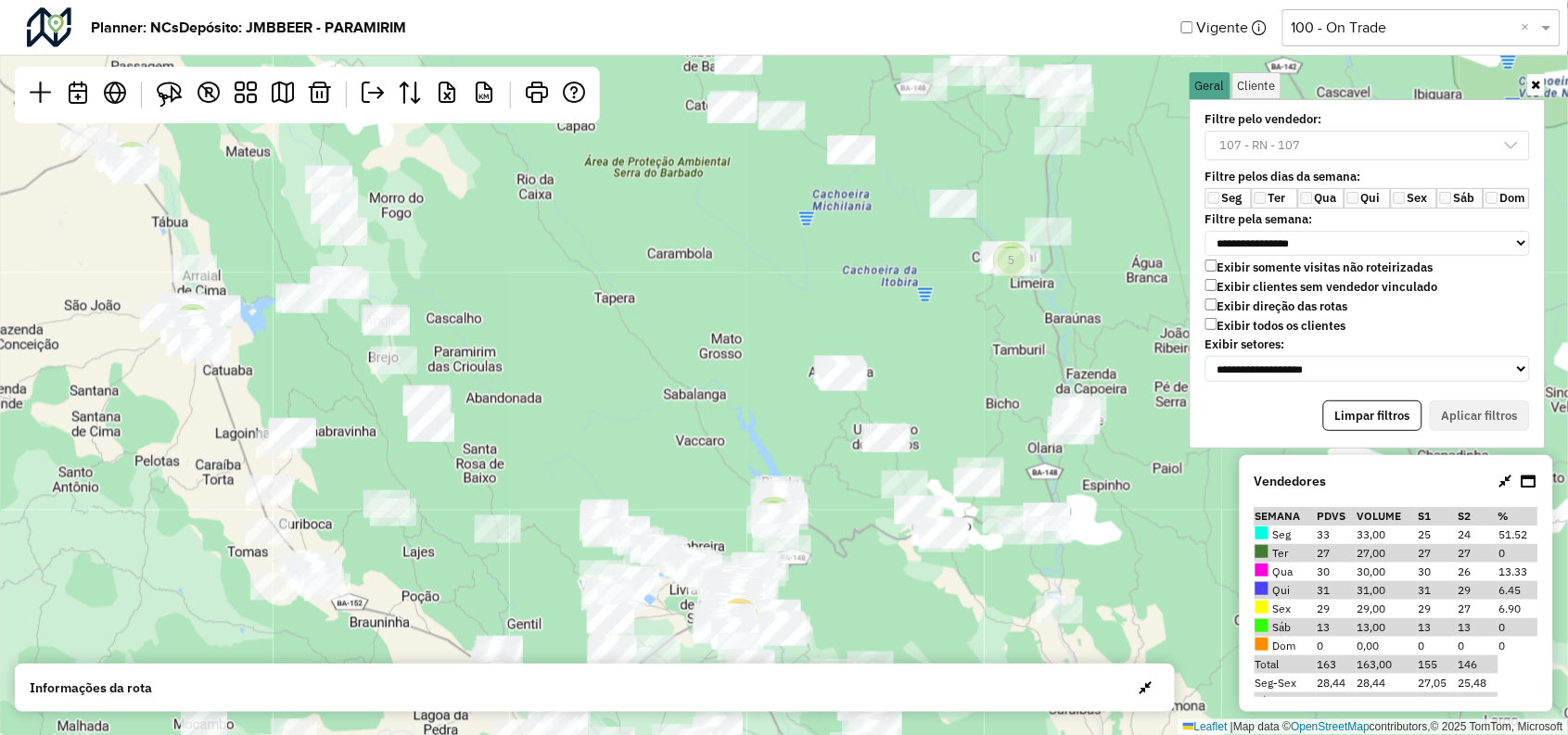 drag, startPoint x: 741, startPoint y: 464, endPoint x: 616, endPoint y: 352, distance: 167.83623 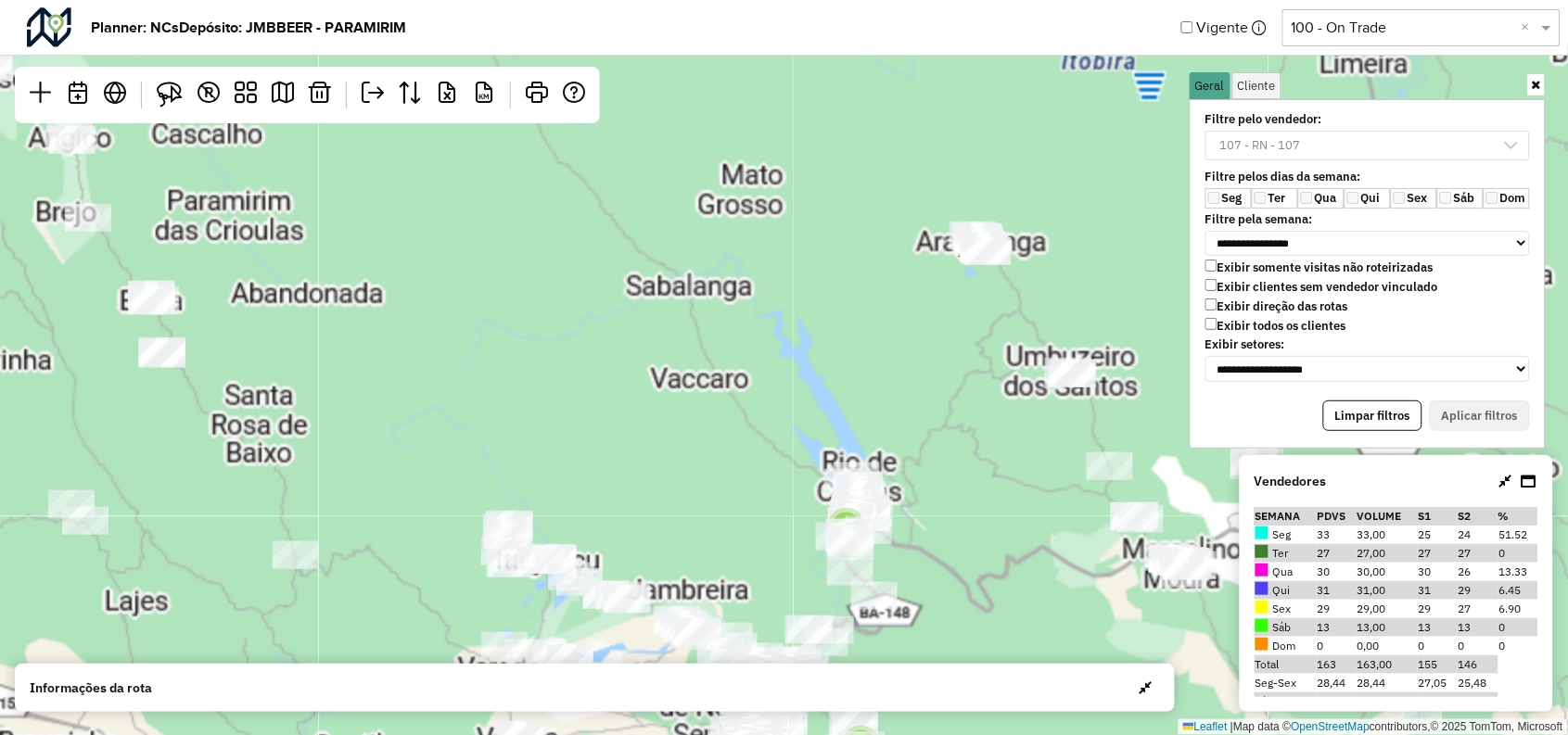 drag, startPoint x: 708, startPoint y: 399, endPoint x: 665, endPoint y: 272, distance: 134.08206 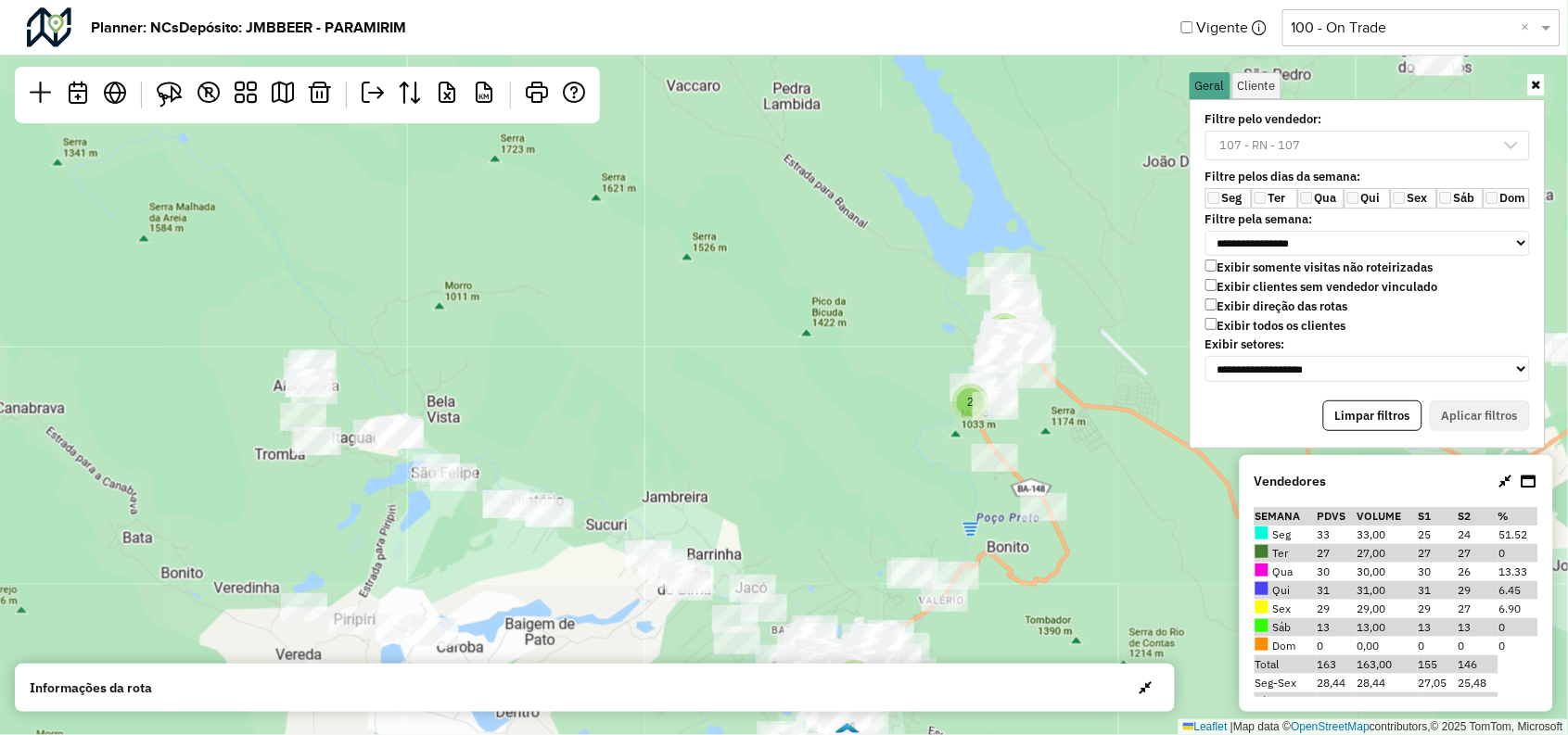 drag, startPoint x: 678, startPoint y: 295, endPoint x: 644, endPoint y: 159, distance: 140.1856 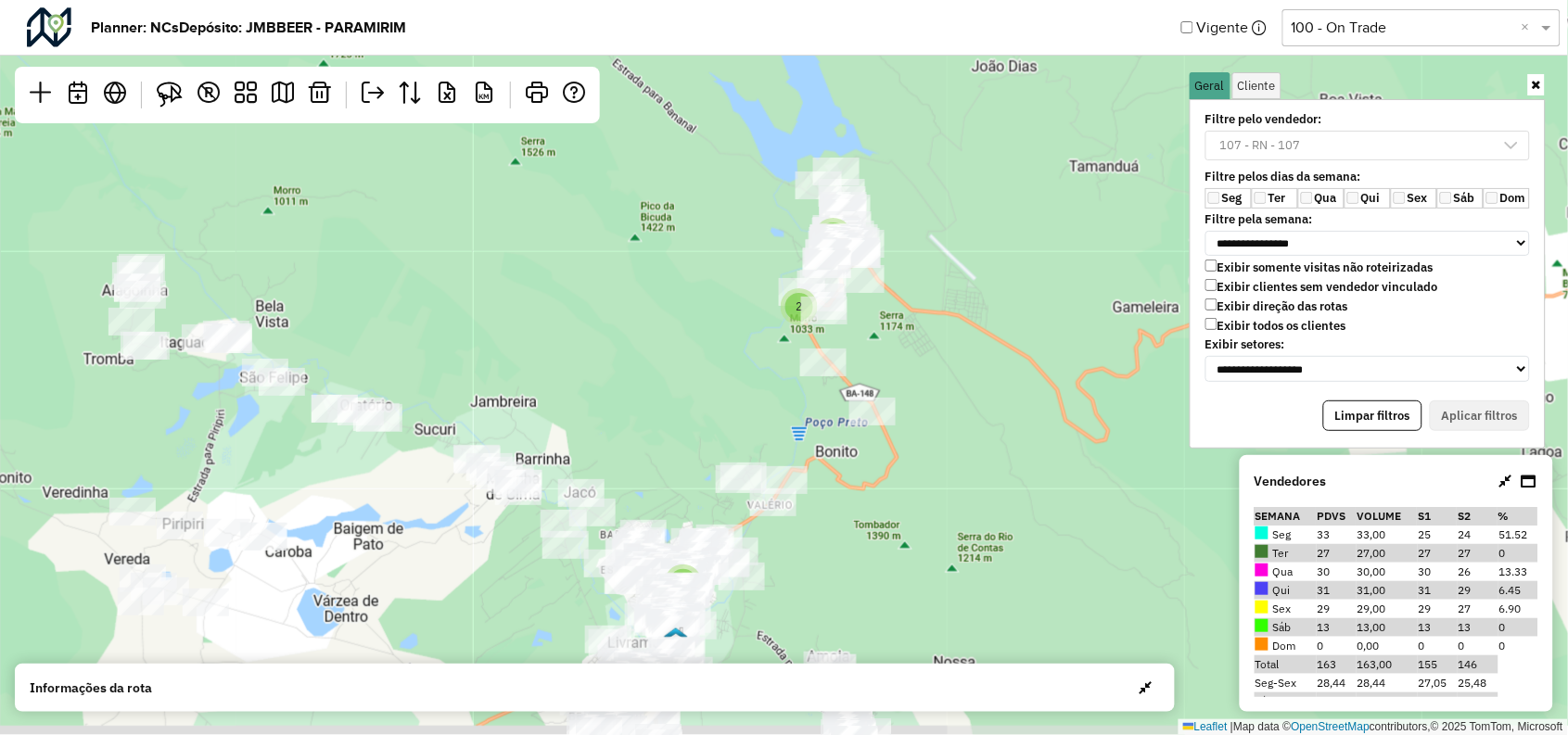 drag, startPoint x: 767, startPoint y: 369, endPoint x: 611, endPoint y: 275, distance: 182.13182 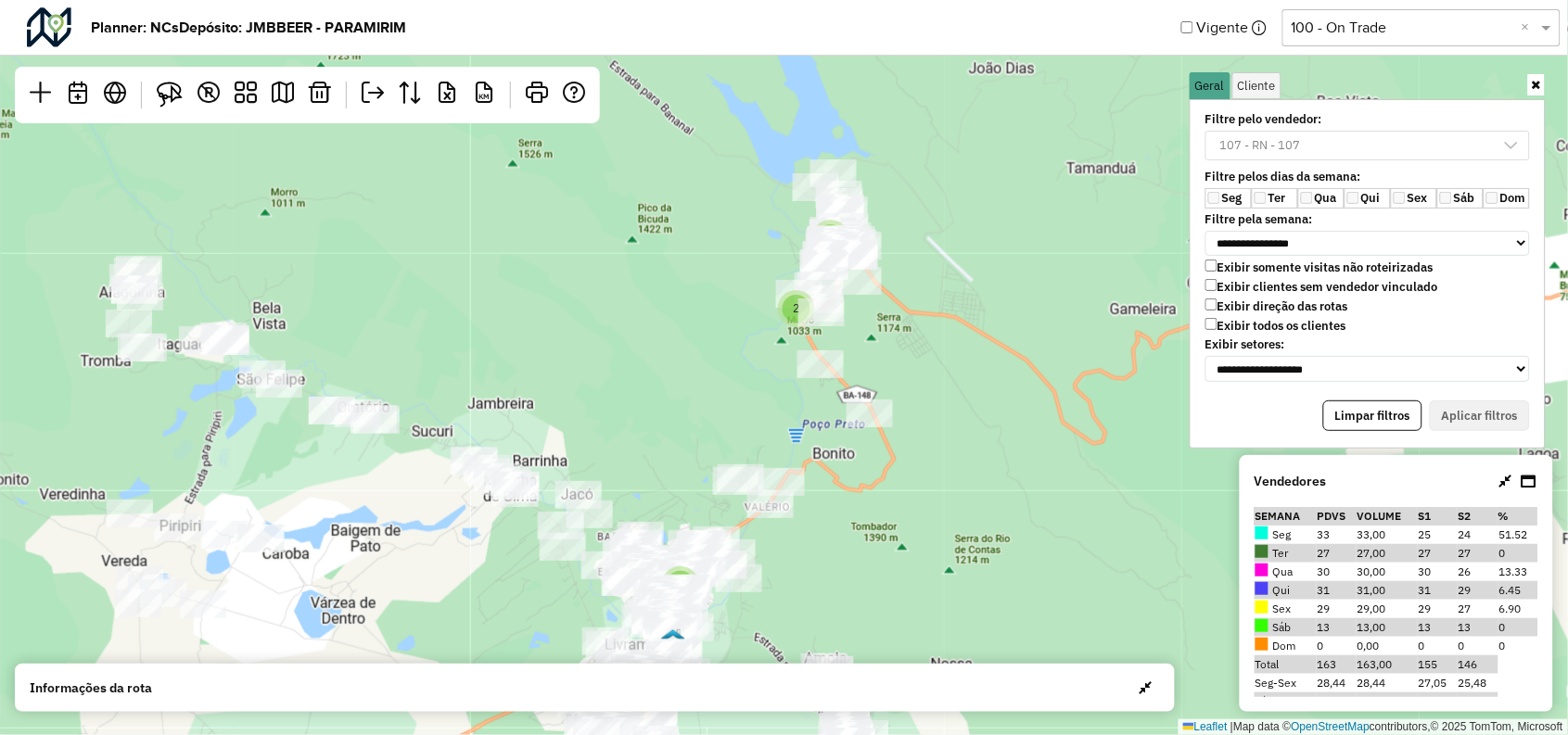 click on "2 2 2 3 2 9 16 4  Leaflet   |  Map data ©  OpenStreetMap  contributors,© 2025 TomTom, Microsoft" 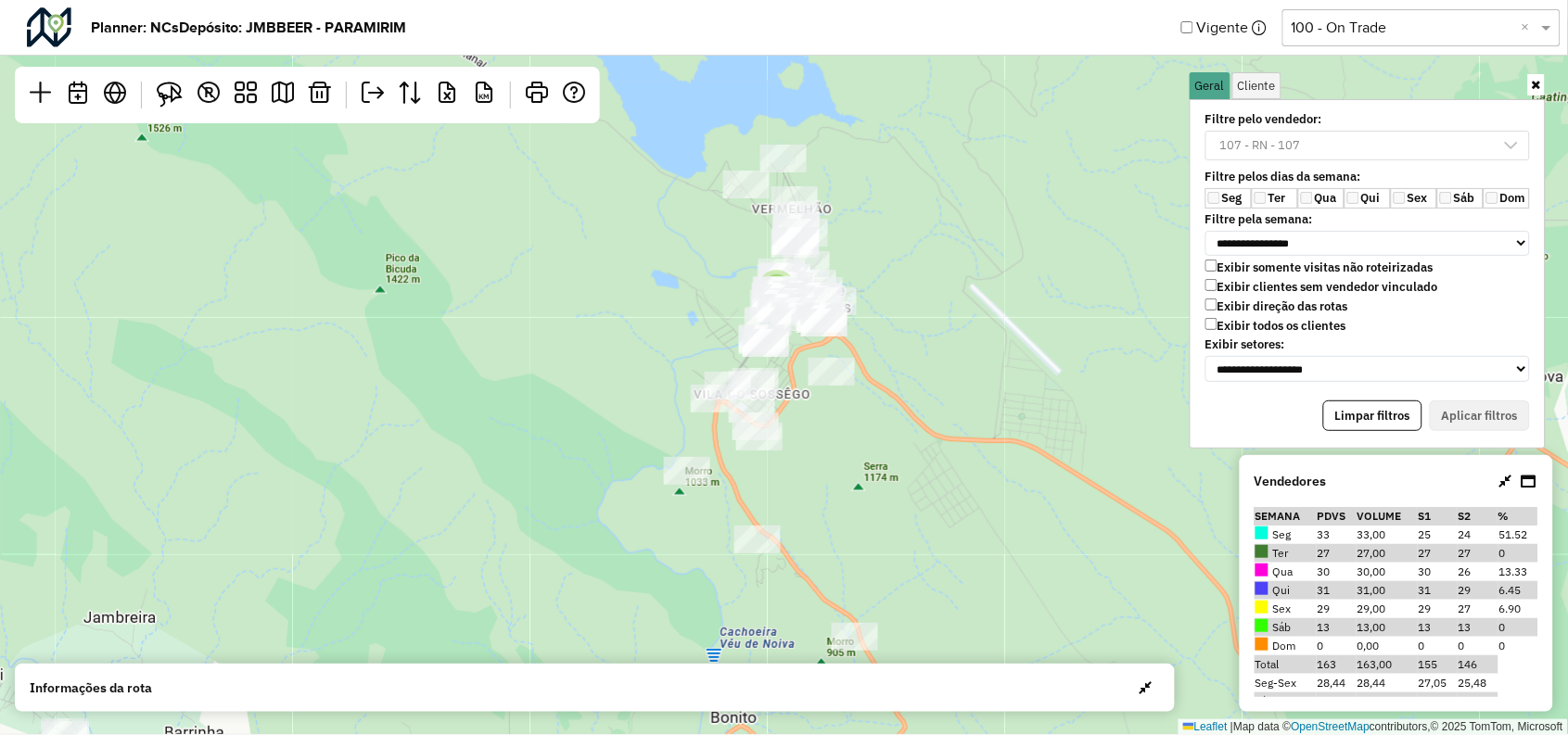 click on "2 2 3 4 7 3 6  Leaflet   |  Map data ©  OpenStreetMap  contributors,© 2025 TomTom, Microsoft" 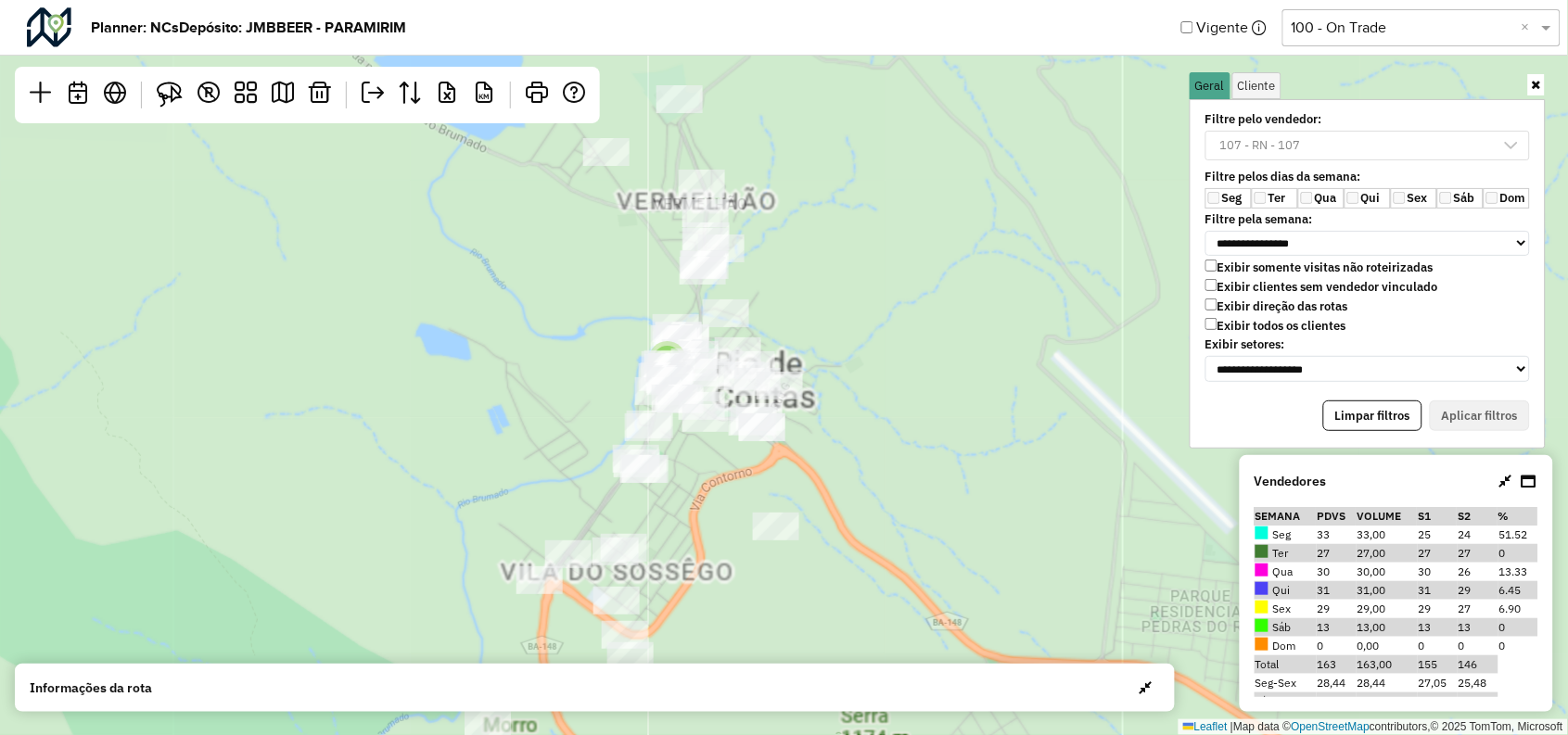 click on "2  Leaflet   |  Map data ©  OpenStreetMap  contributors,© 2025 TomTom, Microsoft" 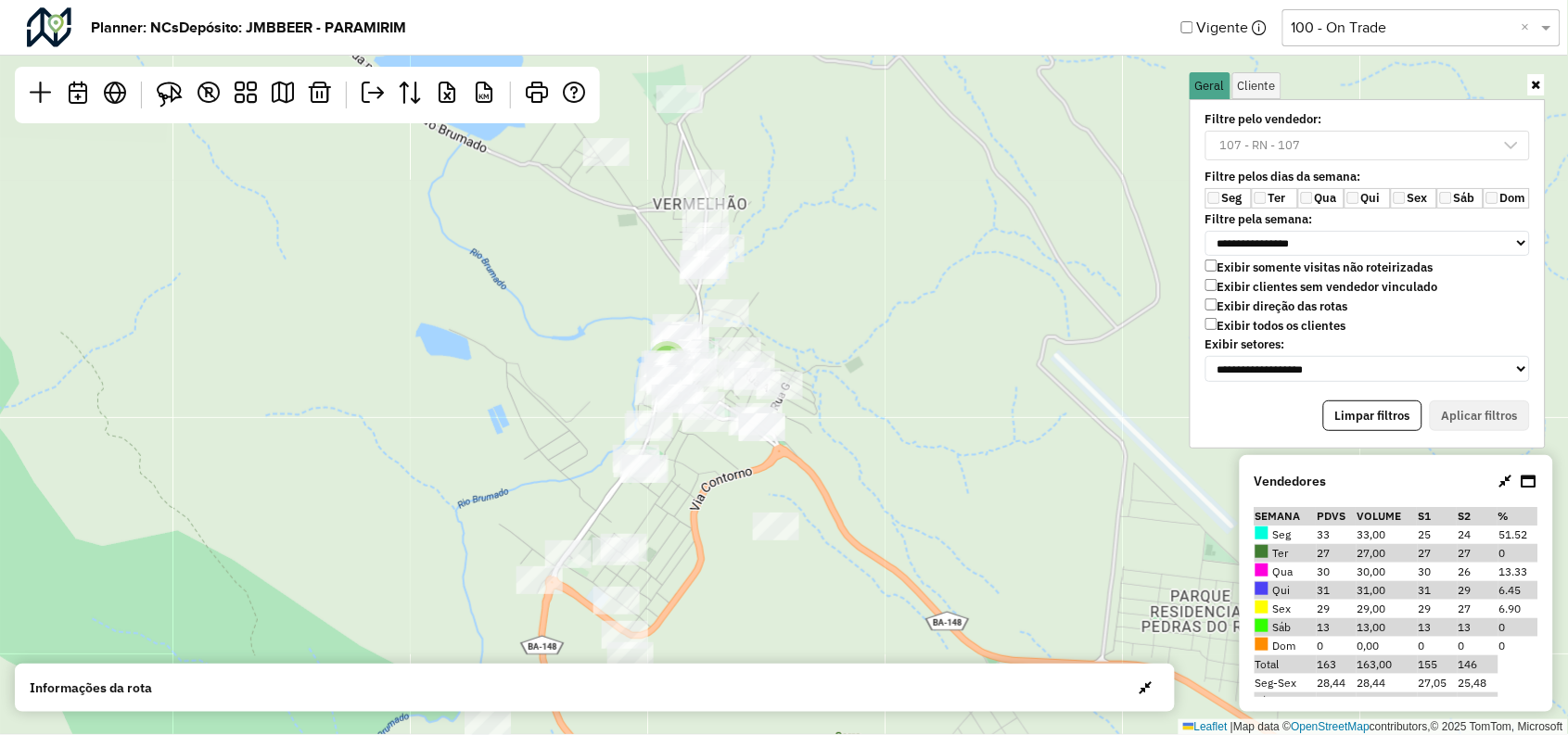 click on "2  Leaflet   |  Map data ©  OpenStreetMap  contributors,© 2025 TomTom, Microsoft" 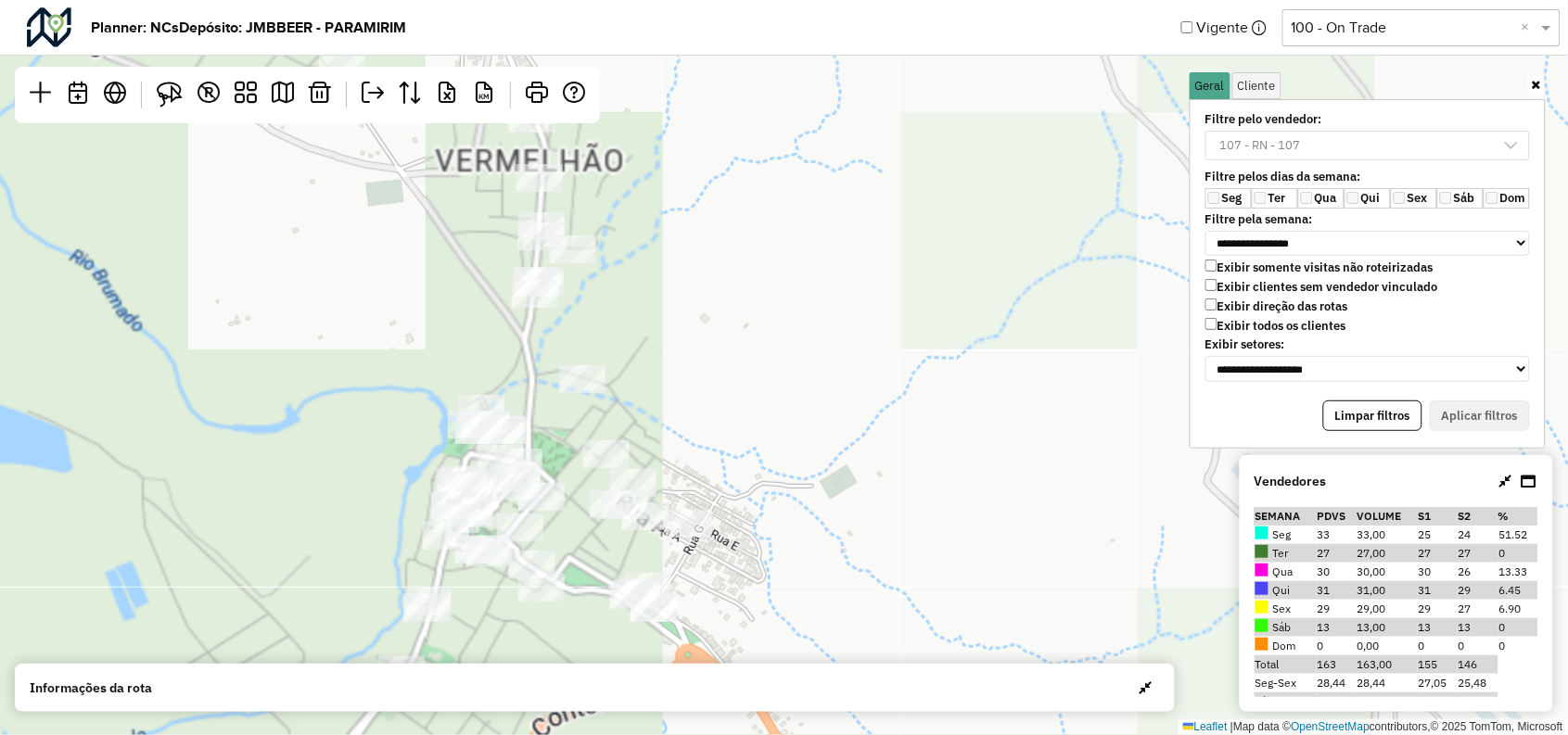 click on "Leaflet   |  Map data ©  OpenStreetMap  contributors,© 2025 TomTom, Microsoft" 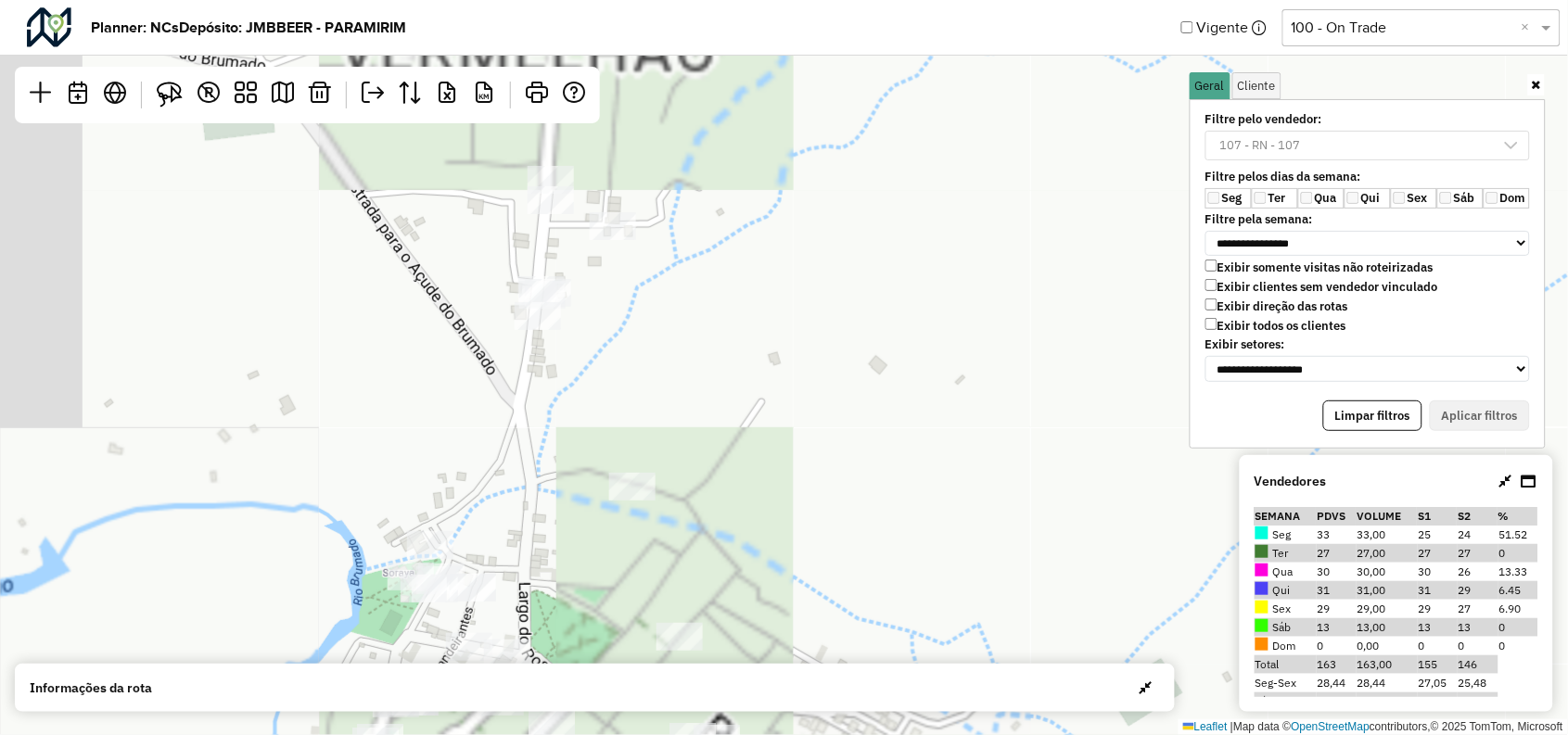 drag, startPoint x: 704, startPoint y: 306, endPoint x: 781, endPoint y: 310, distance: 77.10383 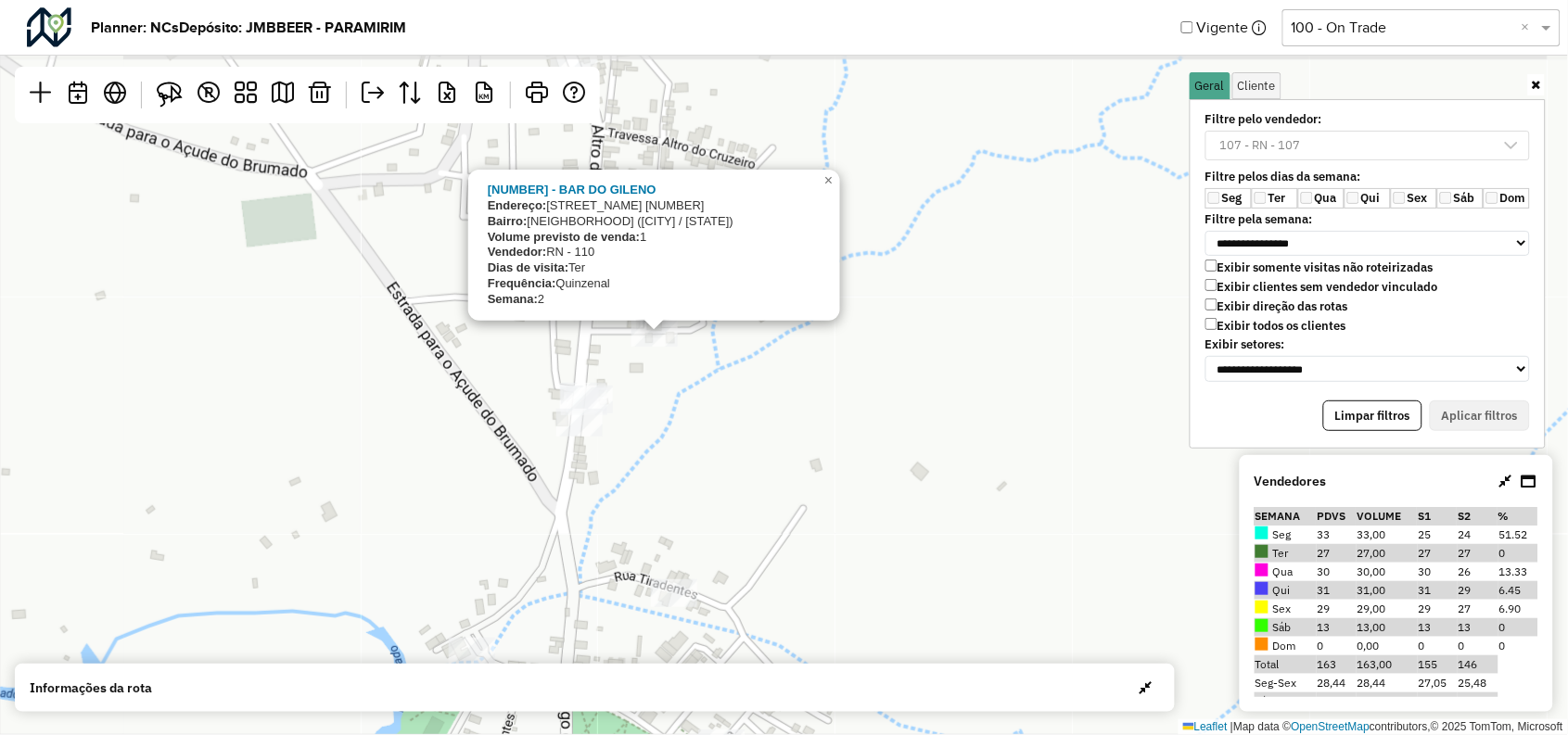 drag, startPoint x: 862, startPoint y: 383, endPoint x: 904, endPoint y: 489, distance: 114.01754 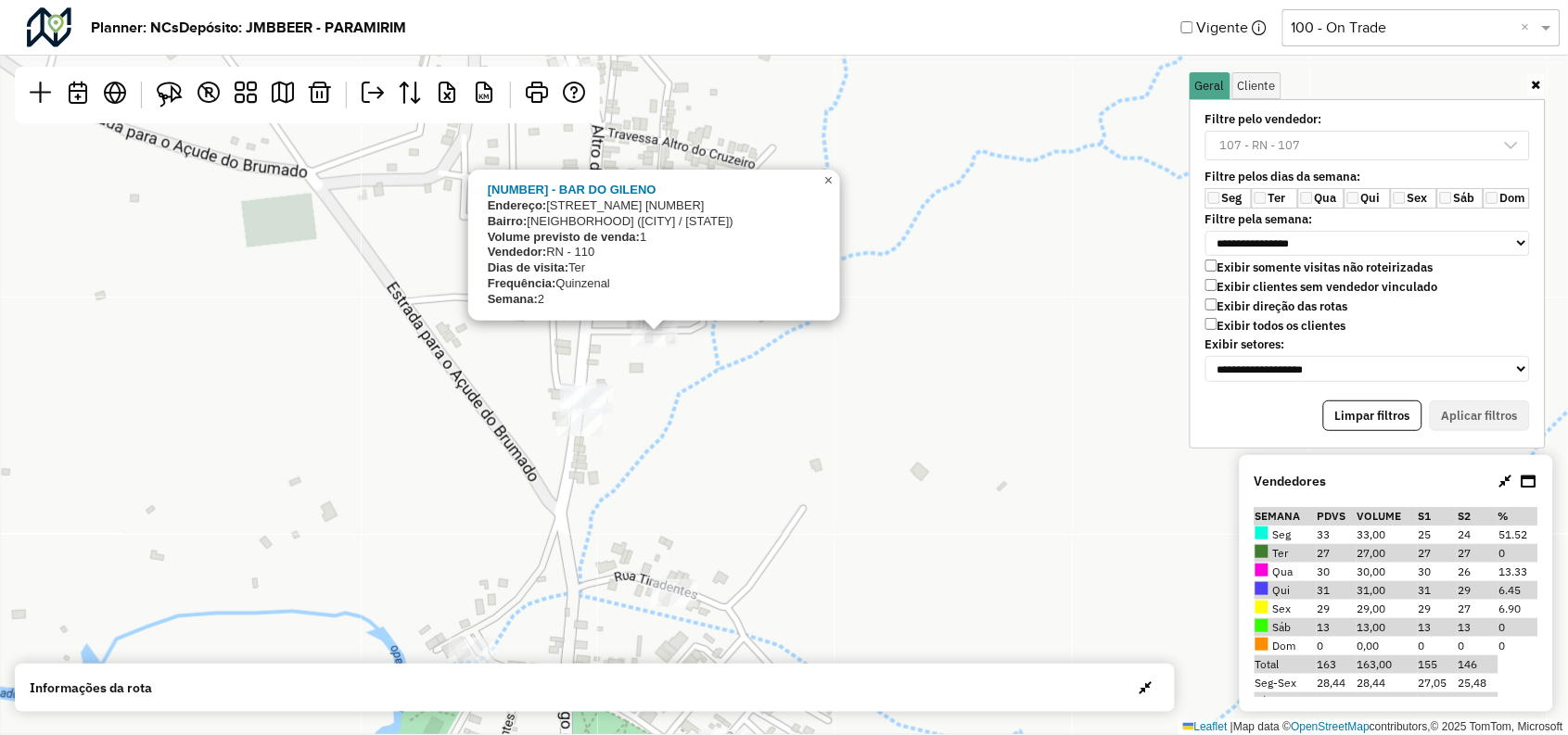 click on "×" 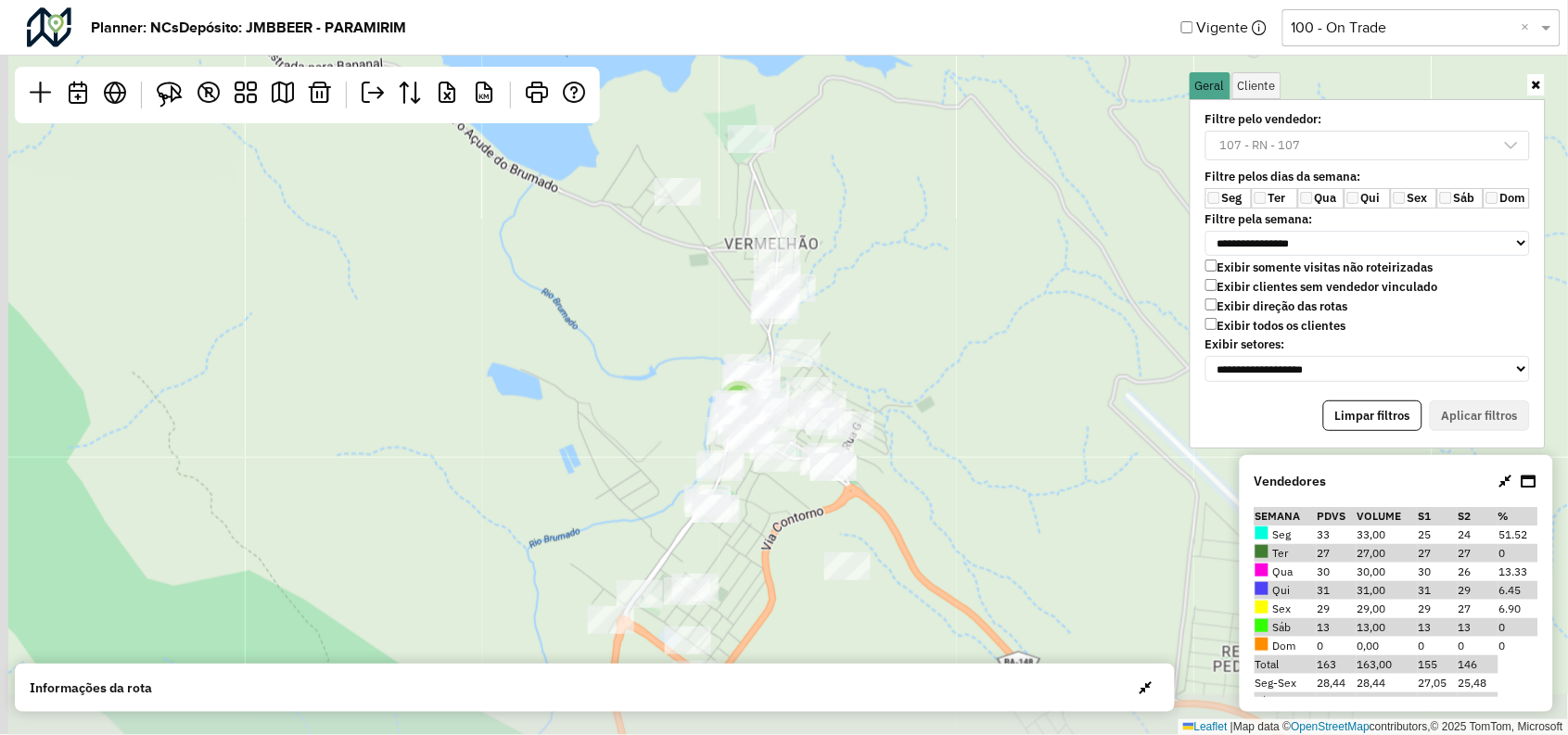 drag, startPoint x: 842, startPoint y: 362, endPoint x: 855, endPoint y: 307, distance: 56.515485 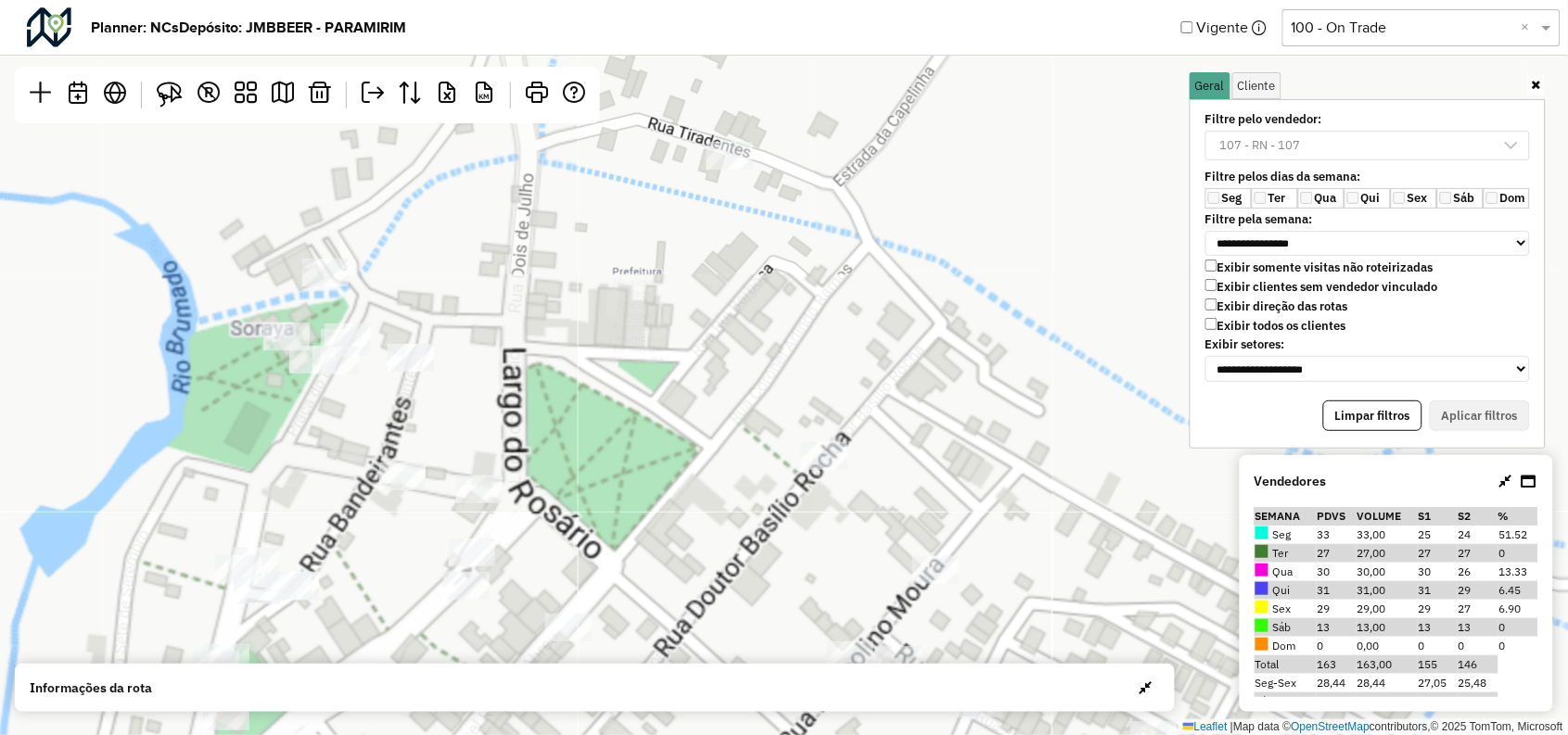 drag, startPoint x: 591, startPoint y: 372, endPoint x: 726, endPoint y: 340, distance: 138.74077 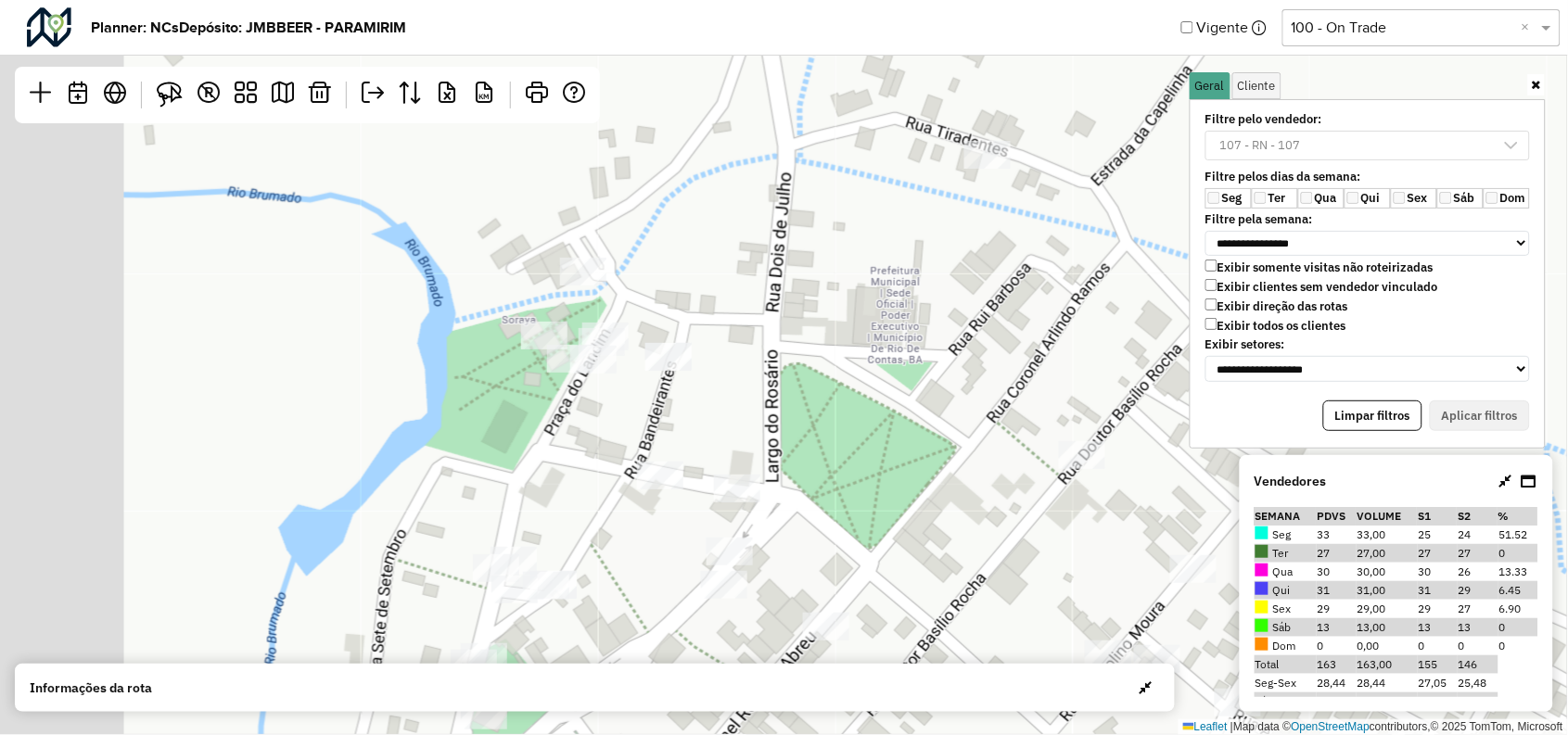drag, startPoint x: 672, startPoint y: 324, endPoint x: 796, endPoint y: 315, distance: 124.32618 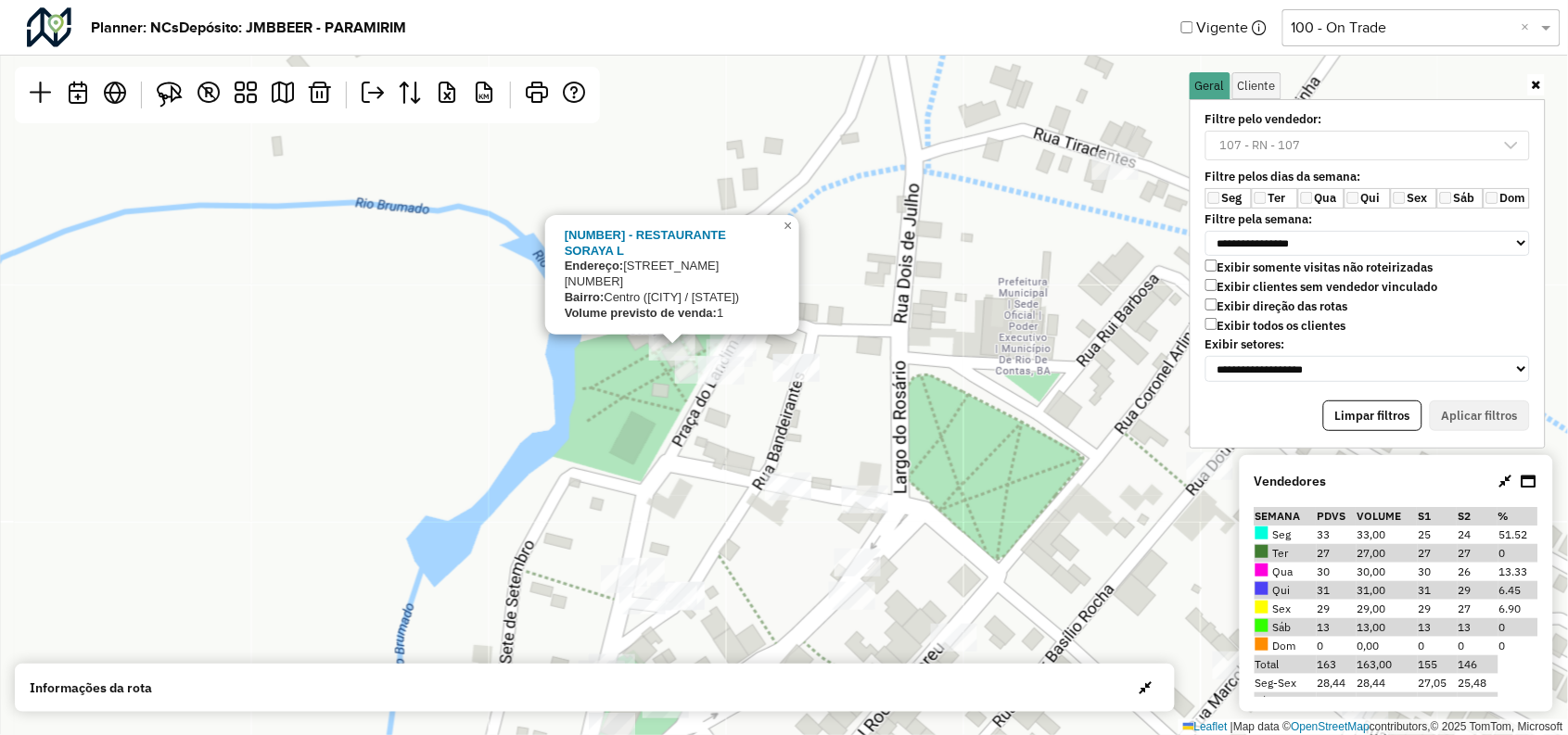 click on "242 - RESTAURANTE SORAYA L
Endereço:   PRACA DO LANDIN 4
Bairro:  Centro (RIO DE CONTAS / BA)
Volume previsto de venda:  1
×  Leaflet   |  Map data ©  OpenStreetMap  contributors,© 2025 TomTom, Microsoft" 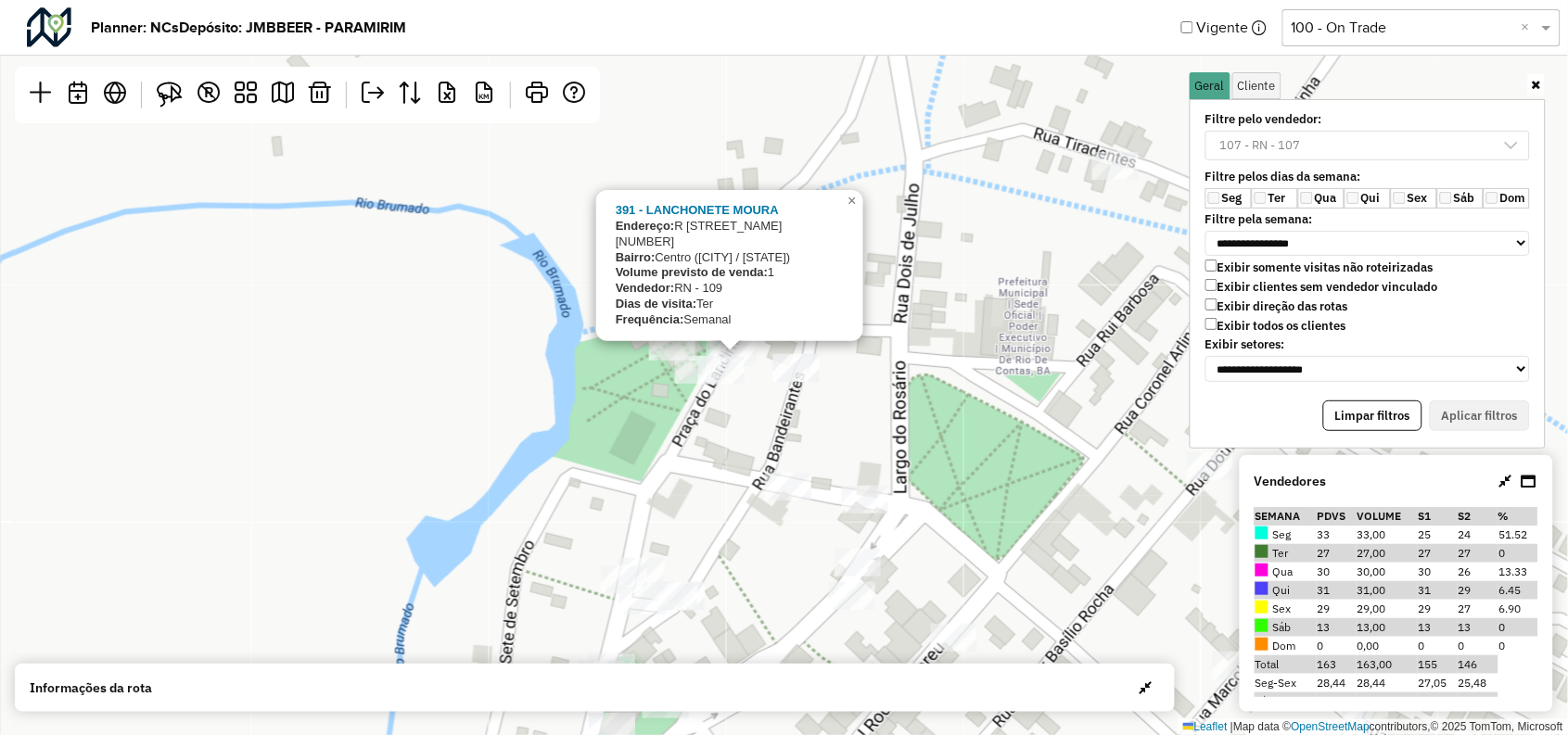 click on "391 - LANCHONETE MOURA
Endereço:   R COMENDADOR SOUZA 42
Bairro:  Centro (RIO DE CONTAS / BA)
Volume previsto de venda:  1
Vendedor:  RN - 109
Dias de visita:  Ter
Frequência:  Semanal
×  Leaflet   |  Map data ©  OpenStreetMap  contributors,© 2025 TomTom, Microsoft" 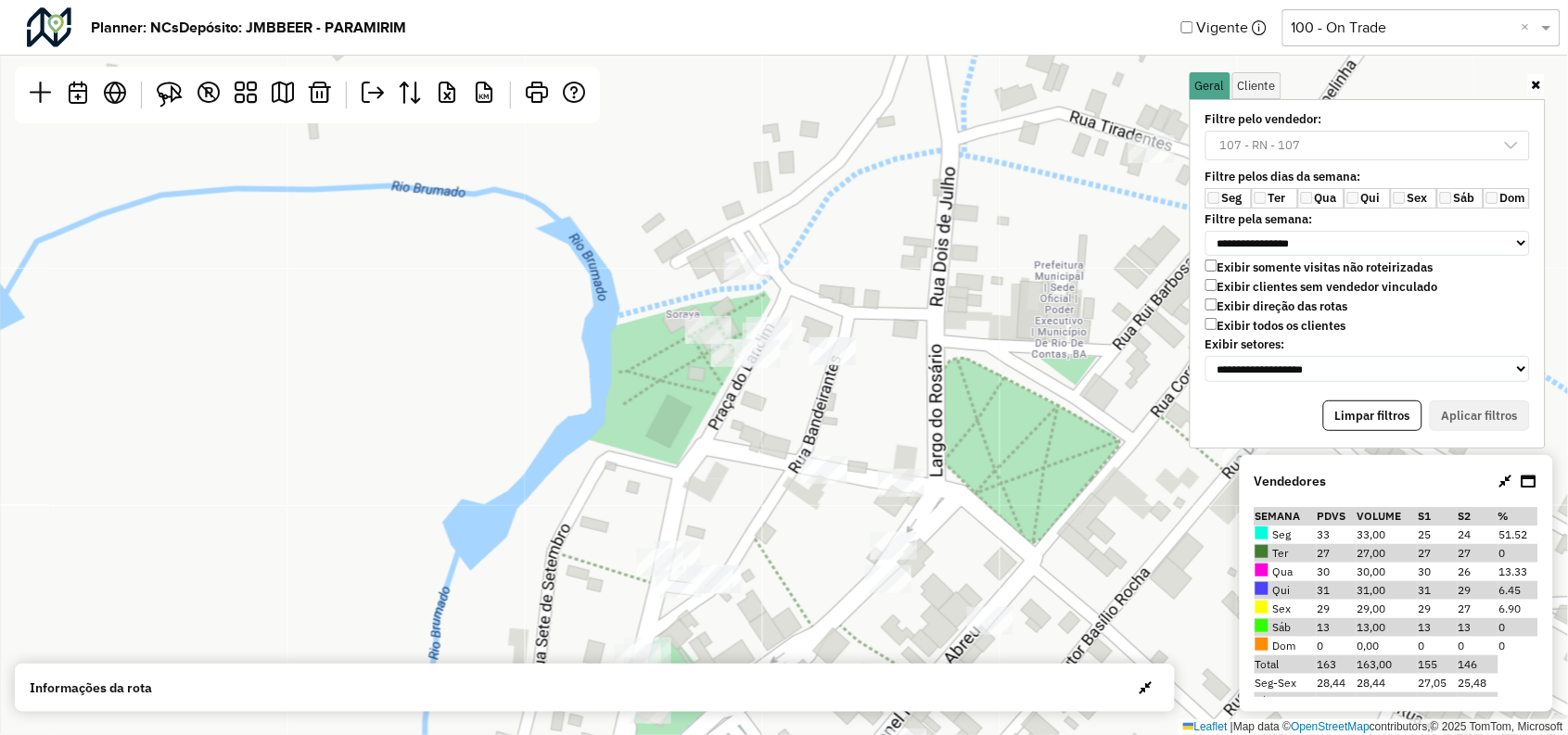 click on "Leaflet   |  Map data ©  OpenStreetMap  contributors,© 2025 TomTom, Microsoft" 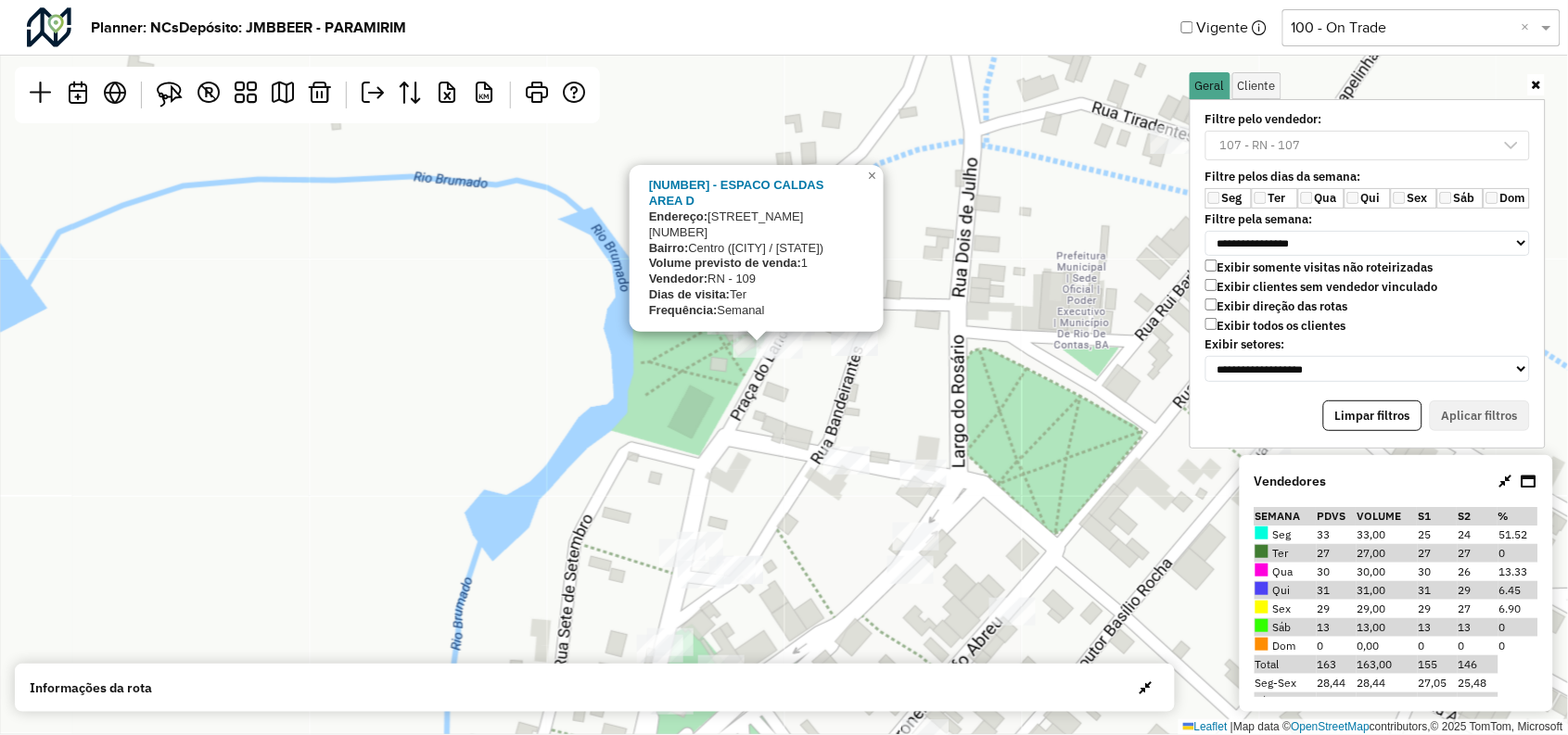 click on "995 - ESPACO CALDAS AREA D
Endereço:   PRACA DO LANDIM 9999
Bairro:  Centro (RIO DE CONTAS / BA)
Volume previsto de venda:  1
Vendedor:  RN - 109
Dias de visita:  Ter
Frequência:  Semanal
×  Leaflet   |  Map data ©  OpenStreetMap  contributors,© 2025 TomTom, Microsoft" 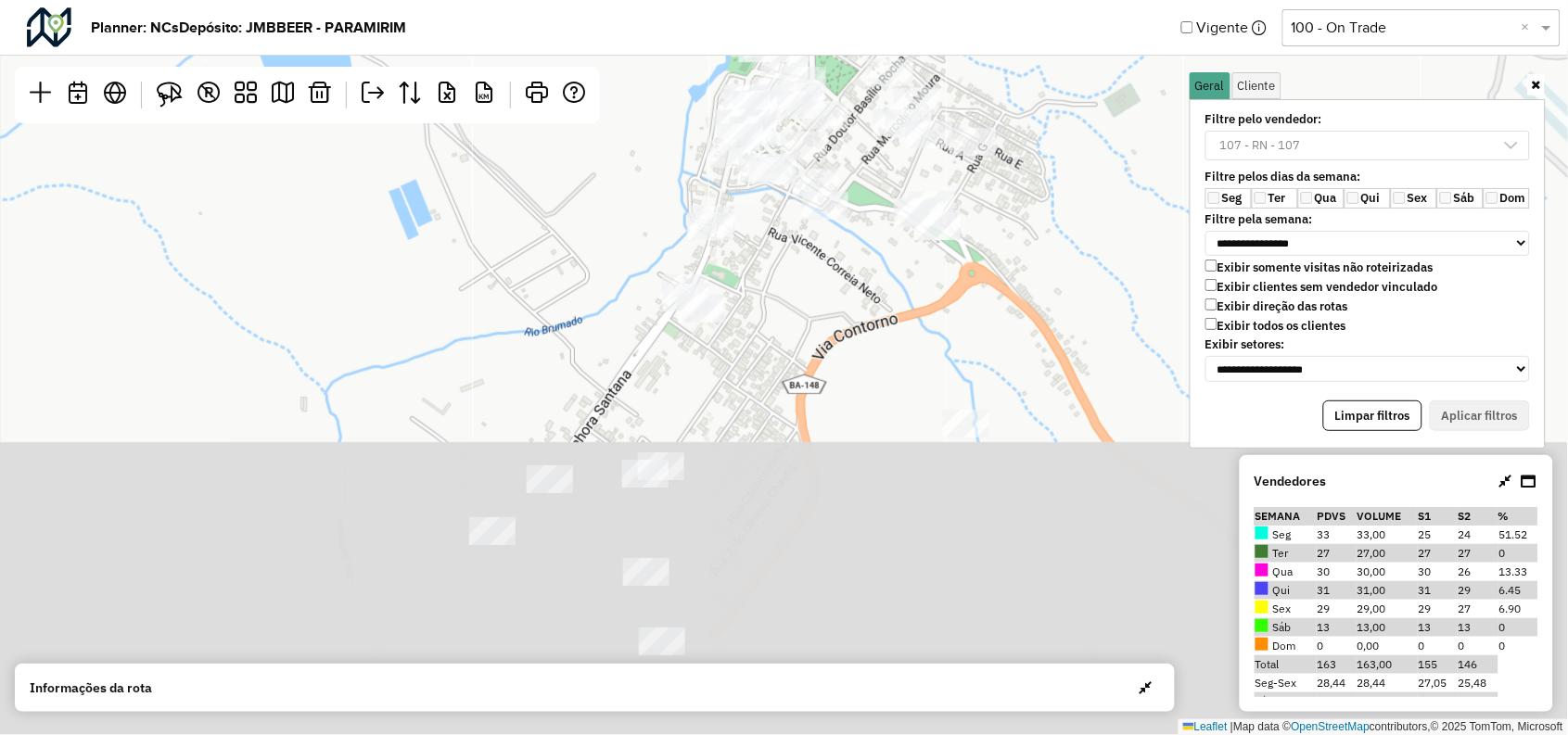 drag, startPoint x: 787, startPoint y: 587, endPoint x: 778, endPoint y: 243, distance: 344.11771 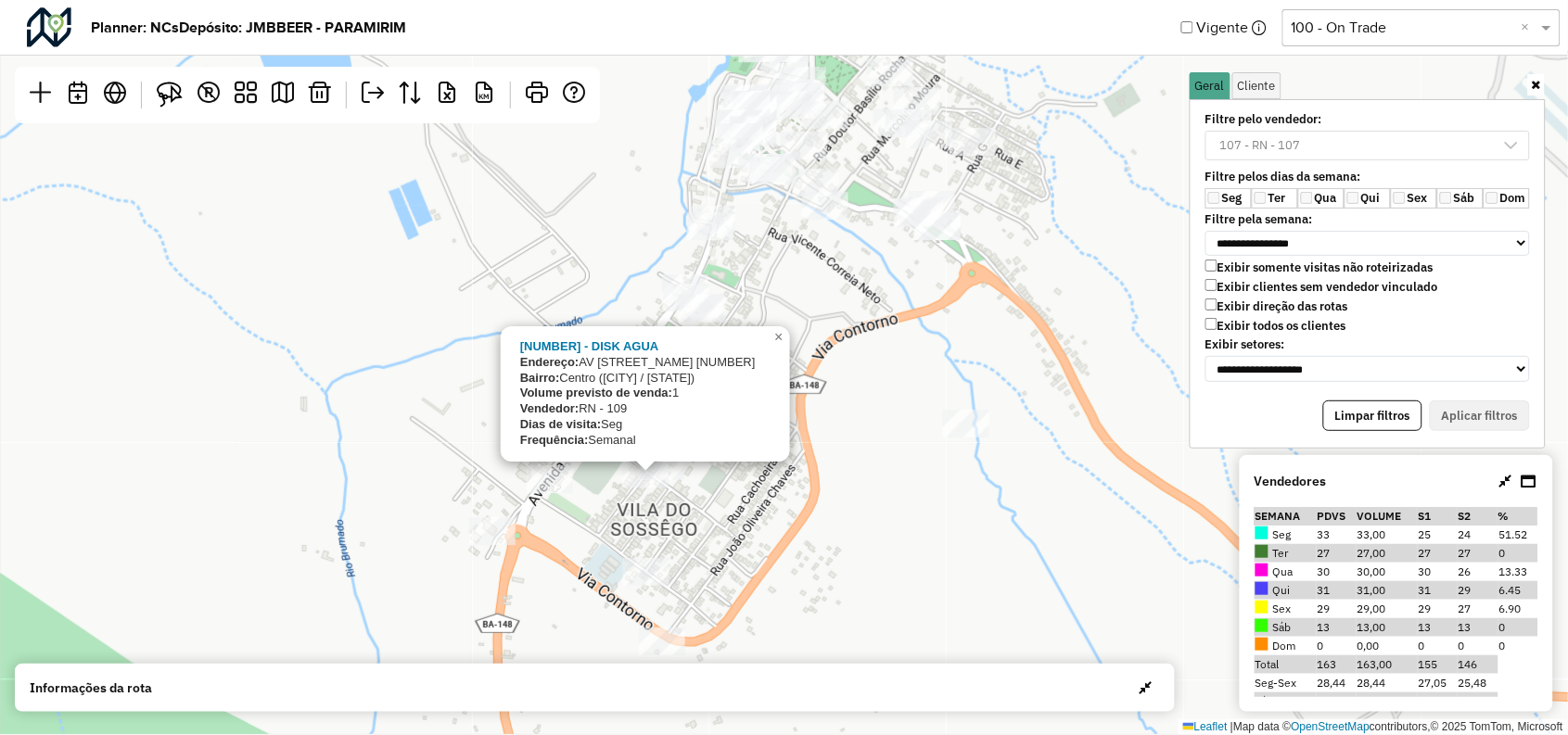 click on "556 - DISK AGUA
Endereço:   AV FIDENCIANO A TEIXEIRA 185
Bairro:  Centro (RIO DE CONTAS / BA)
Volume previsto de venda:  1
Vendedor:  RN - 109
Dias de visita:  Seg
Frequência:  Semanal
×  Leaflet   |  Map data ©  OpenStreetMap  contributors,© 2025 TomTom, Microsoft" 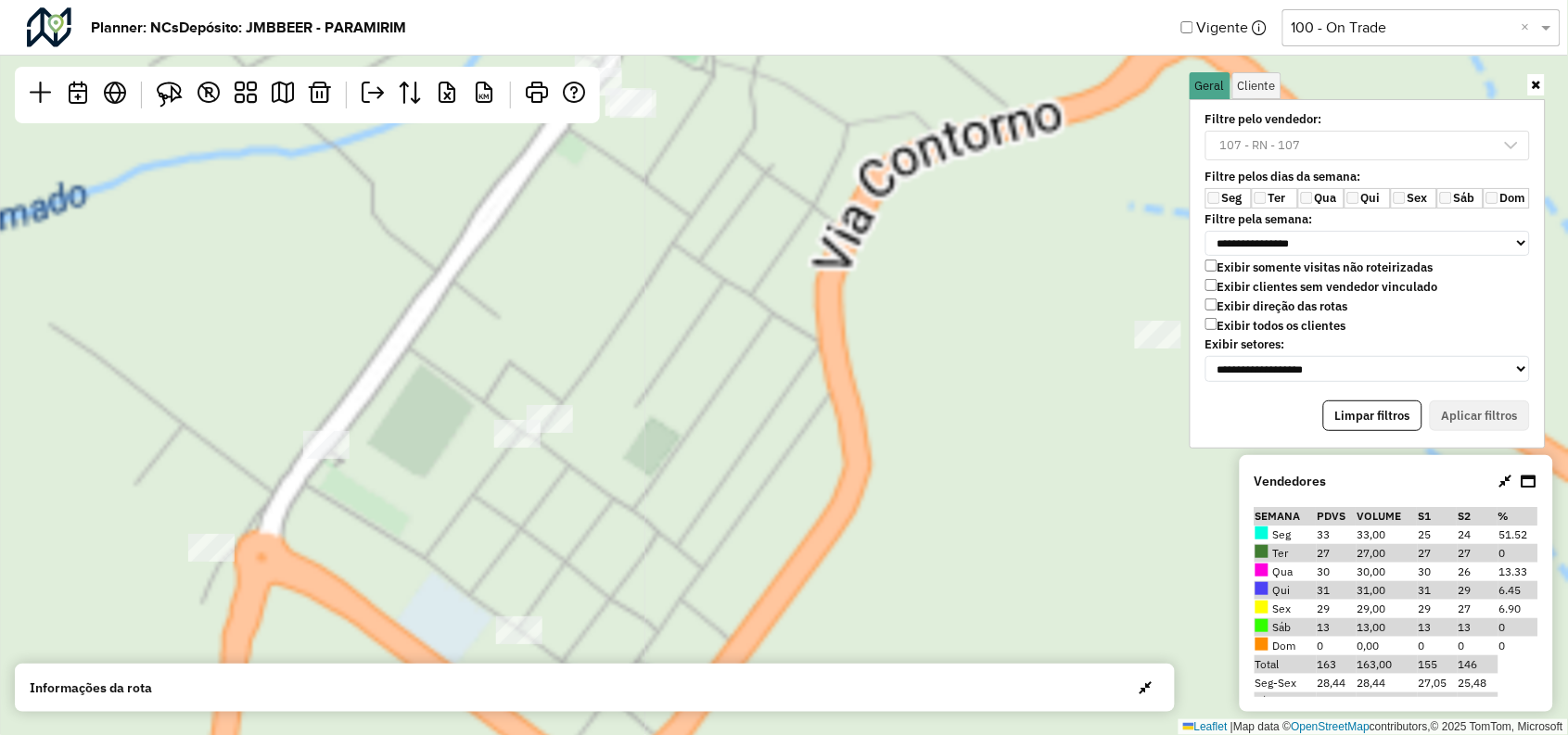 drag, startPoint x: 775, startPoint y: 542, endPoint x: 776, endPoint y: 425, distance: 117.00427 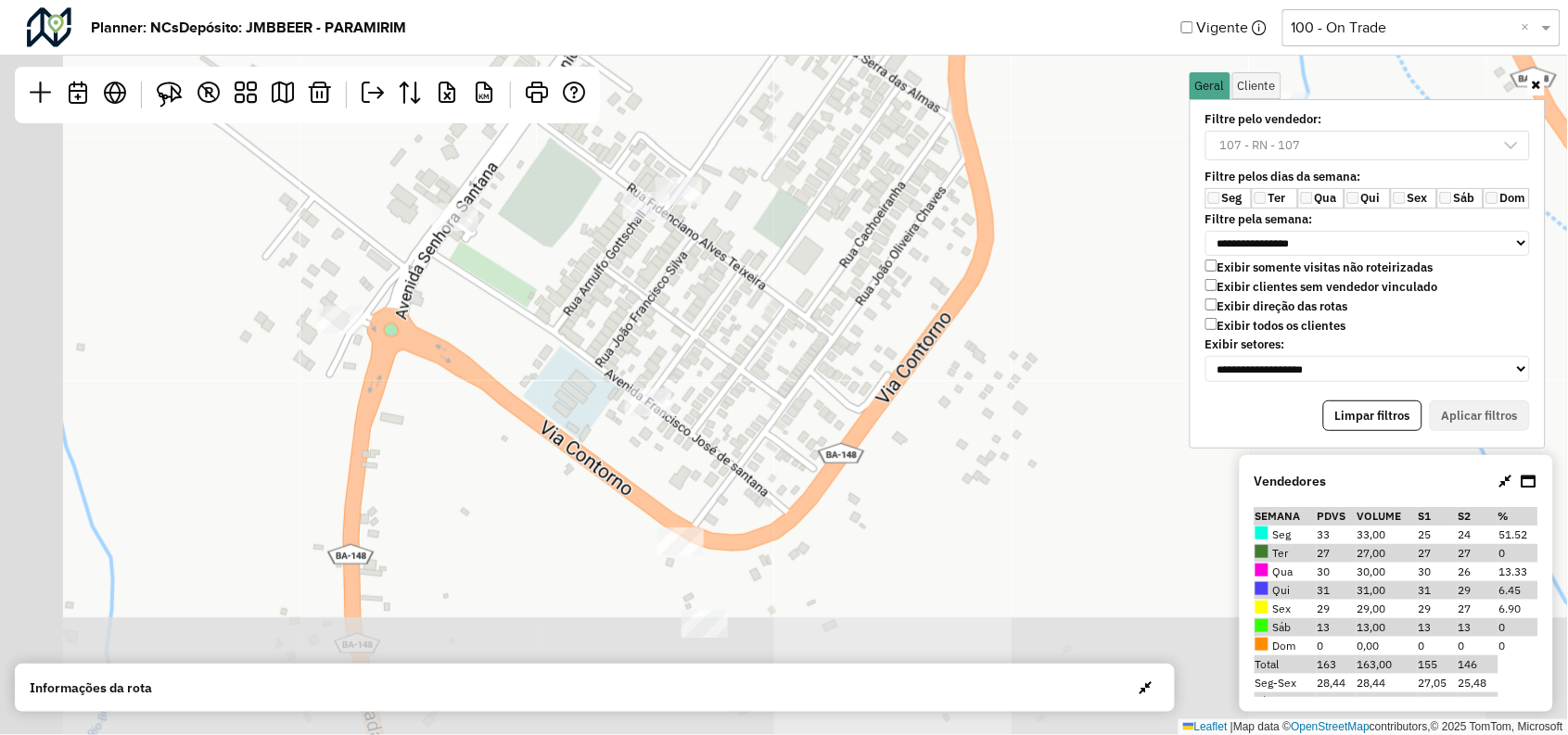drag, startPoint x: 757, startPoint y: 469, endPoint x: 886, endPoint y: 241, distance: 261.9637 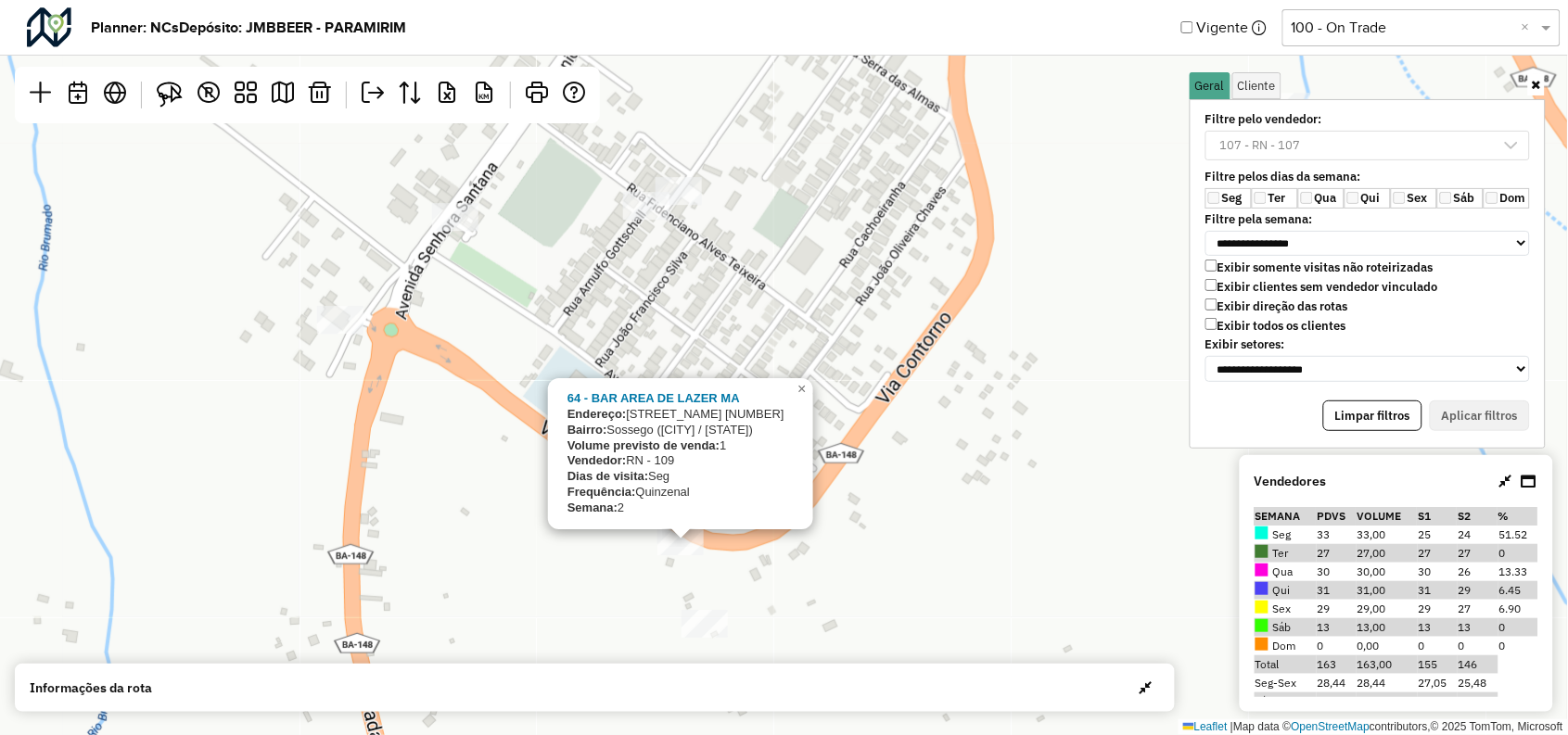 click on "64 - BAR AREA DE LAZER MA
Endereço:   ALTO DO SOSSEGO 1
Bairro:  Sossego (RIO DE CONTAS / BA)
Volume previsto de venda:  1
Vendedor:  RN - 109
Dias de visita:  Seg
Frequência:  Quinzenal
Semana:  2
×  Leaflet   |  Map data ©  OpenStreetMap  contributors,© 2025 TomTom, Microsoft" 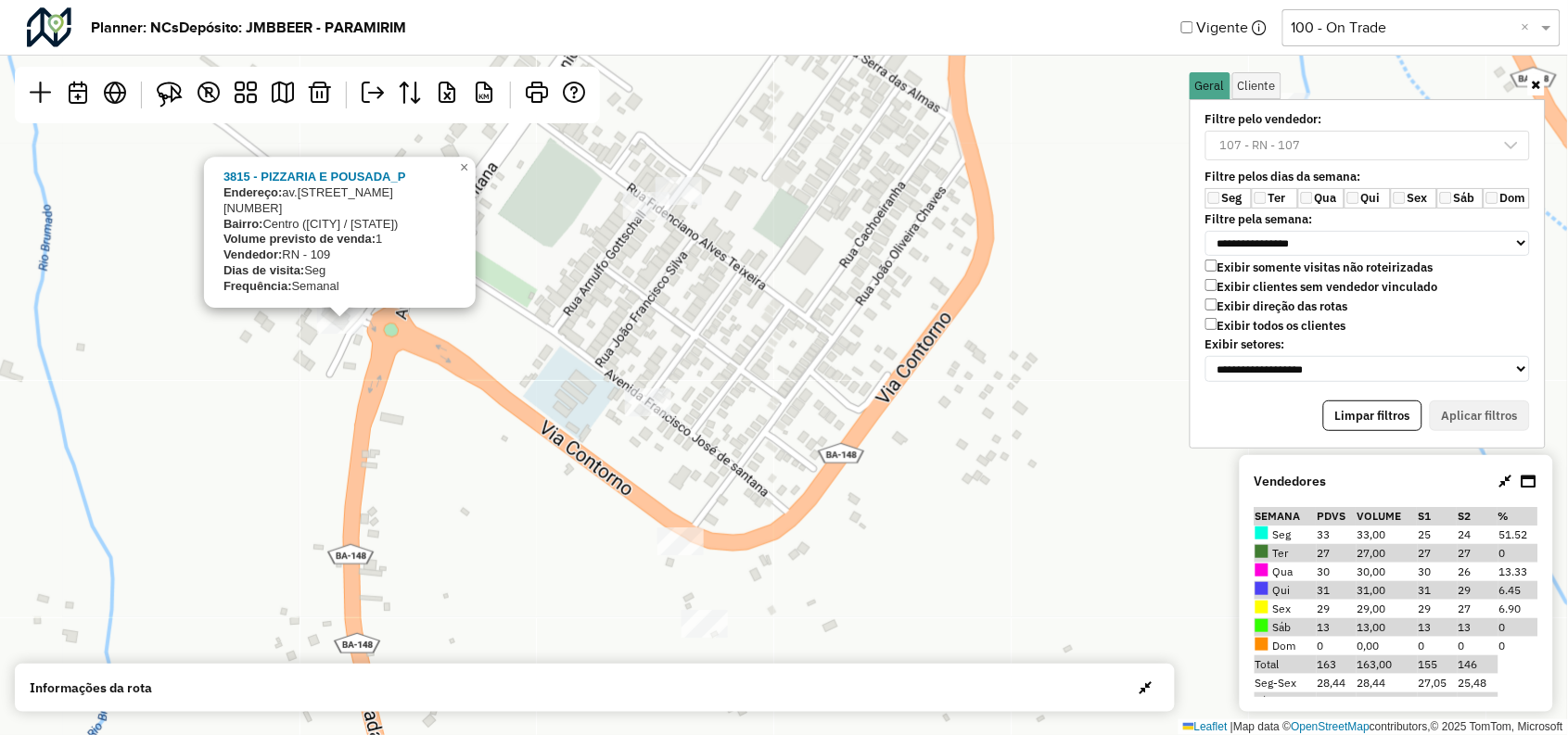 click on "3815 - PIZZARIA E POUSADA_P
Endereço:   av.nossa senhora Santana 772
Bairro:  Centro (RIO DE CONTAS / BA)
Volume previsto de venda:  1
Vendedor:  RN - 109
Dias de visita:  Seg
Frequência:  Semanal
×  Leaflet   |  Map data ©  OpenStreetMap  contributors,© 2025 TomTom, Microsoft" 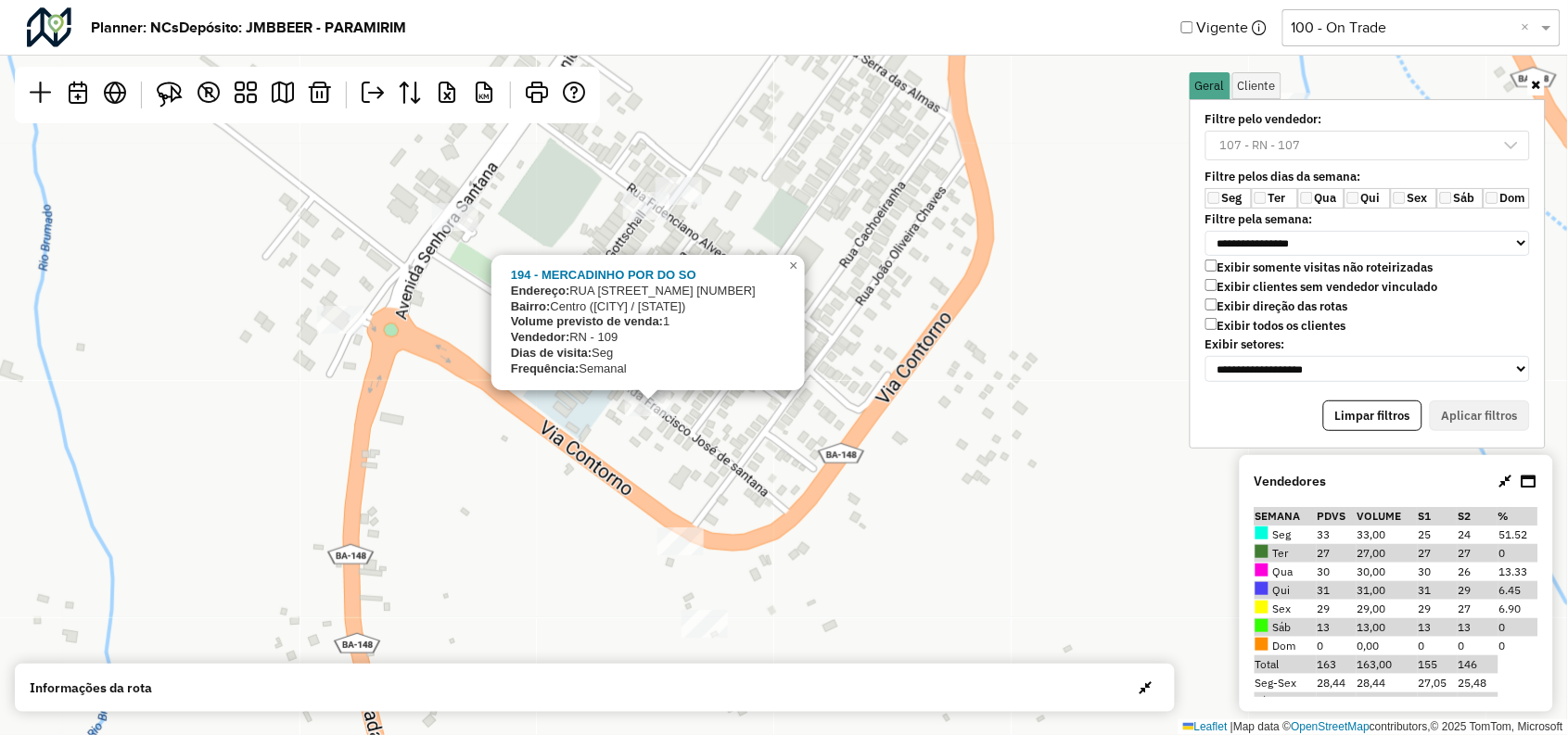 click on "194 - MERCADINHO POR DO SO
Endereço:   RUA PROFESSOR JOSE SANTANA 1
Bairro:  Centro (RIO DE CONTAS / BA)
Volume previsto de venda:  1
Vendedor:  RN - 109
Dias de visita:  Seg
Frequência:  Semanal
×  Leaflet   |  Map data ©  OpenStreetMap  contributors,© 2025 TomTom, Microsoft" 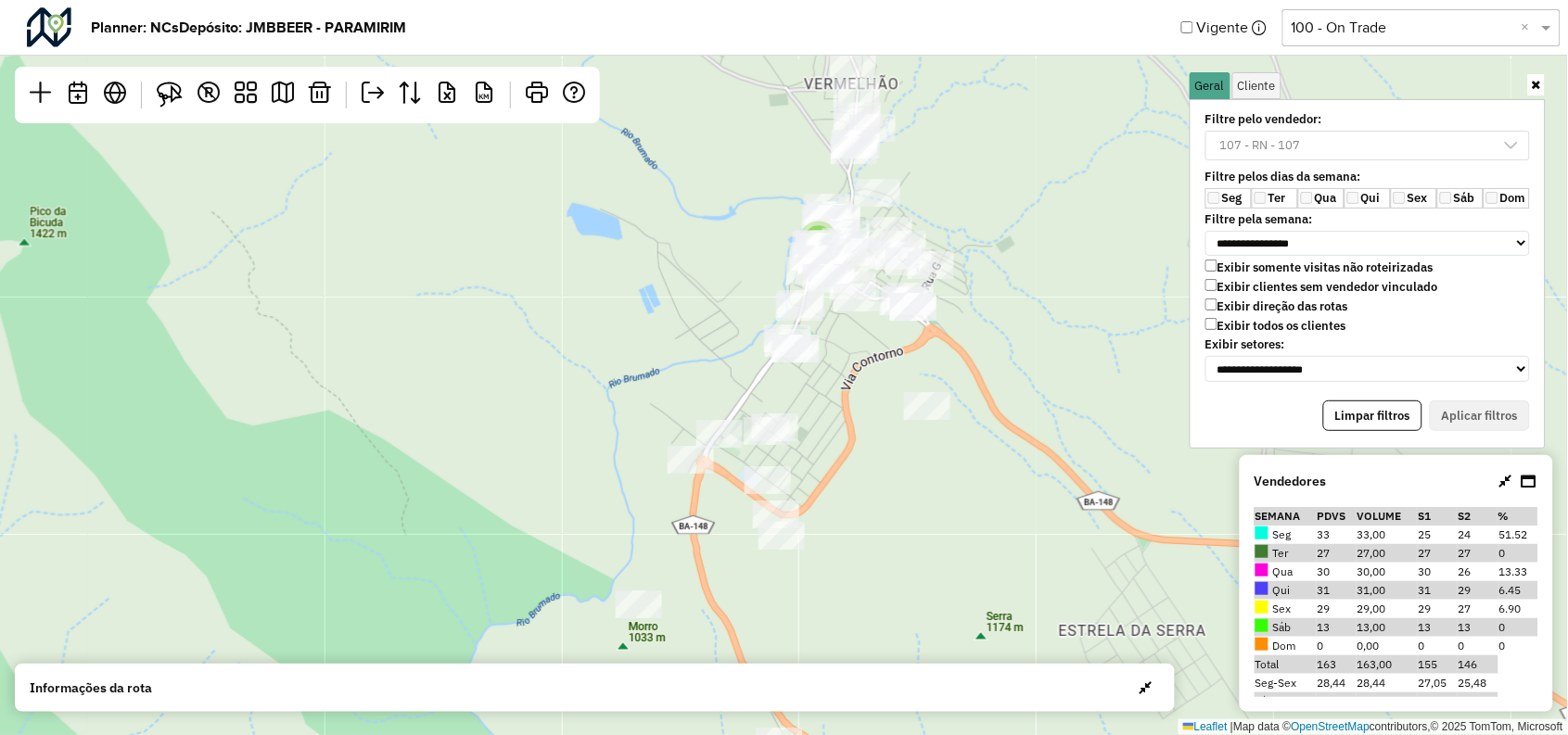 drag, startPoint x: 978, startPoint y: 546, endPoint x: 885, endPoint y: 413, distance: 162.28986 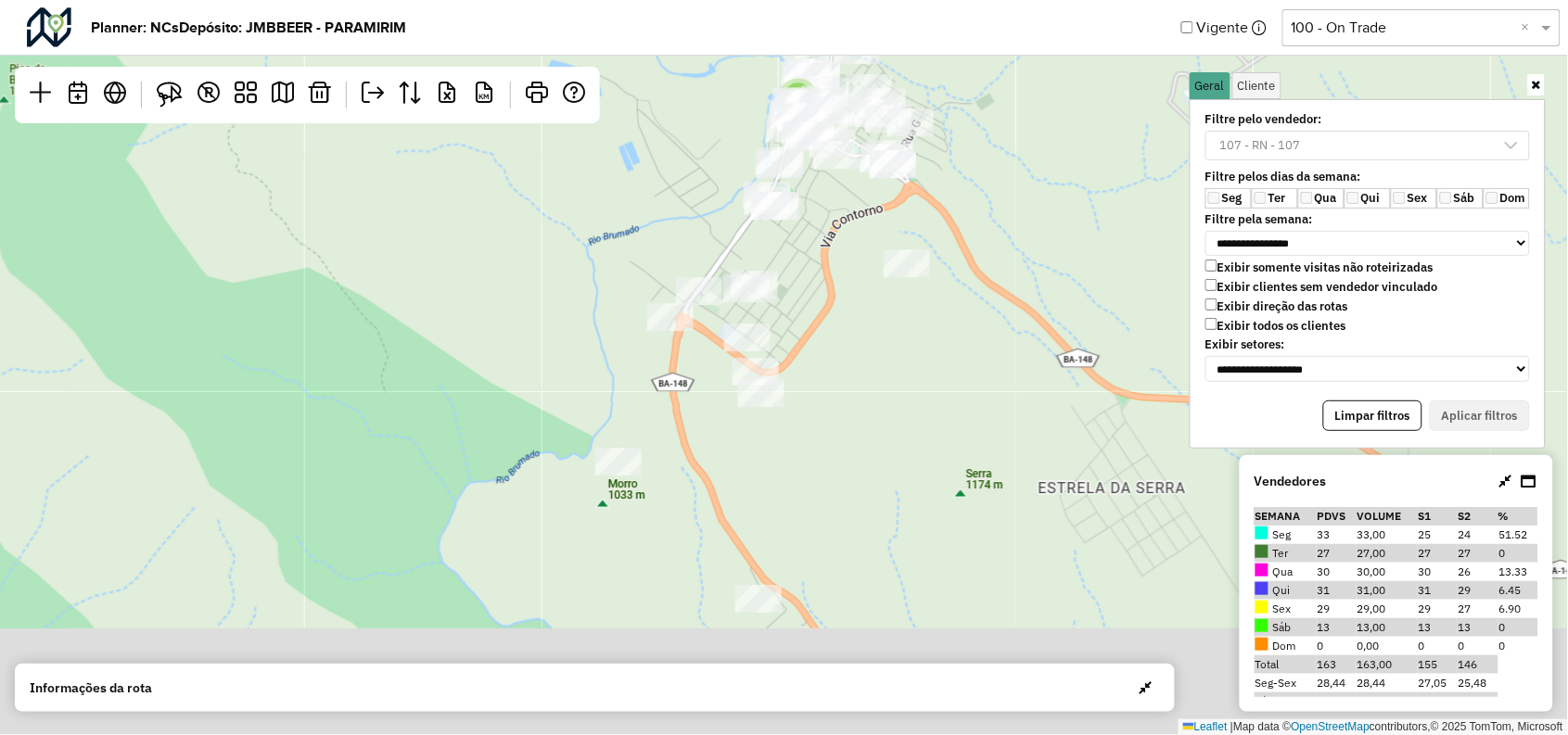 drag, startPoint x: 886, startPoint y: 474, endPoint x: 859, endPoint y: 337, distance: 139.63524 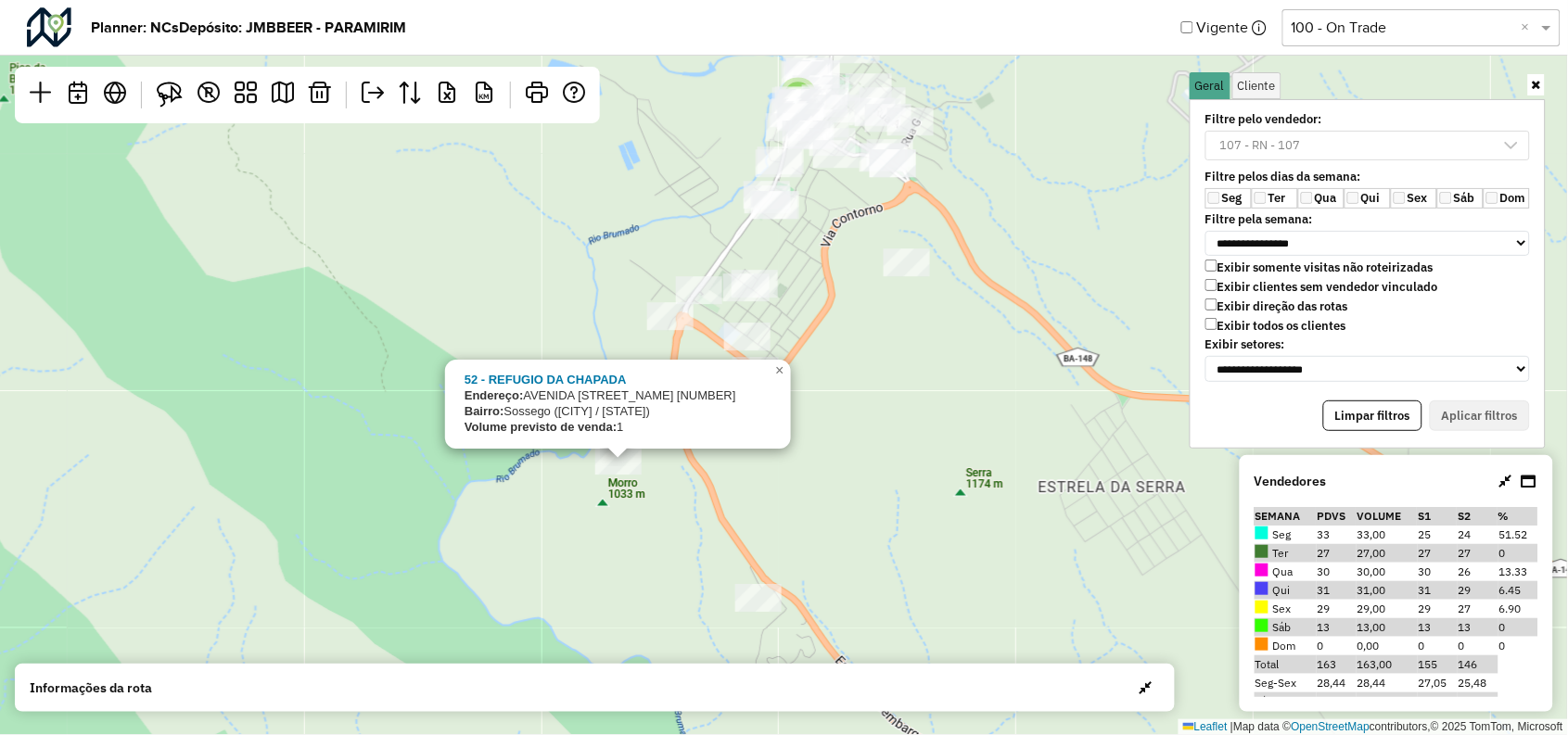 click on "2 2
52 - REFUGIO DA CHAPADA
Endereço:   AVENIDA NOSSA SENHORA SANTANA 772
Bairro:  Sossego (RIO DE CONTAS / BA)
Volume previsto de venda:  1
×  Leaflet   |  Map data ©  OpenStreetMap  contributors,© 2025 TomTom, Microsoft" 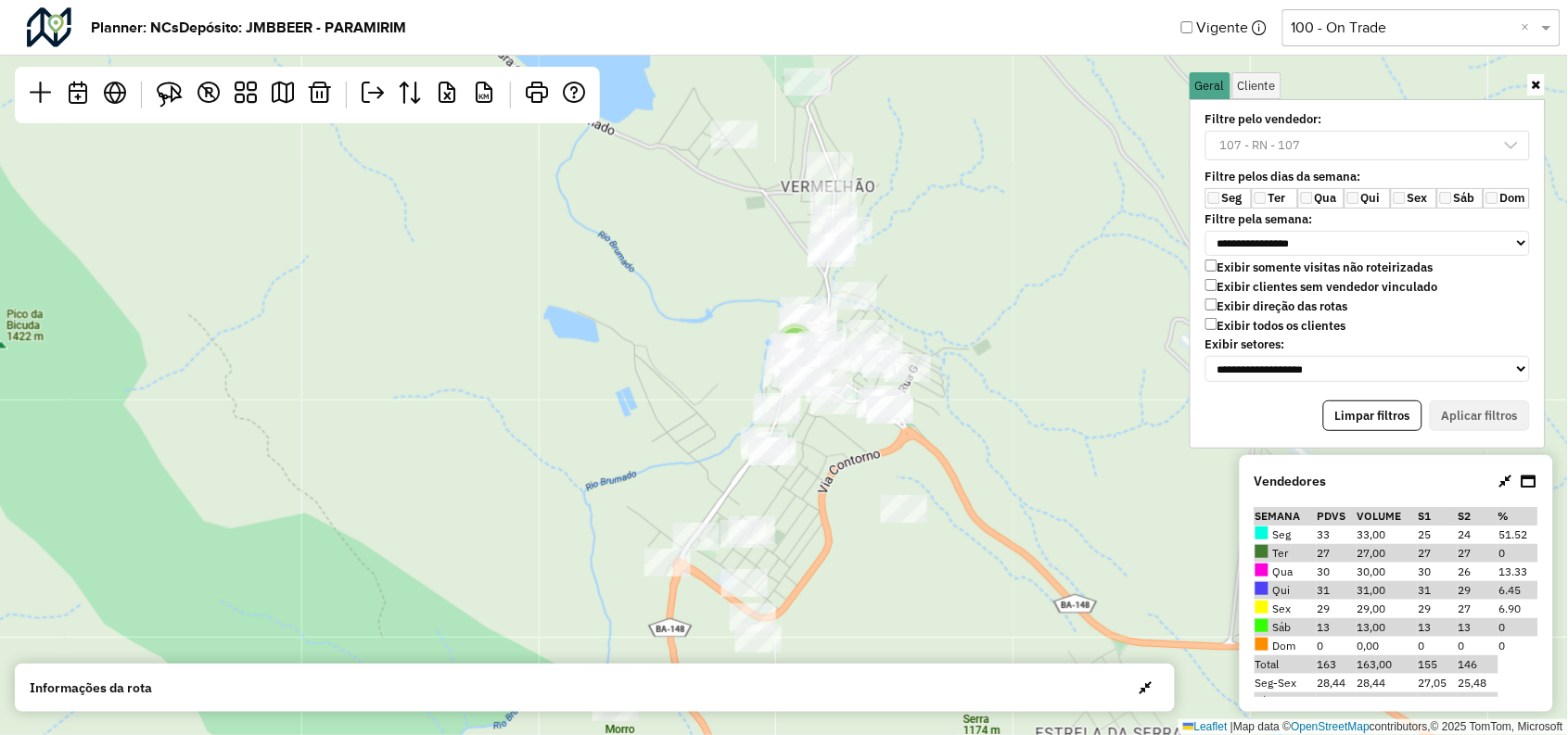 click on "2  Leaflet   |  Map data ©  OpenStreetMap  contributors,© 2025 TomTom, Microsoft" 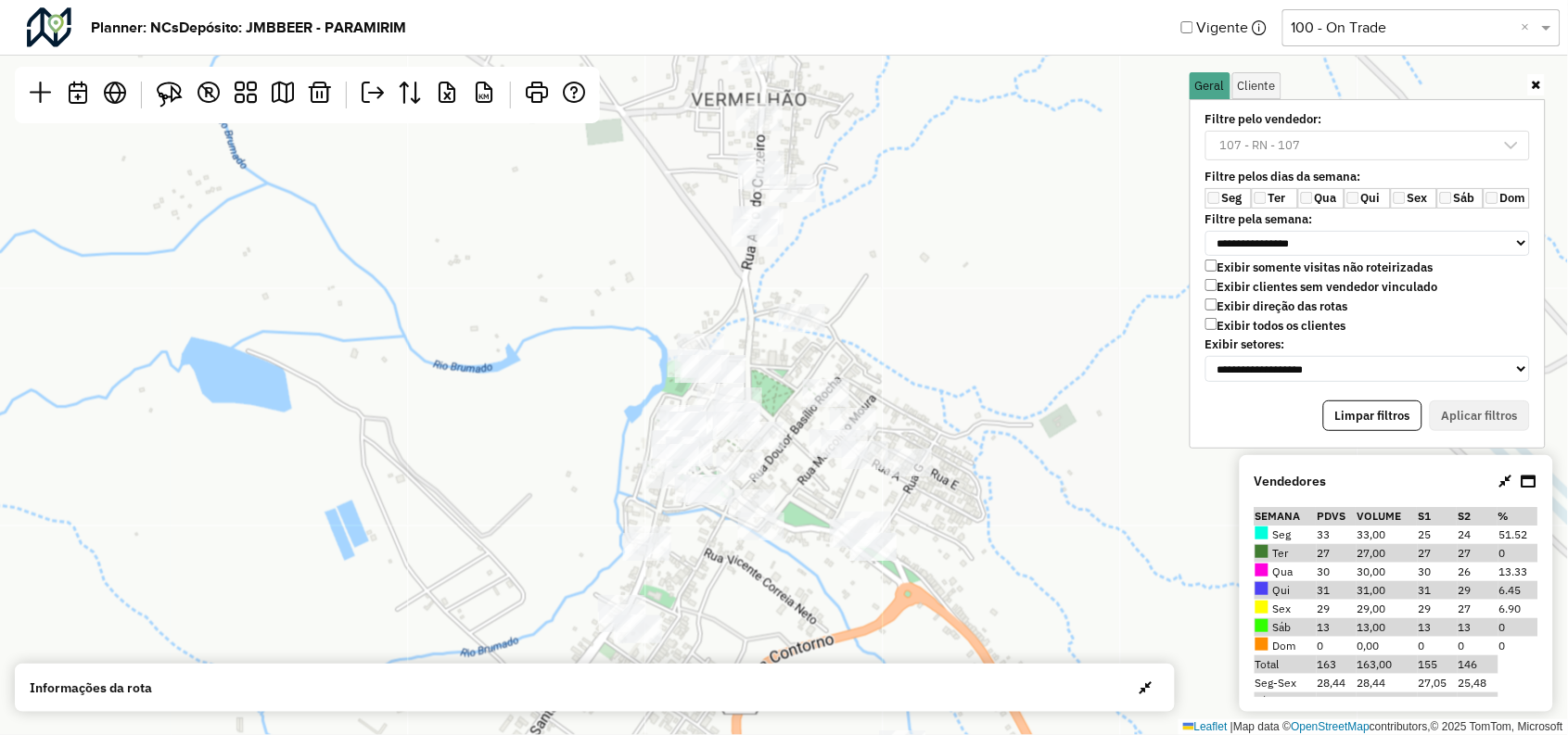 click on "Leaflet   |  Map data ©  OpenStreetMap  contributors,© 2025 TomTom, Microsoft" 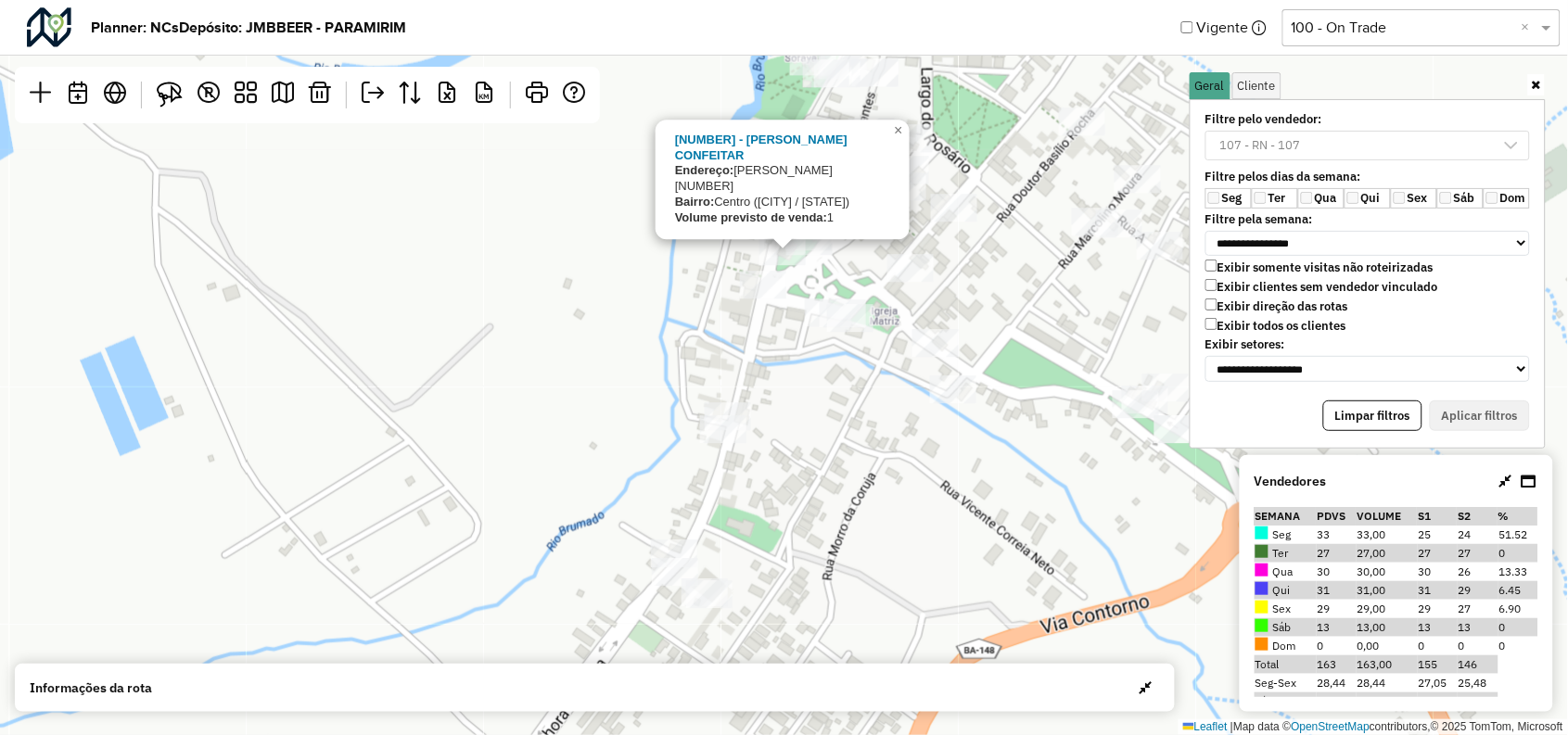 click on "1182 - CAROL CRUZ CONFEITAR
Endereço:   Alvaro Dantas 2
Bairro:  Centro (RIO DE CONTAS / BA)
Volume previsto de venda:  1
×  Leaflet   |  Map data ©  OpenStreetMap  contributors,© 2025 TomTom, Microsoft" 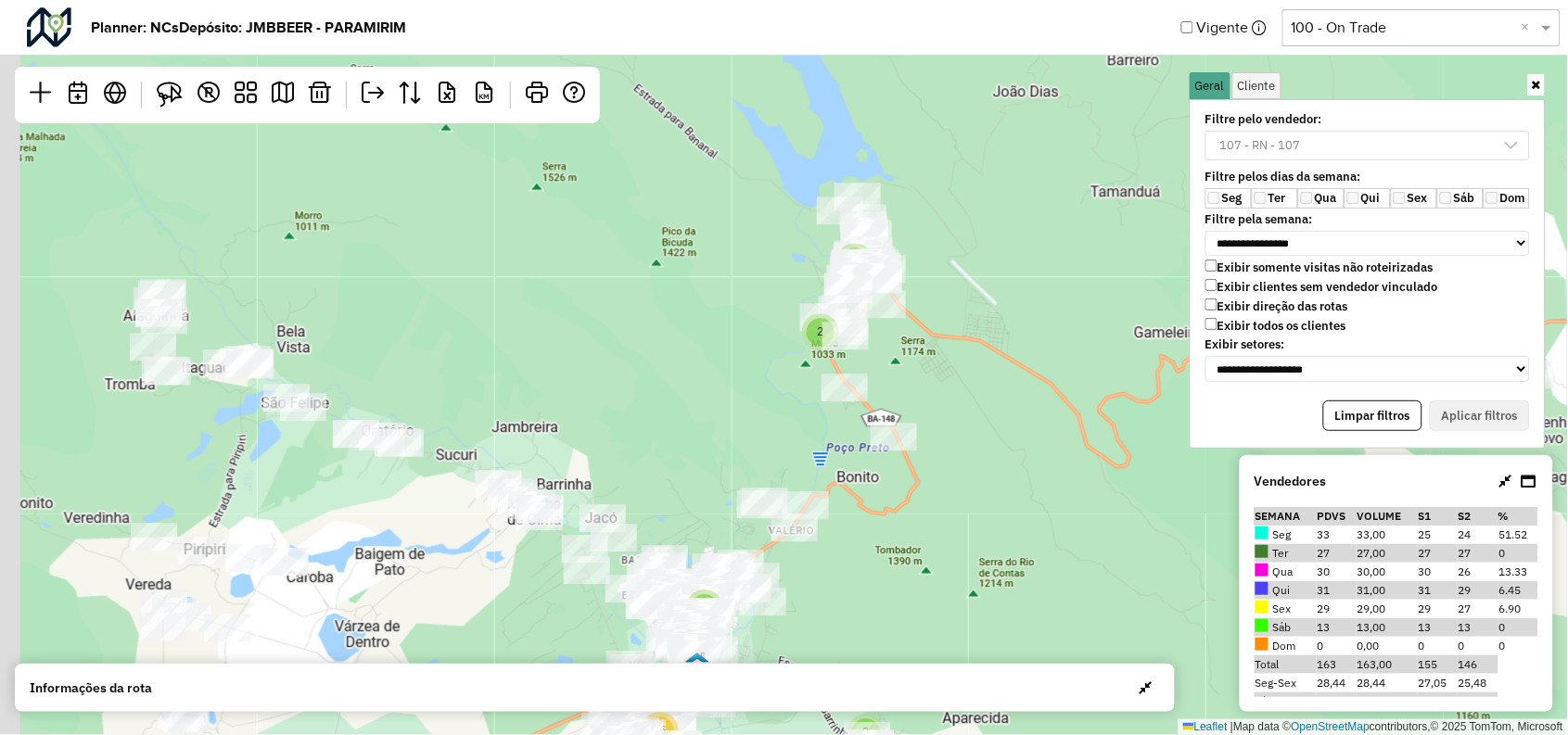 drag, startPoint x: 900, startPoint y: 495, endPoint x: 963, endPoint y: 322, distance: 184.1141 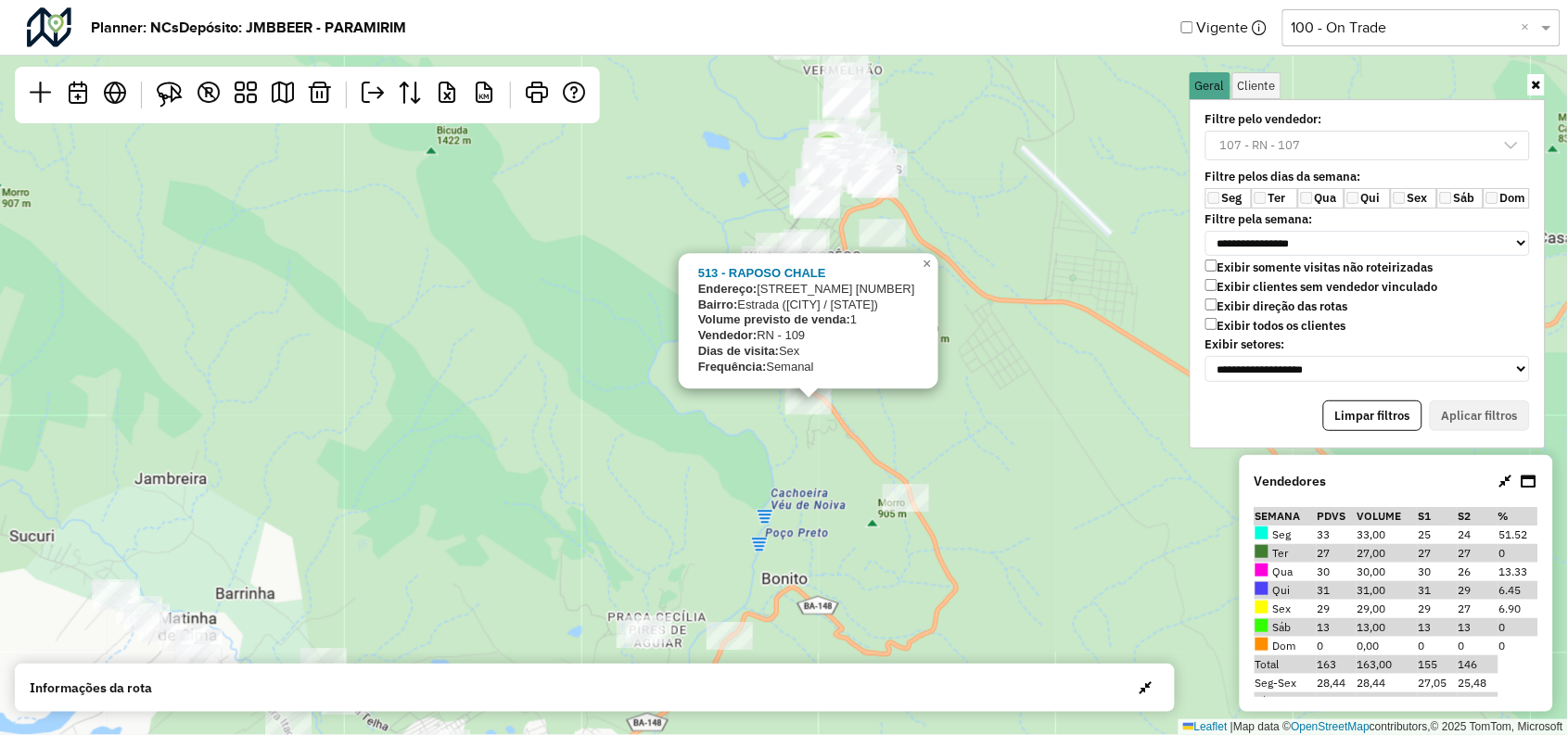 click on "2 2 2 3 4 7 3 6
513 - RAPOSO CHALE
Endereço:   SITIO RAPOSO 1
Bairro:  Estrada (RIO DE CONTAS / BA)
Volume previsto de venda:  1
Vendedor:  RN - 109
Dias de visita:  Sex
Frequência:  Semanal
×  Leaflet   |  Map data ©  OpenStreetMap  contributors,© 2025 TomTom, Microsoft" 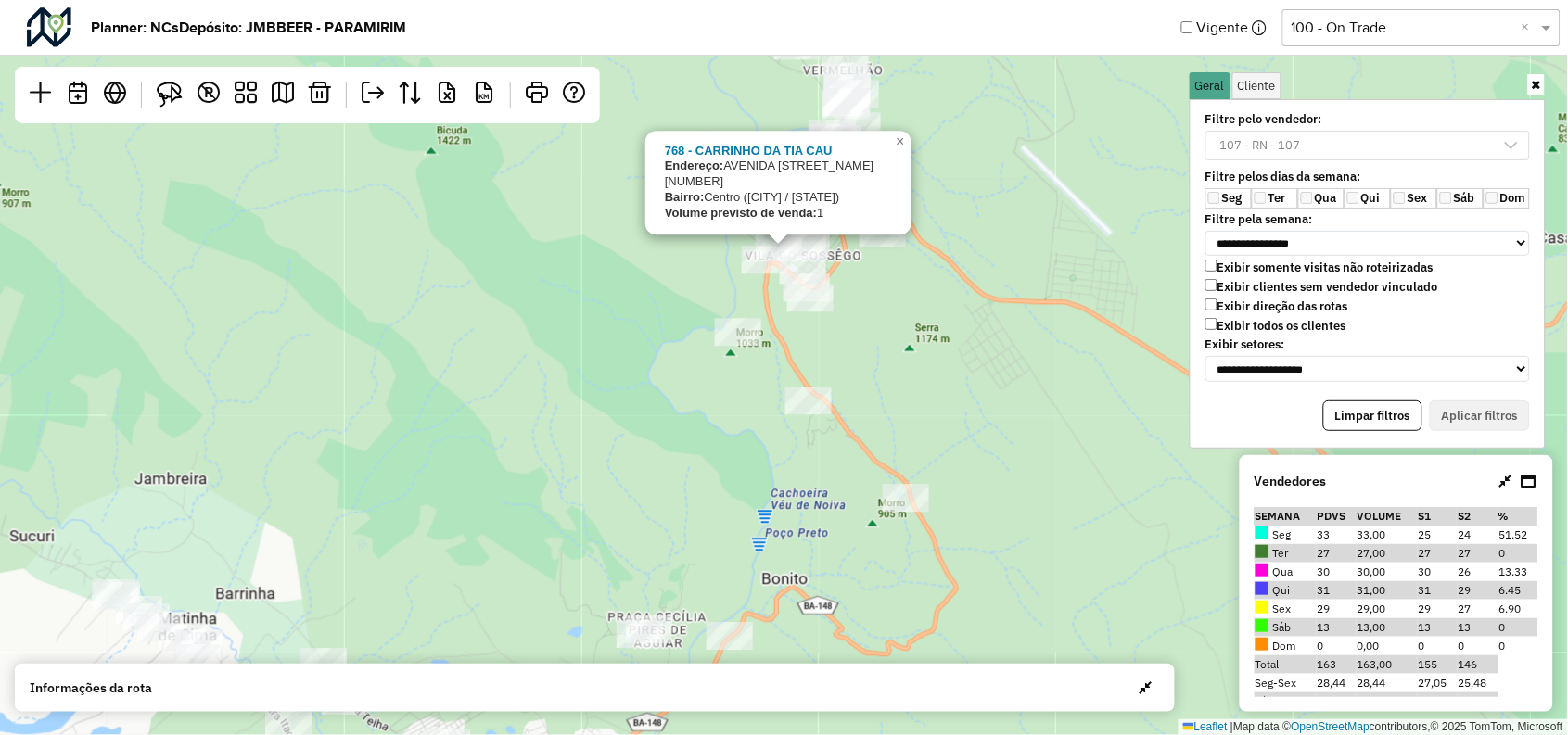 click on "2 2 2 3 4 7 3 6
768 - CARRINHO DA TIA CAU
Endereço:   AVENIDA SRA SANTANA 620
Bairro:  Centro (RIO DE CONTAS / BA)
Volume previsto de venda:  1
×  Leaflet   |  Map data ©  OpenStreetMap  contributors,© 2025 TomTom, Microsoft" 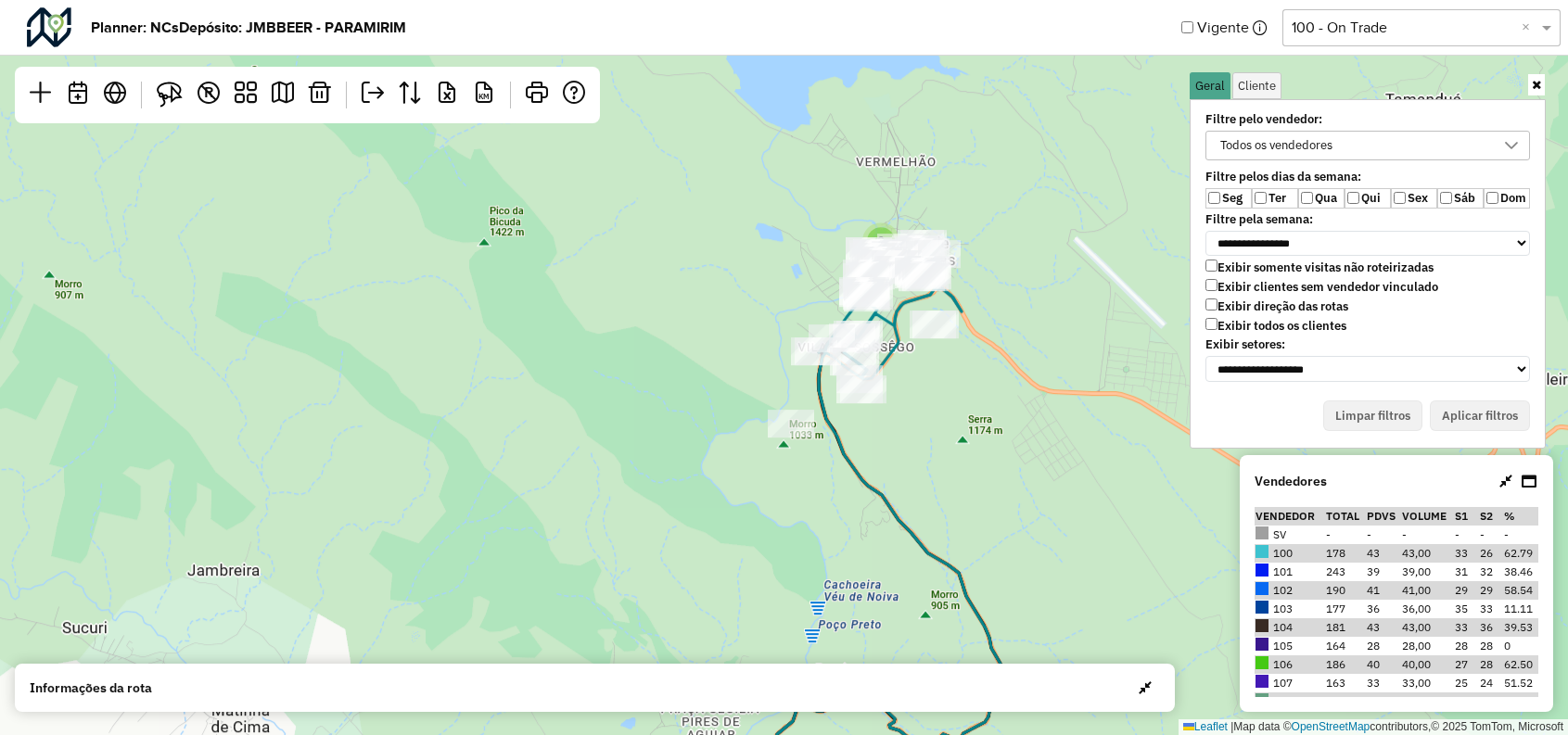 scroll, scrollTop: 0, scrollLeft: 0, axis: both 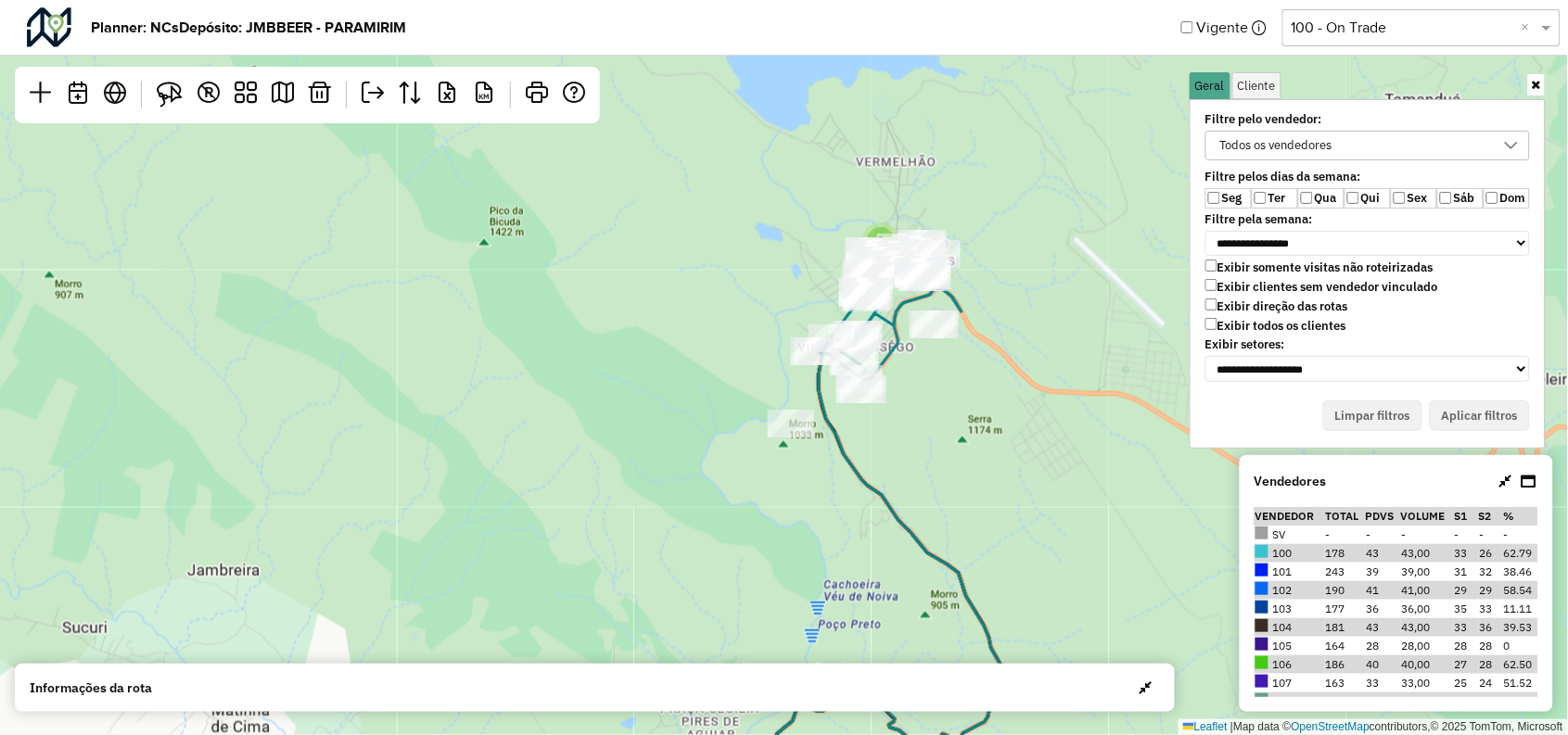 click on "2 2 3 4 7 3 6  Leaflet   |  Map data ©  OpenStreetMap  contributors,© 2025 TomTom, Microsoft" 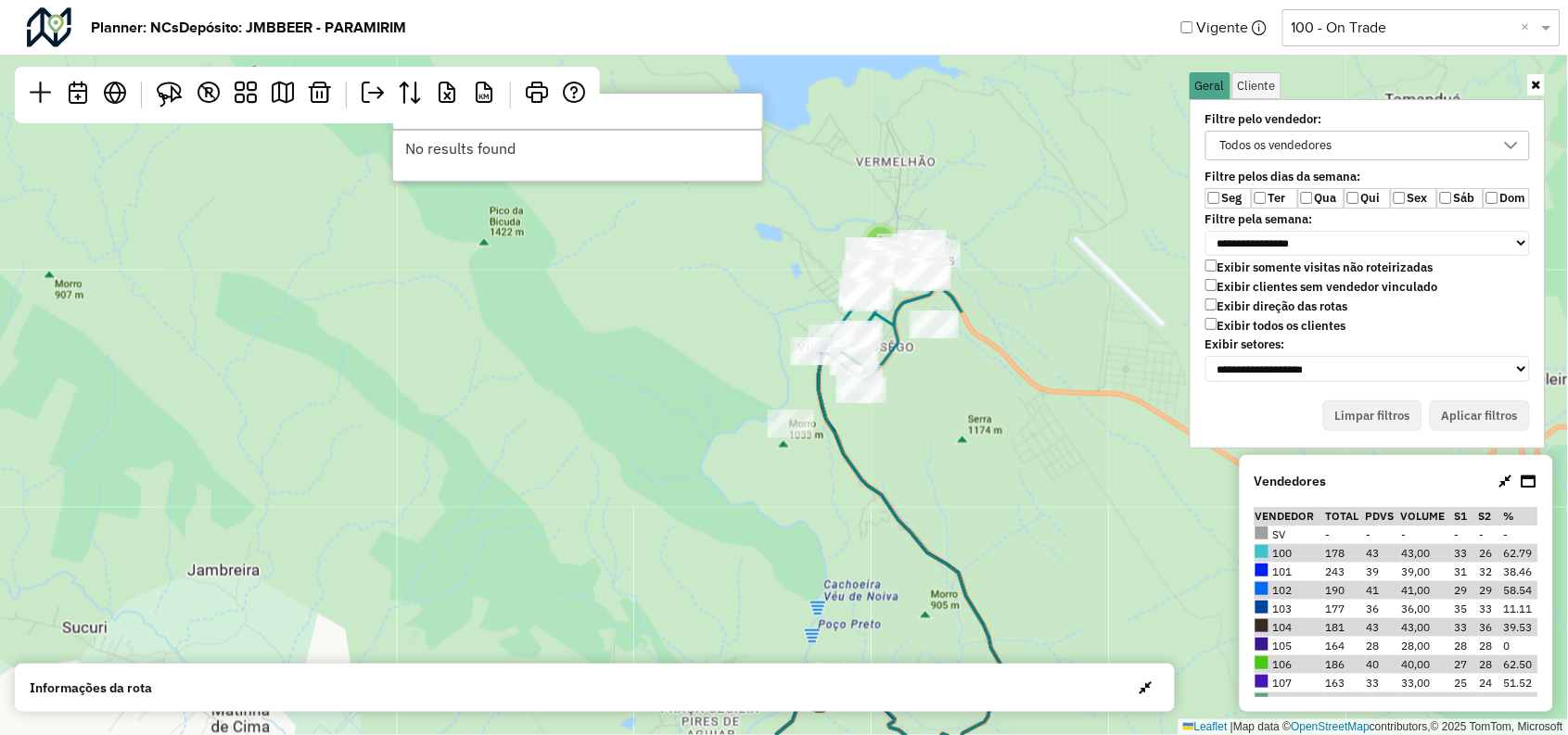 type on "********" 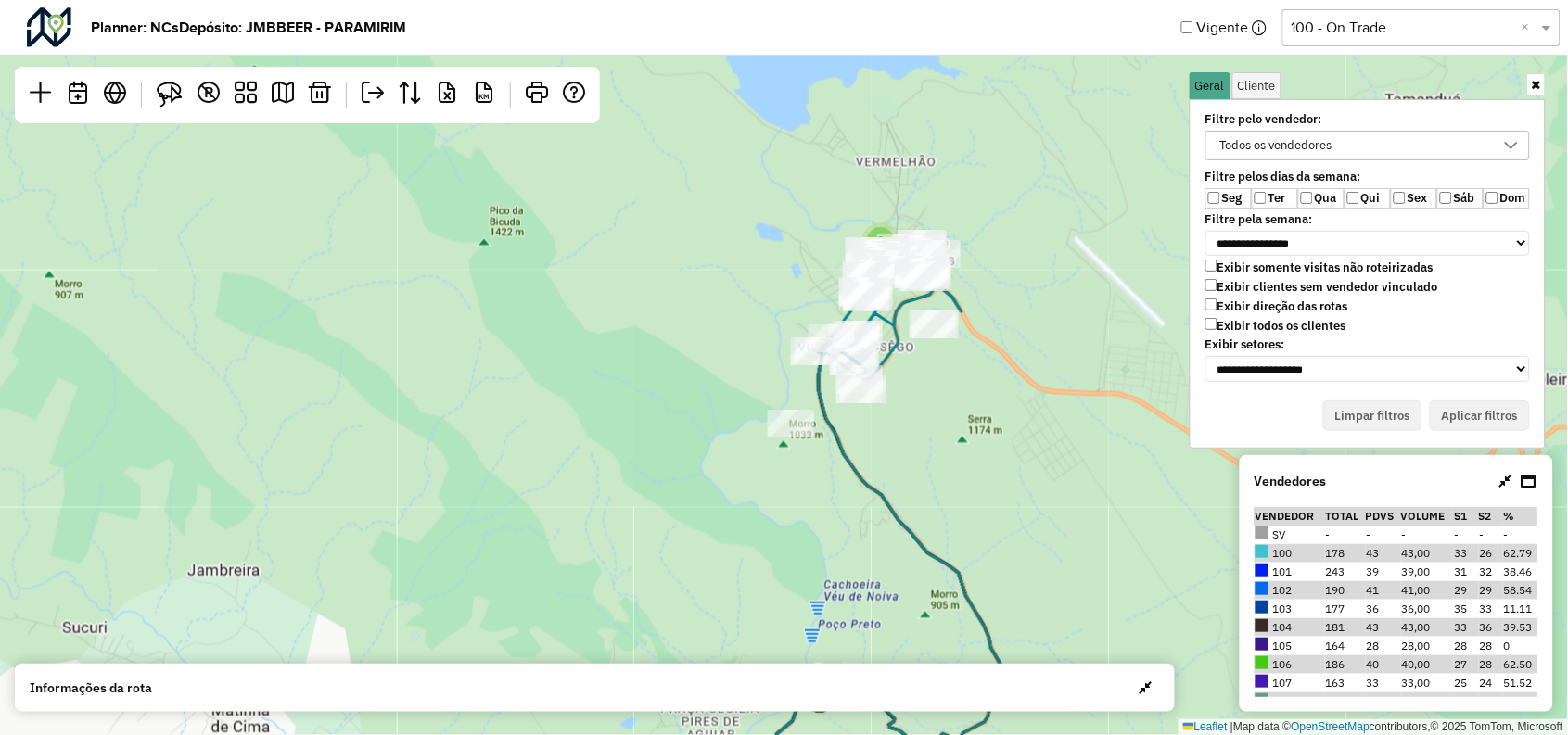 click on "2 2 3 4 7 3 6  Leaflet   |  Map data ©  OpenStreetMap  contributors,© 2025 TomTom, Microsoft" 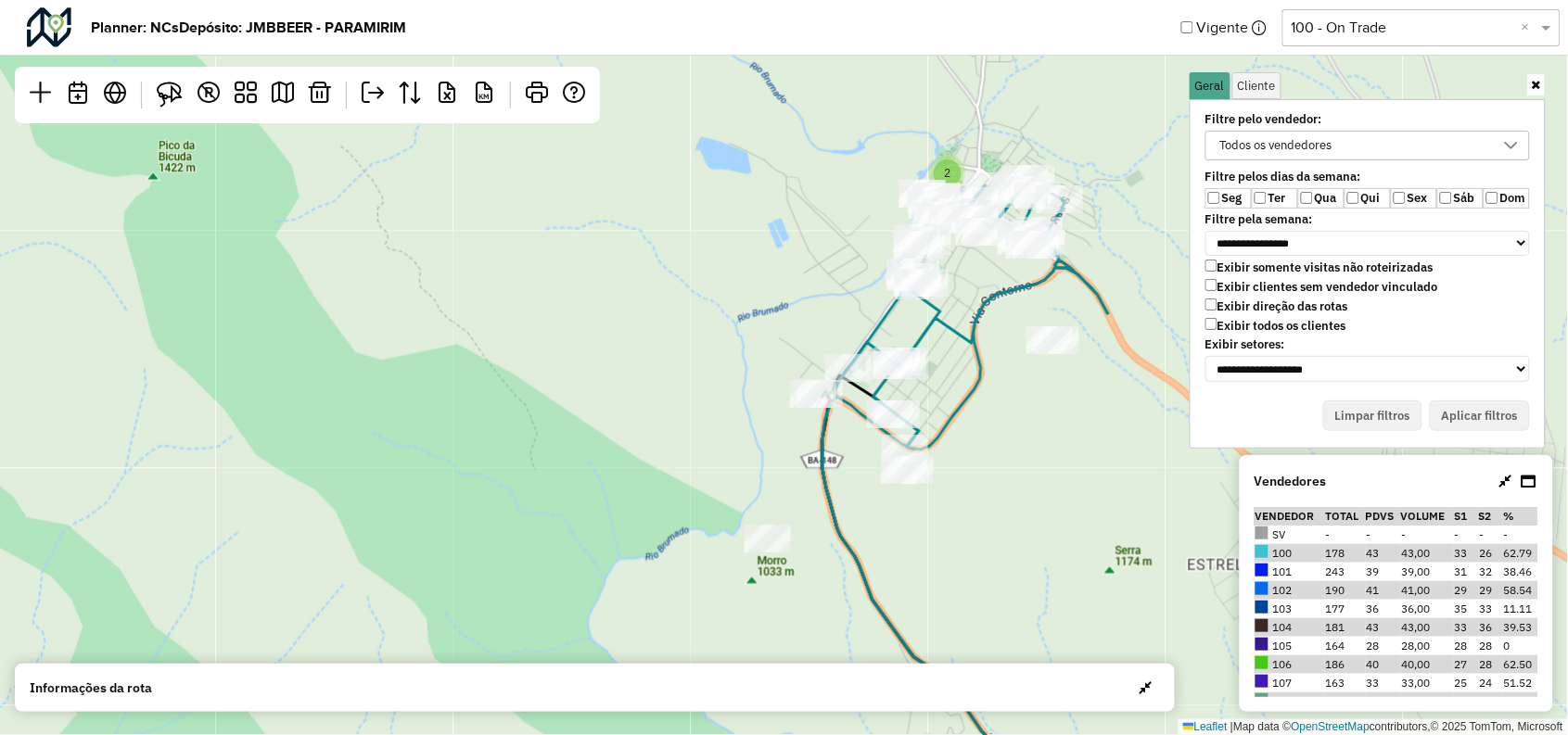 click on "2 2  Leaflet   |  Map data ©  OpenStreetMap  contributors,© 2025 TomTom, Microsoft" 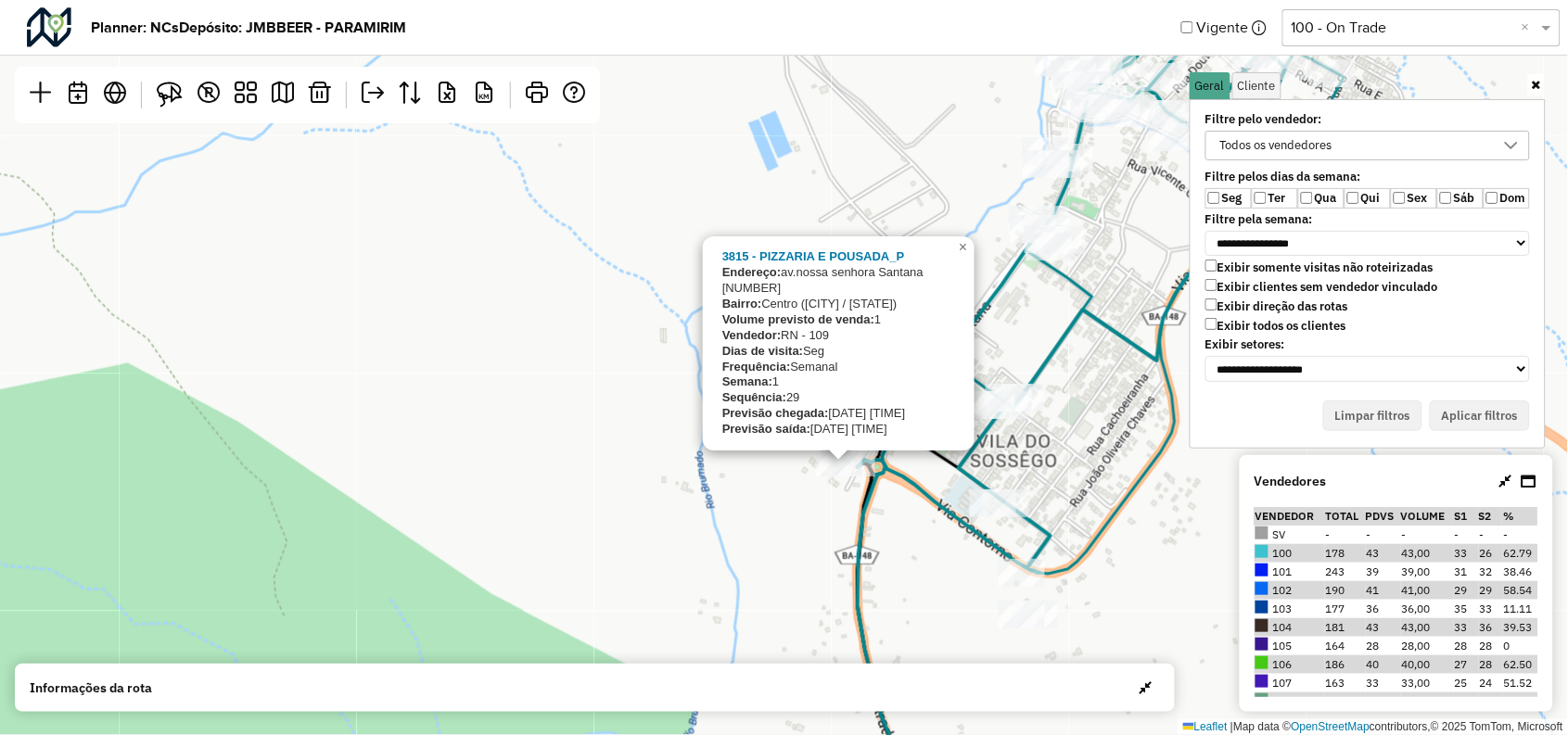 click on "[NUMBER] - PIZZARIA E POUSADA_P
Endereço:   av.nossa senhora Santana [NUMBER]
Bairro:  Centro ([CITY] / [STATE])
Volume previsto de venda:  1
Vendedor:  RN - 109
Dias de visita:  Seg
Frequência:  Semanal
Semana:  1
Sequência:  29
Previsão chegada:  [DATE] [TIME]
Previsão saída:  [DATE] [TIME]
×  Leaflet   |  Map data ©  OpenStreetMap  contributors,© 2025 TomTom, Microsoft" 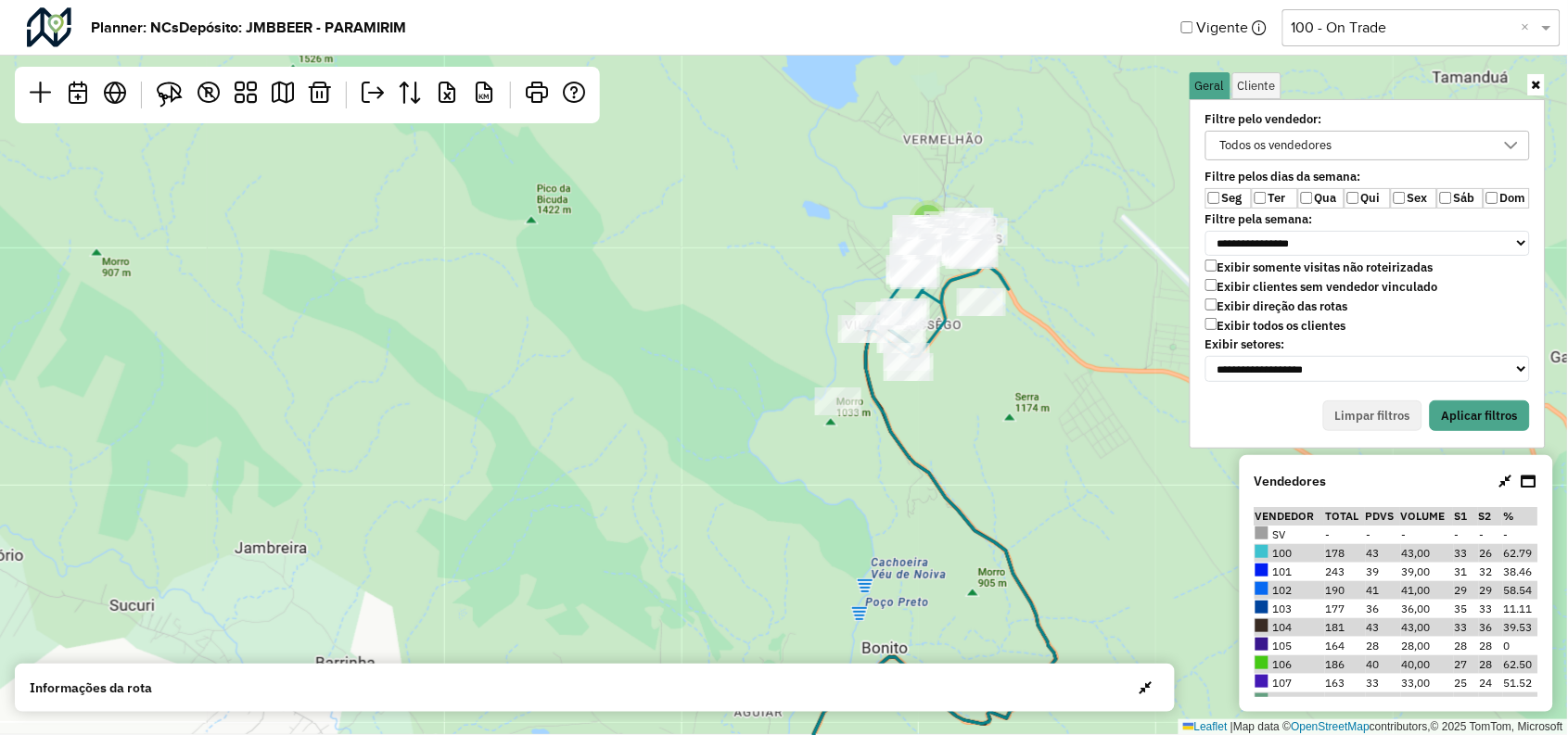 click on "Exibir todos os clientes" at bounding box center [1276, 325] 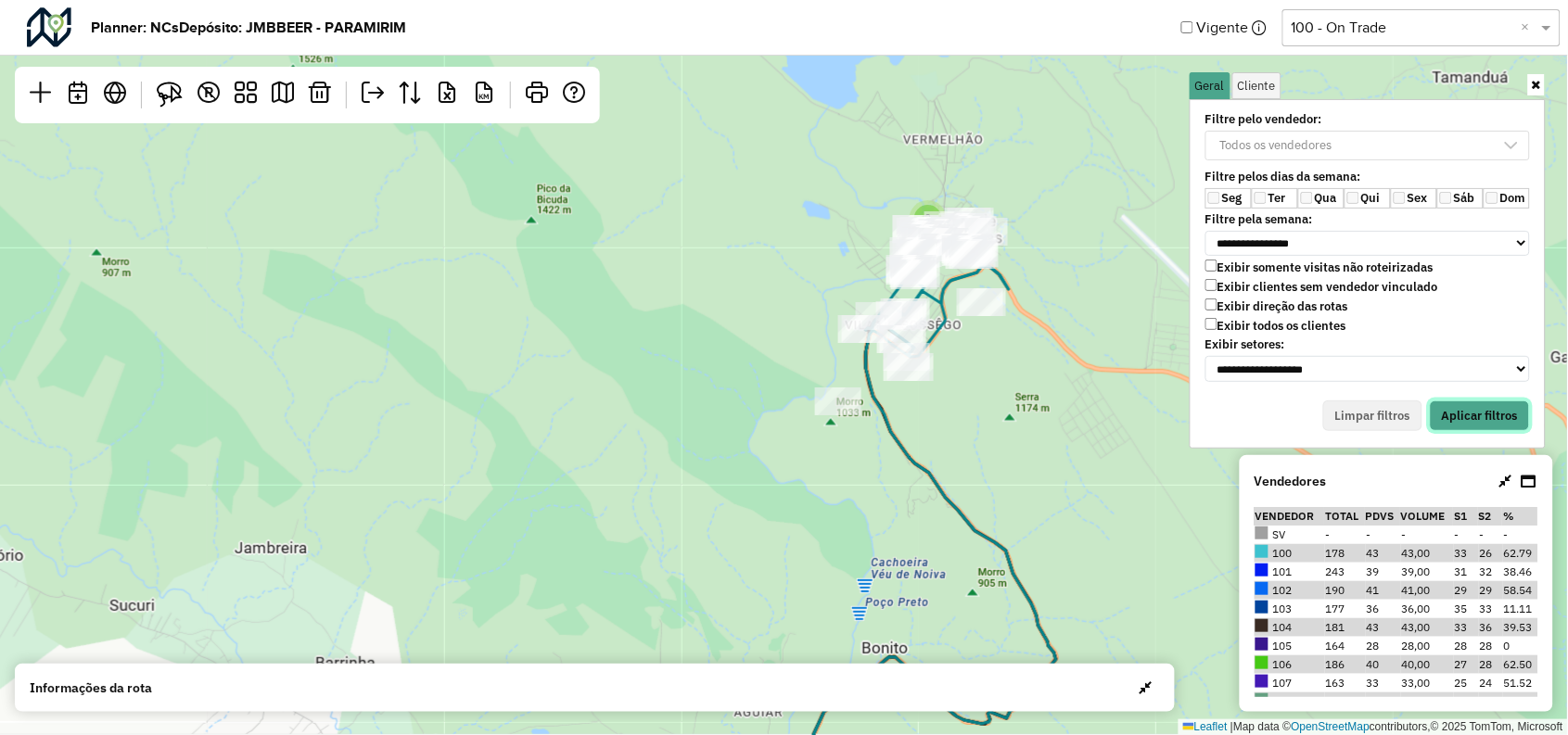 click on "Aplicar filtros" at bounding box center [1480, 416] 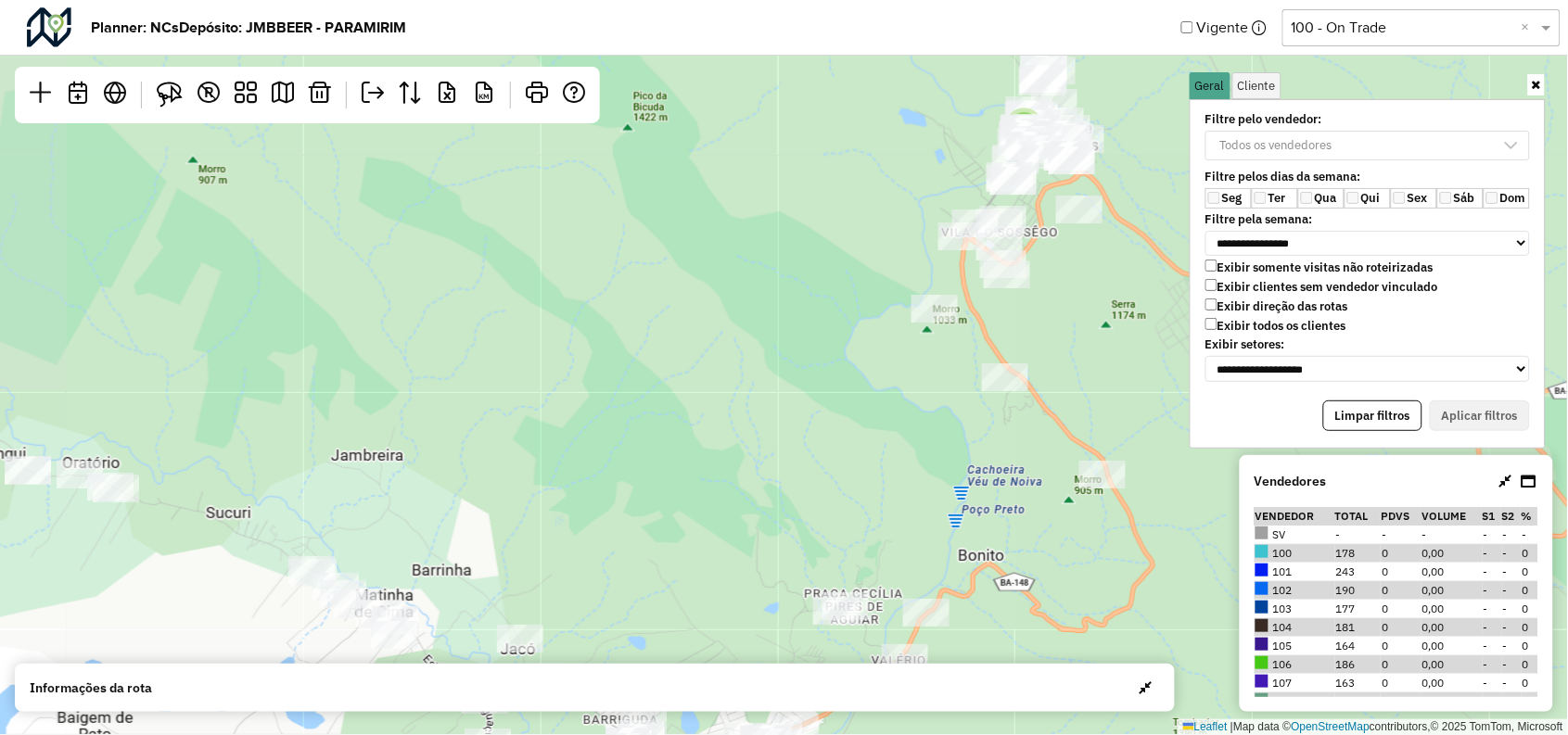 drag, startPoint x: 992, startPoint y: 398, endPoint x: 1060, endPoint y: 297, distance: 121.75796 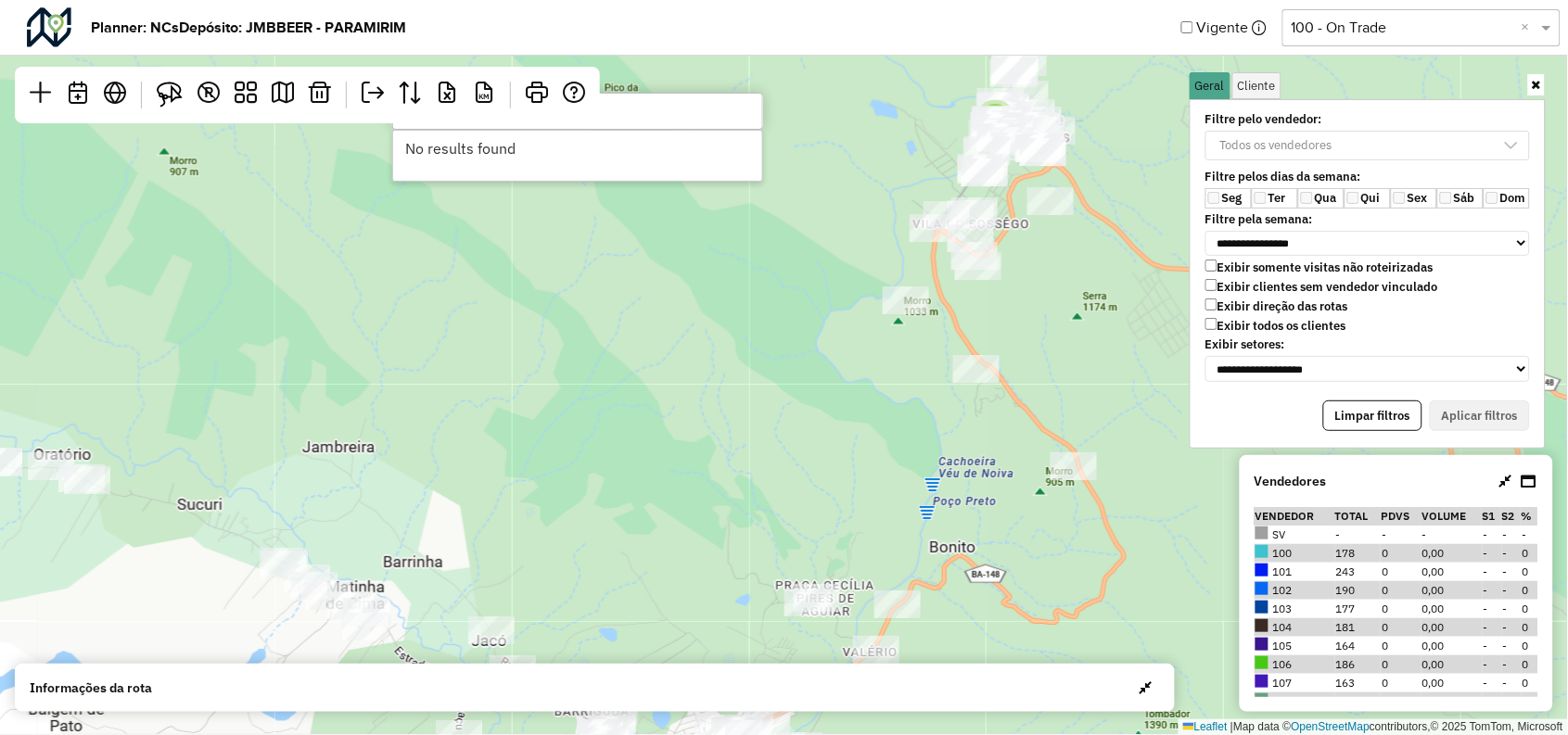 type on "**********" 